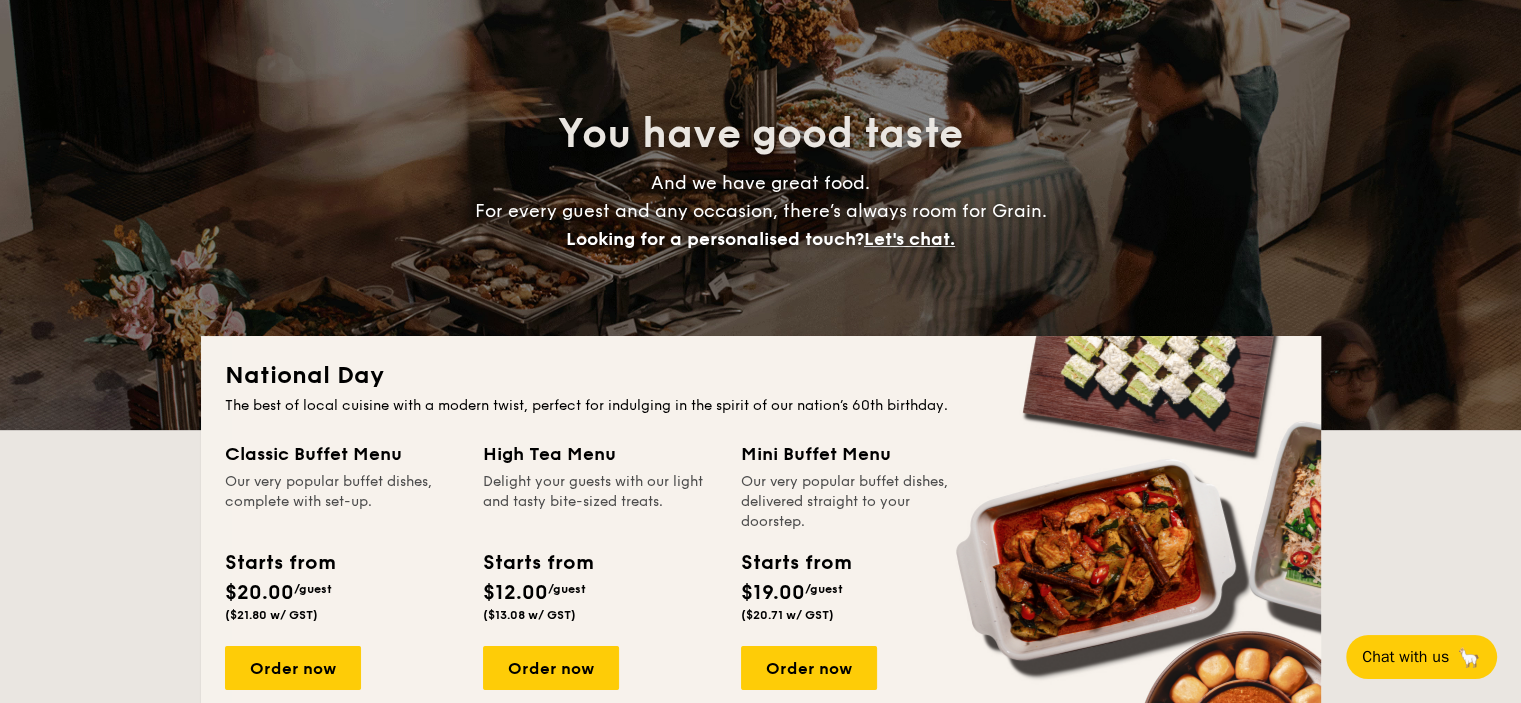 scroll, scrollTop: 0, scrollLeft: 0, axis: both 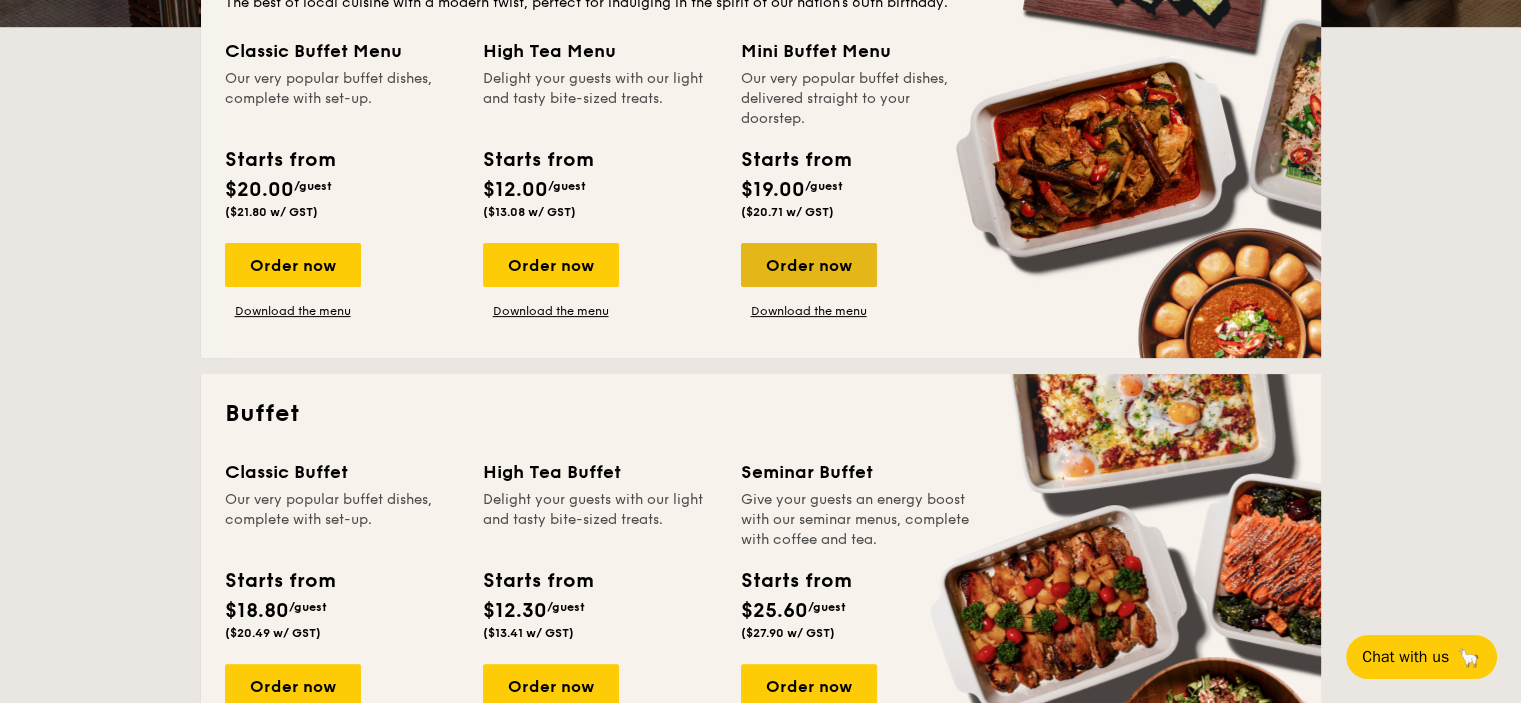 click on "Order now" at bounding box center [809, 265] 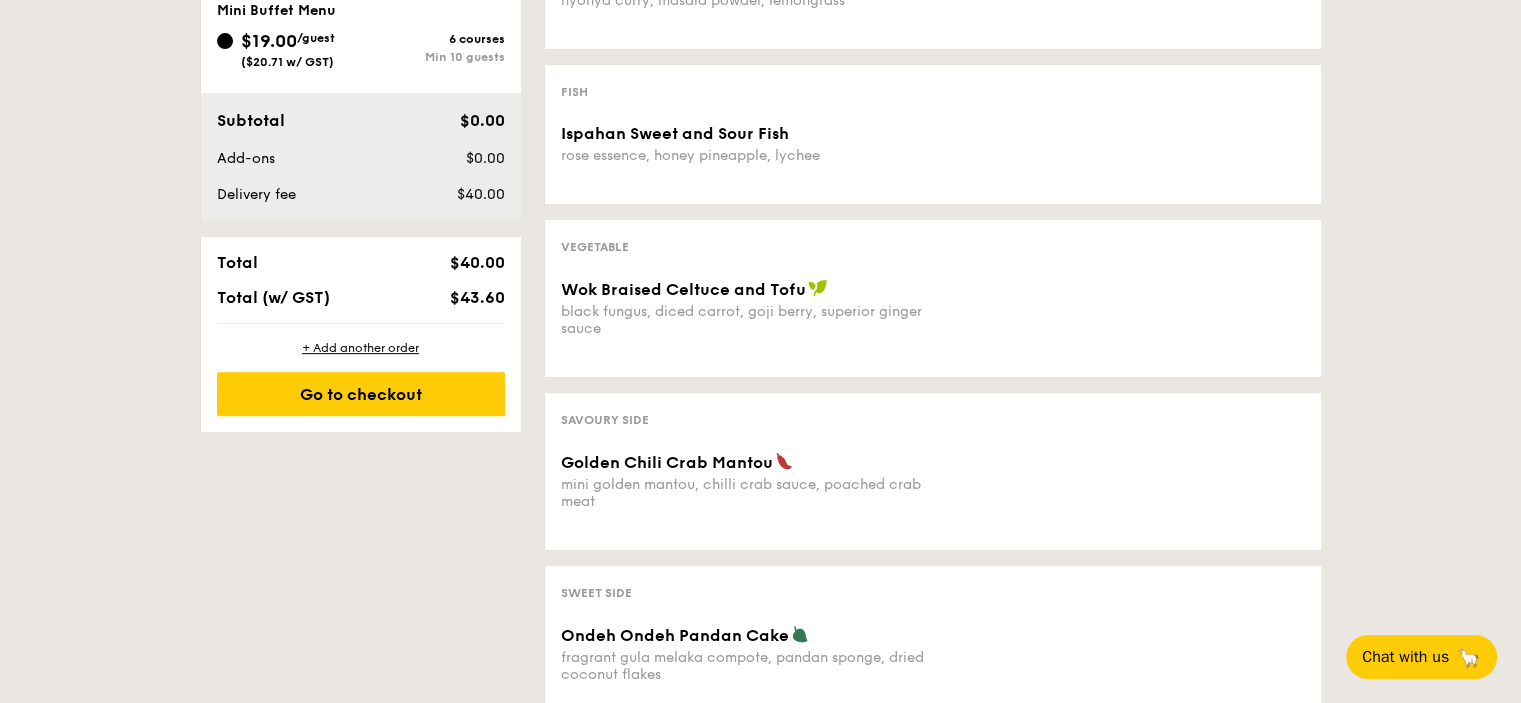 scroll, scrollTop: 866, scrollLeft: 0, axis: vertical 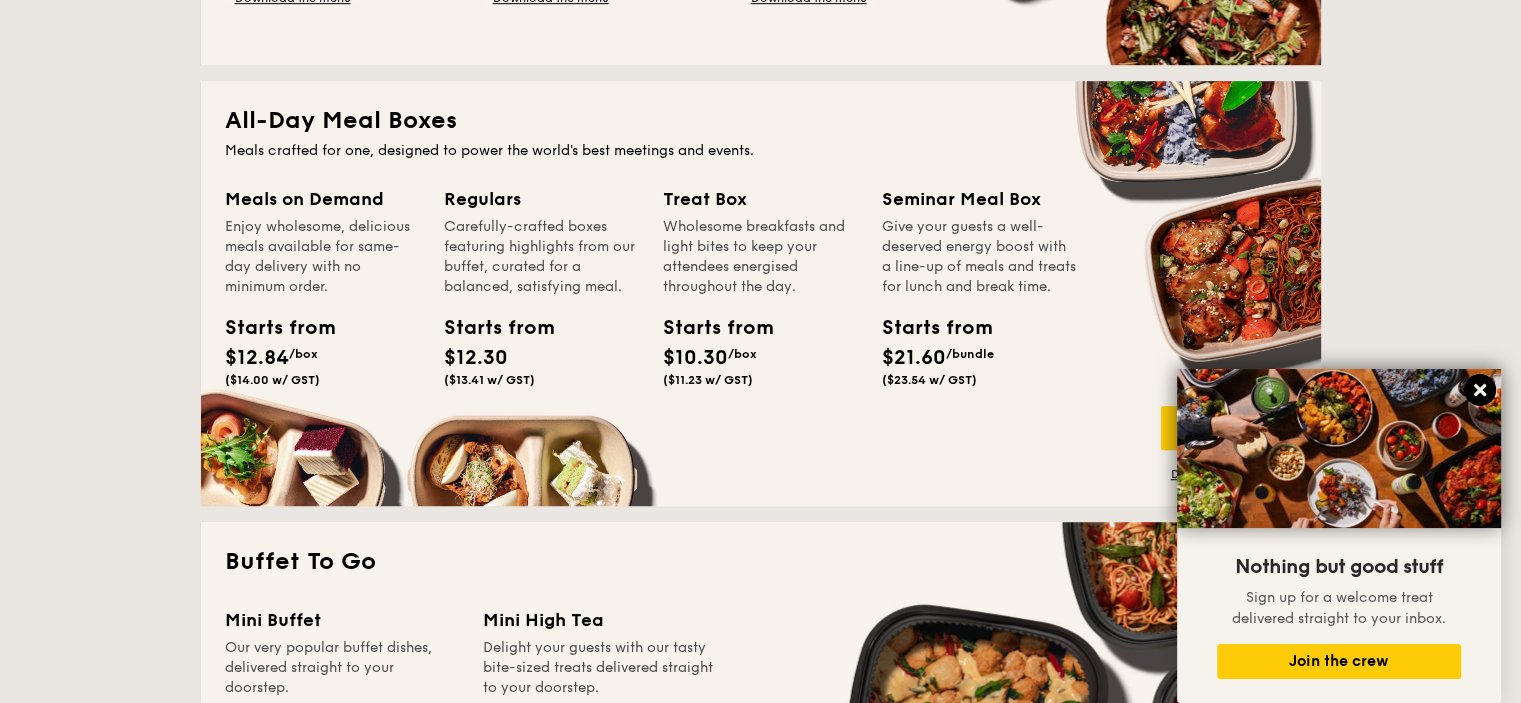 click at bounding box center [1480, 390] 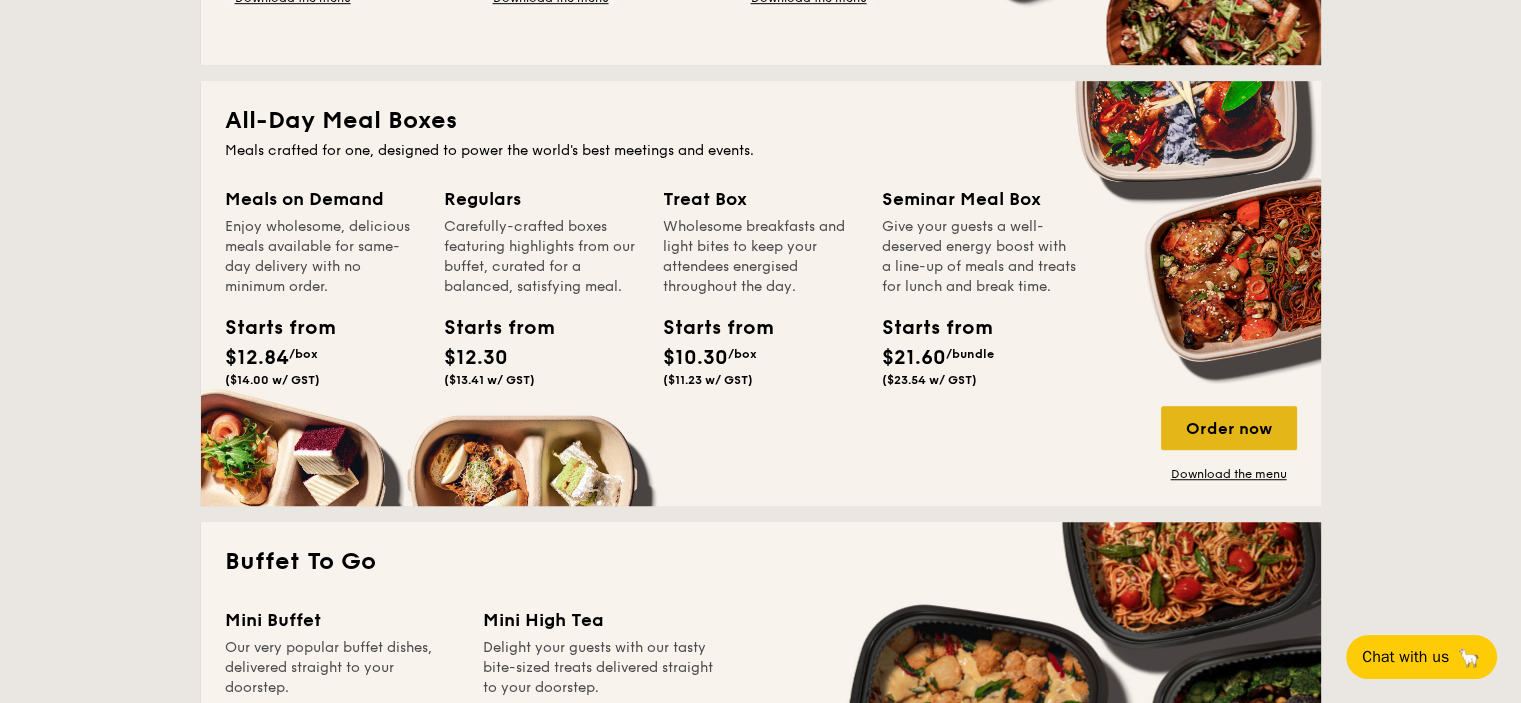 click on "Order now" at bounding box center [1229, 428] 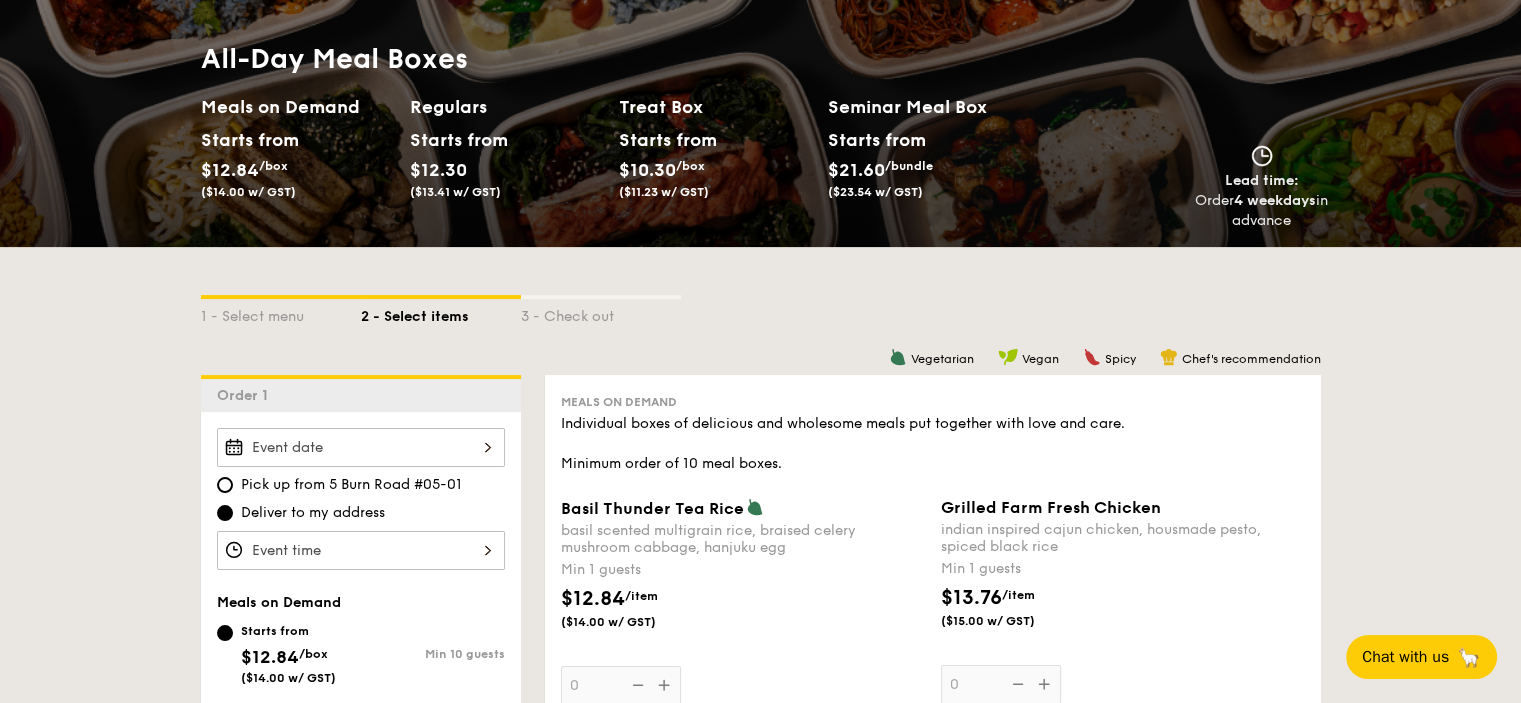 scroll, scrollTop: 266, scrollLeft: 0, axis: vertical 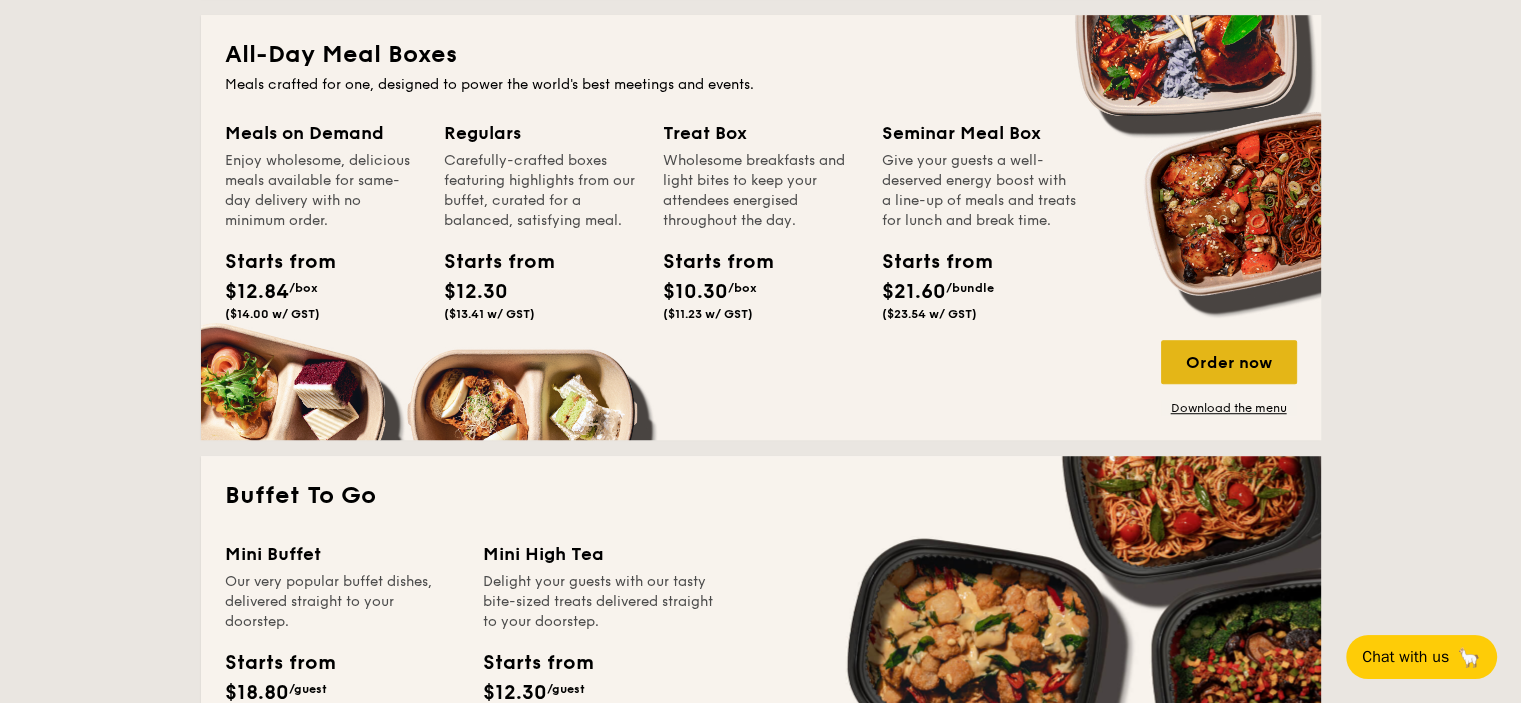 click on "Order now" at bounding box center [1229, 362] 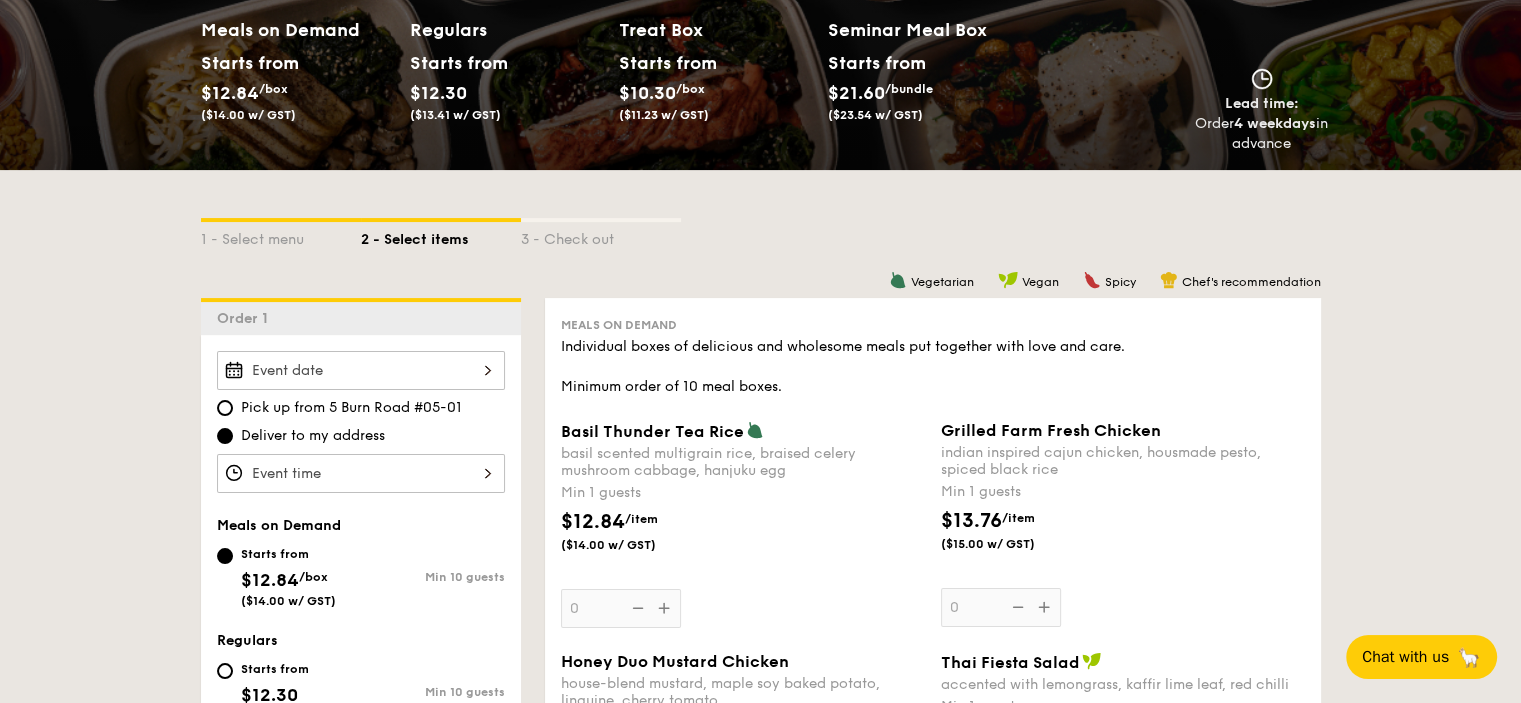 scroll, scrollTop: 466, scrollLeft: 0, axis: vertical 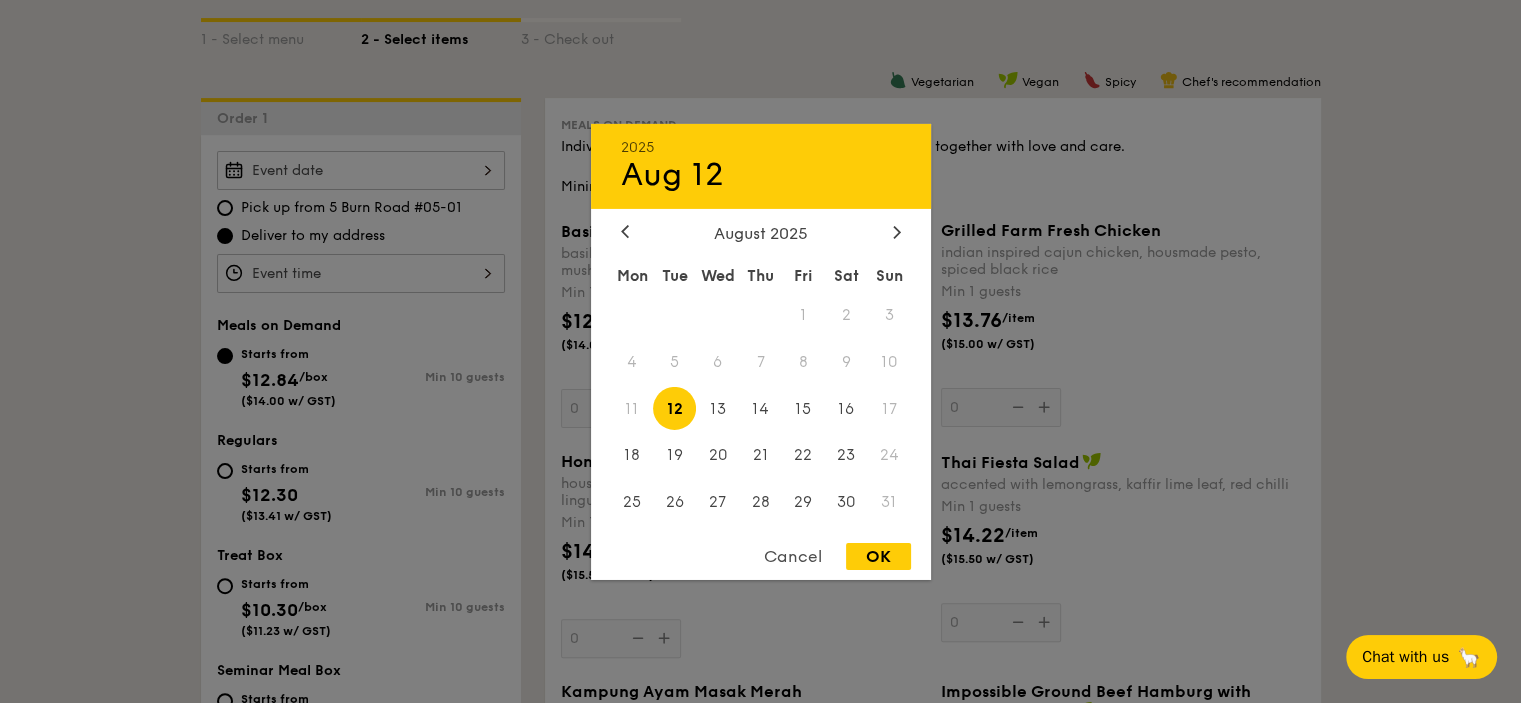 click on "[YEAR]   [MONTH] [DAY]       [MONTH] [YEAR]     Mon Tue Wed Thu Fri Sat Sun   1 2 3 4 5 6 7 8 9 10 11 12 13 14 15 16 17 18 19 20 21 22 23 24 25 26 27 28 29 30 31     Cancel   OK" at bounding box center (361, 170) 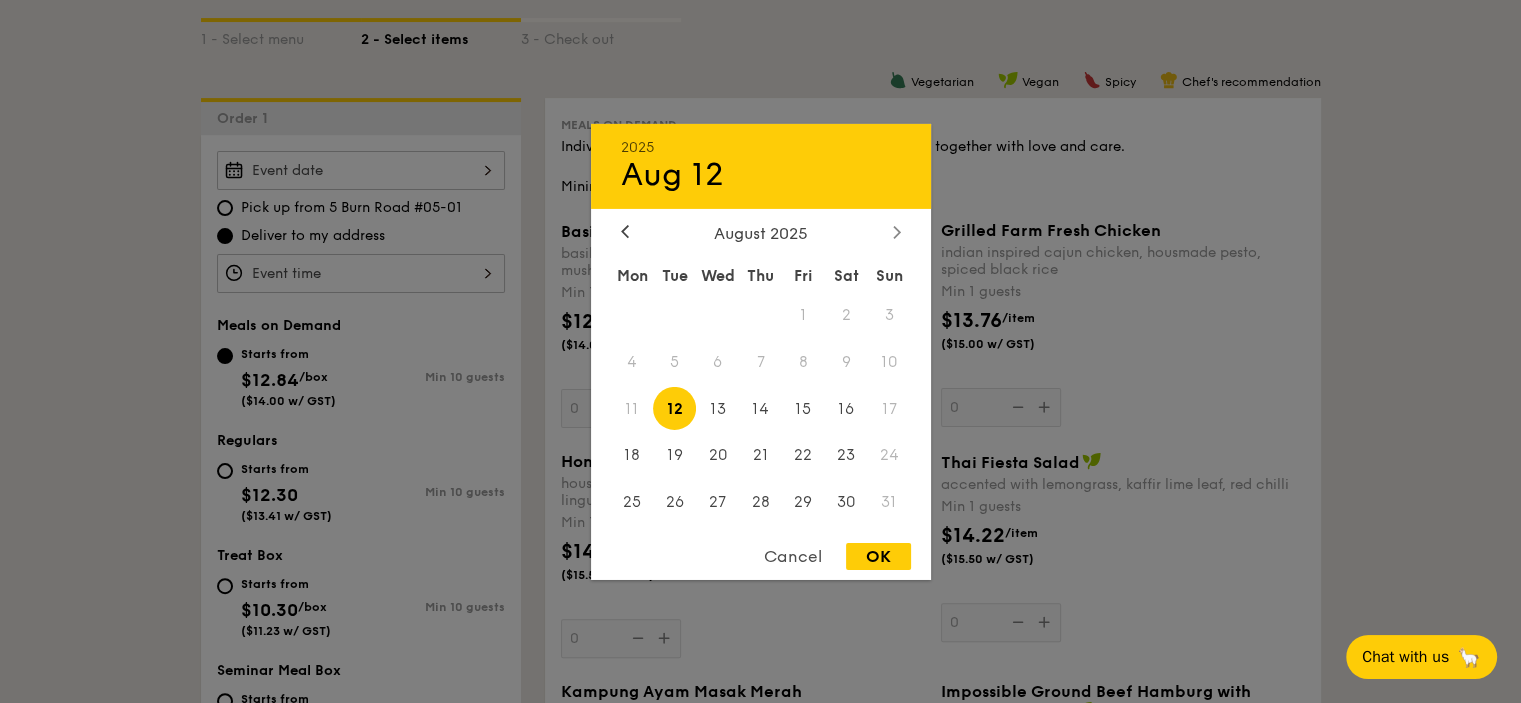 click at bounding box center [897, 232] 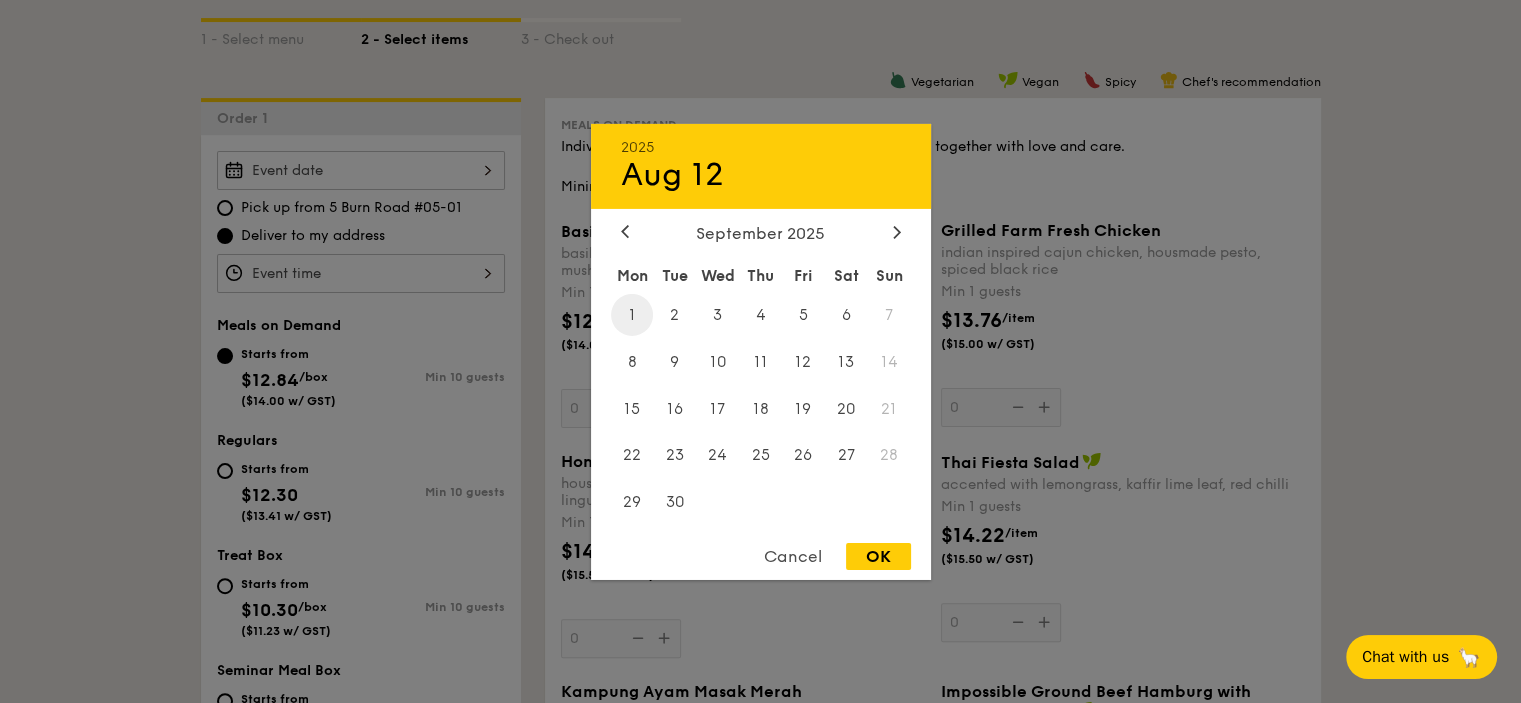 click on "1" at bounding box center (632, 314) 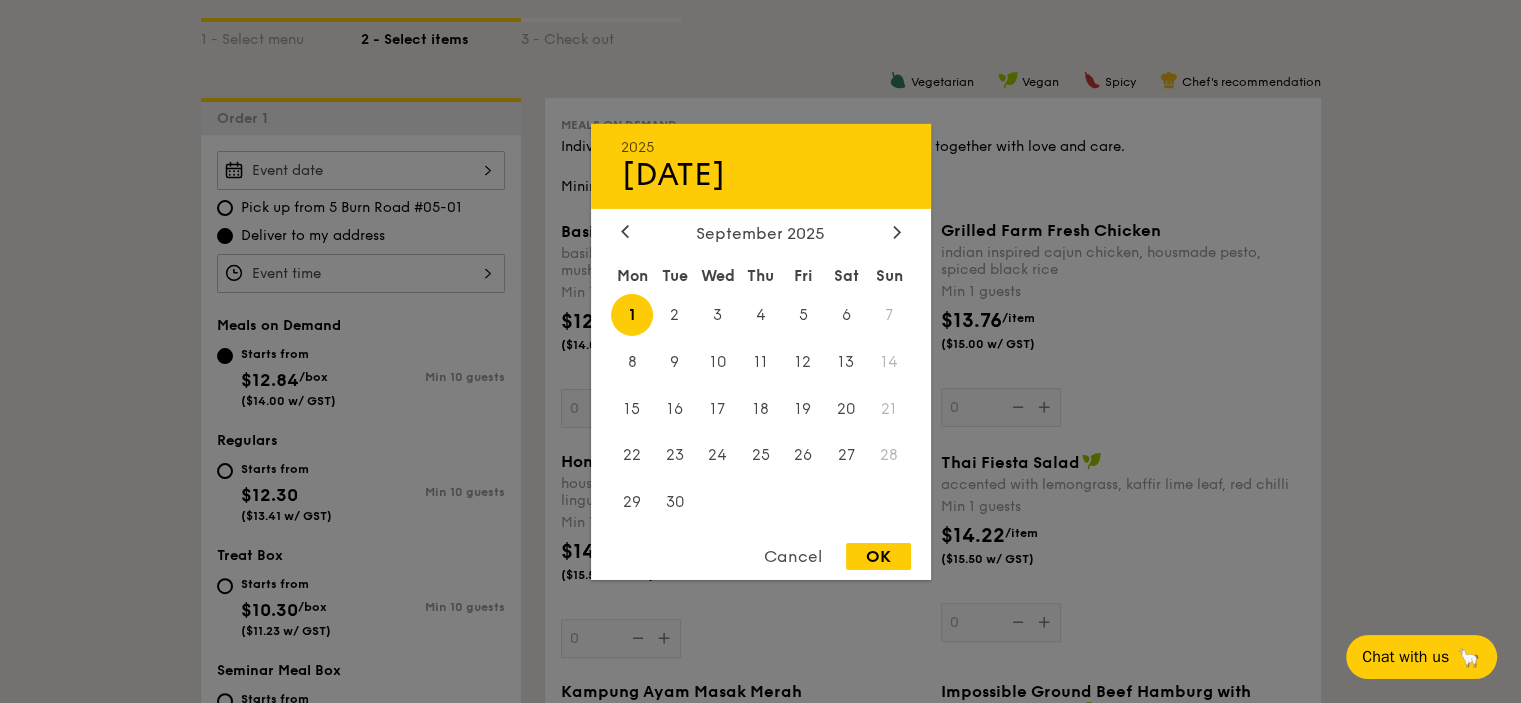 click on "OK" at bounding box center [878, 556] 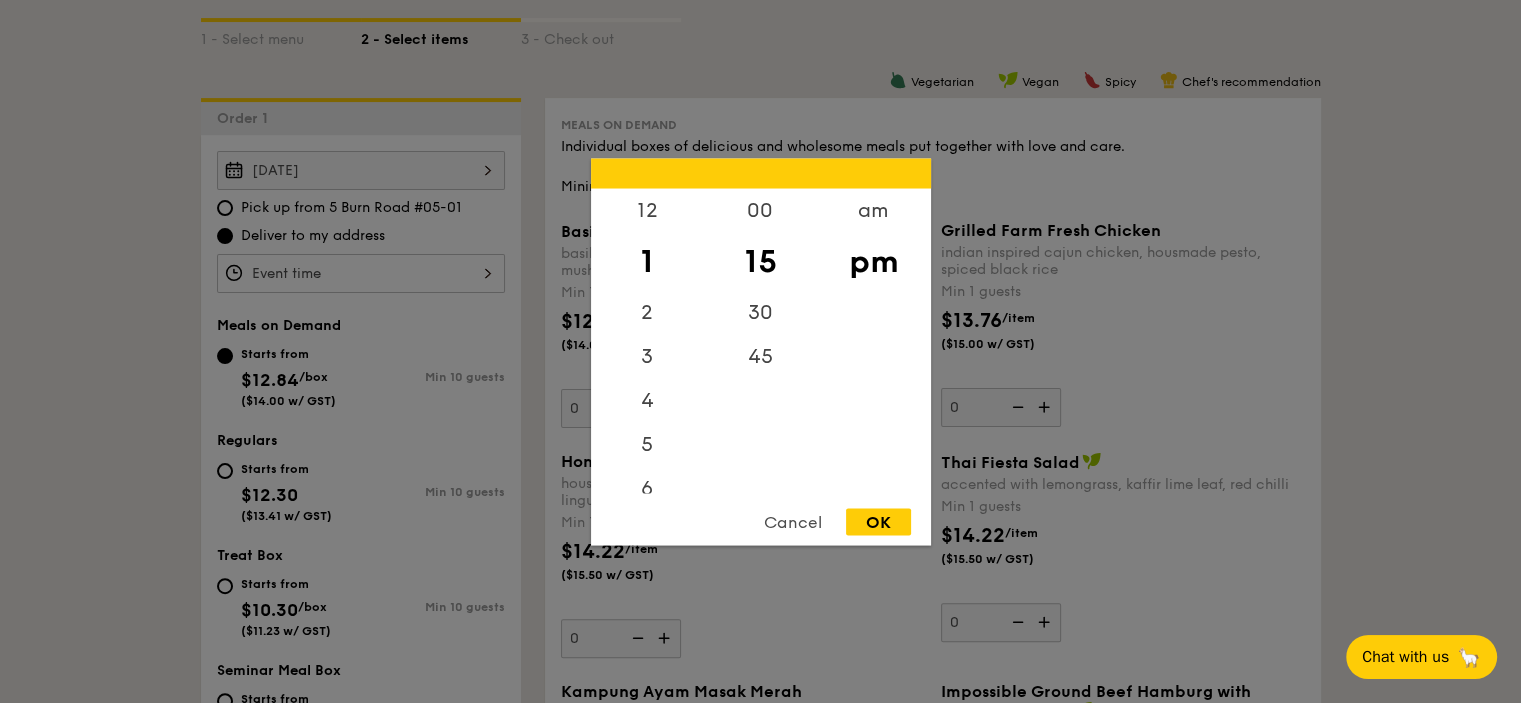 click on "12 1 2 3 4 5 6 7 8 9 10 11   00 15 30 45   am   pm   Cancel   OK" at bounding box center (361, 273) 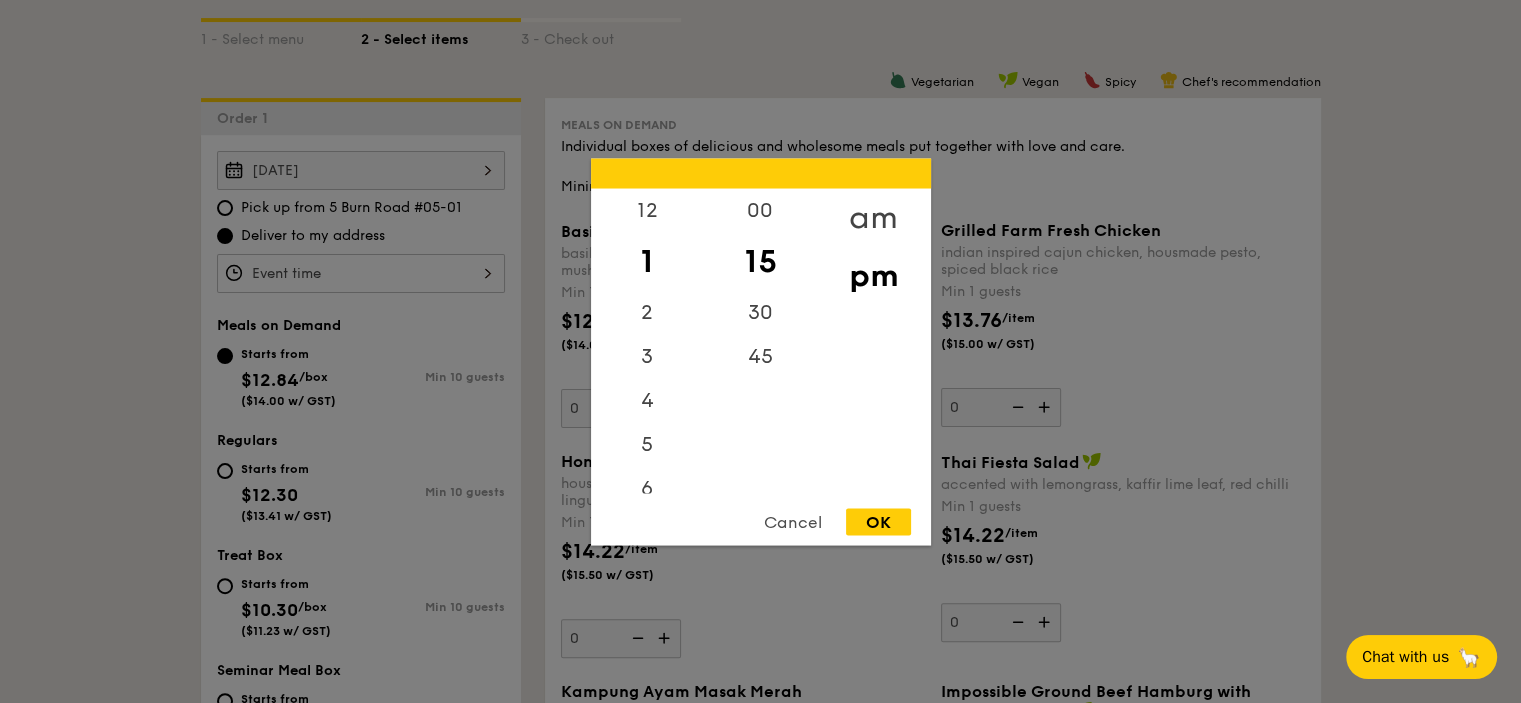 click on "am" at bounding box center [873, 217] 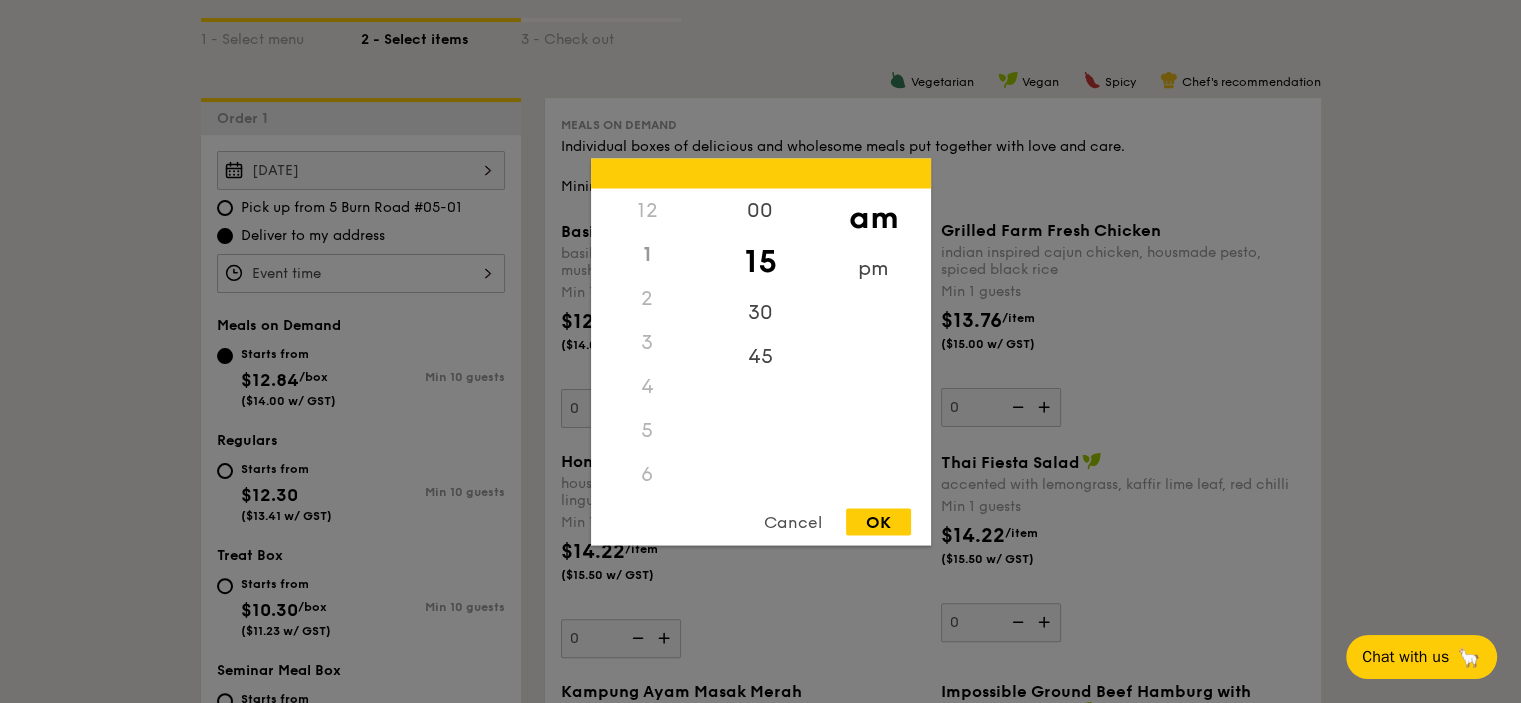 scroll, scrollTop: 333, scrollLeft: 0, axis: vertical 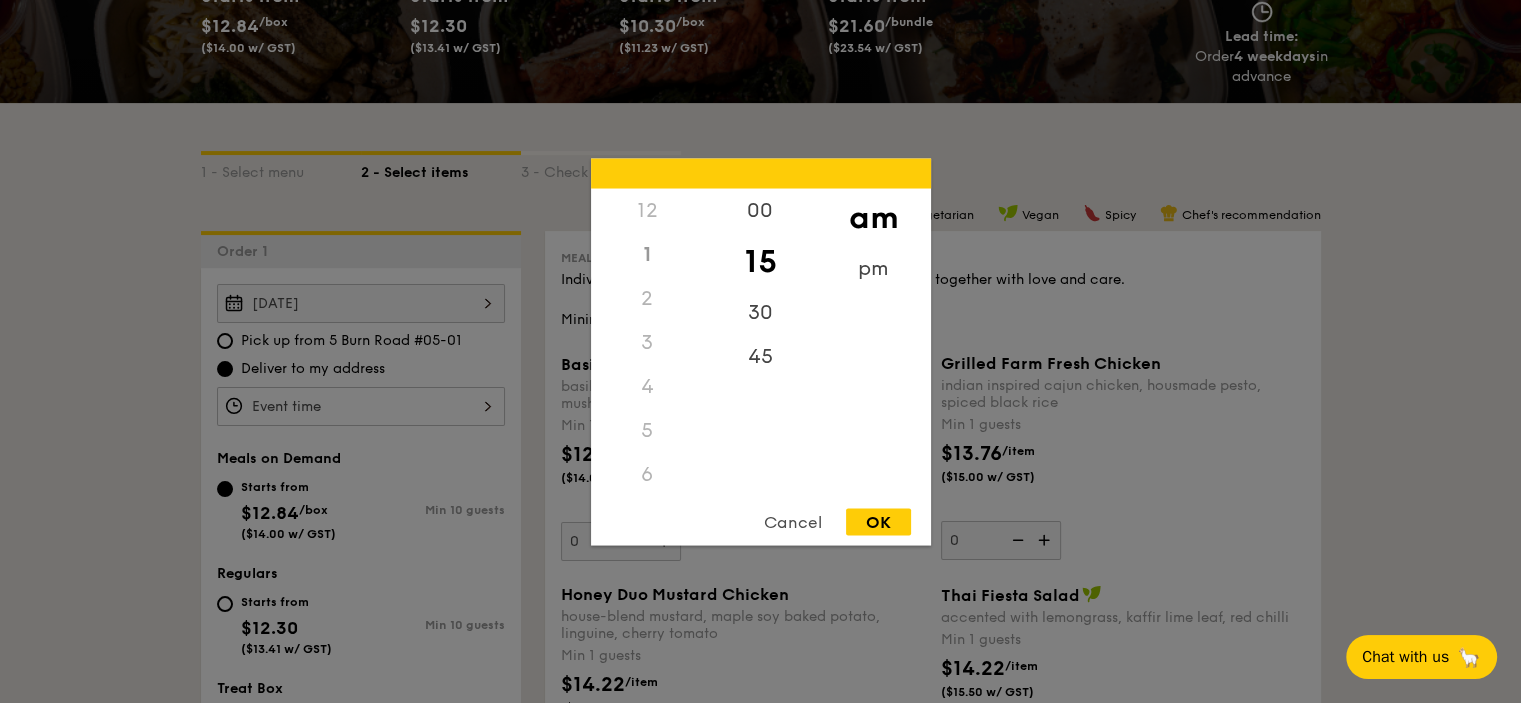 click on "1" at bounding box center [647, 254] 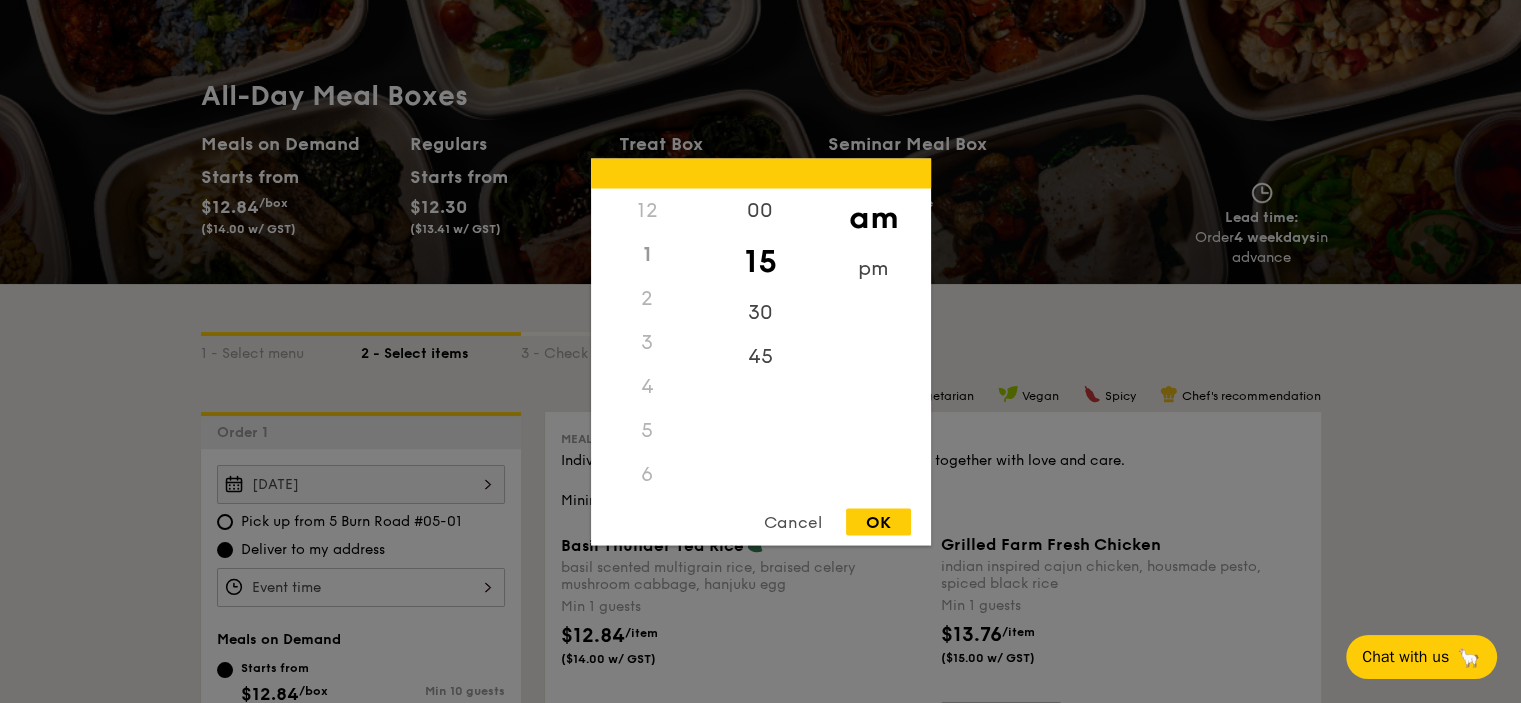 scroll, scrollTop: 133, scrollLeft: 0, axis: vertical 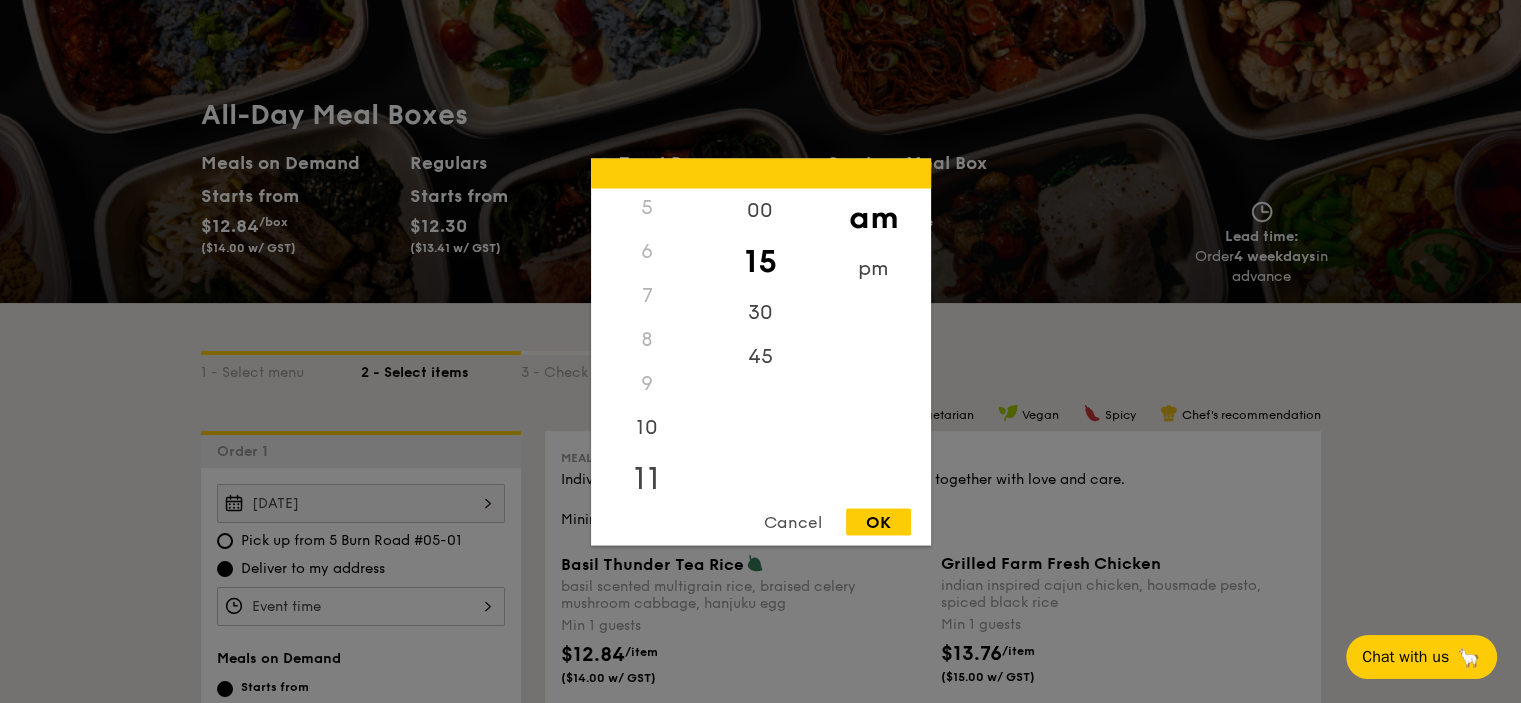 click on "11" at bounding box center (647, 478) 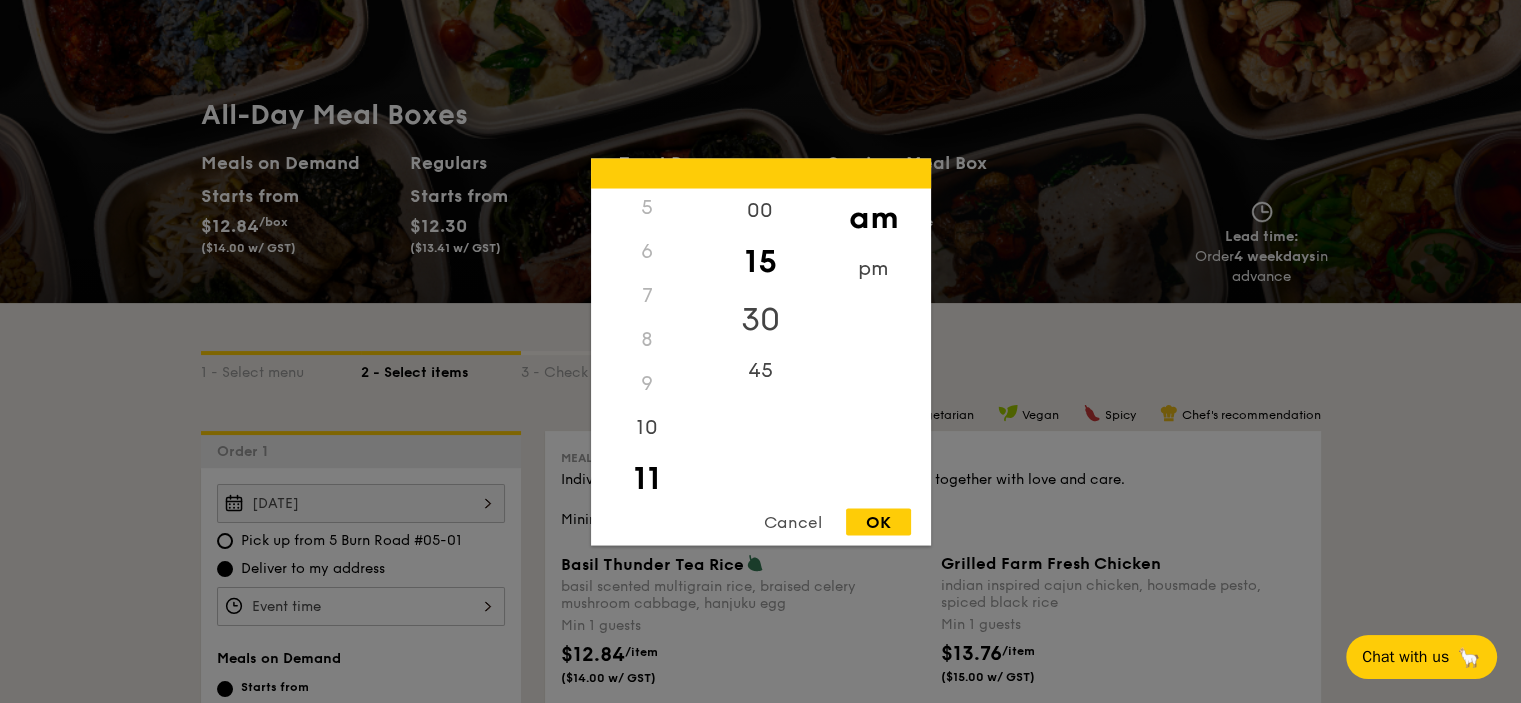 click on "30" at bounding box center (760, 319) 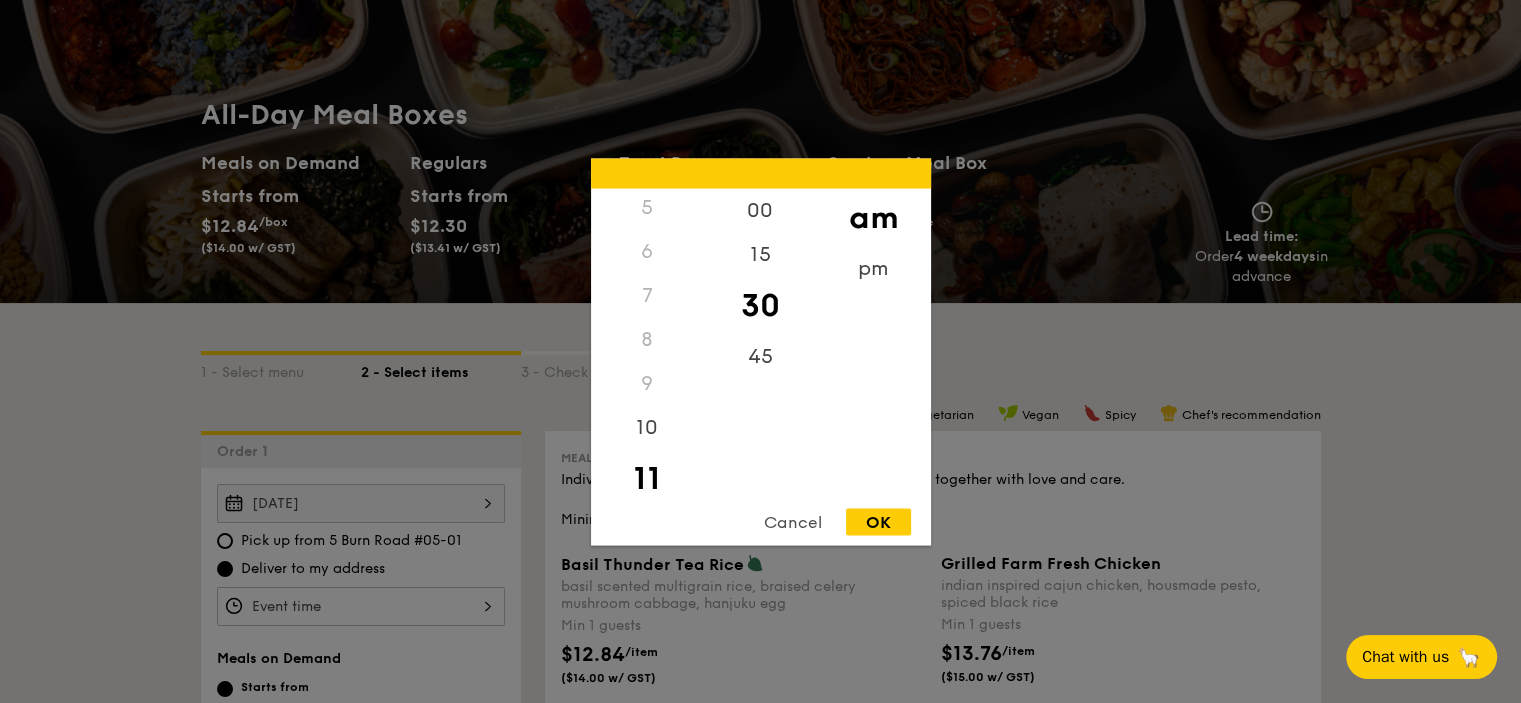click on "OK" at bounding box center (878, 521) 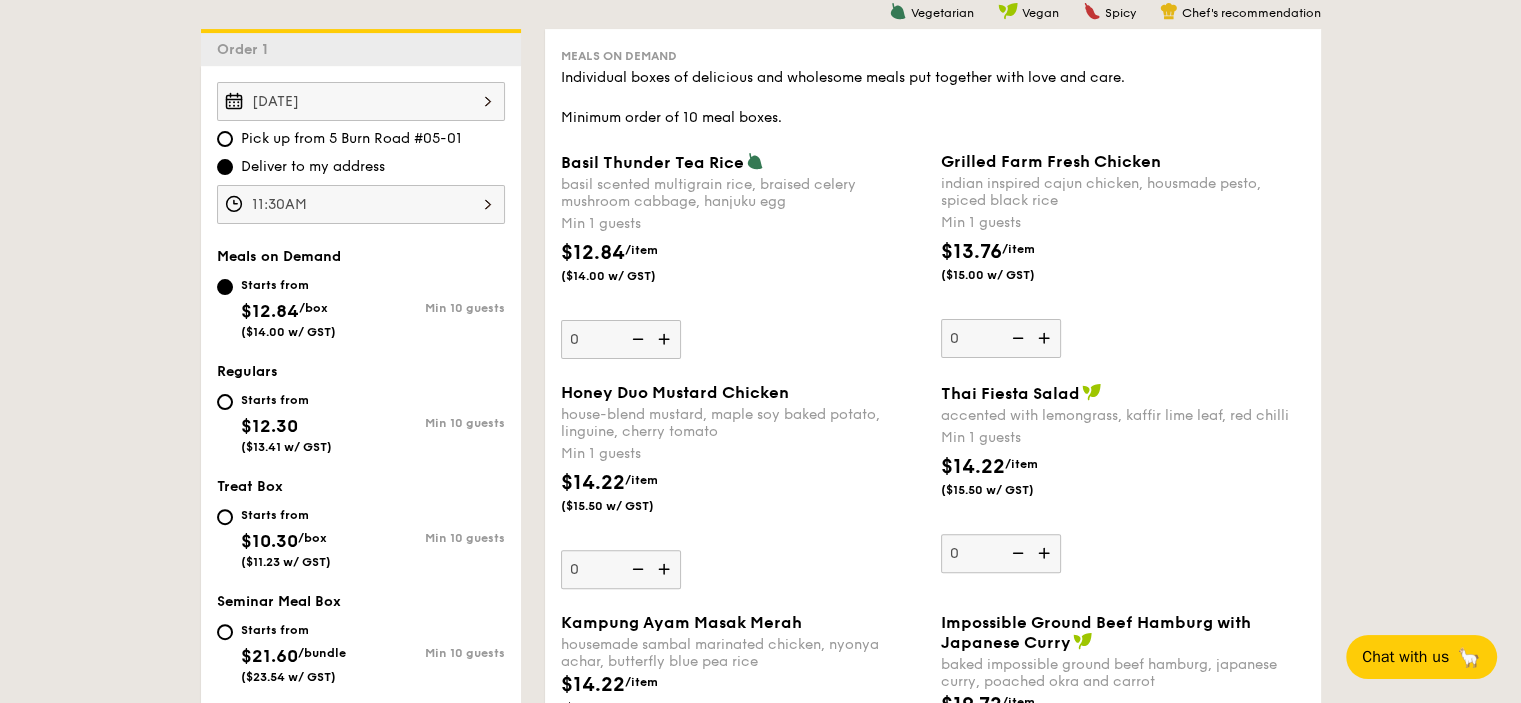 scroll, scrollTop: 533, scrollLeft: 0, axis: vertical 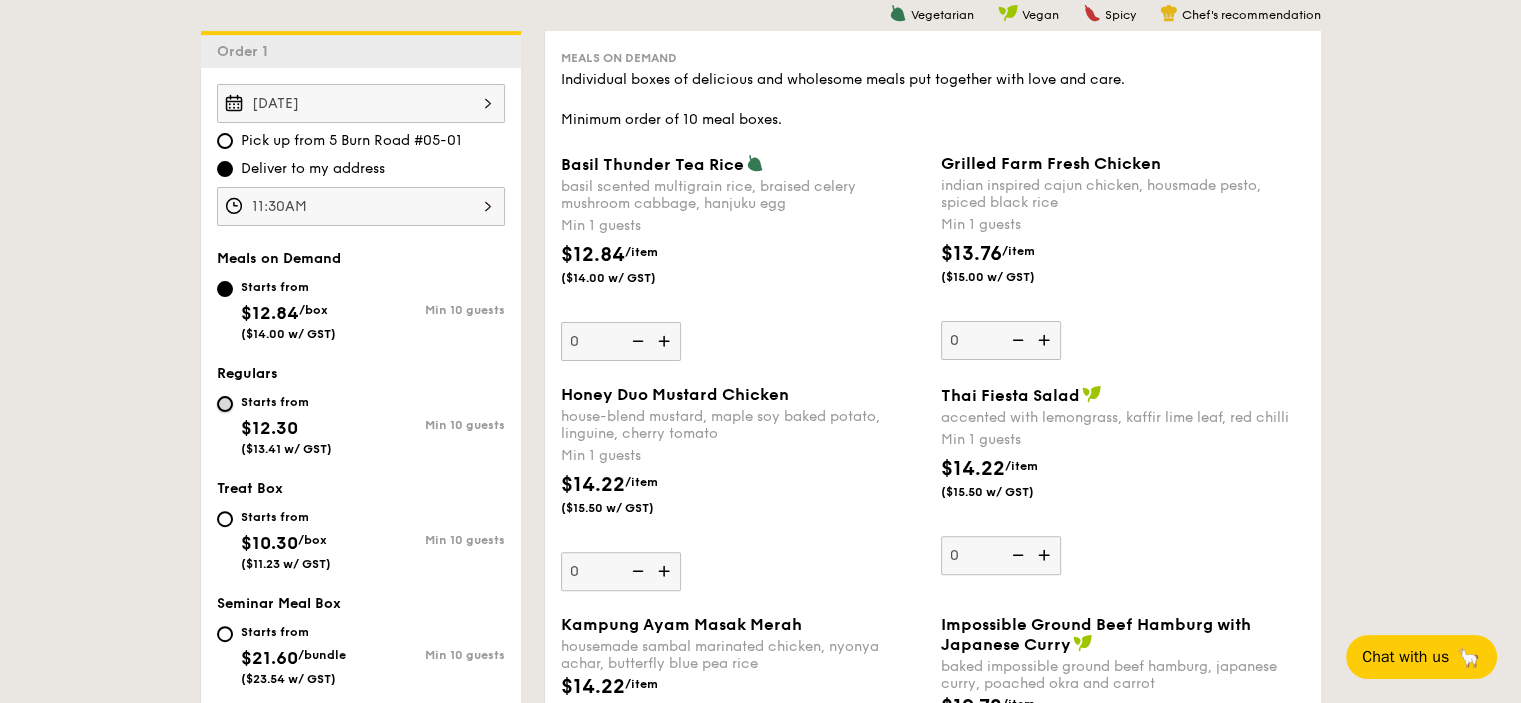 click on "Starts from
$12.30
($13.41 w/ GST)
Min 10 guests" at bounding box center (225, 404) 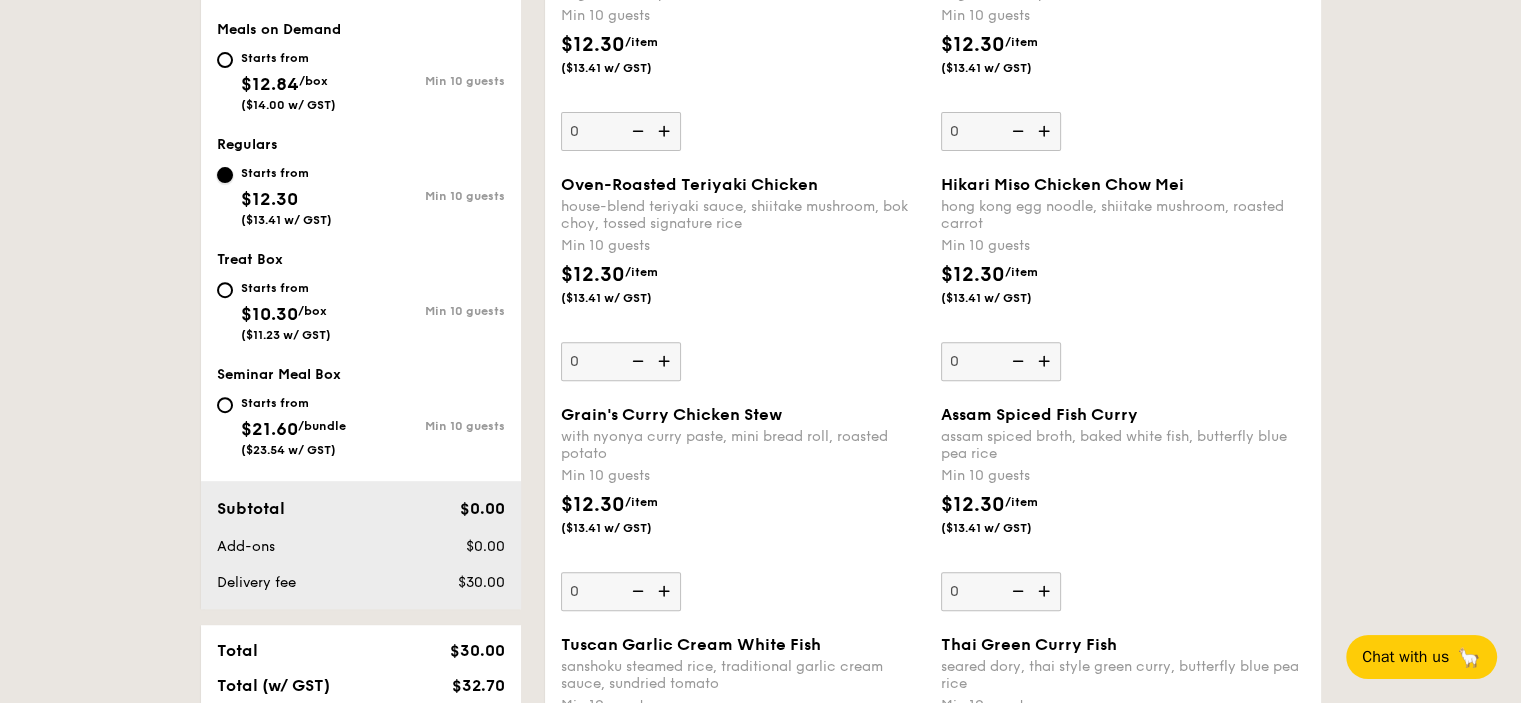 scroll, scrollTop: 800, scrollLeft: 0, axis: vertical 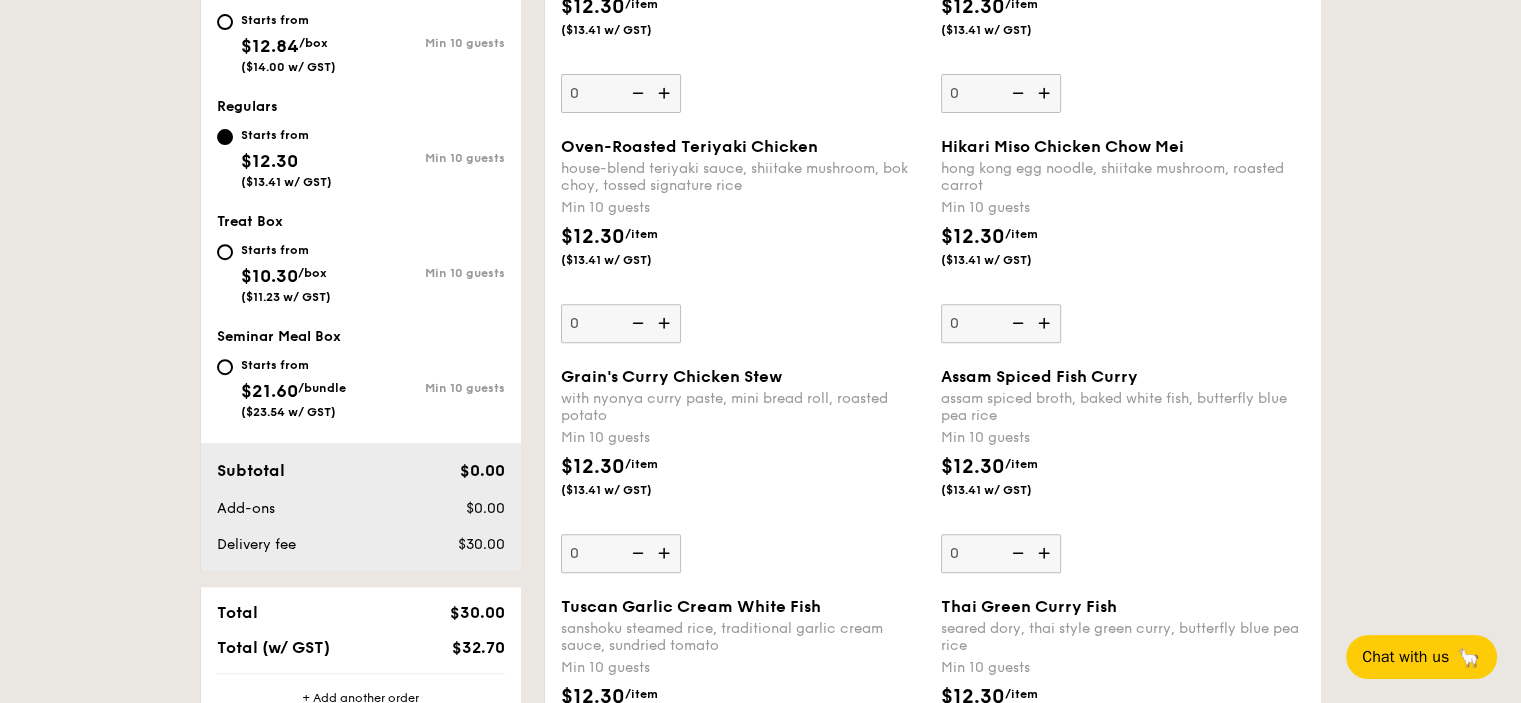 click at bounding box center (666, 323) 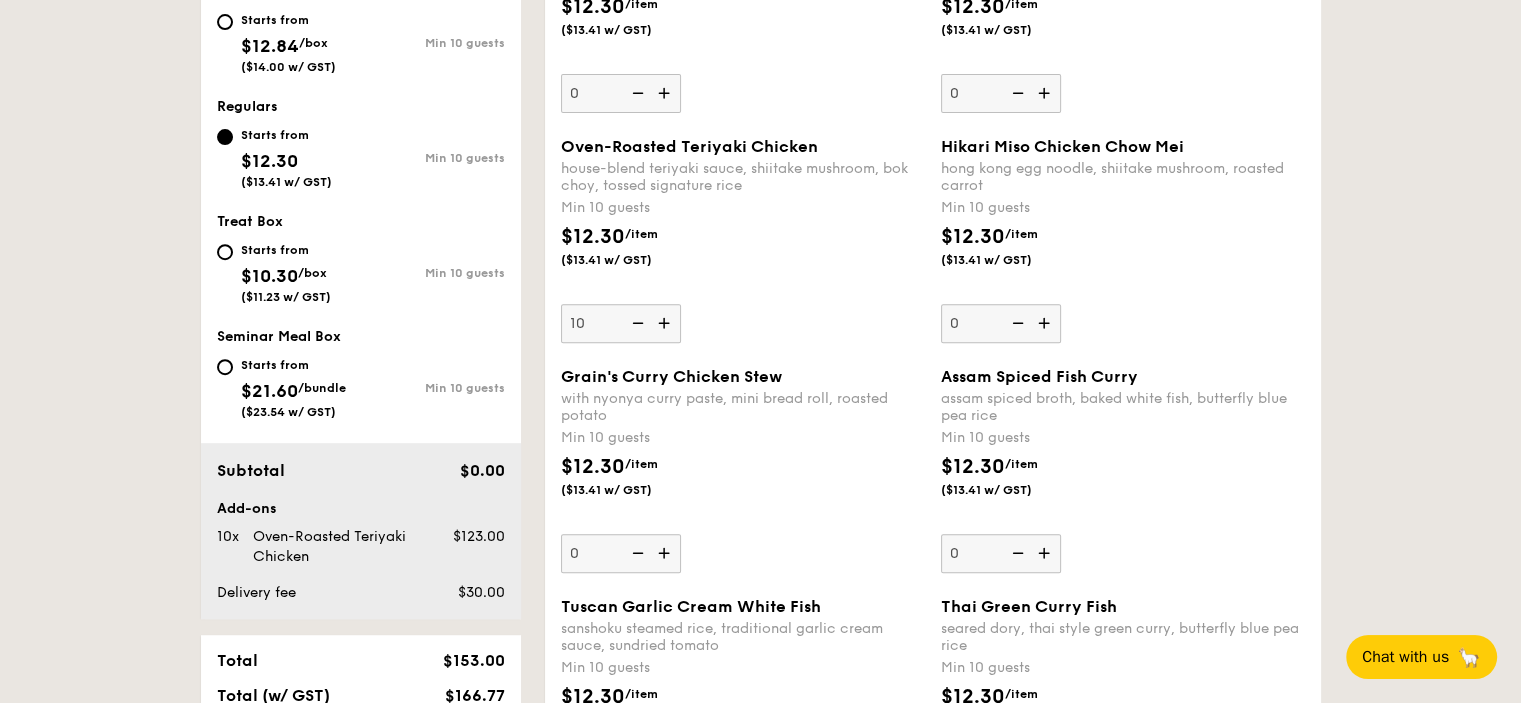 click at bounding box center (666, 323) 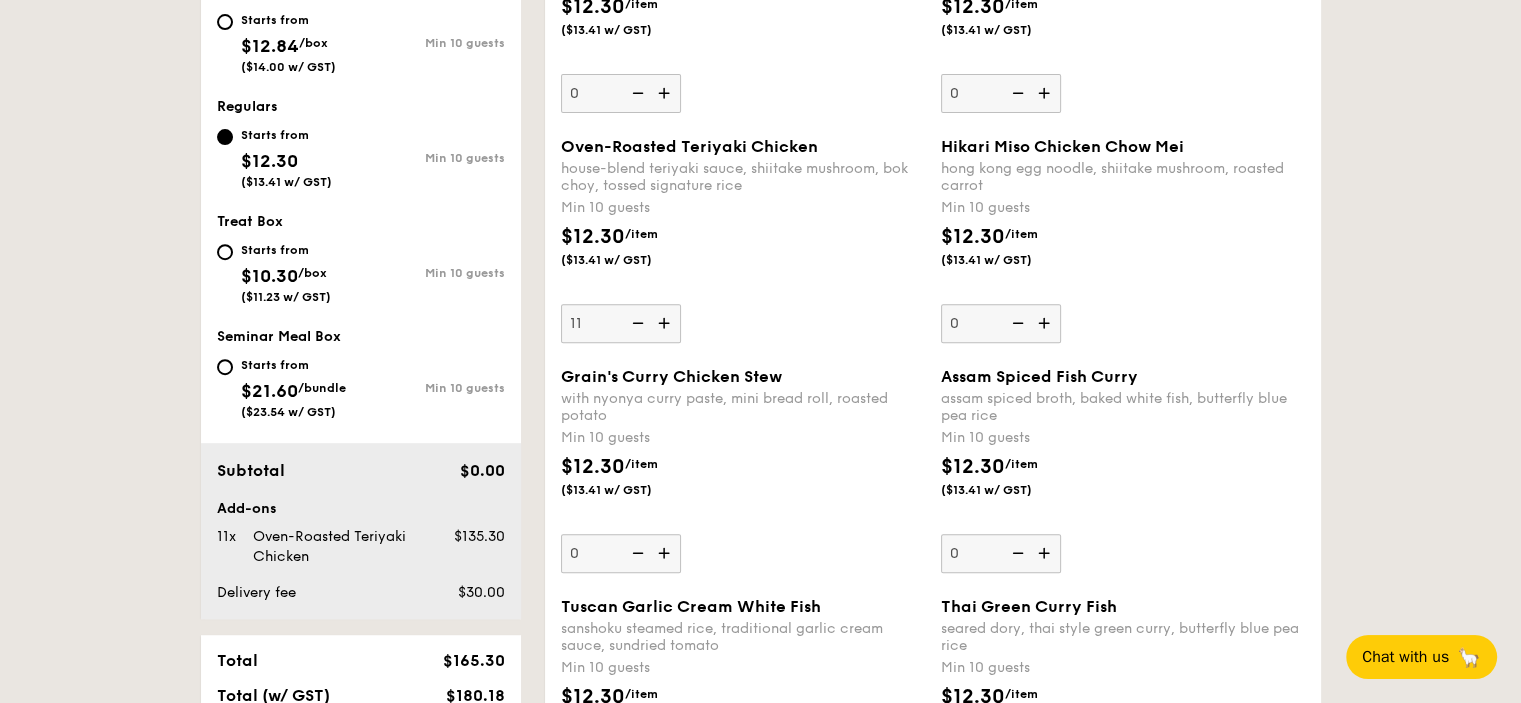 click at bounding box center (666, 323) 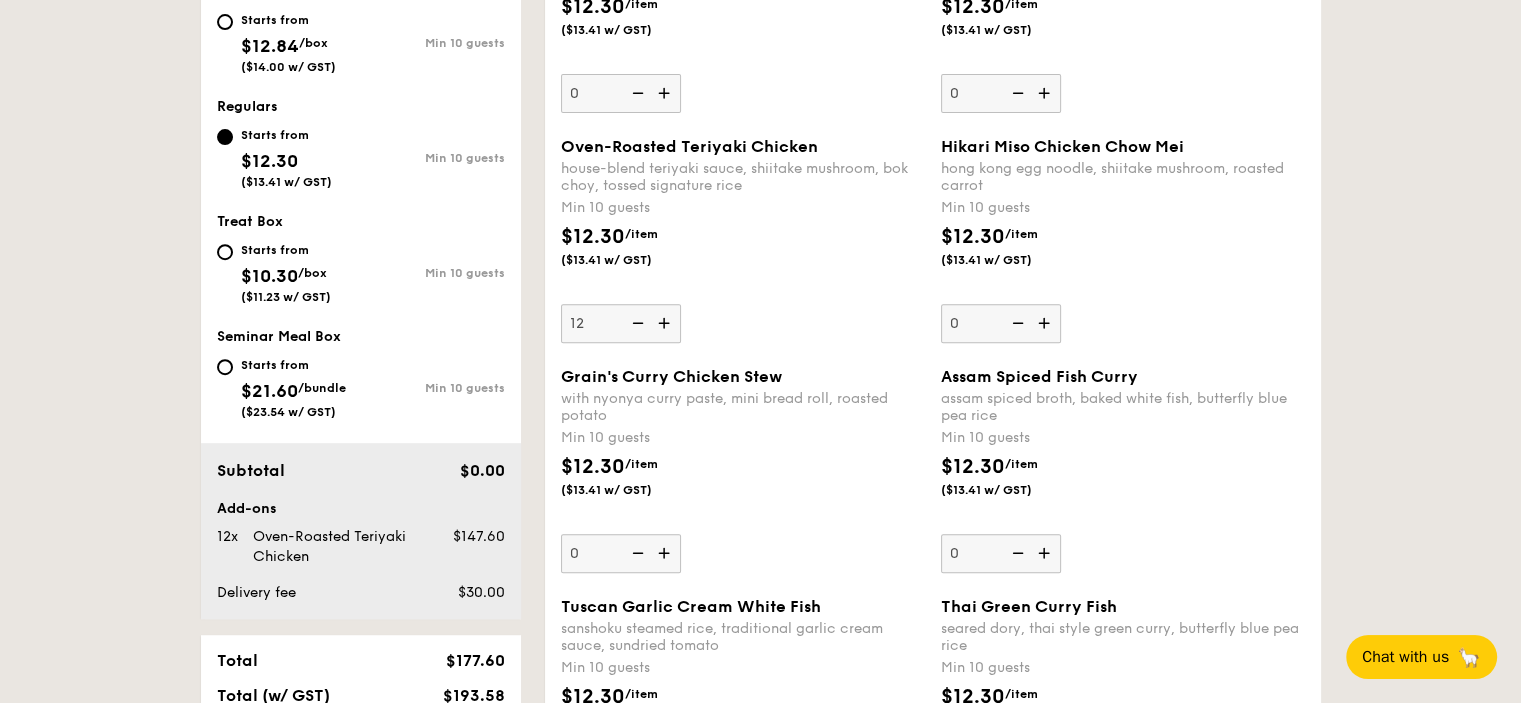 click at bounding box center [636, 323] 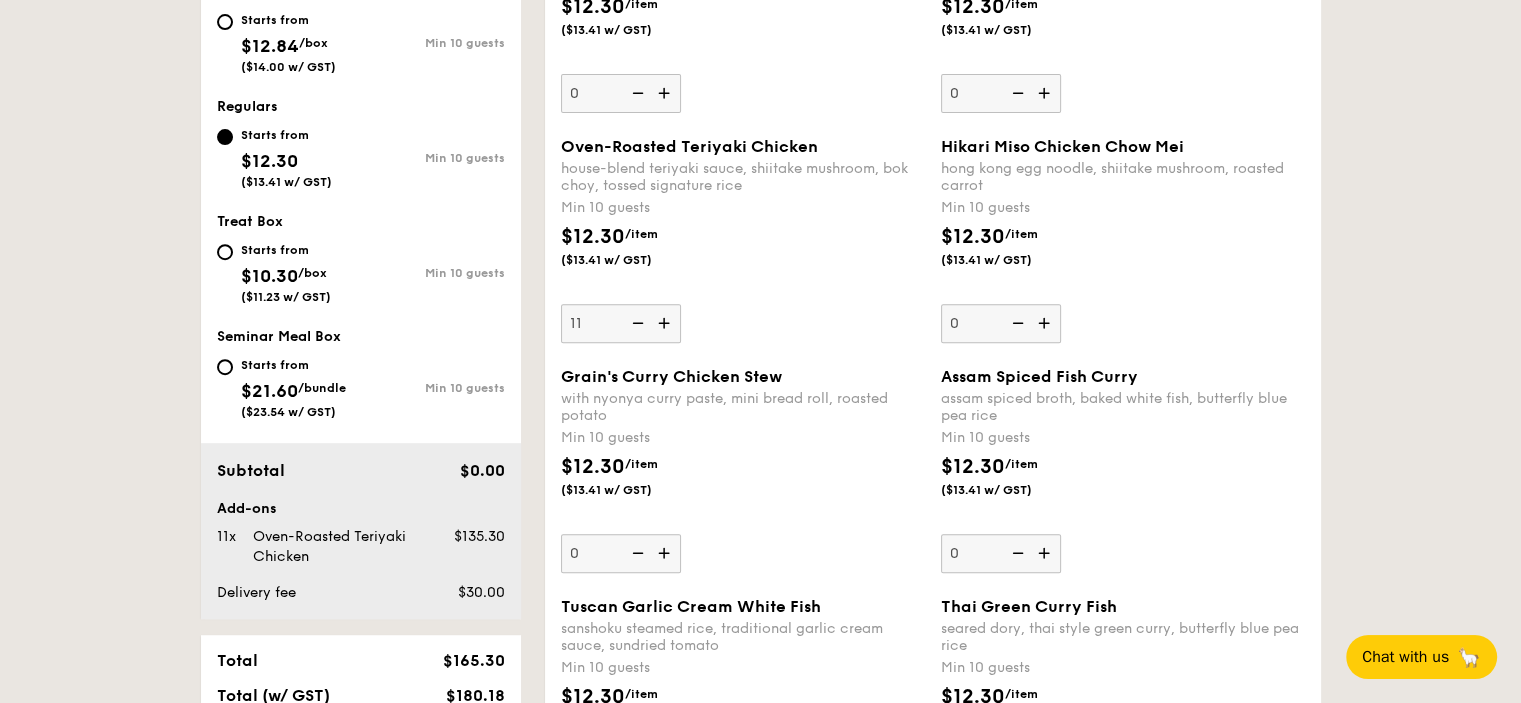 click at bounding box center (636, 323) 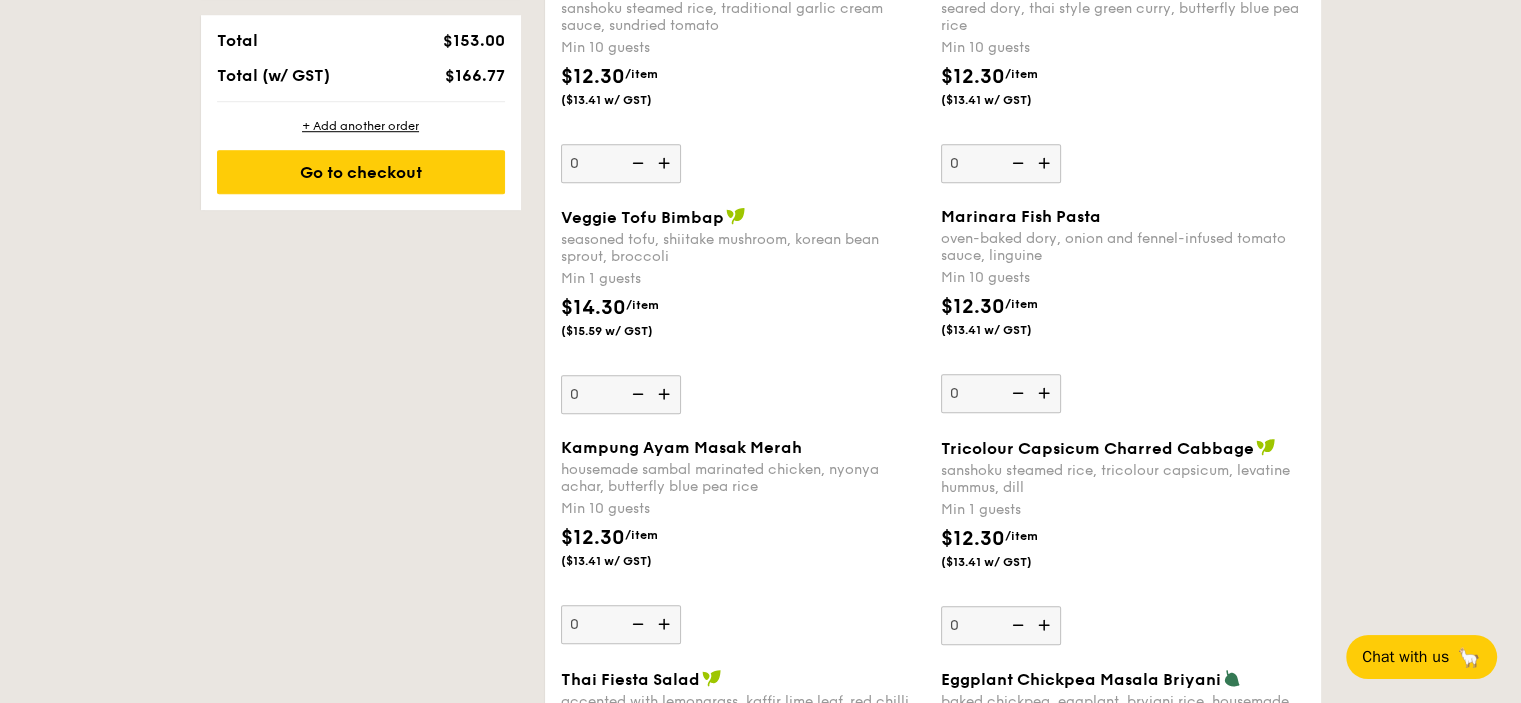 scroll, scrollTop: 1533, scrollLeft: 0, axis: vertical 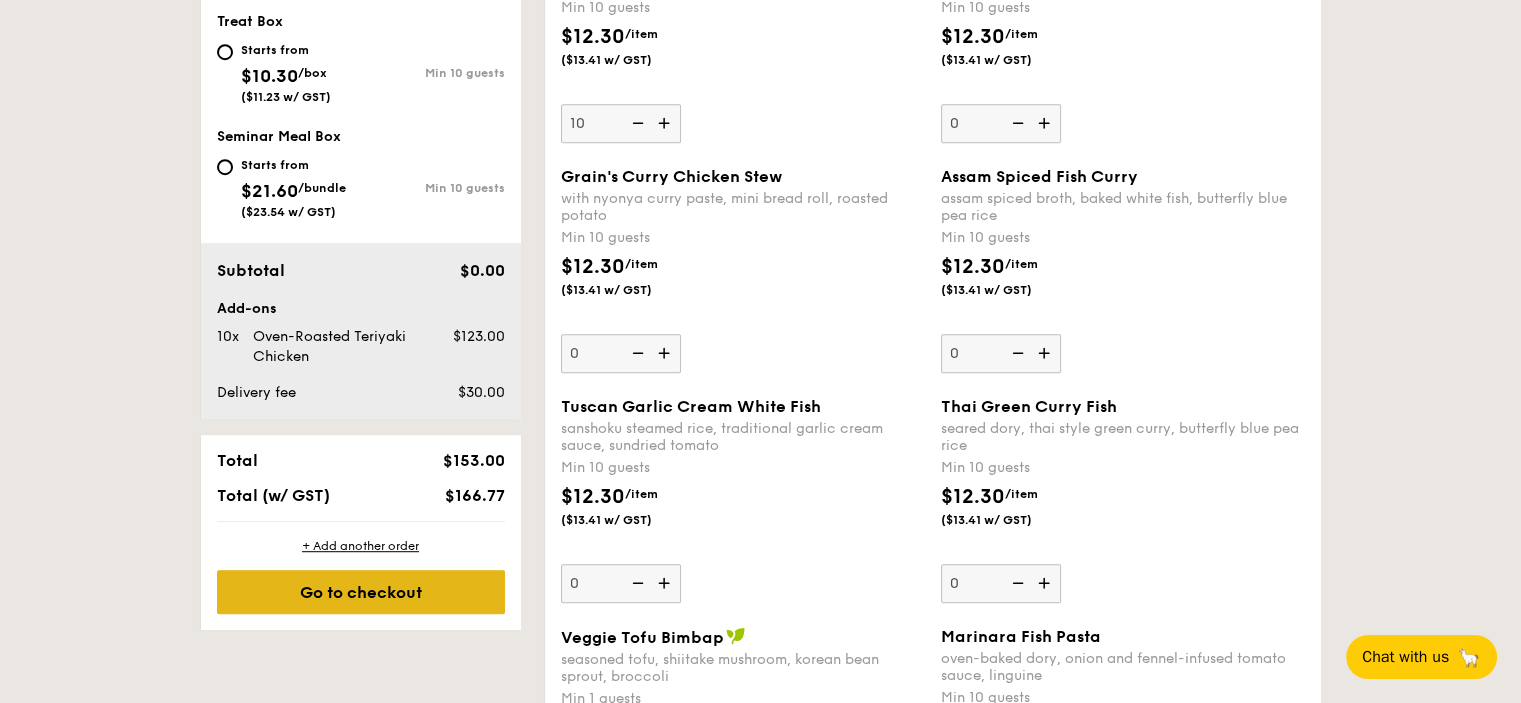 click on "Go to checkout" at bounding box center [361, 592] 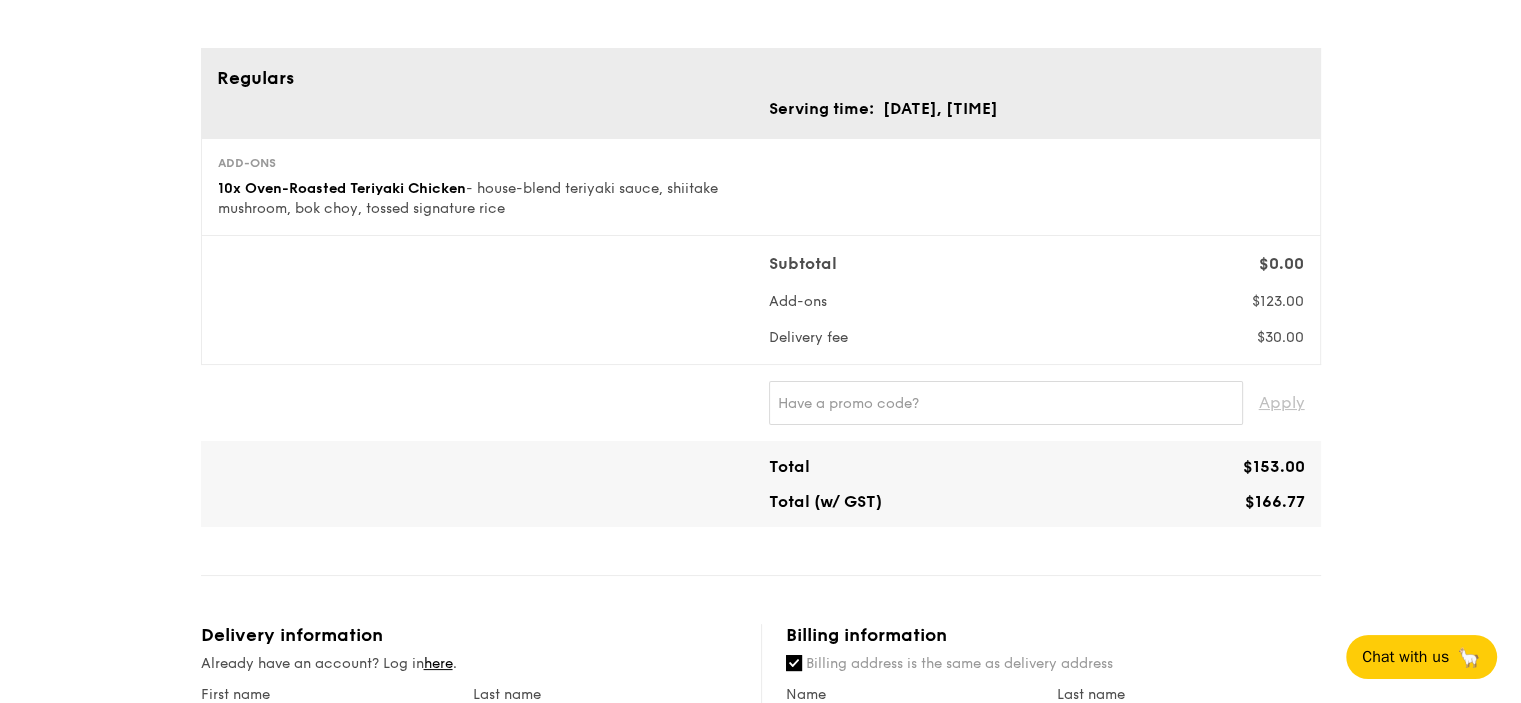 scroll, scrollTop: 0, scrollLeft: 0, axis: both 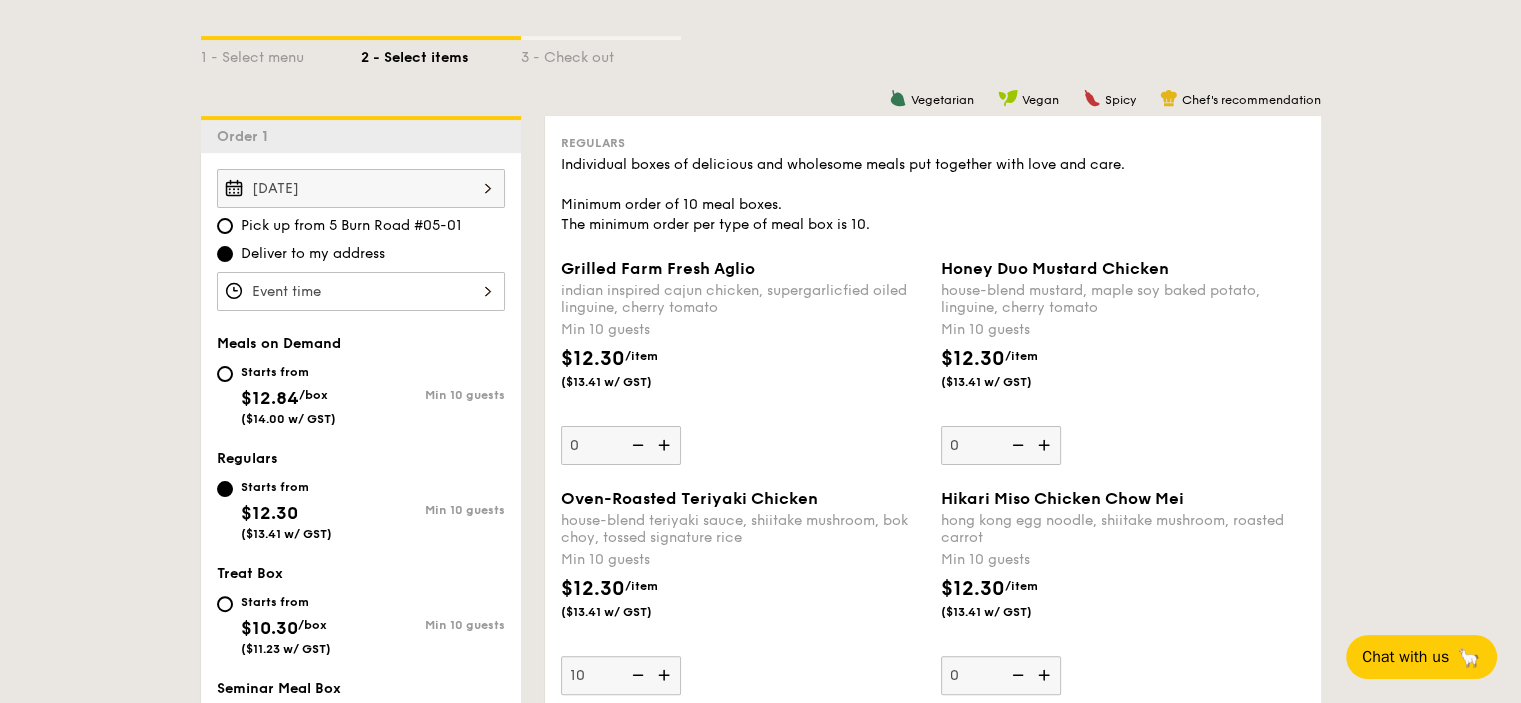 click on "$12.84" at bounding box center (270, 398) 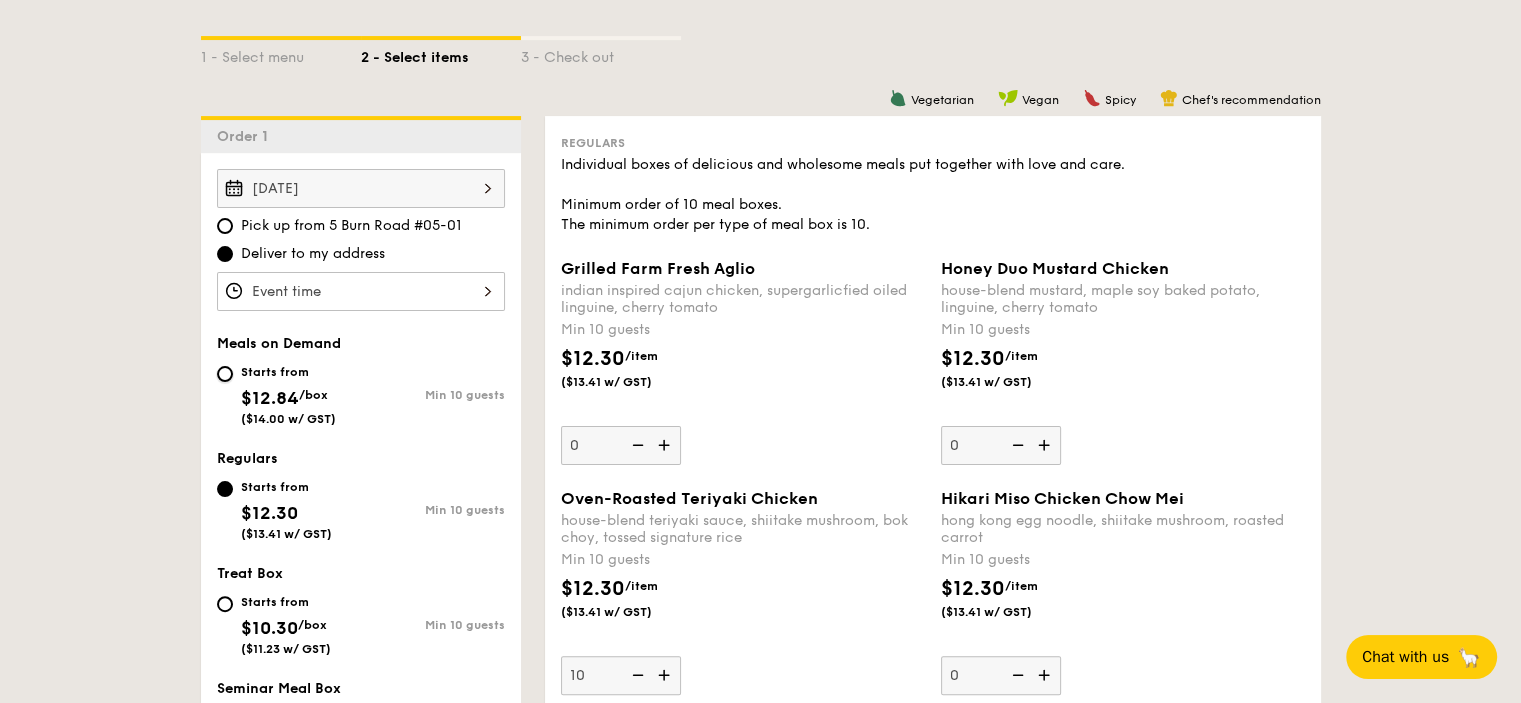 click on "Starts from
$12.84
/box
($14.00 w/ GST)
Min 10 guests" at bounding box center (225, 374) 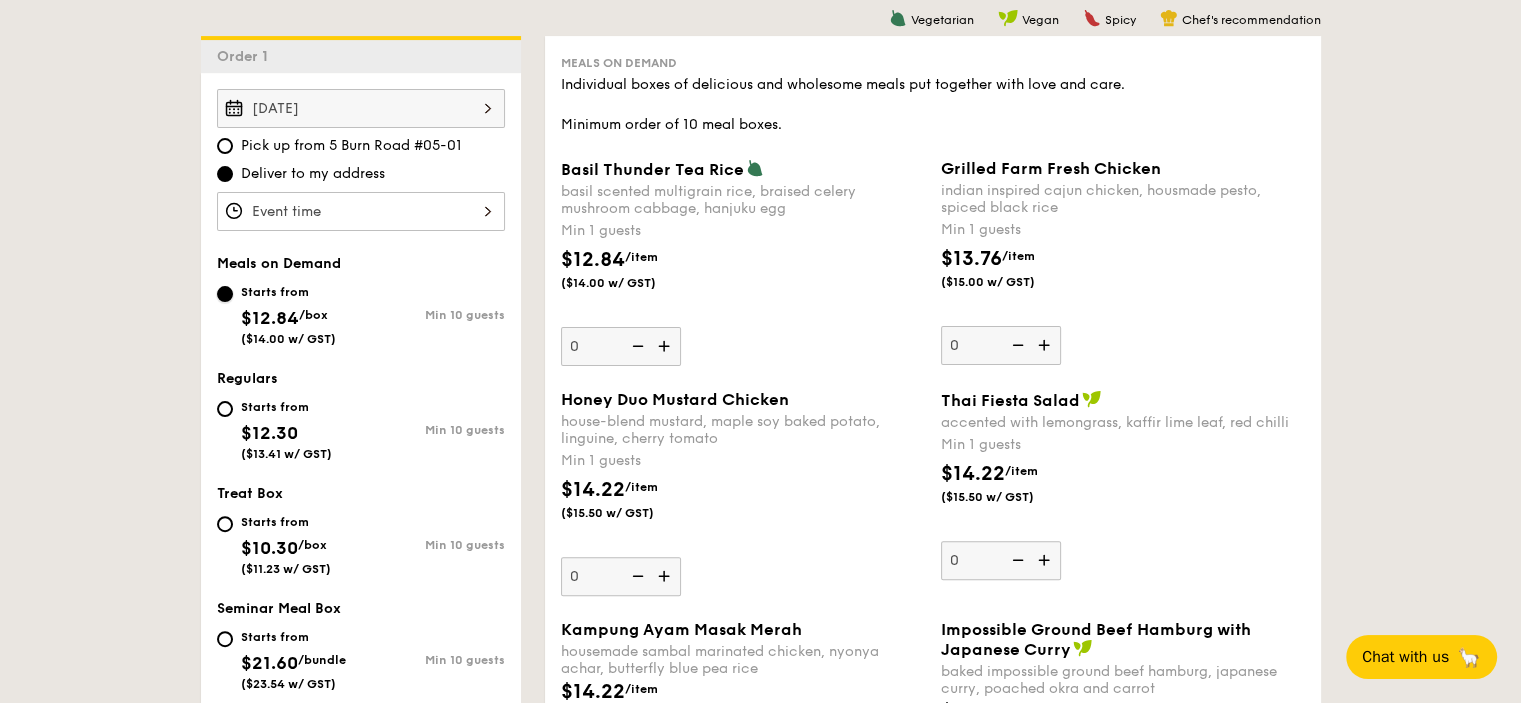 scroll, scrollTop: 515, scrollLeft: 0, axis: vertical 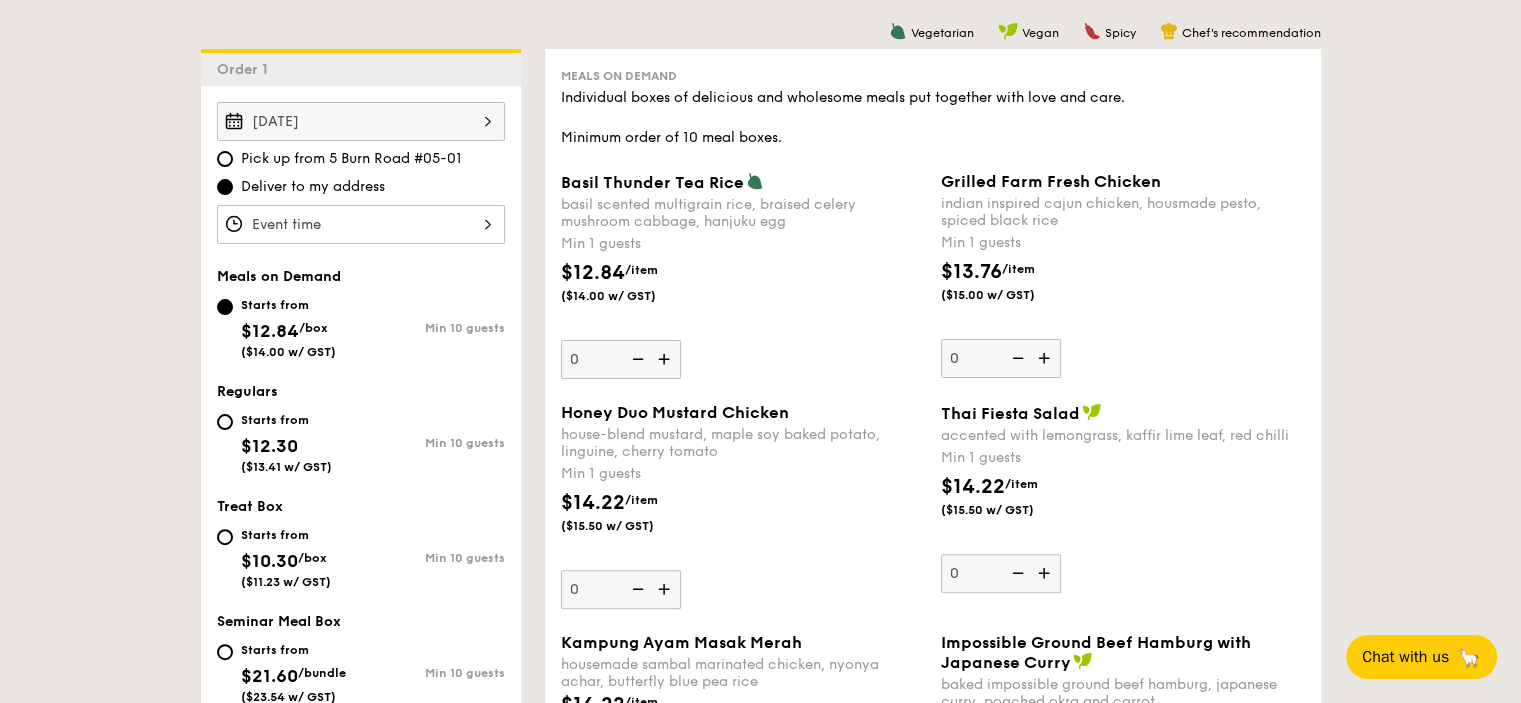 click at bounding box center [666, 589] 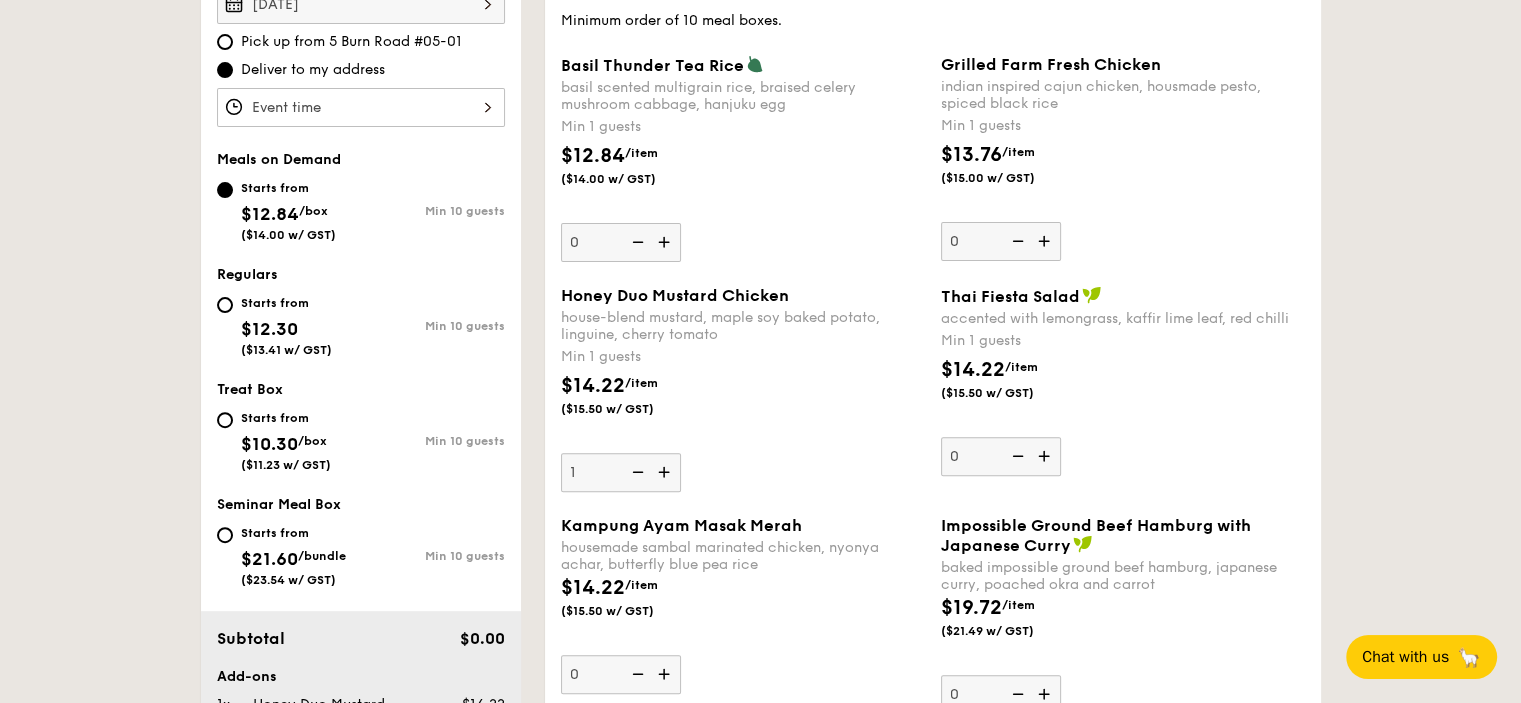 scroll, scrollTop: 648, scrollLeft: 0, axis: vertical 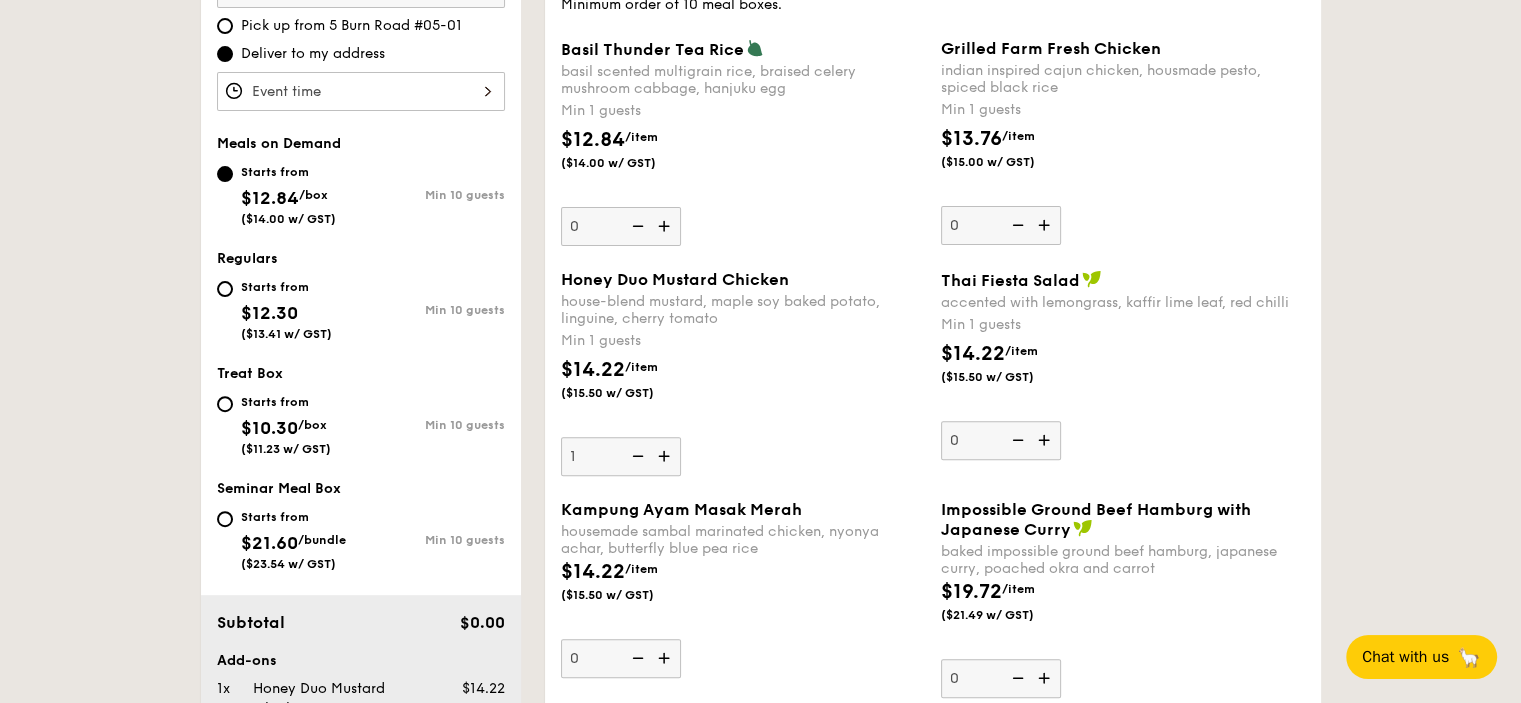 click at bounding box center [666, 456] 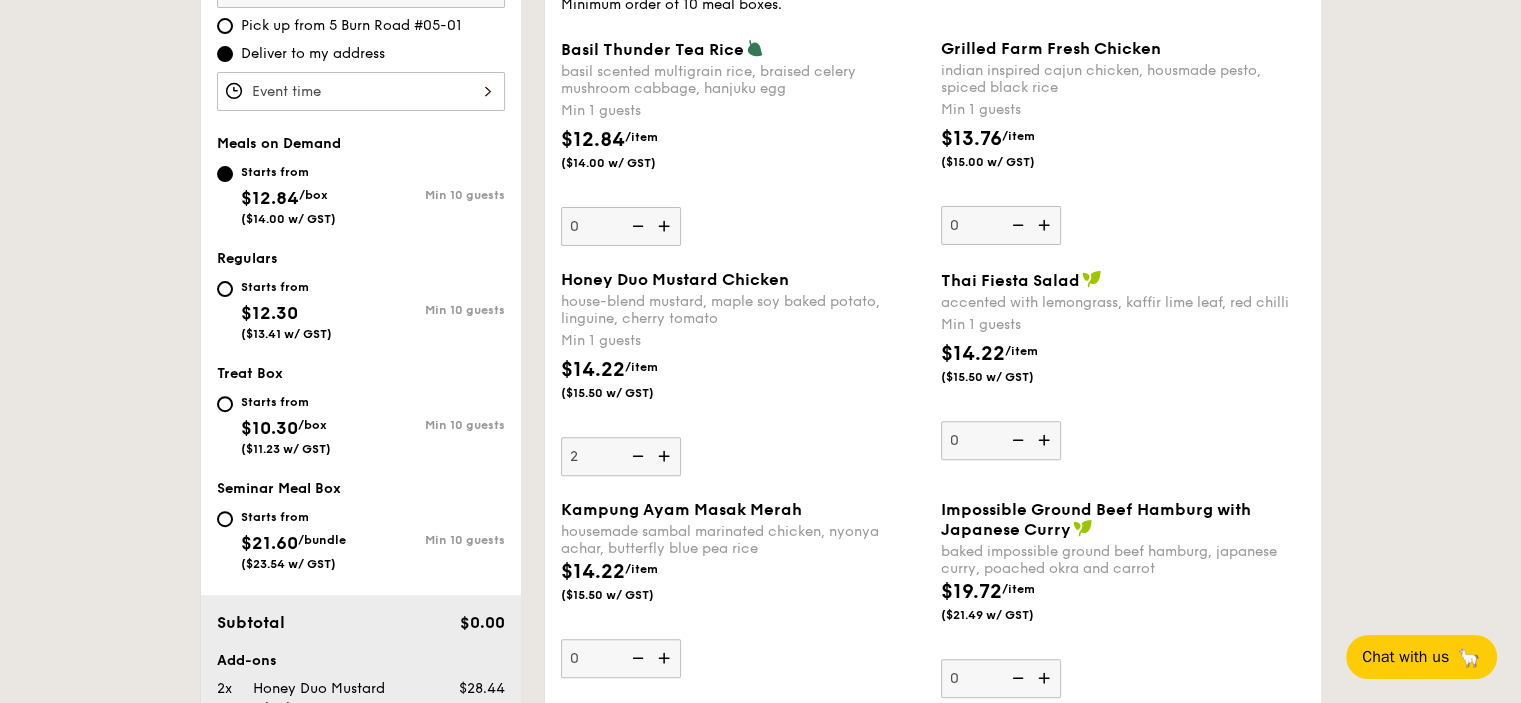 click at bounding box center [666, 456] 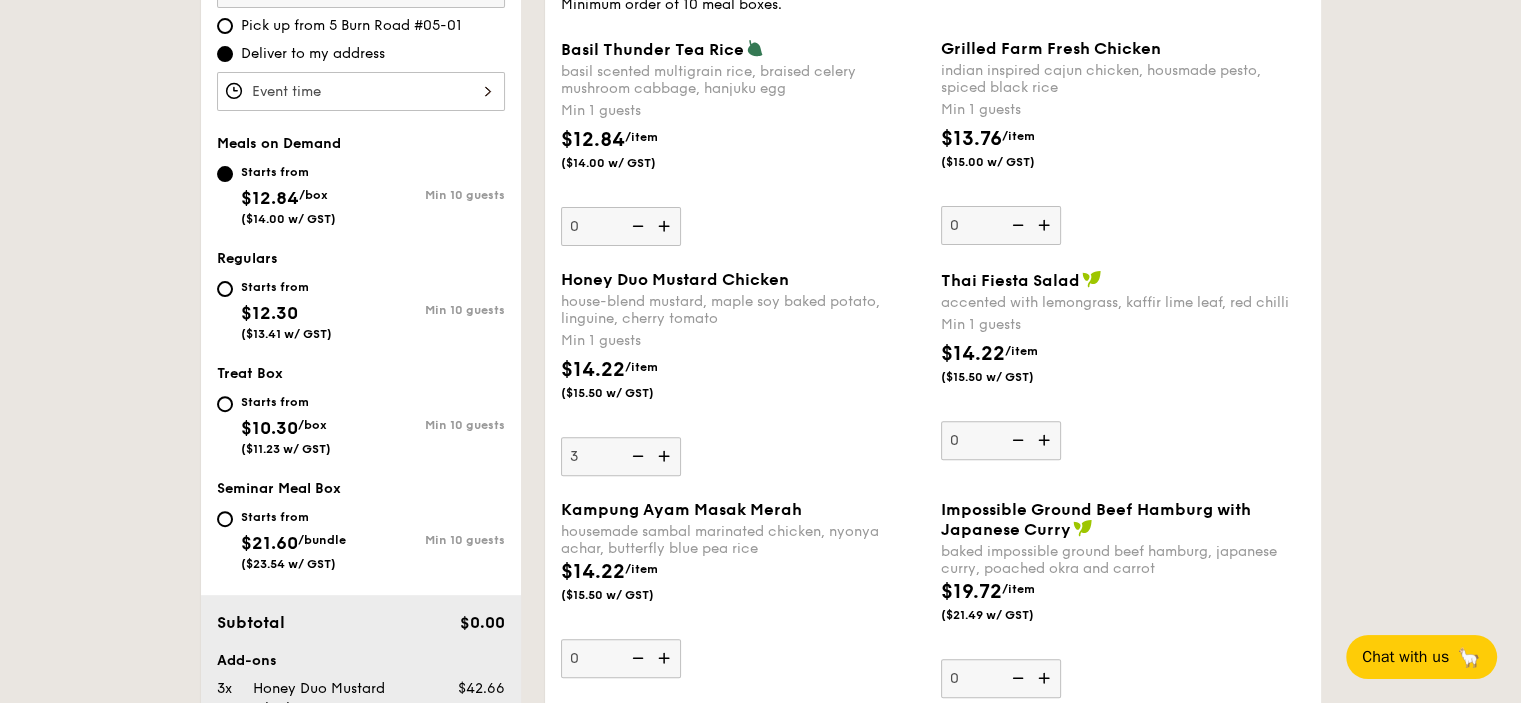 click at bounding box center [666, 456] 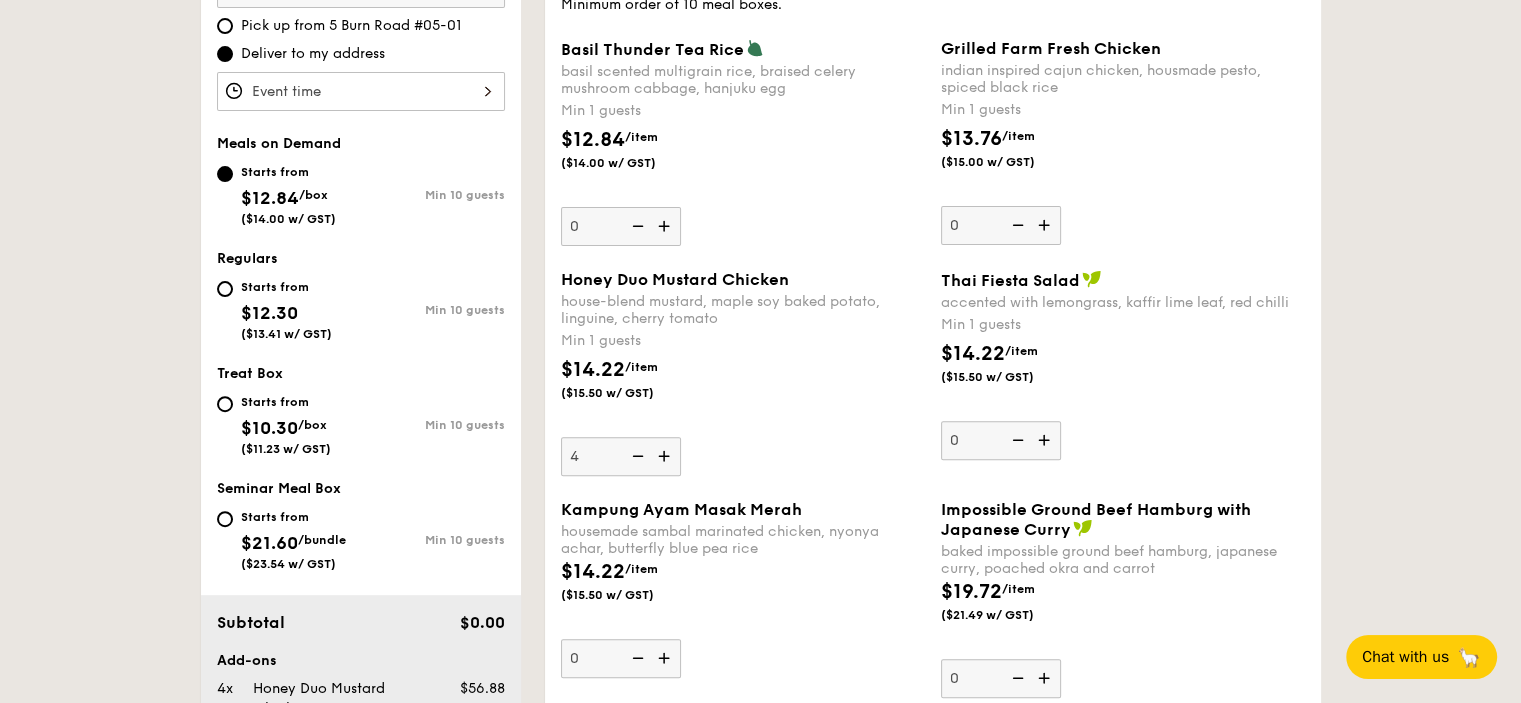 click at bounding box center (666, 456) 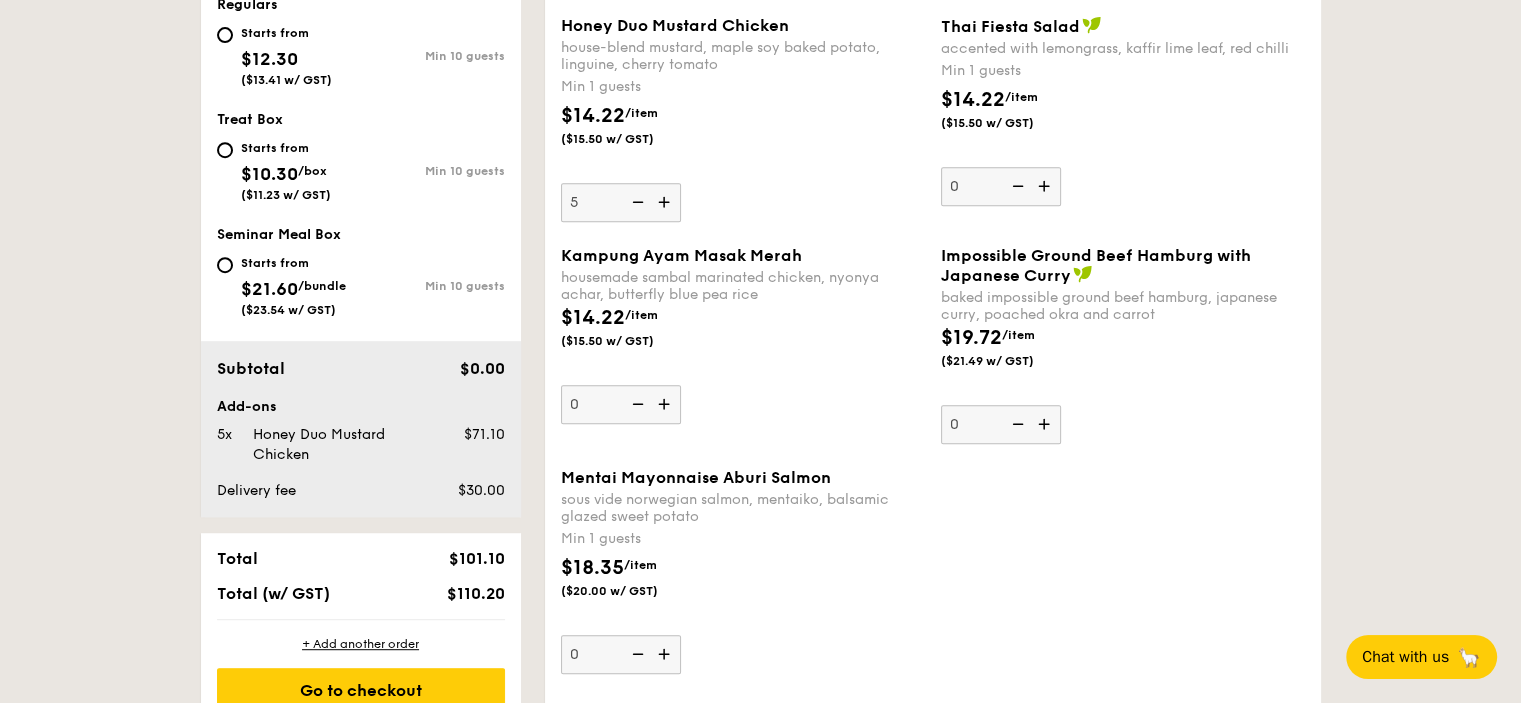 scroll, scrollTop: 1048, scrollLeft: 0, axis: vertical 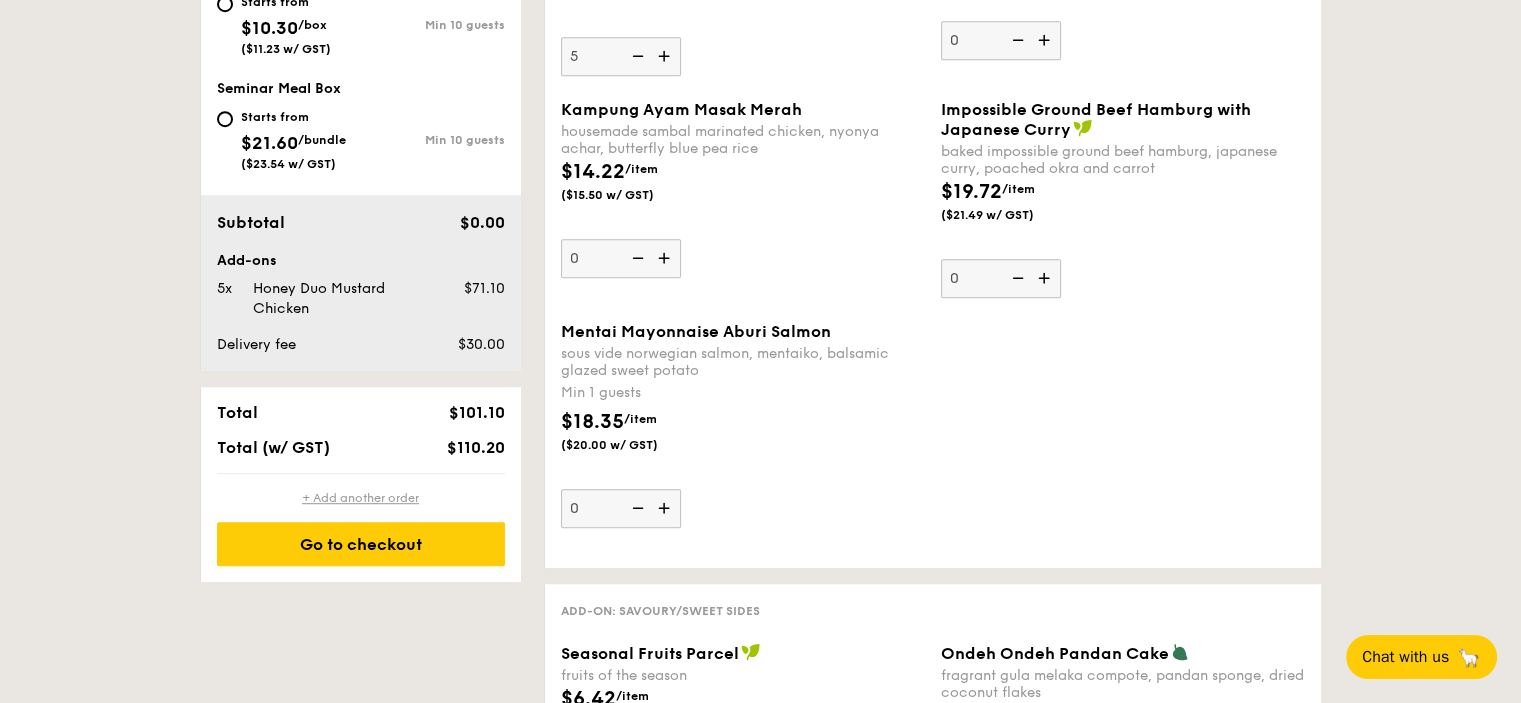 click on "+ Add another order" at bounding box center (361, 498) 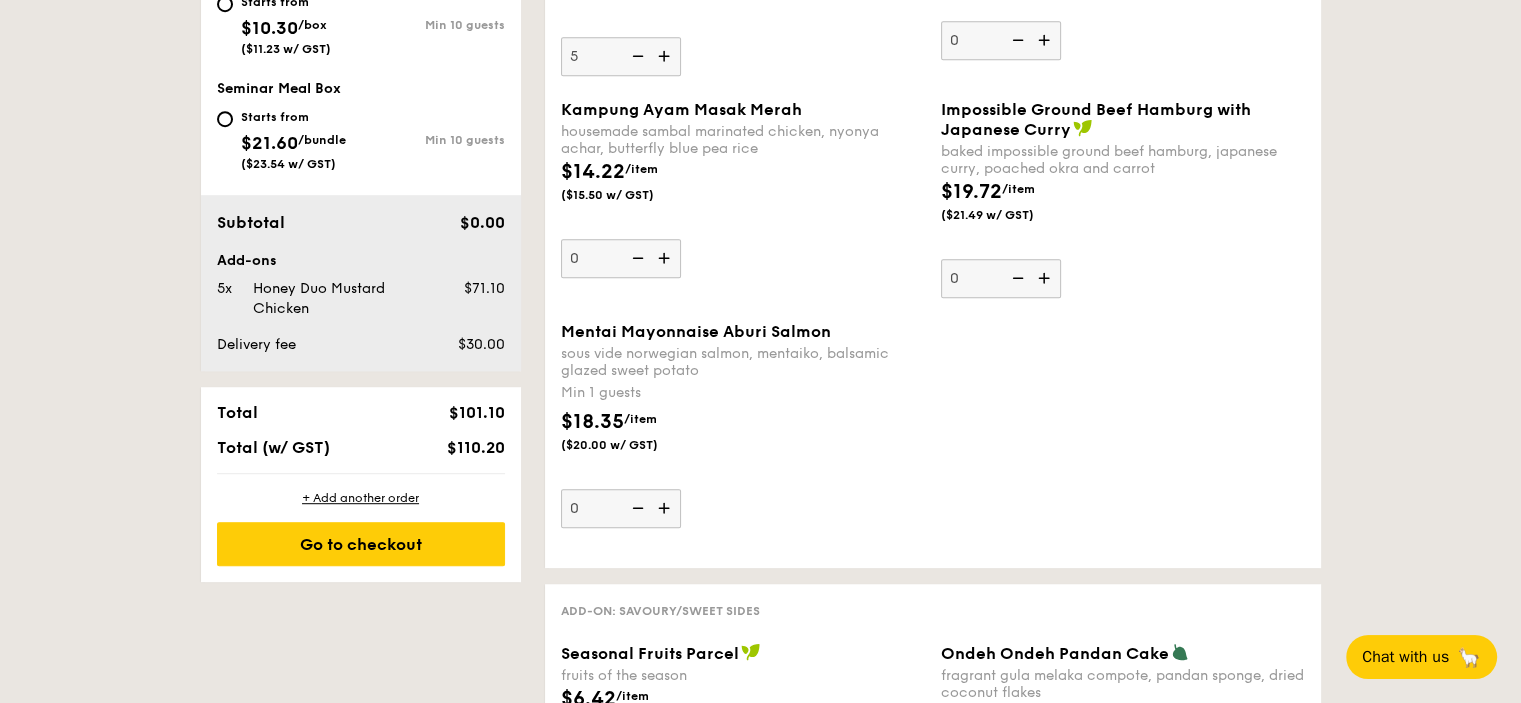 type on "0" 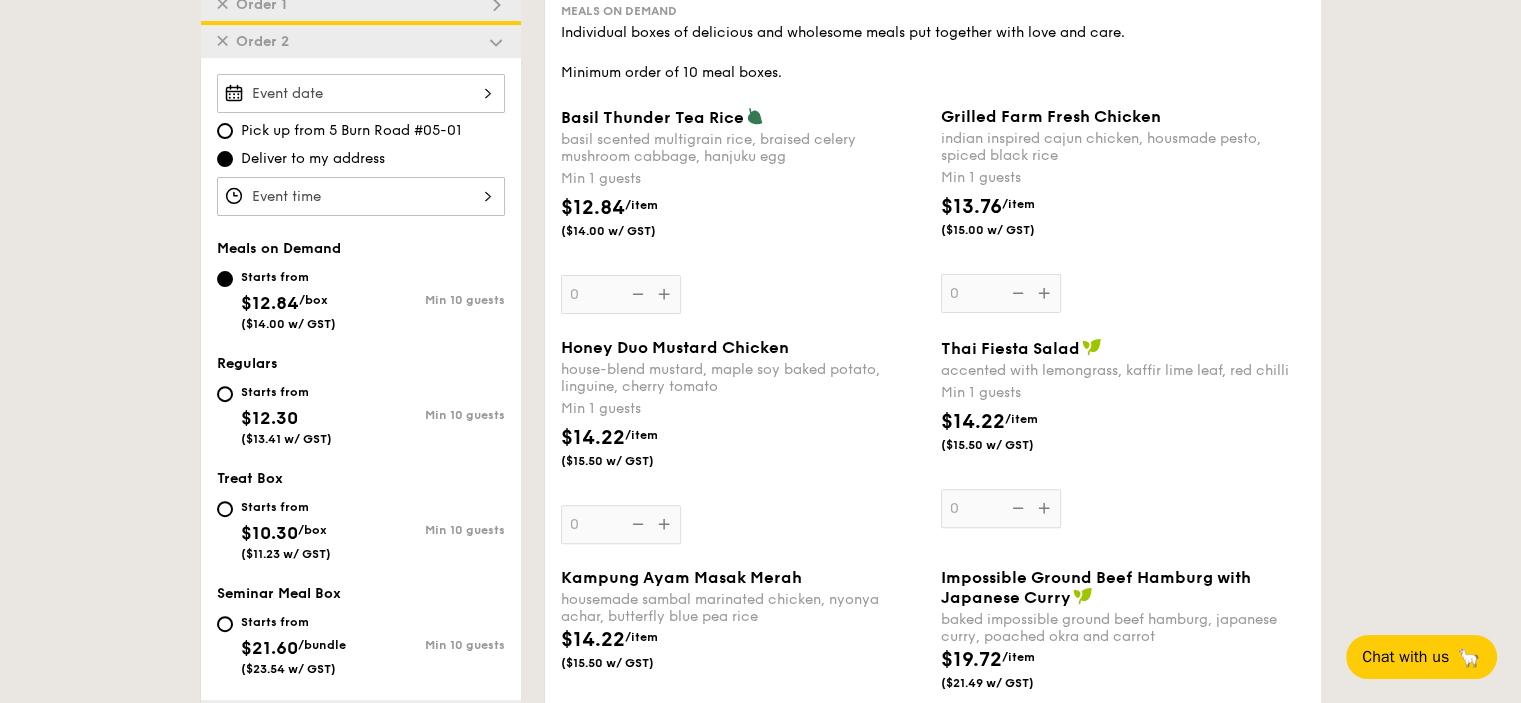 scroll, scrollTop: 571, scrollLeft: 0, axis: vertical 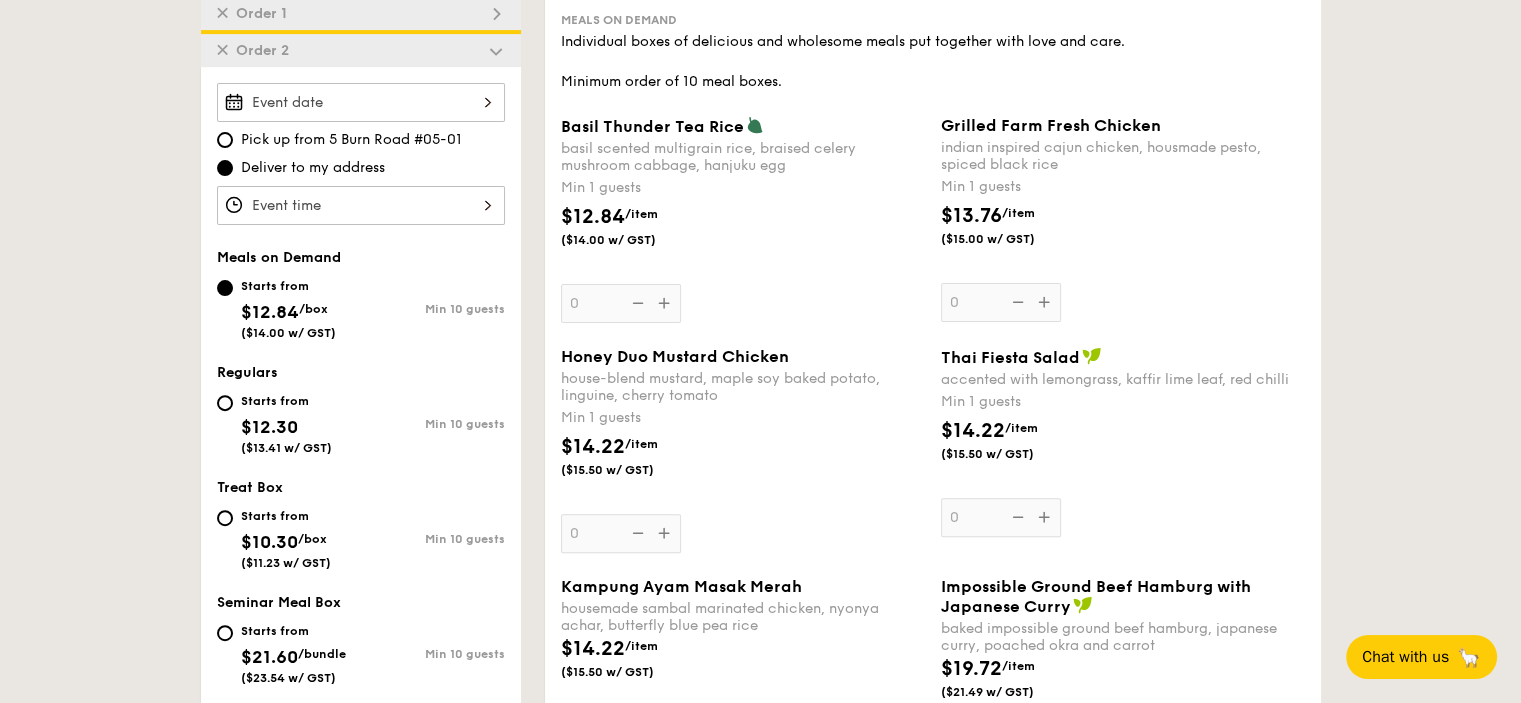 click on "Starts from" at bounding box center [286, 401] 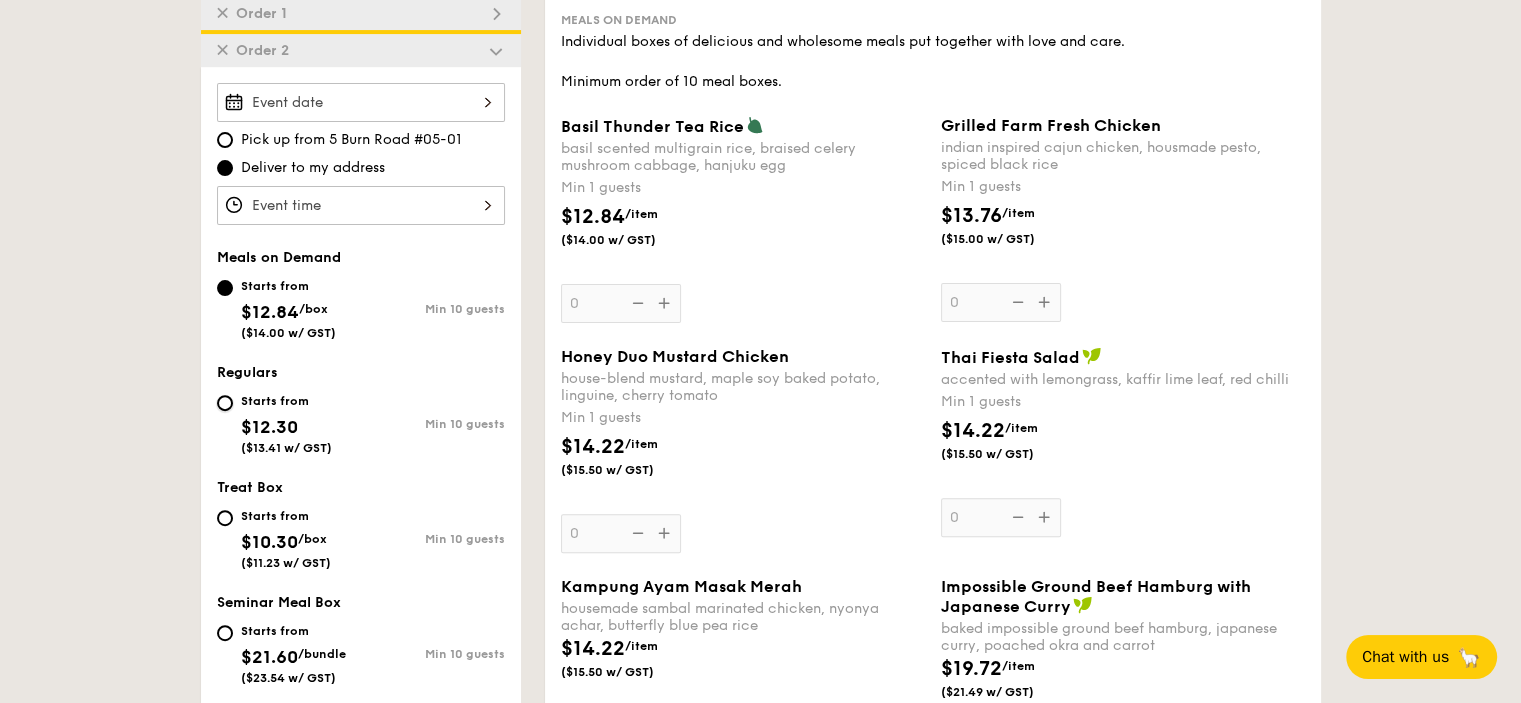 click on "Starts from
$12.30
($13.41 w/ GST)
Min 10 guests" at bounding box center [225, 403] 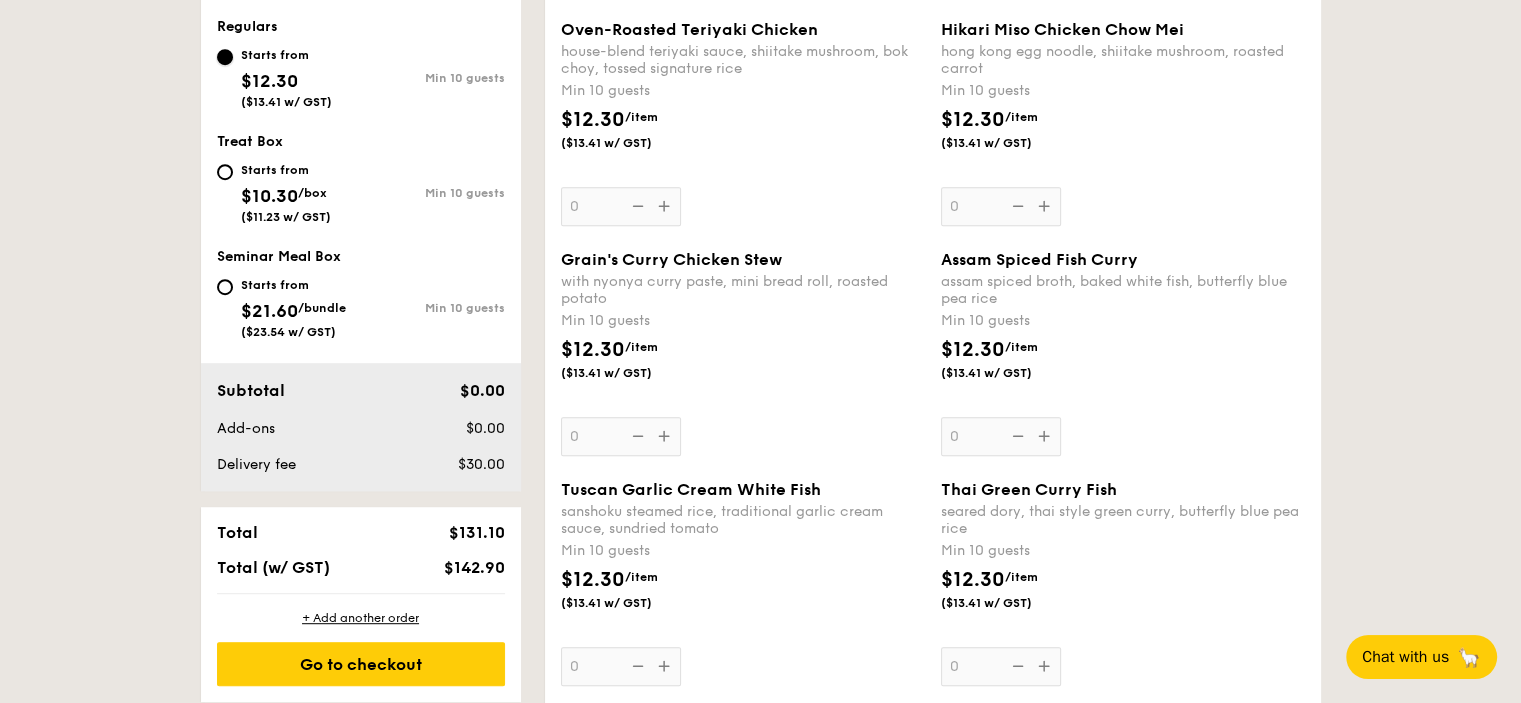 scroll, scrollTop: 904, scrollLeft: 0, axis: vertical 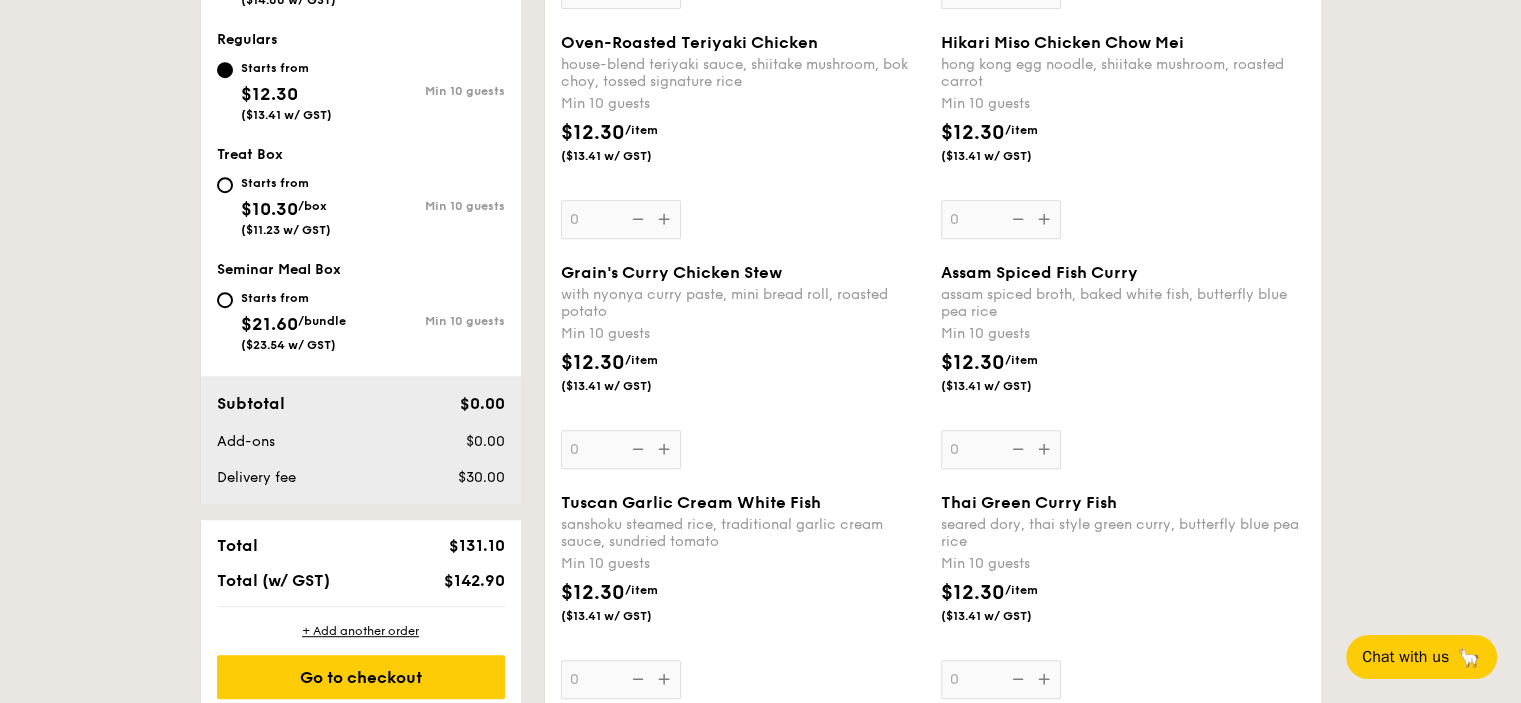 click on "Assam Spiced Fish Curry  assam spiced broth, baked white fish, butterfly blue pea rice
Min 10 guests
$12.30
/item
($13.41 w/ GST)
0" at bounding box center [1123, 366] 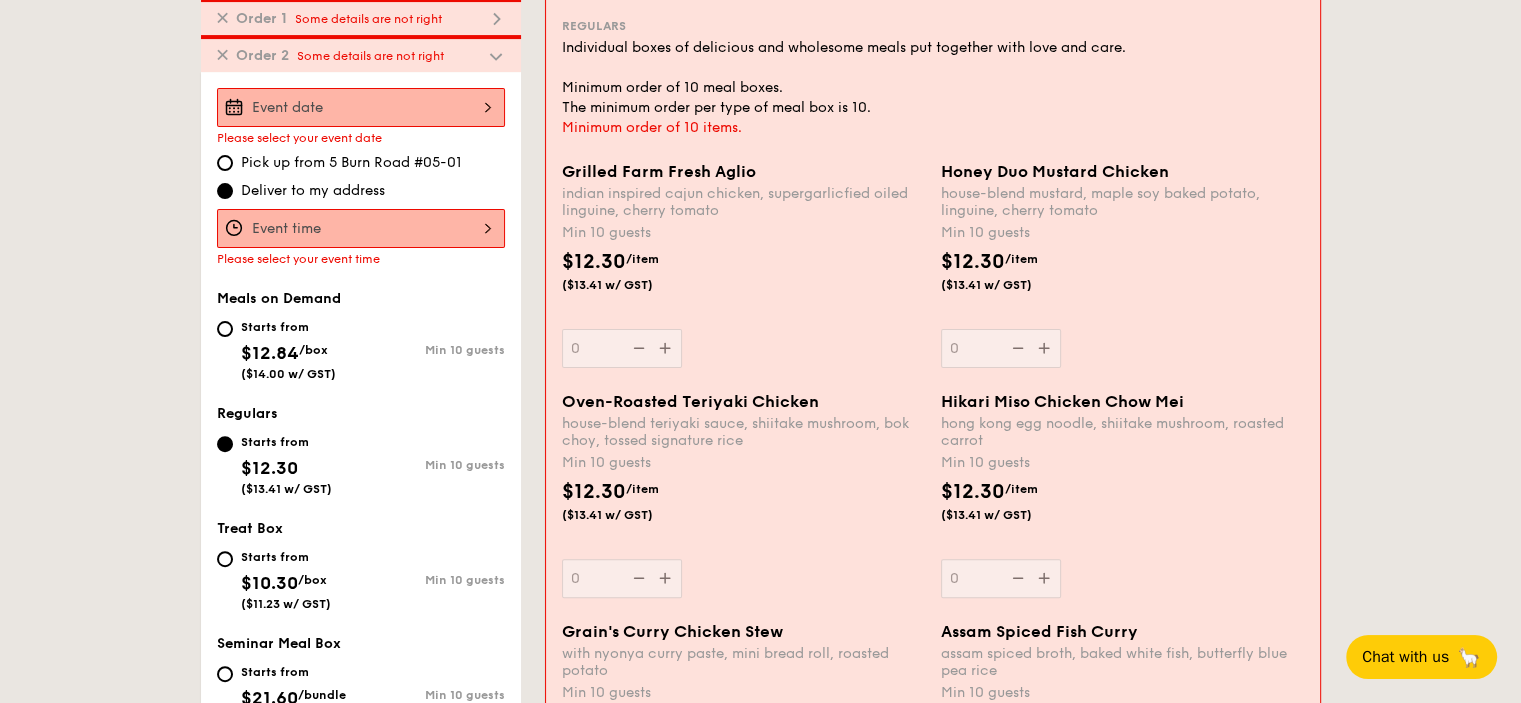 scroll, scrollTop: 534, scrollLeft: 0, axis: vertical 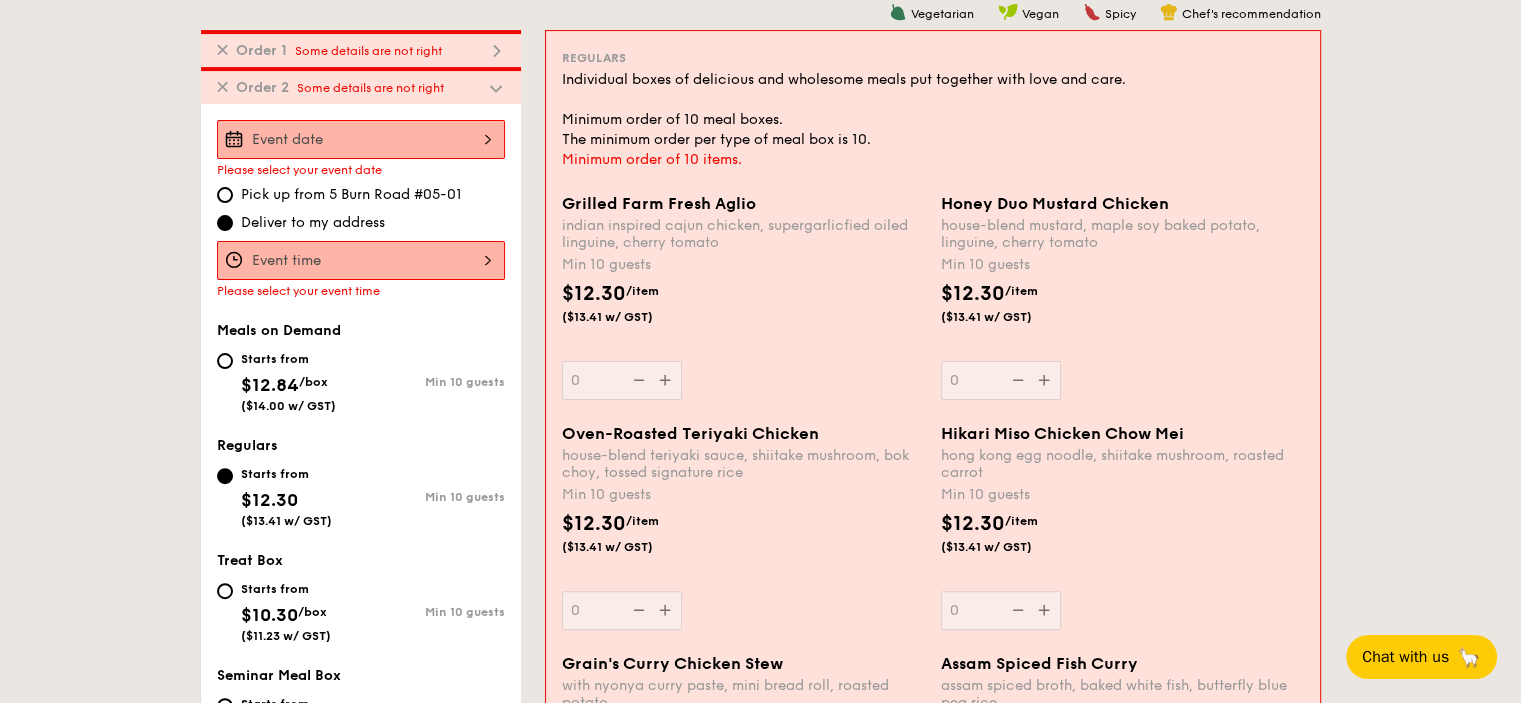 click on "1 - Select menu
2 - Select items
3 - Check out
✕
Order 1
Some details are not right
✕
Order 2
Some details are not right
Please select your event date
Pick up from 5 Burn Road #05-01
Deliver to my address
Please select your event time
Meals on Demand
Starts from
$12.84
/box
($14.00 w/ GST)
Min 10 guests
Regulars
Starts from
$12.30
($13.41 w/ GST)
Min 10 guests
Treat Box
Starts from
$10.30
/box
($11.23 w/ GST)
Min 10 guests
Seminar Meal Box
Starts from
$21.60" at bounding box center [760, 2596] 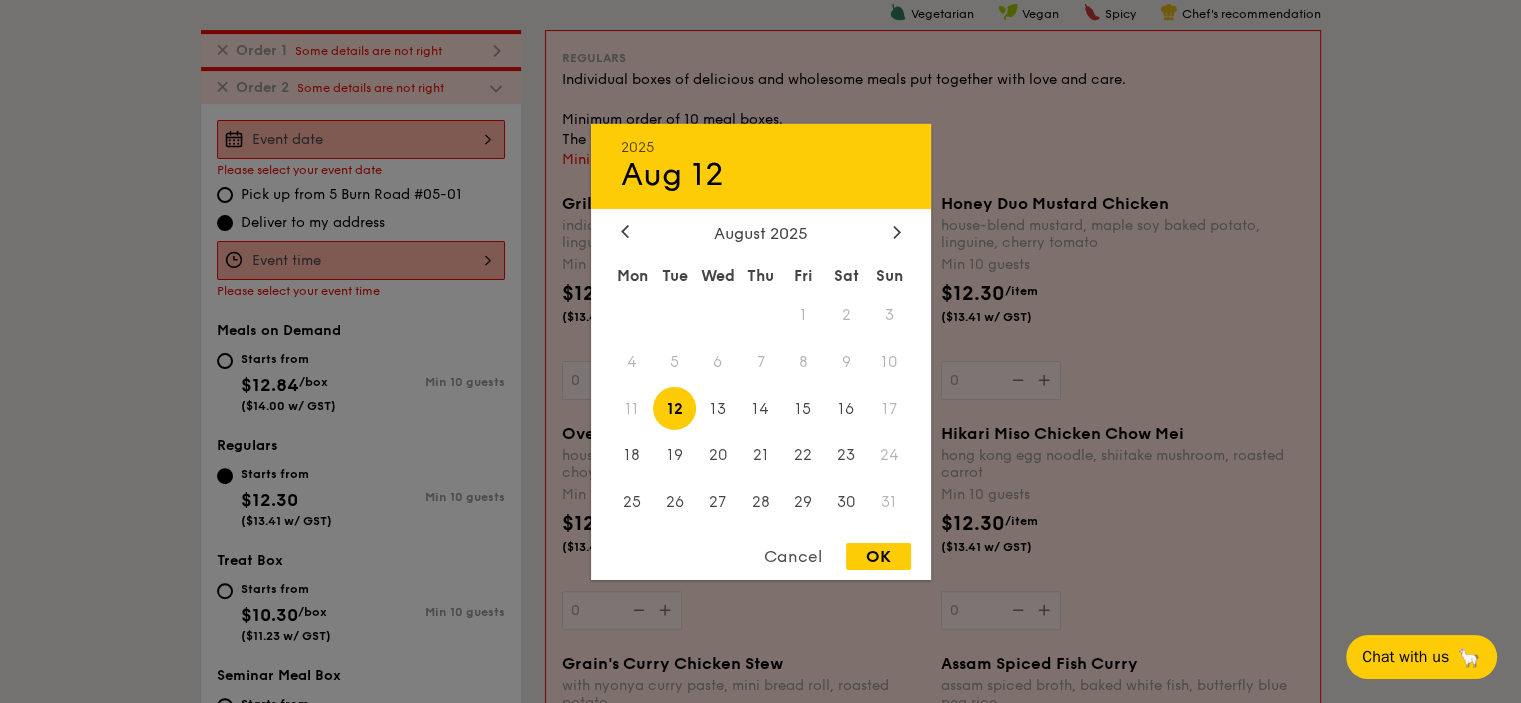 click on "[YEAR]  [MONTH]       [MONTH]     Mon Tue Wed Thu Fri Sat Sun   1 2 3 4 5 6 7 8 9 10 11 12 13 14 15 16 17 18 19 20 21 22 23 24 25 26 27 28 29 30 31     Cancel   OK" at bounding box center [361, 139] 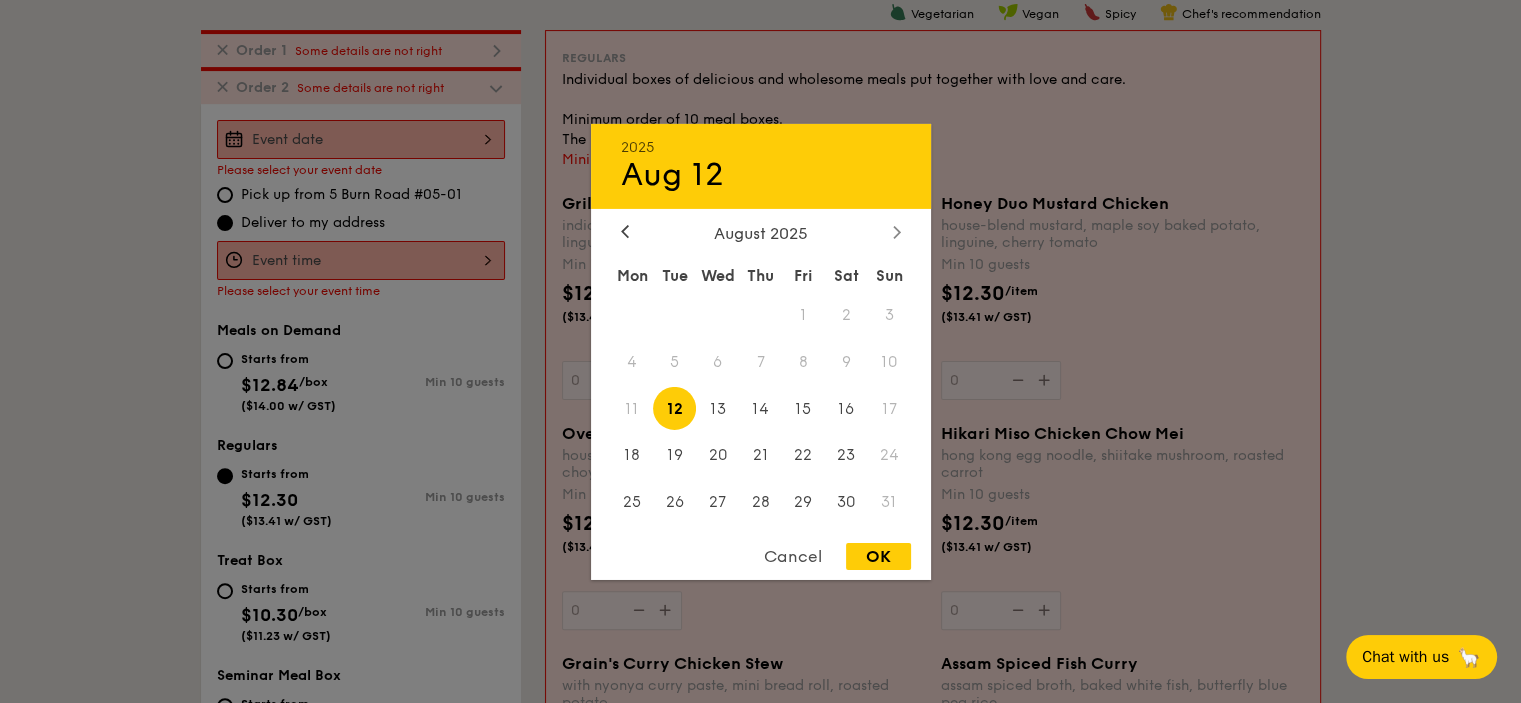 click 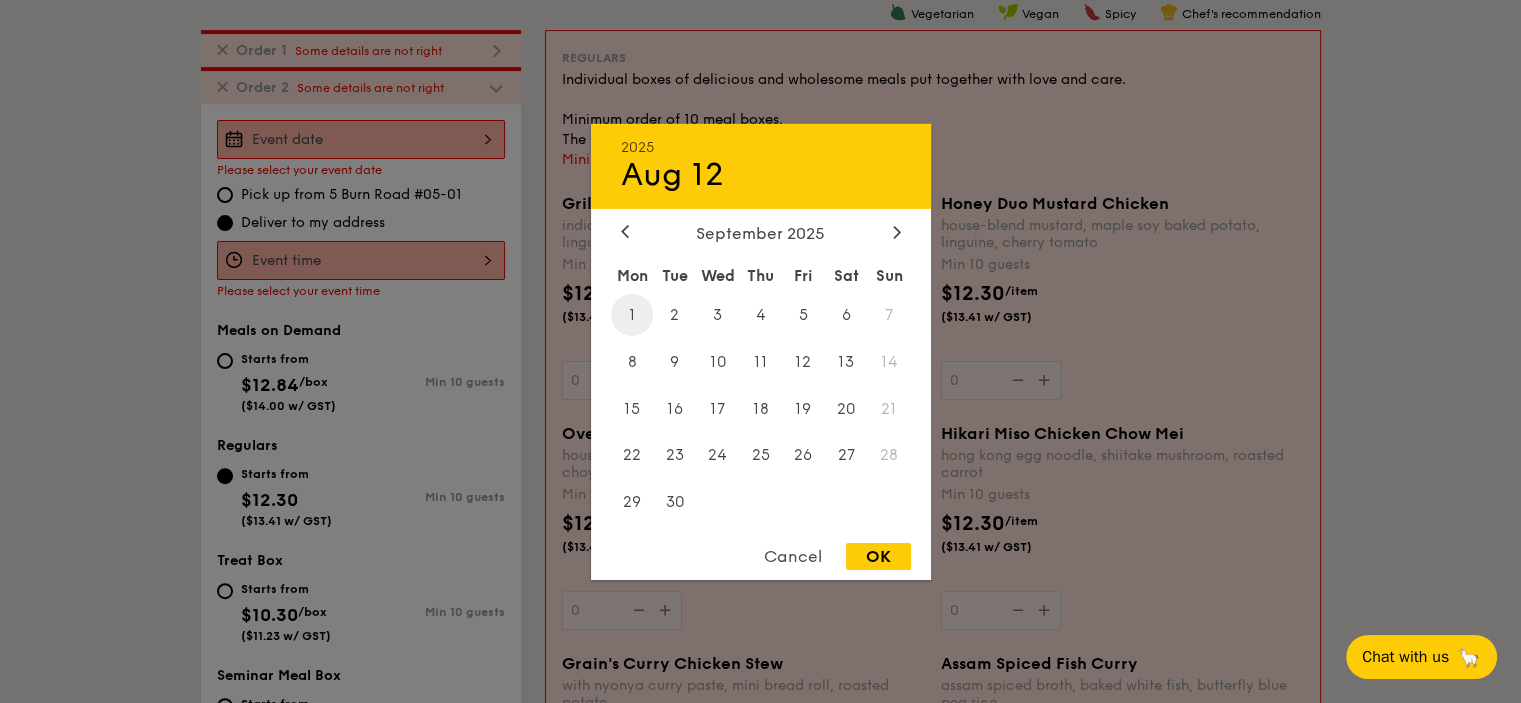 click on "1" at bounding box center [632, 314] 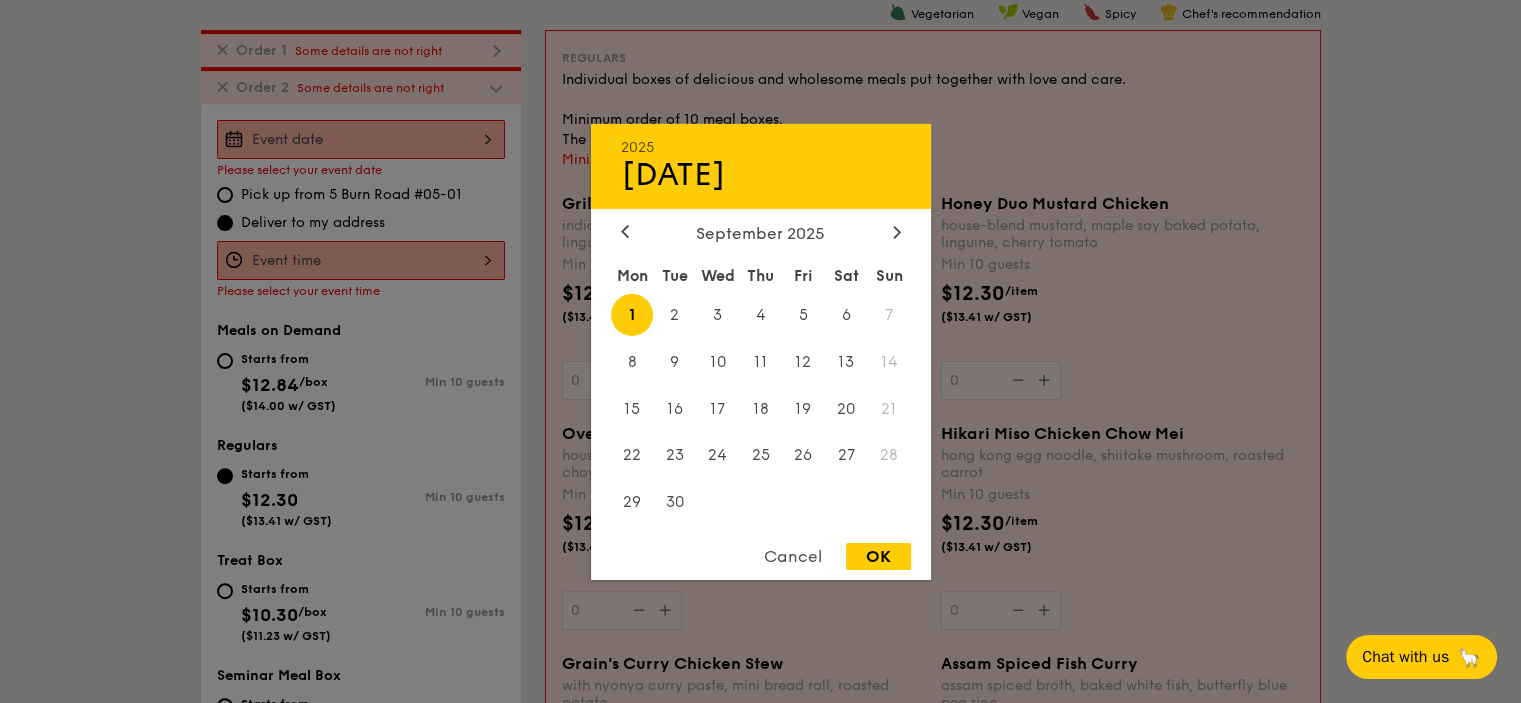 click on "OK" at bounding box center (878, 556) 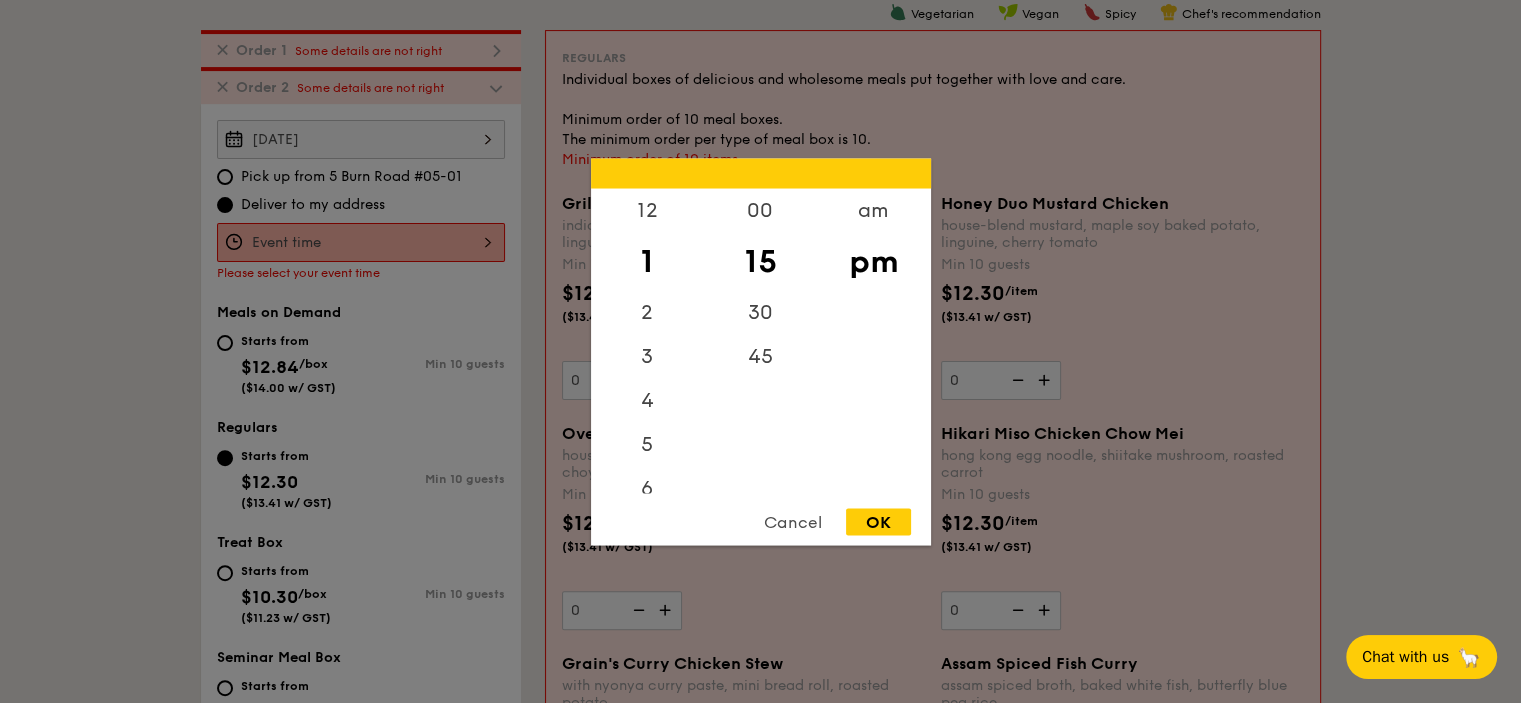 click on "12 1 2 3 4 5 6 7 8 9 10 11   00 15 30 45   am   pm   Cancel   OK" at bounding box center (361, 242) 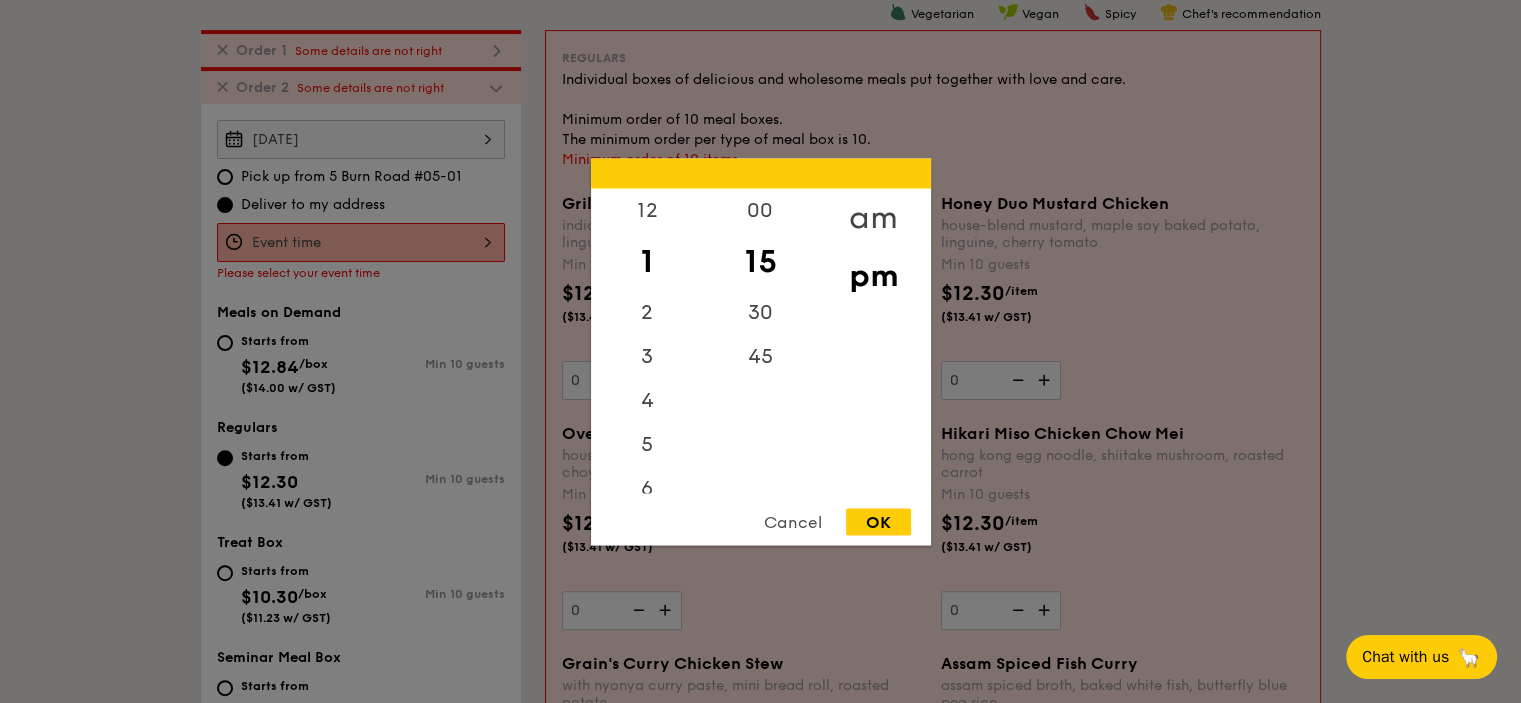 click on "am" at bounding box center [873, 217] 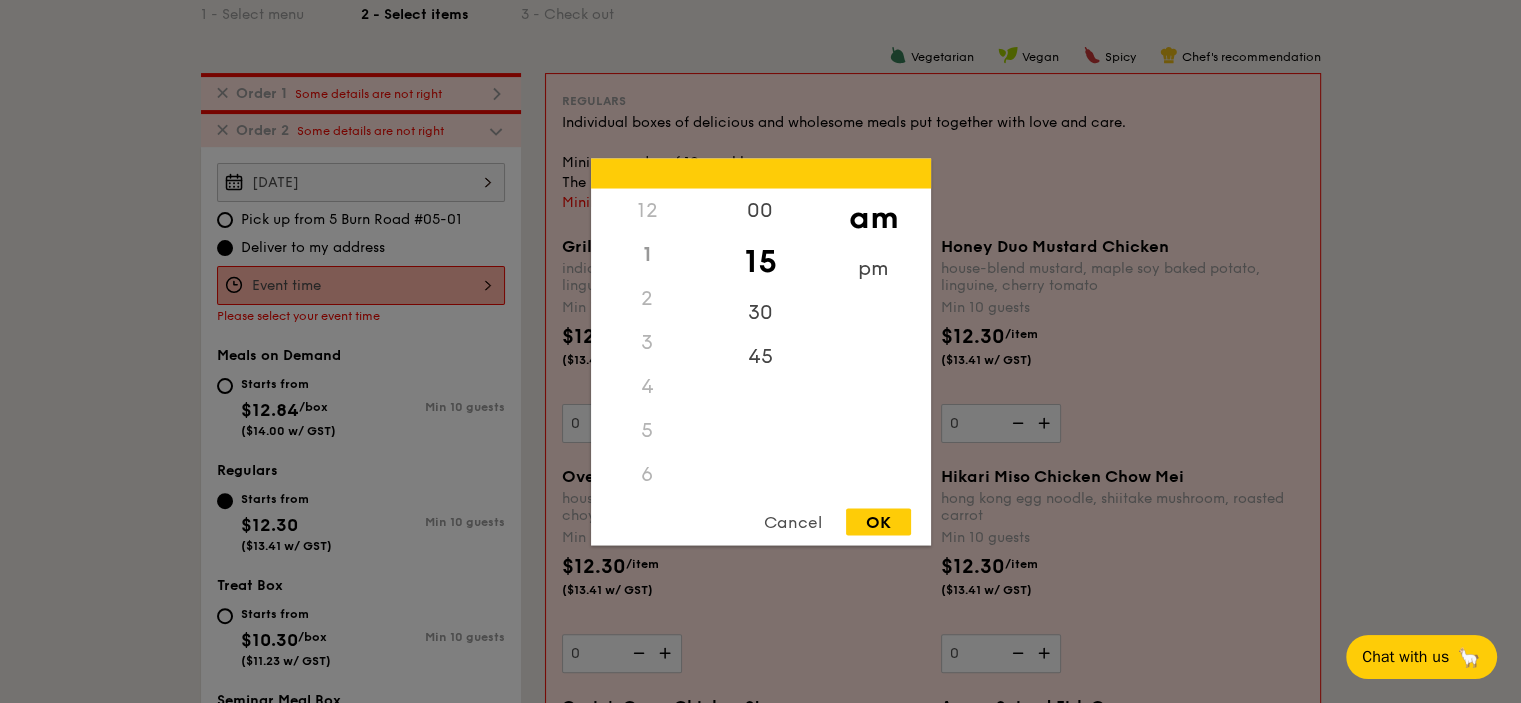 scroll, scrollTop: 468, scrollLeft: 0, axis: vertical 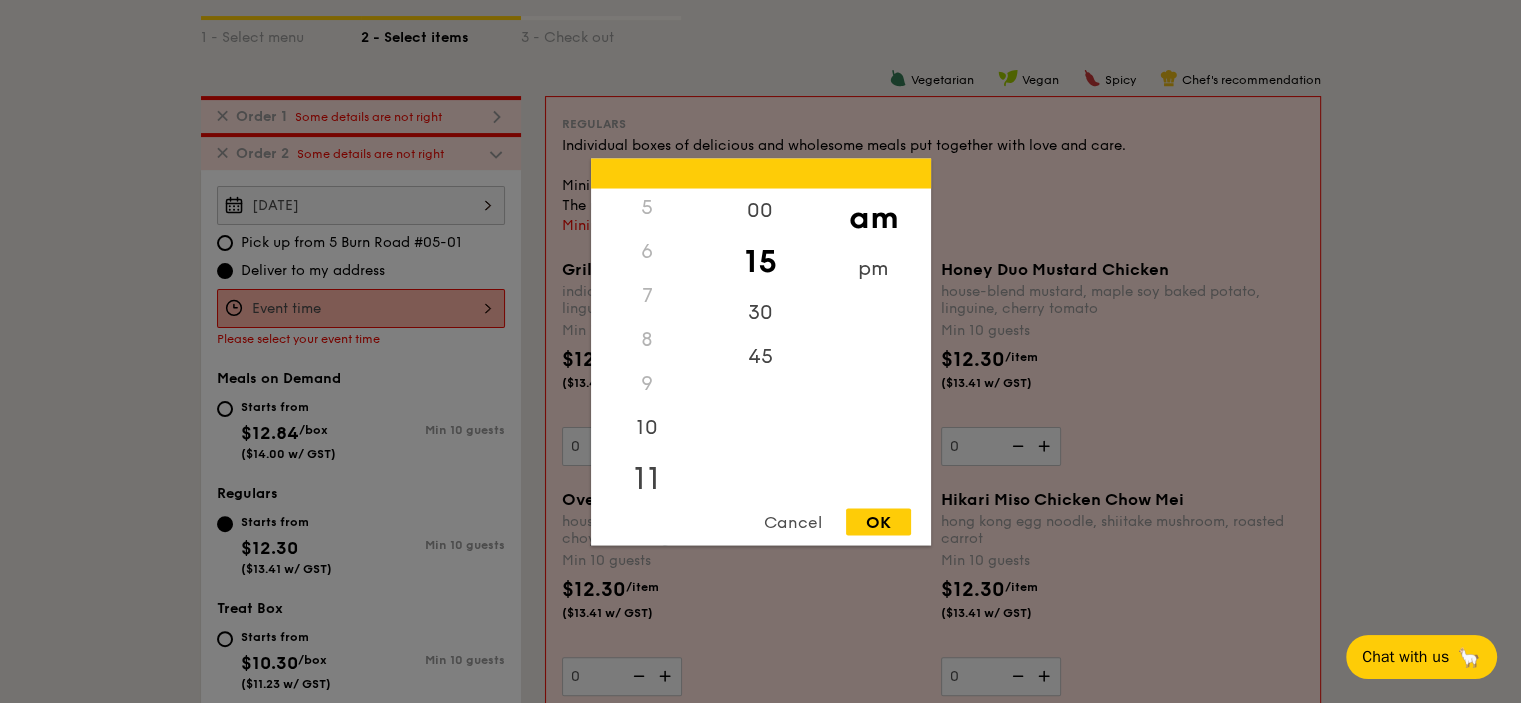 click on "11" at bounding box center [647, 478] 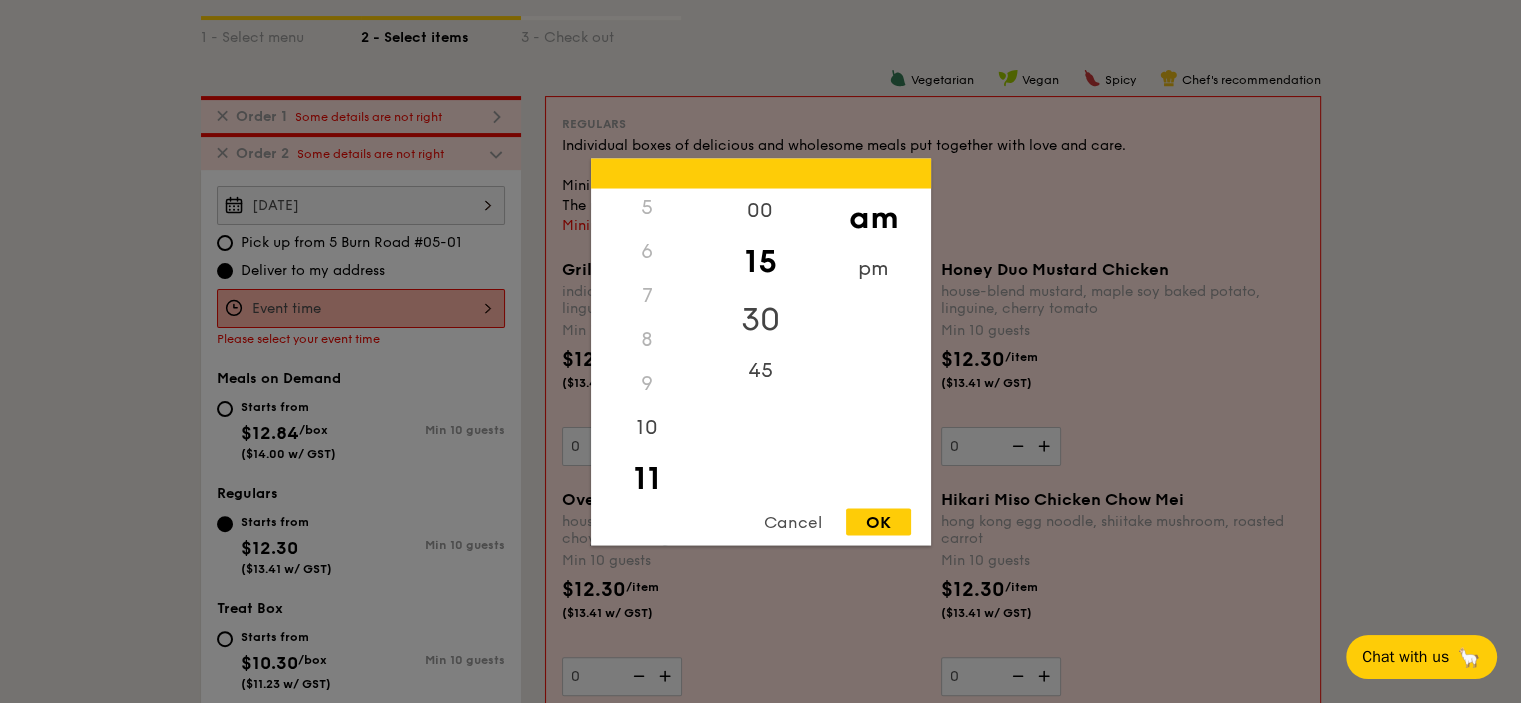 click on "30" at bounding box center (760, 319) 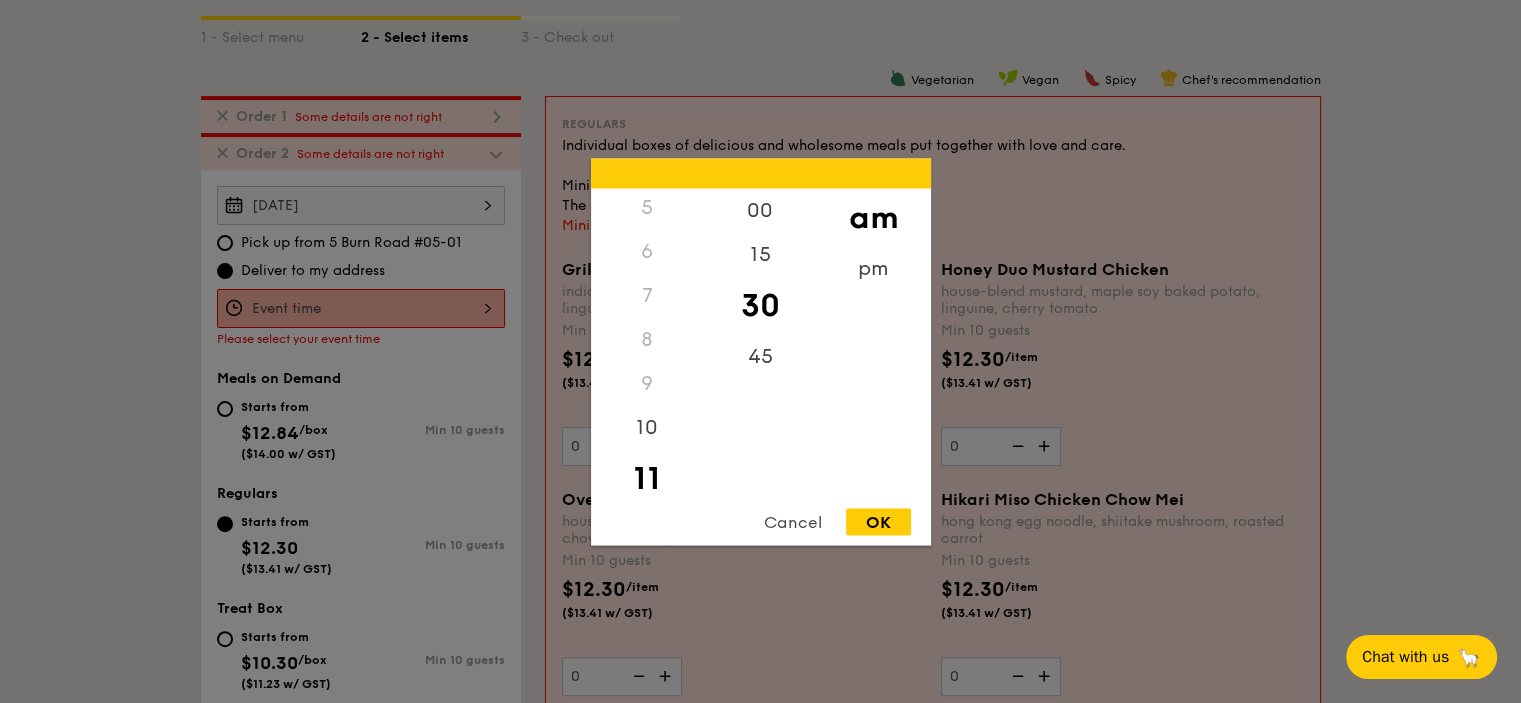 click on "OK" at bounding box center (878, 521) 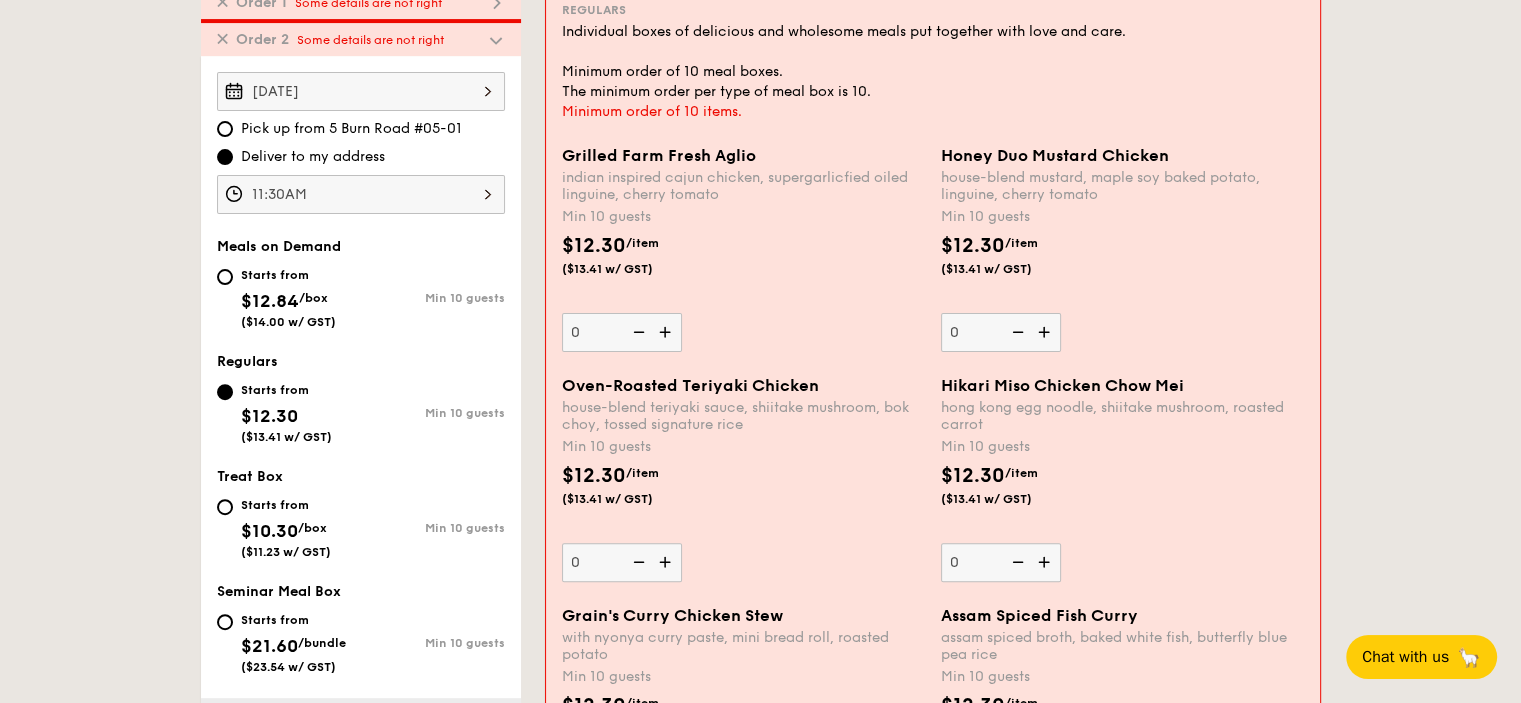 scroll, scrollTop: 601, scrollLeft: 0, axis: vertical 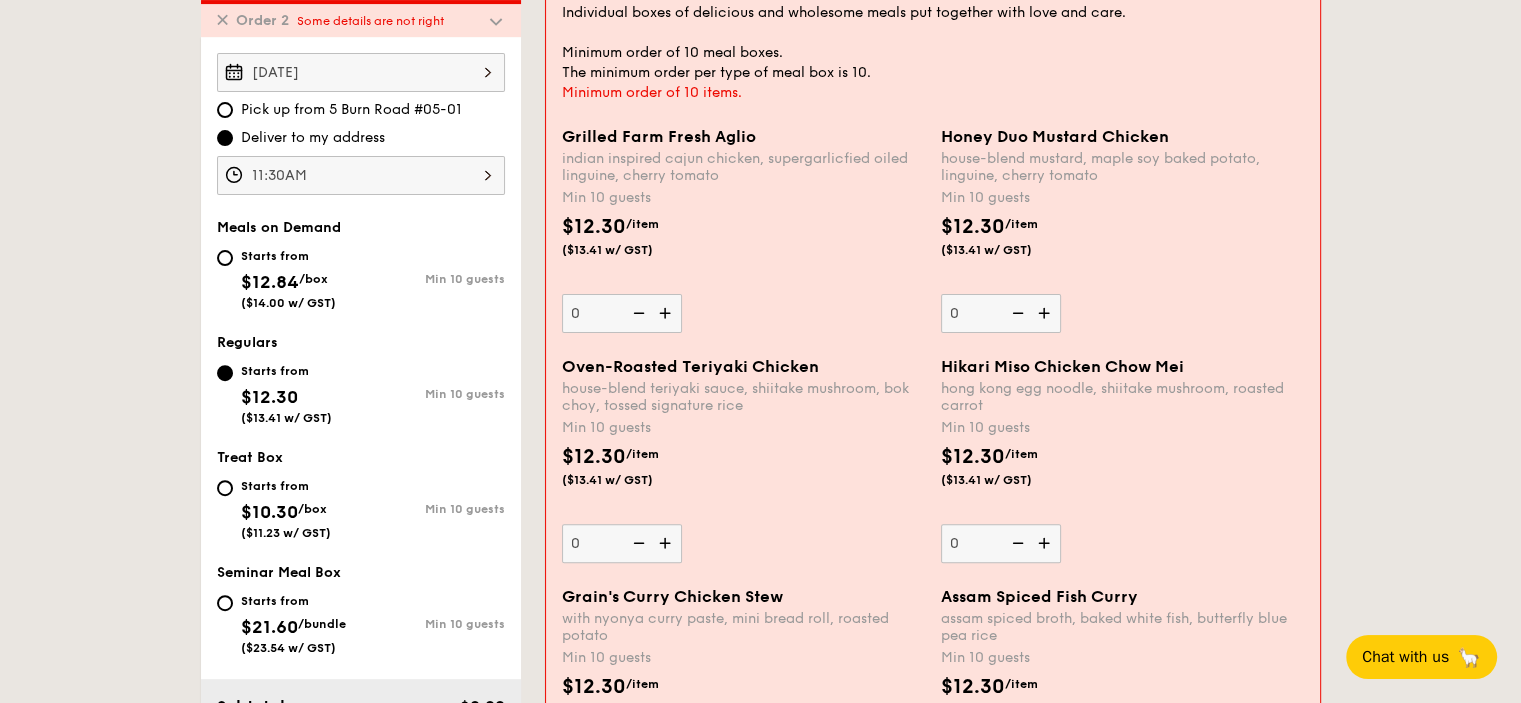 click on "$12.30" at bounding box center [269, 397] 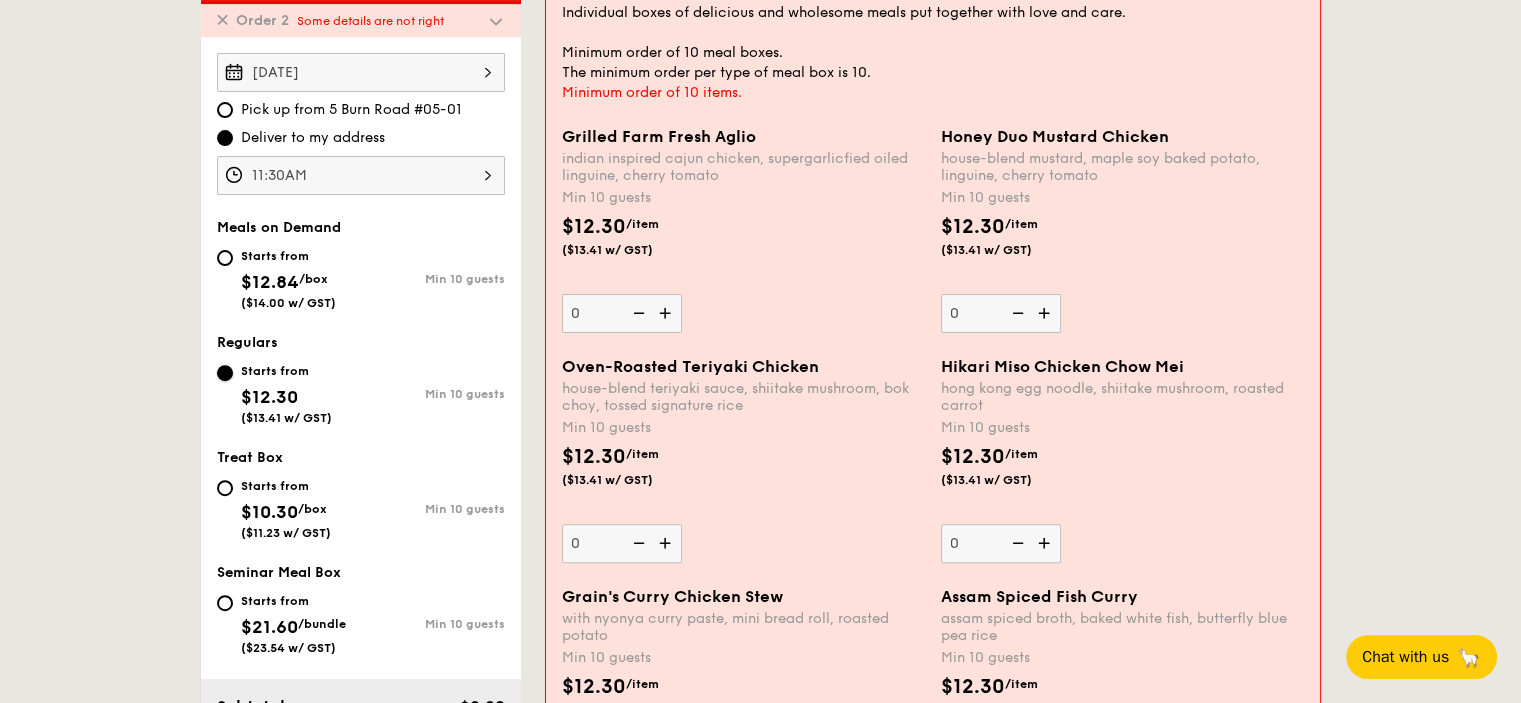 click on "Starts from
$12.30
($13.41 w/ GST)
Min 10 guests" at bounding box center [225, 373] 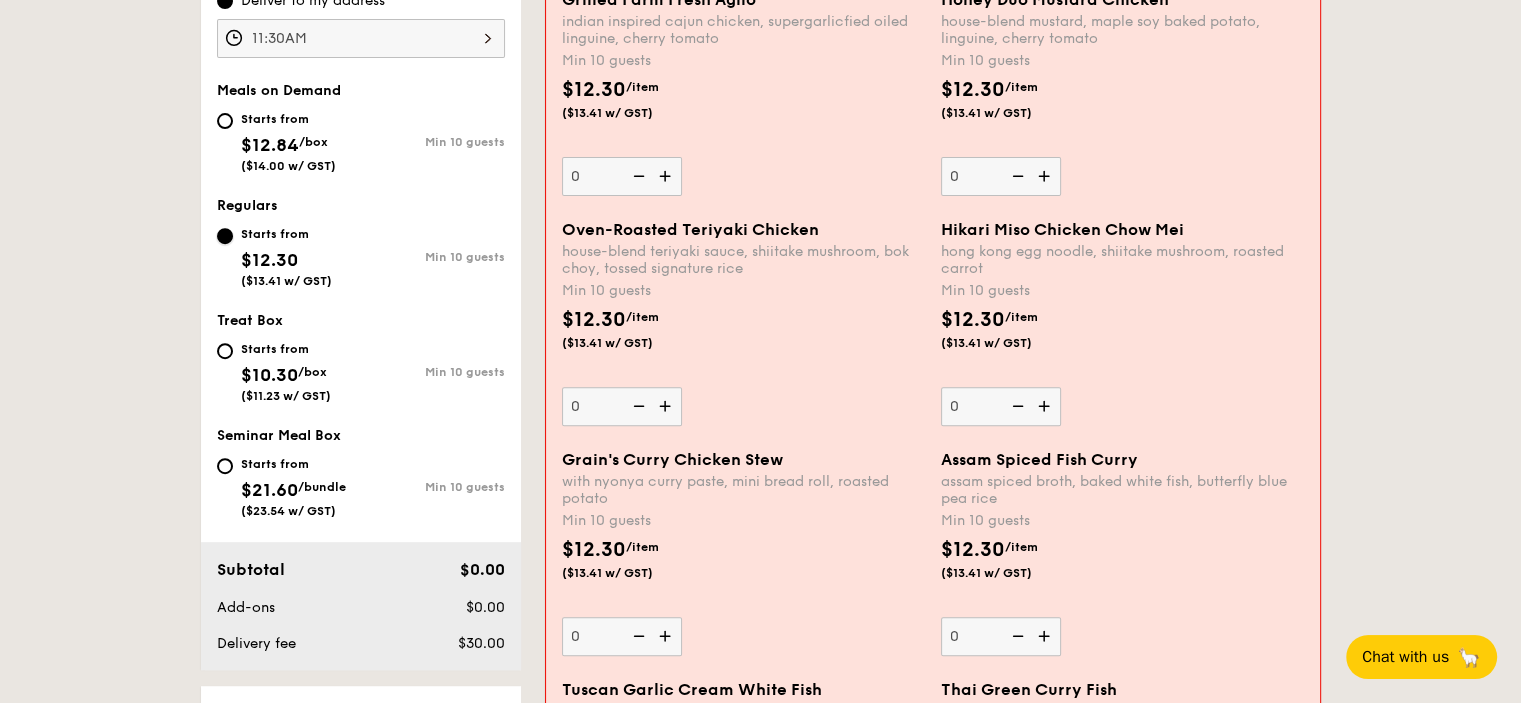 scroll, scrollTop: 734, scrollLeft: 0, axis: vertical 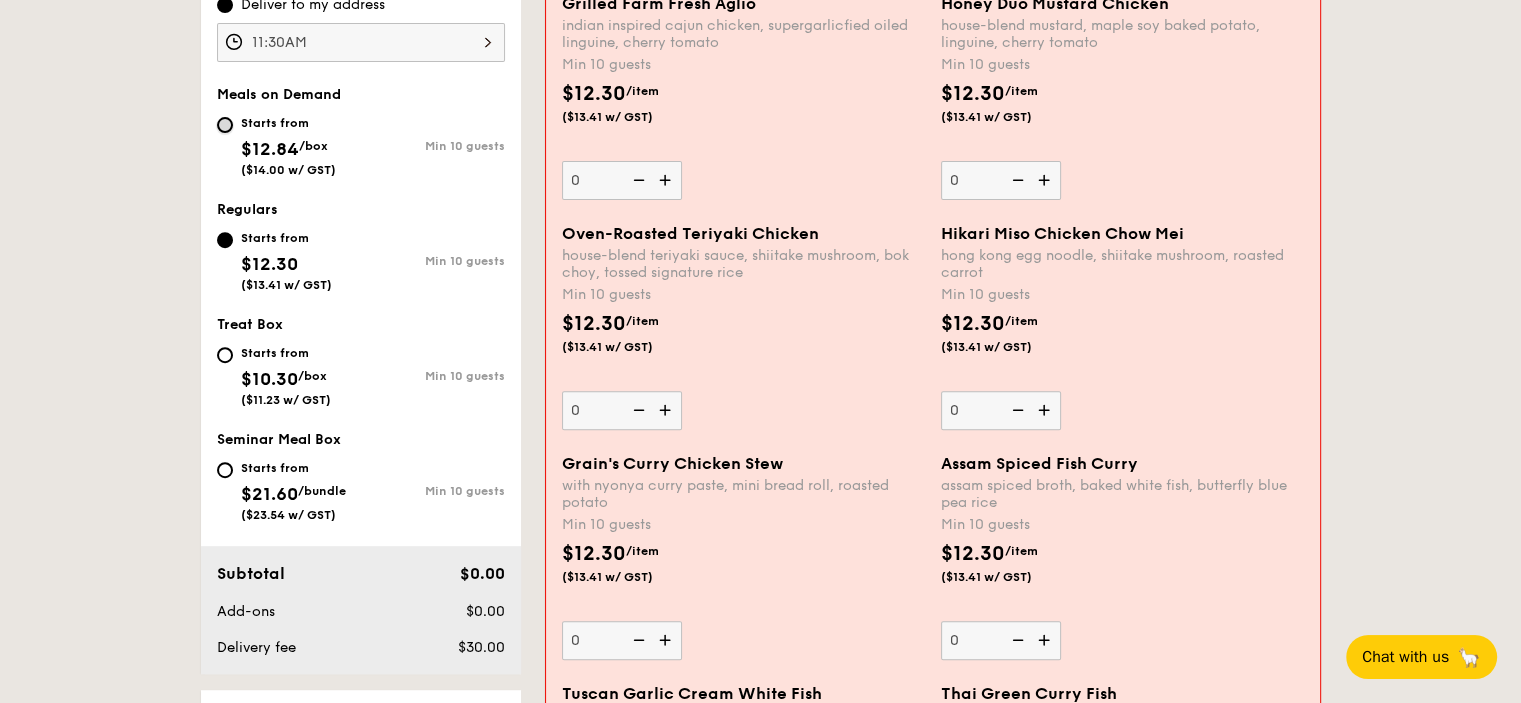 click on "Starts from
$12.84
/box
($14.00 w/ GST)
Min 10 guests" at bounding box center (225, 125) 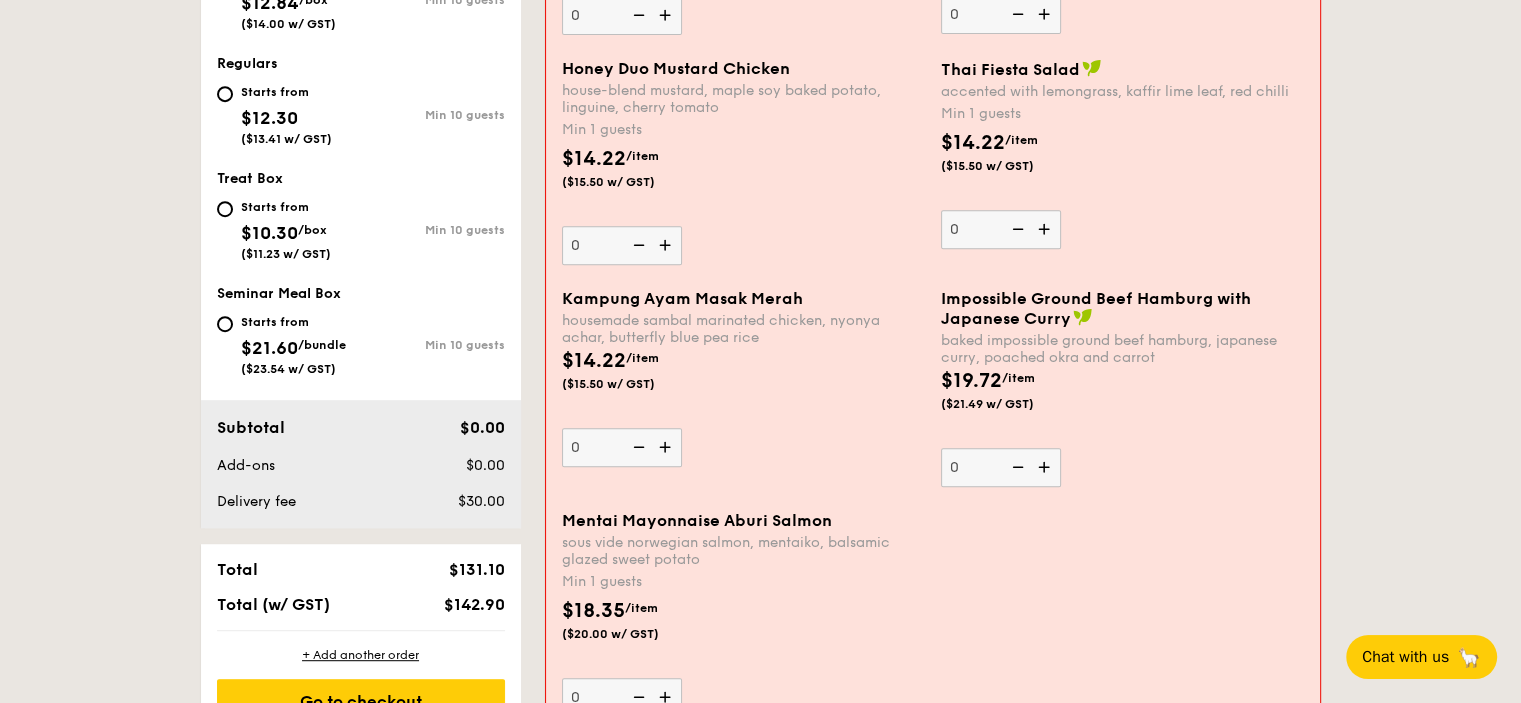 scroll, scrollTop: 934, scrollLeft: 0, axis: vertical 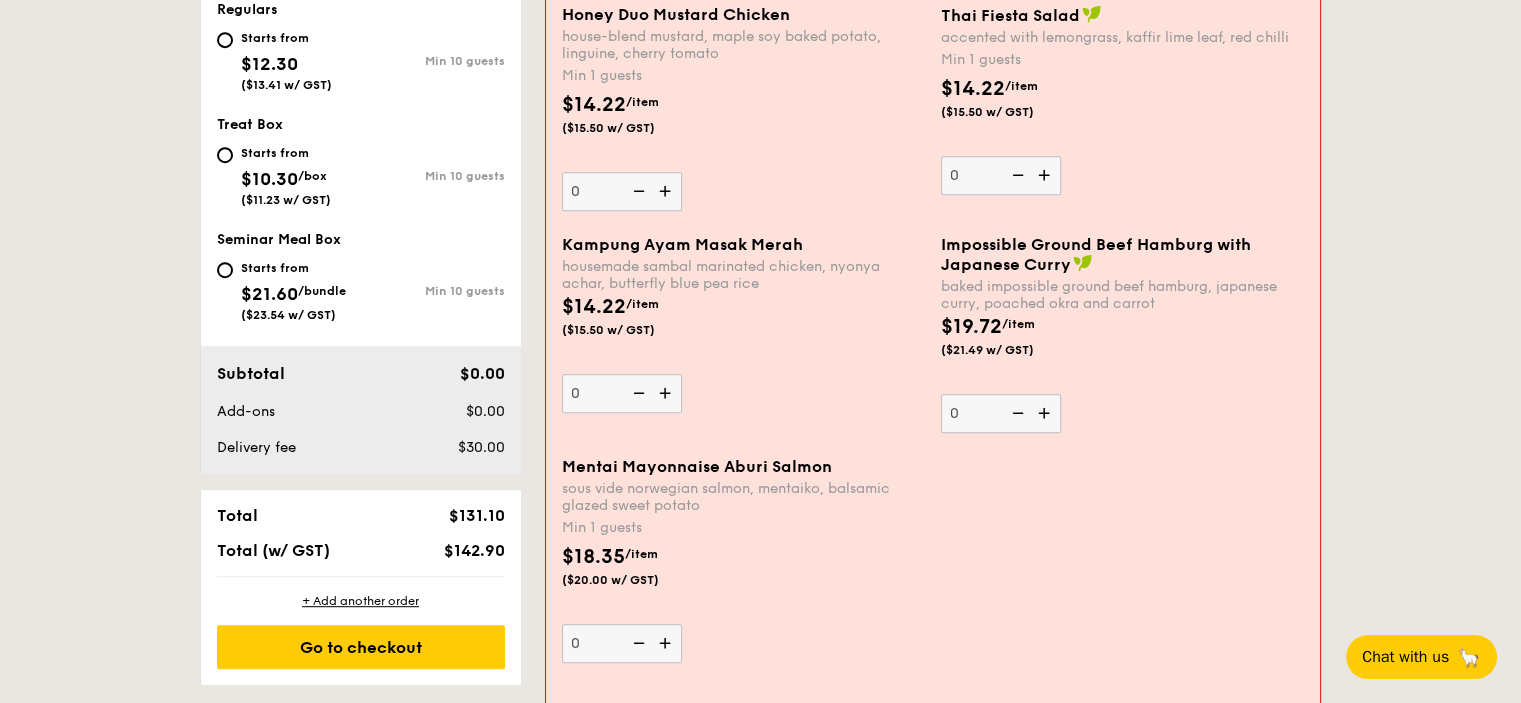 click on "1 - Select menu
2 - Select items
3 - Check out
✕
Order 1
Some details are not right
✕
Order 2
Some details are not right
Sep 01, 2025
Pick up from 5 Burn Road #05-01
Deliver to my address
11:30AM
Meals on Demand
Starts from
$12.84
/box
($14.00 w/ GST)
Min 10 guests
Regulars
Starts from
$12.30
($13.41 w/ GST)
Min 10 guests
Treat Box
Starts from
$10.30
/box
($11.23 w/ GST)
Min 10 guests
Seminar Meal Box
Starts from
$21.60
/bundle
($23.54 w/ GST)
." at bounding box center (760, 1490) 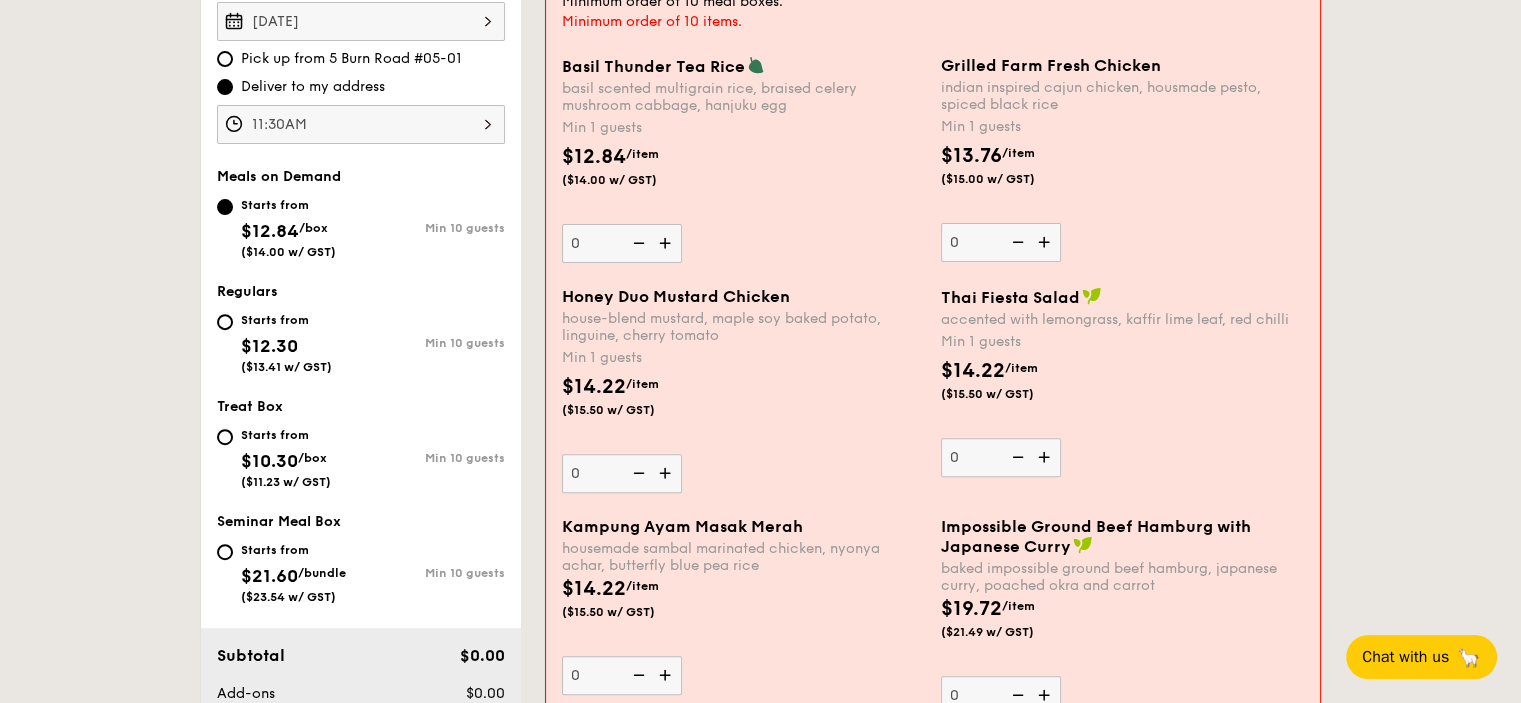 scroll, scrollTop: 468, scrollLeft: 0, axis: vertical 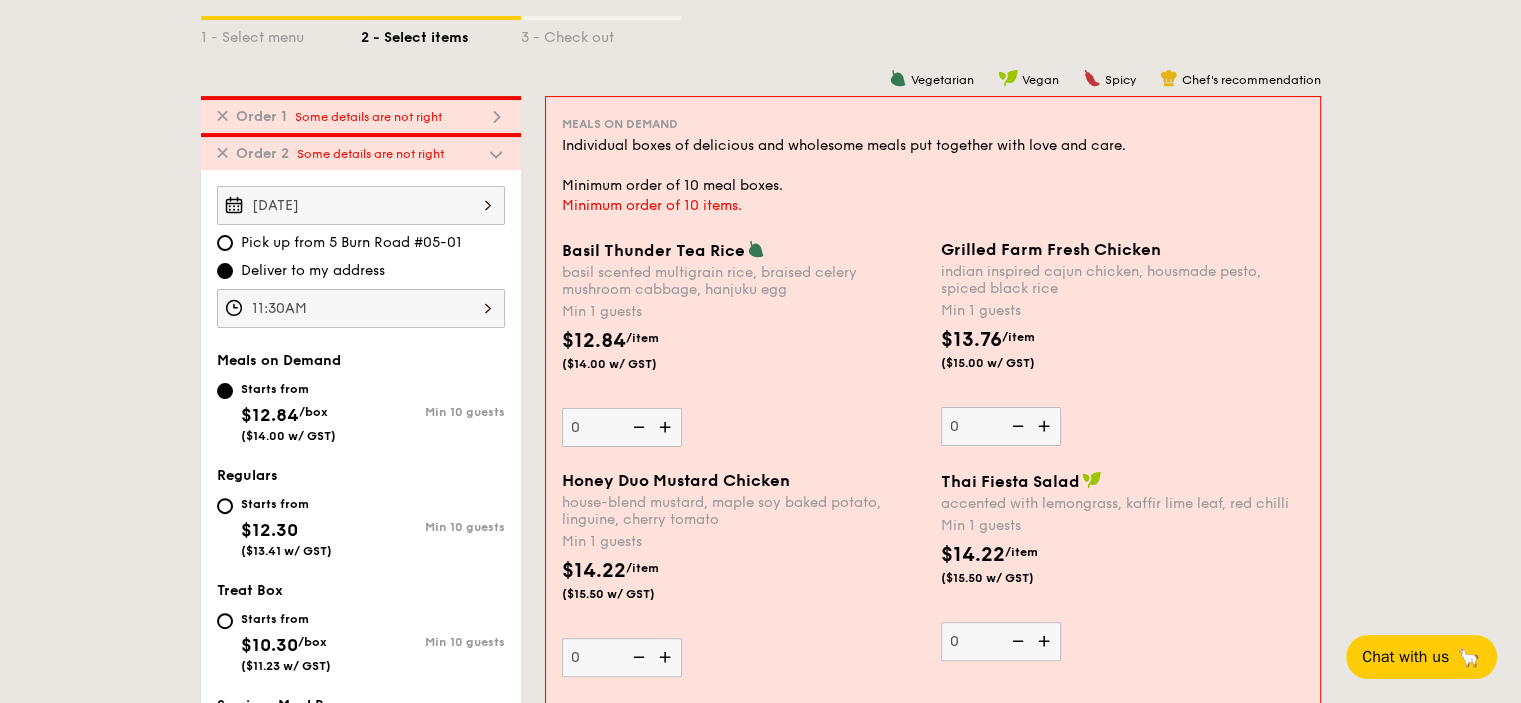 click on "✕
Order 2
Some details are not right" at bounding box center (361, 151) 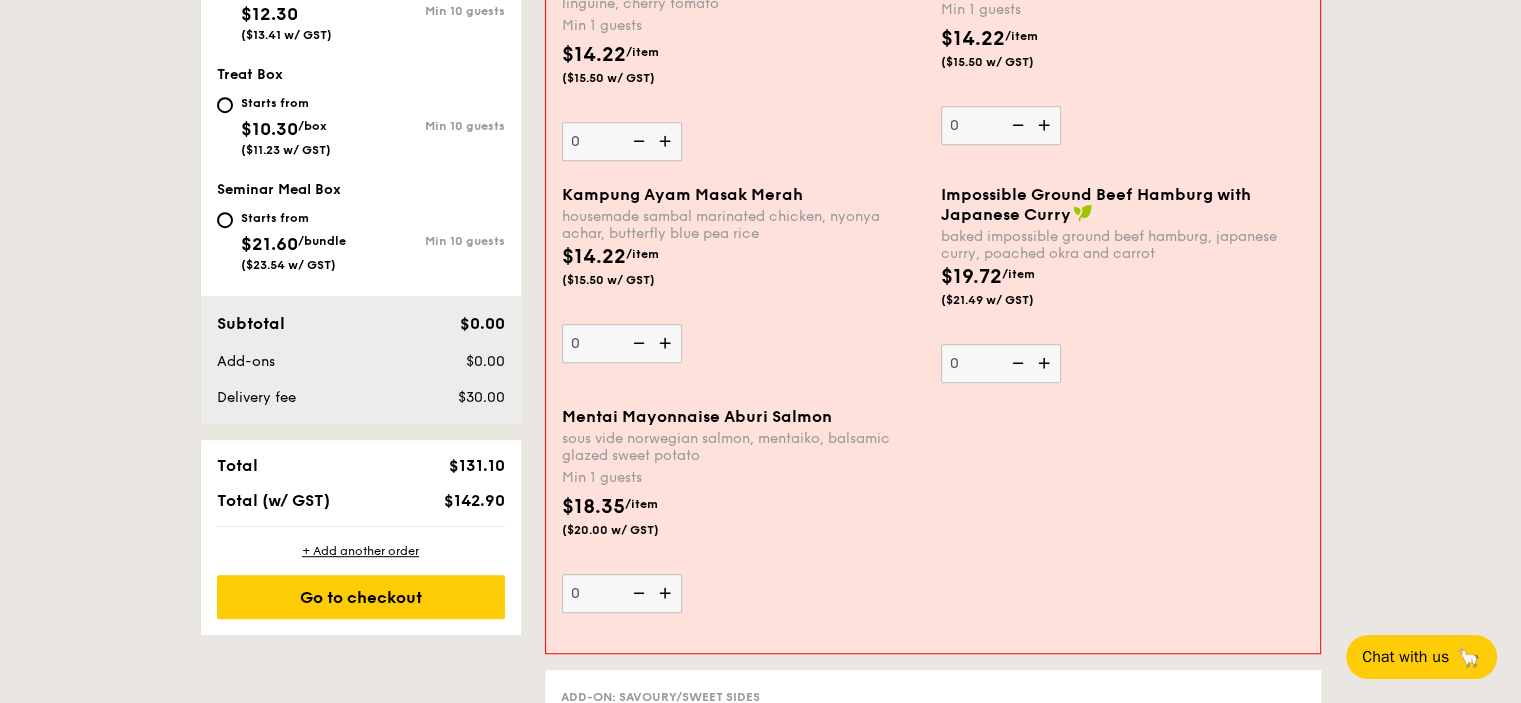 scroll, scrollTop: 1134, scrollLeft: 0, axis: vertical 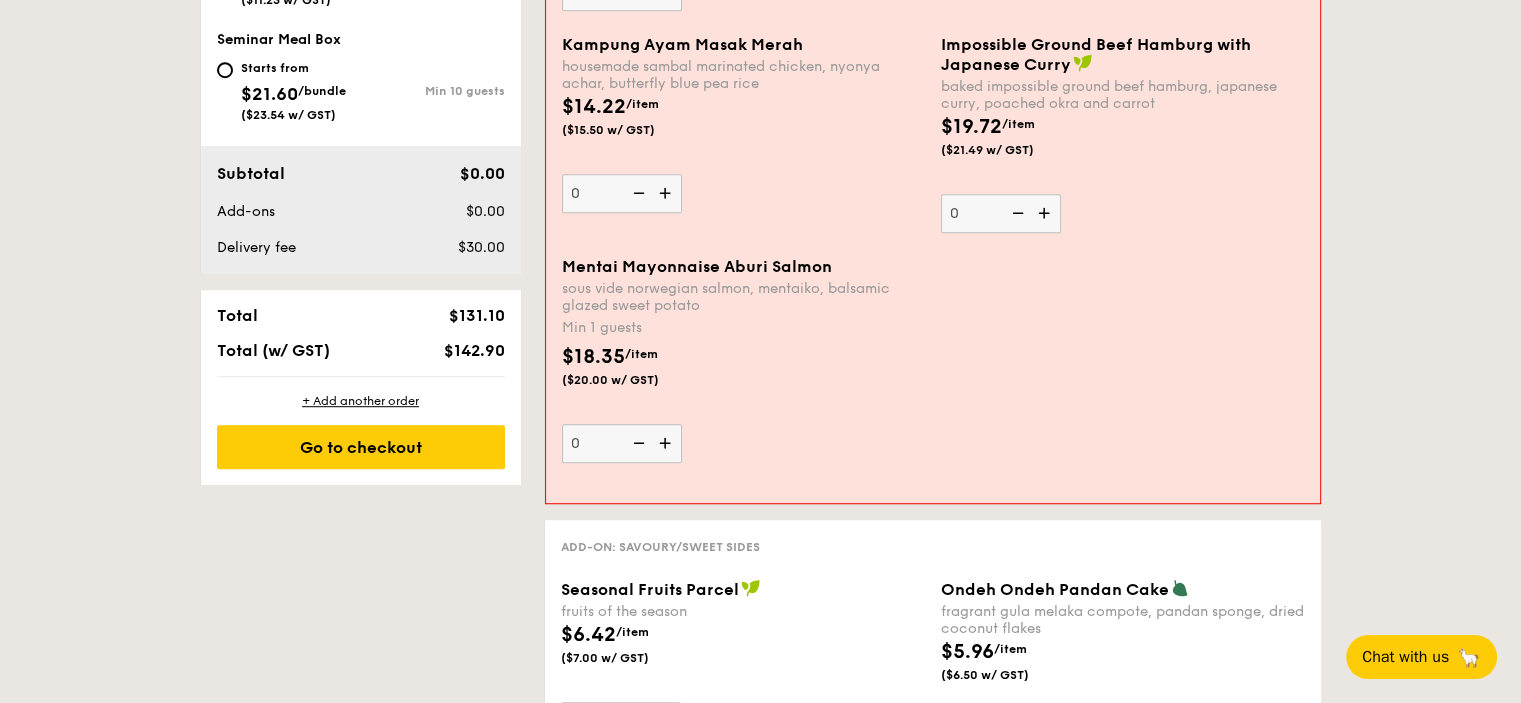 click on "1 - Select menu
2 - Select items
3 - Check out
✕
Order 1
Some details are not right
✕
Order 2
Some details are not right
Sep 01, 2025
Pick up from 5 Burn Road #05-01
Deliver to my address
11:30AM
Meals on Demand
Starts from
$12.84
/box
($14.00 w/ GST)
Min 10 guests
Regulars
Starts from
$12.30
($13.41 w/ GST)
Min 10 guests
Treat Box
Starts from
$10.30
/box
($11.23 w/ GST)
Min 10 guests
Seminar Meal Box
Starts from
$21.60
/bundle
($23.54 w/ GST)
." at bounding box center (760, 1290) 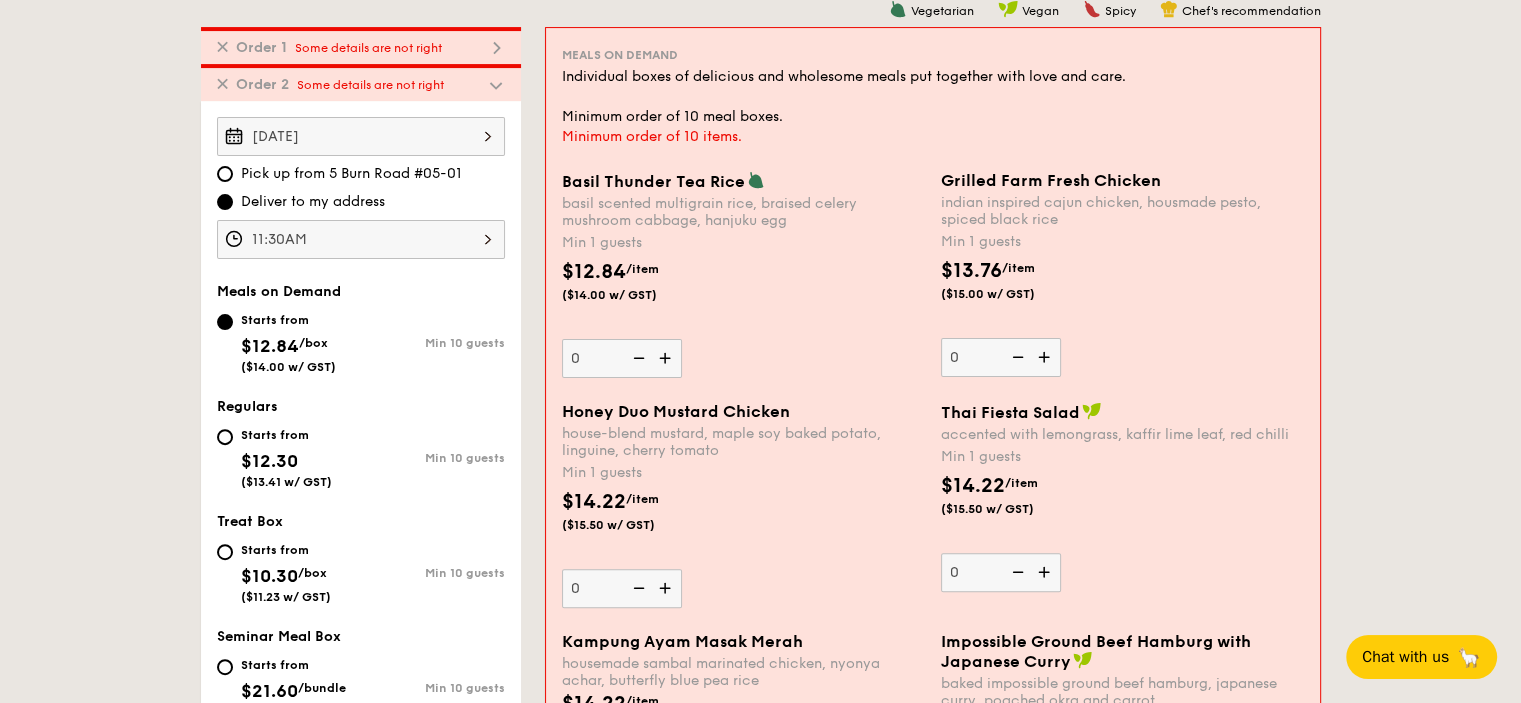 scroll, scrollTop: 534, scrollLeft: 0, axis: vertical 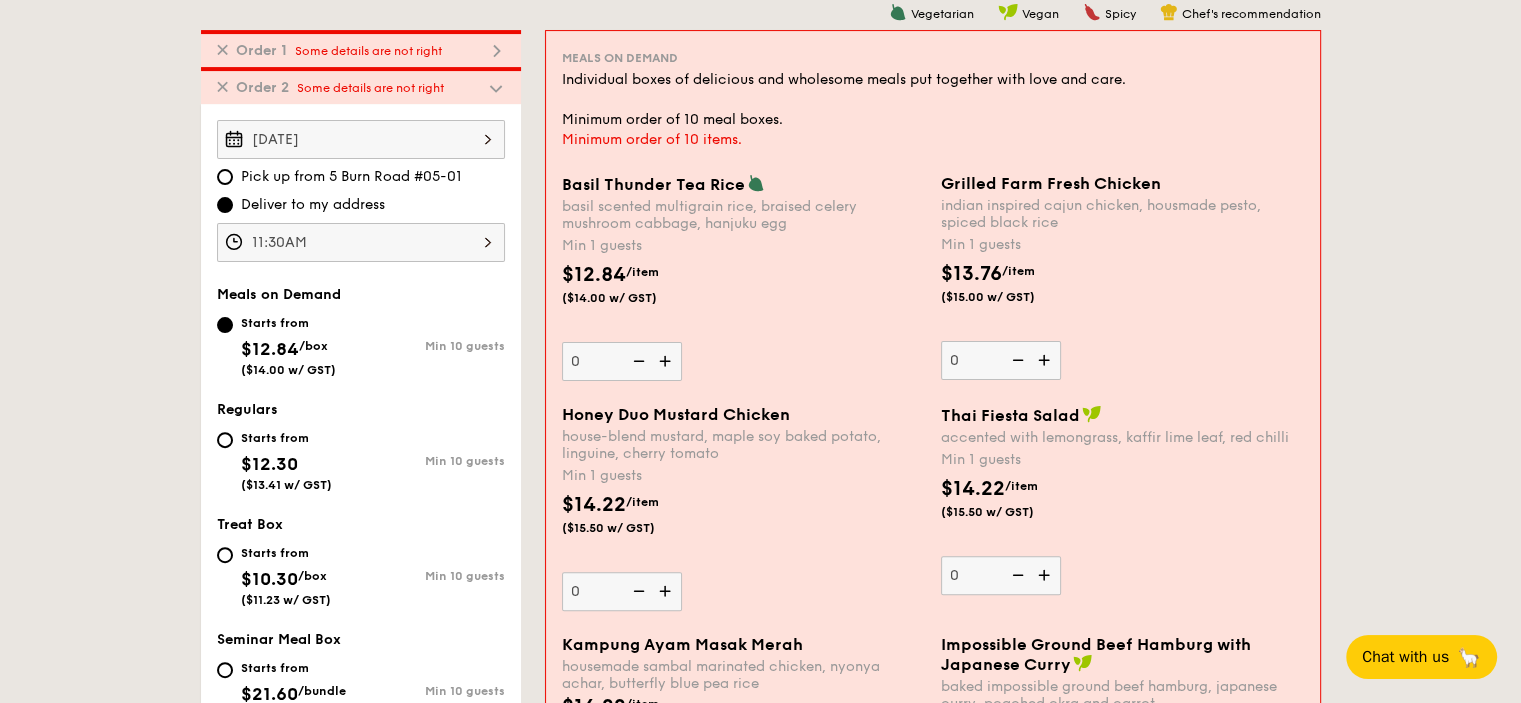 click on "Some details are not right" at bounding box center [370, 88] 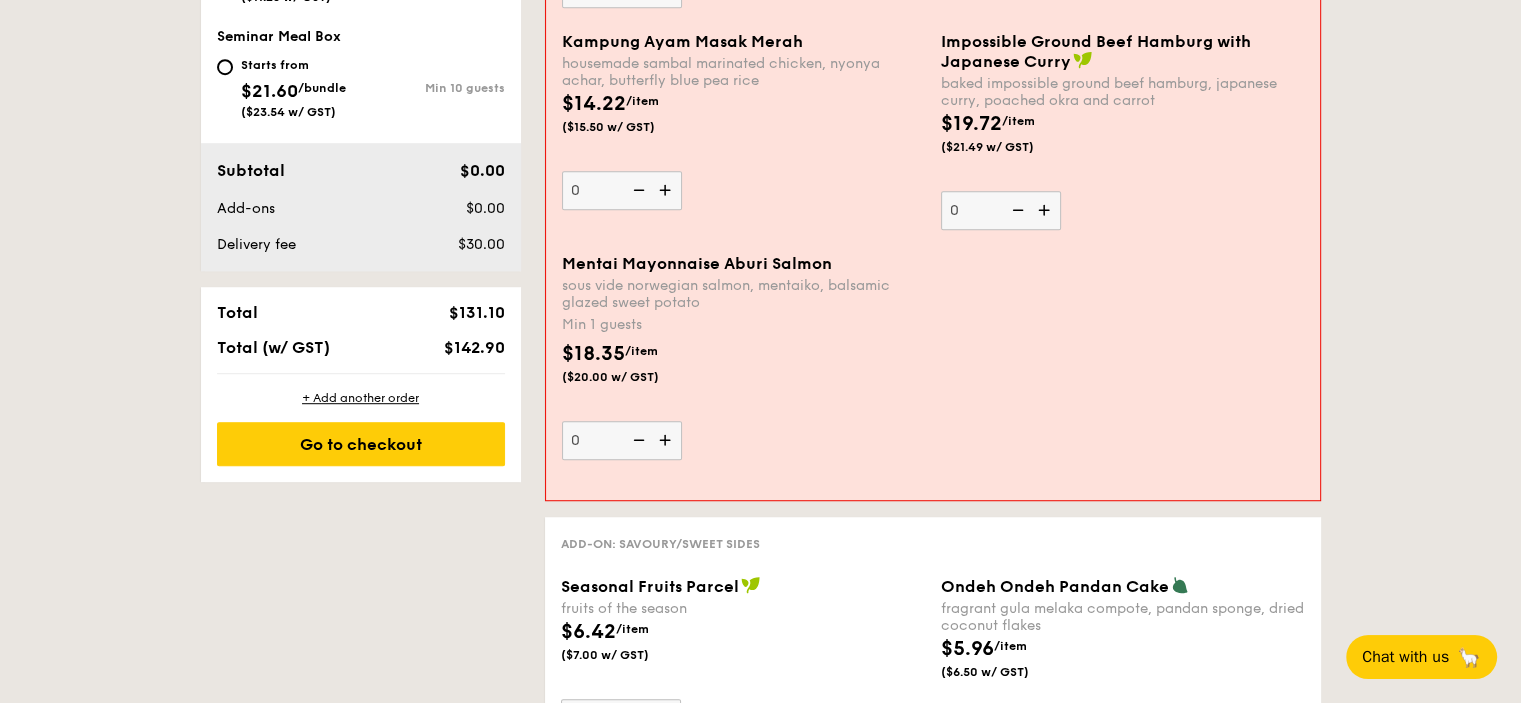 scroll, scrollTop: 1134, scrollLeft: 0, axis: vertical 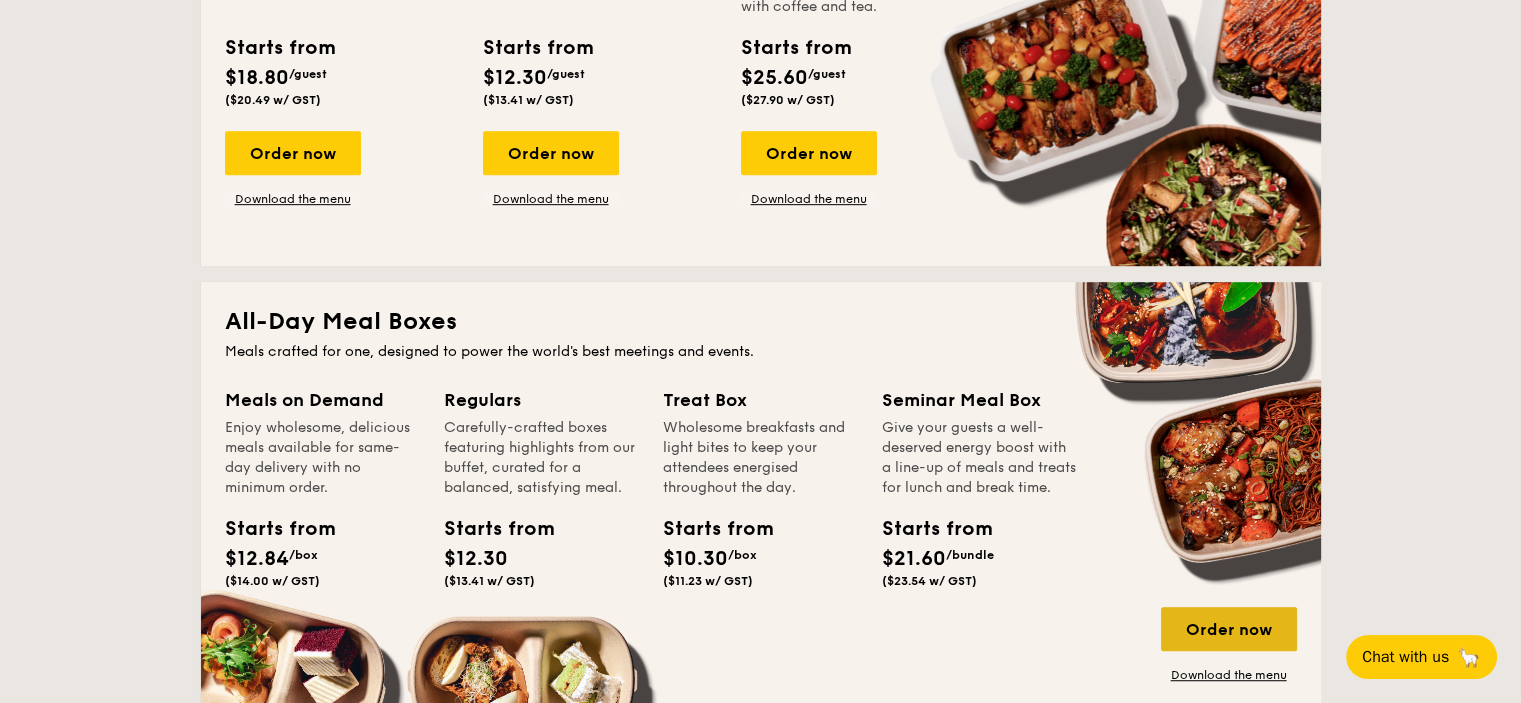 click on "Order now" at bounding box center (1229, 629) 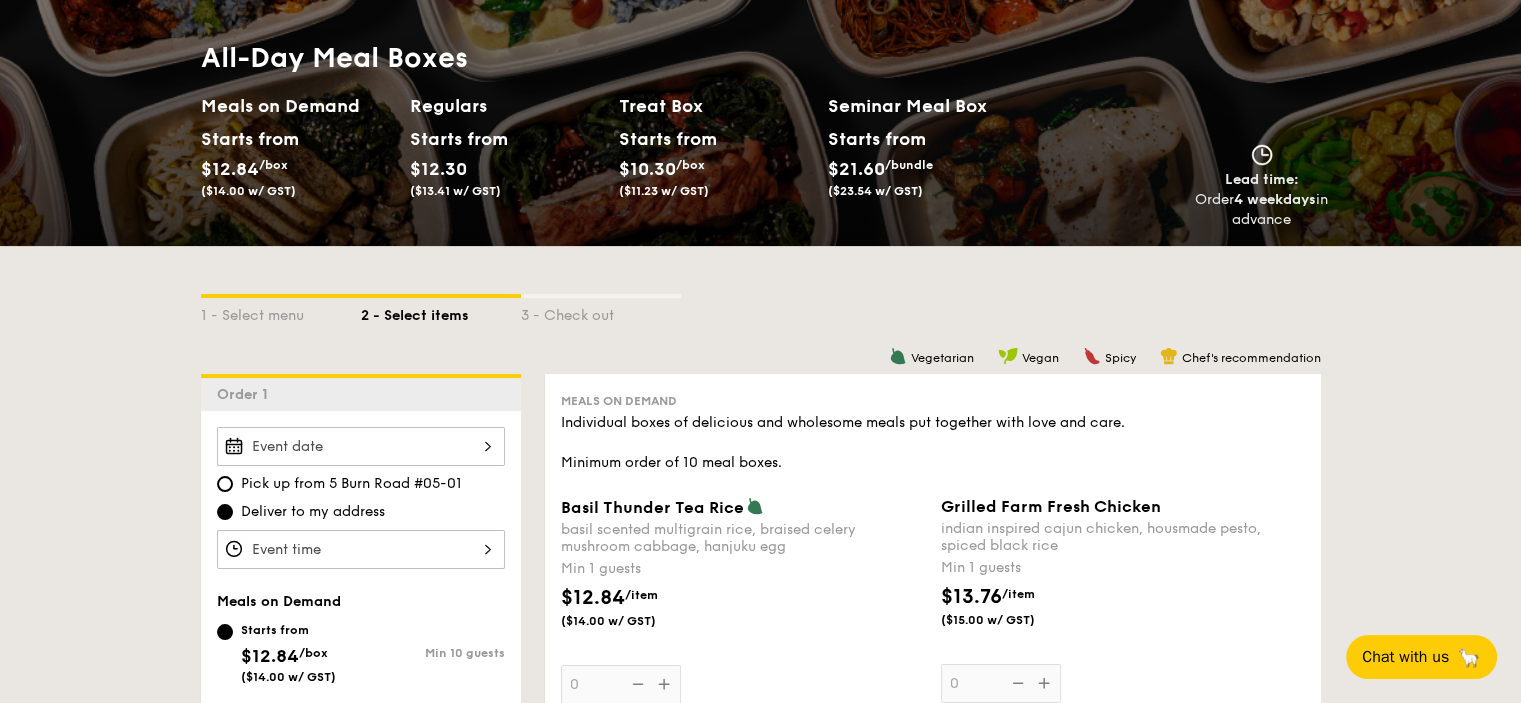 scroll, scrollTop: 200, scrollLeft: 0, axis: vertical 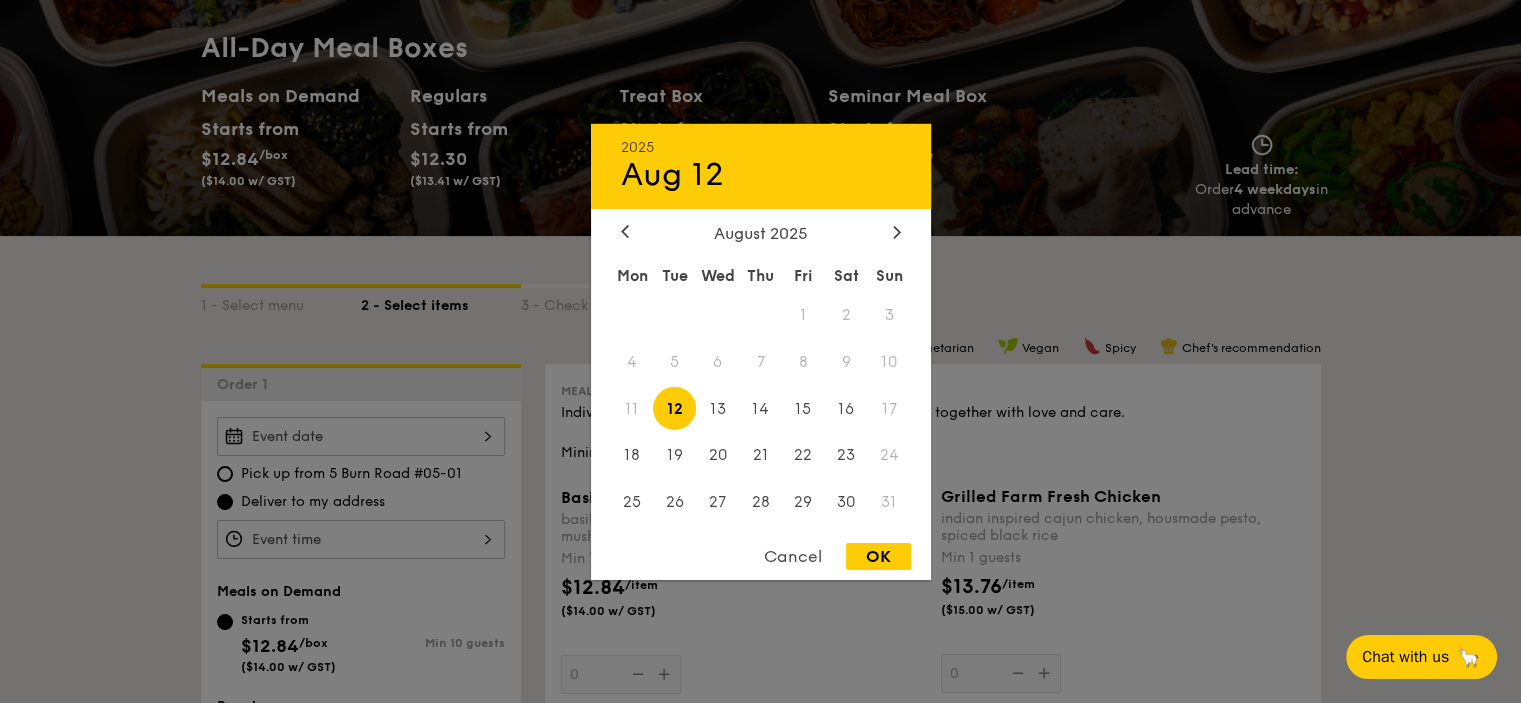 click on "[YEAR]  [MONTH]       [MONTH]     Mon Tue Wed Thu Fri Sat Sun   1 2 3 4 5 6 7 8 9 10 11 12 13 14 15 16 17 18 19 20 21 22 23 24 25 26 27 28 29 30 31     Cancel   OK" at bounding box center (361, 436) 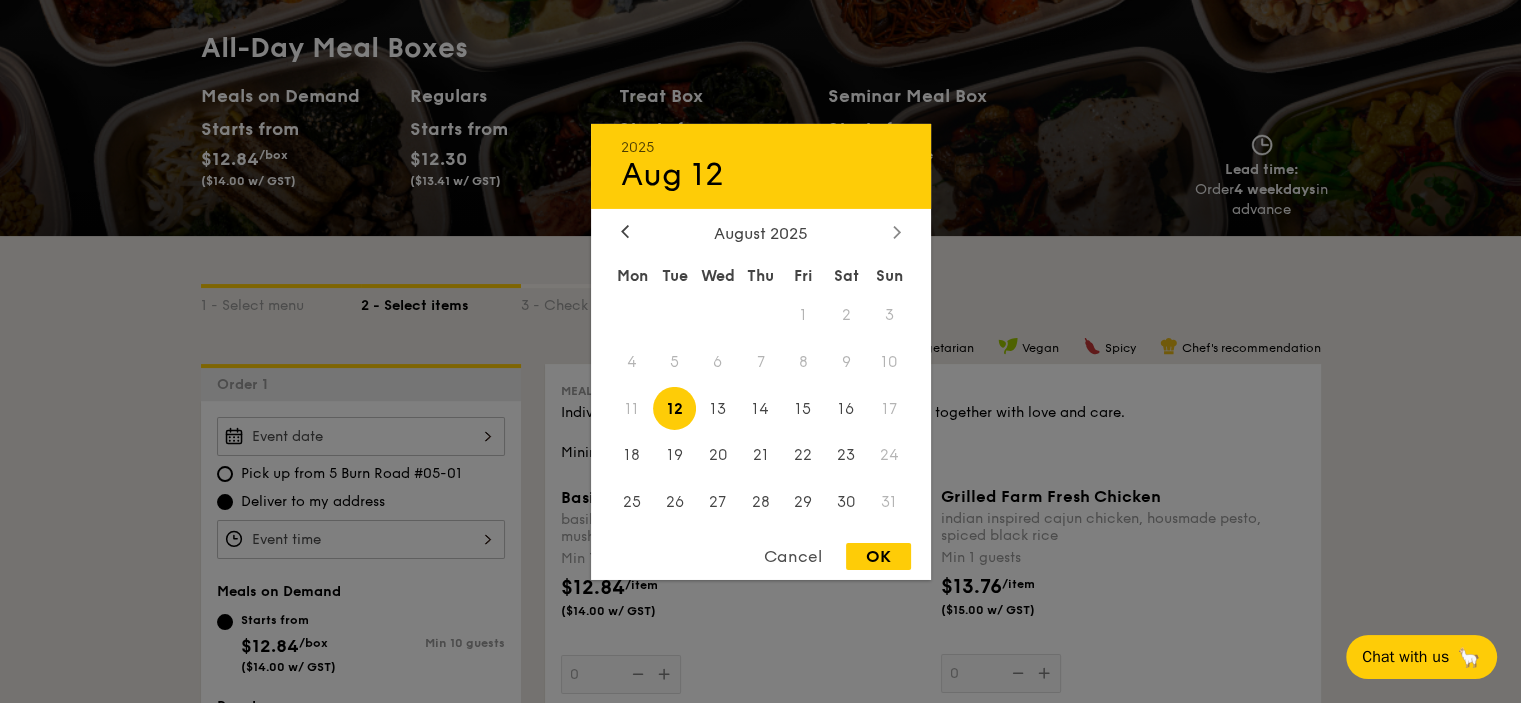 click 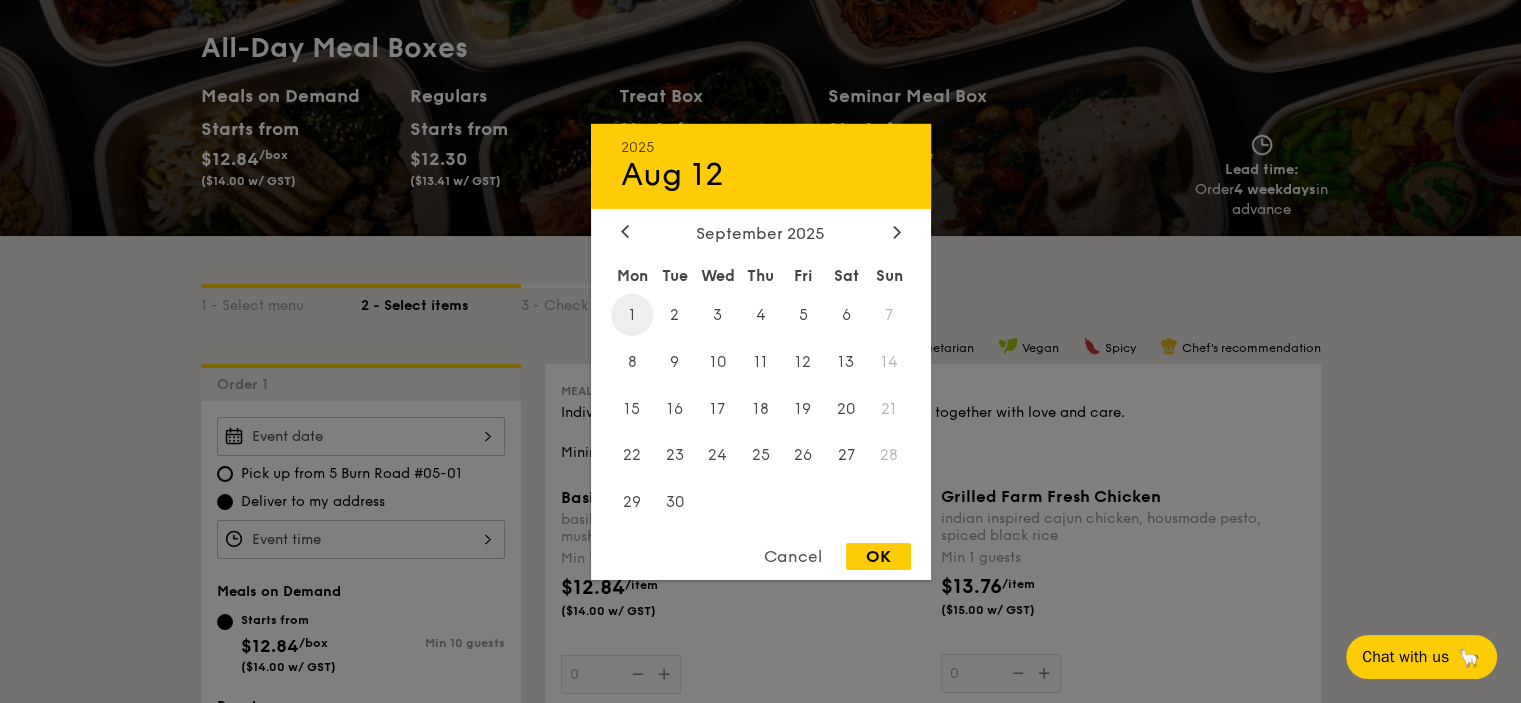 click on "1" at bounding box center (632, 314) 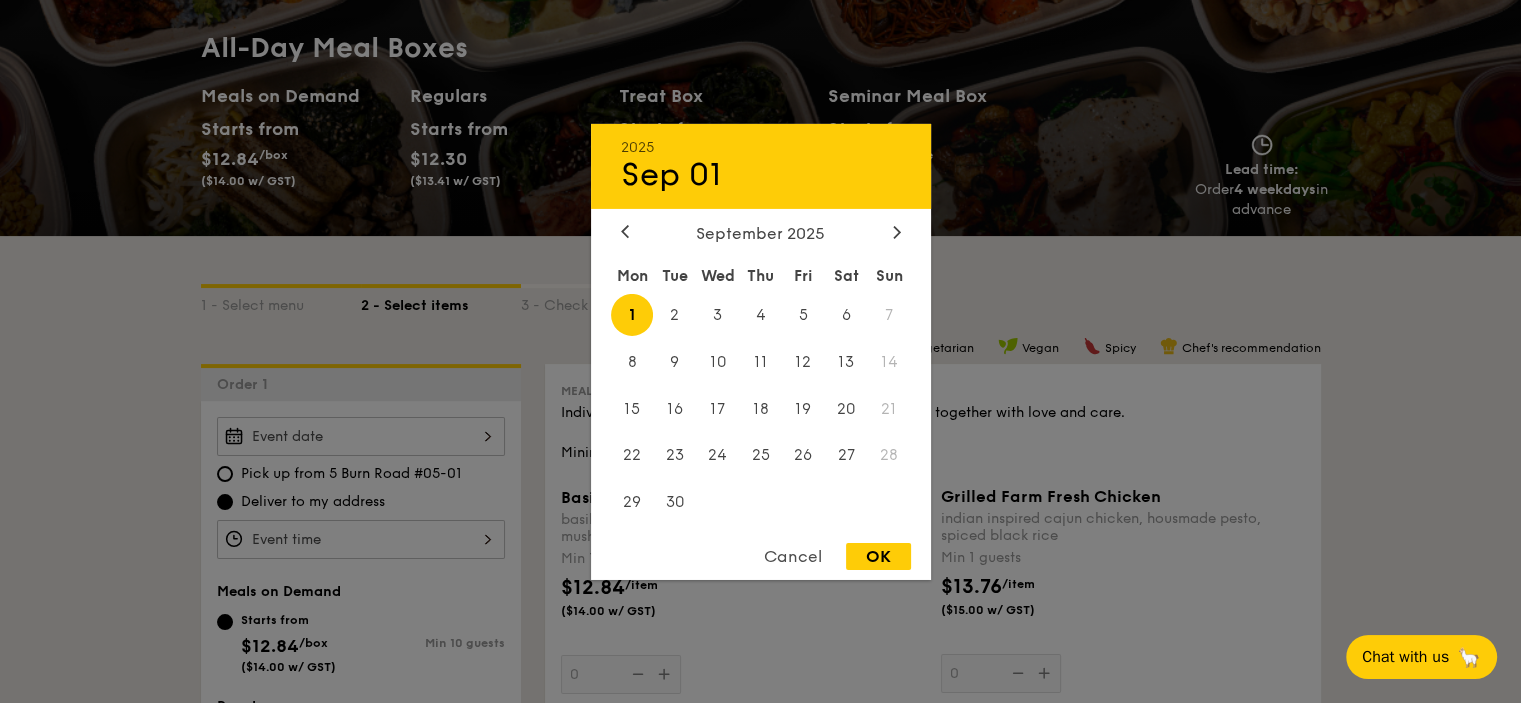 click at bounding box center [760, 351] 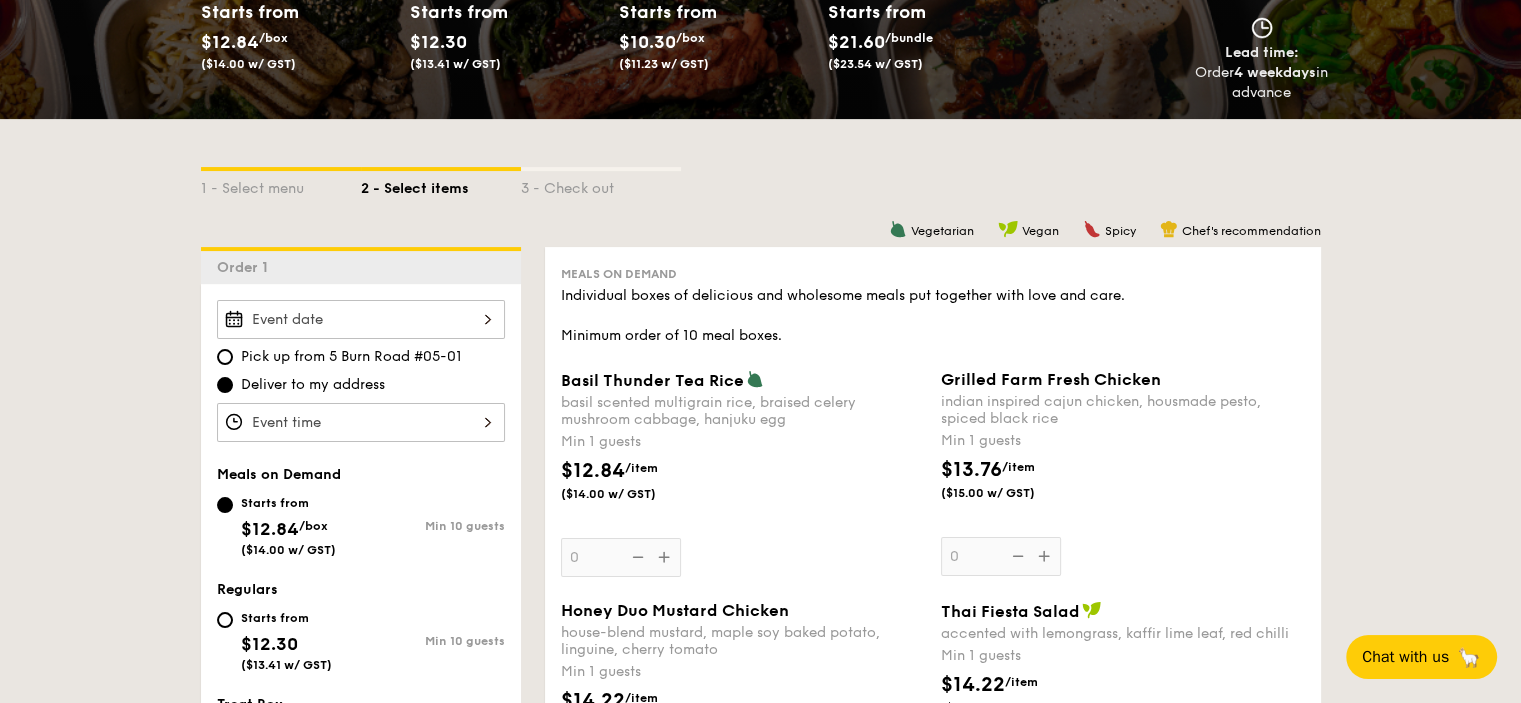 scroll, scrollTop: 333, scrollLeft: 0, axis: vertical 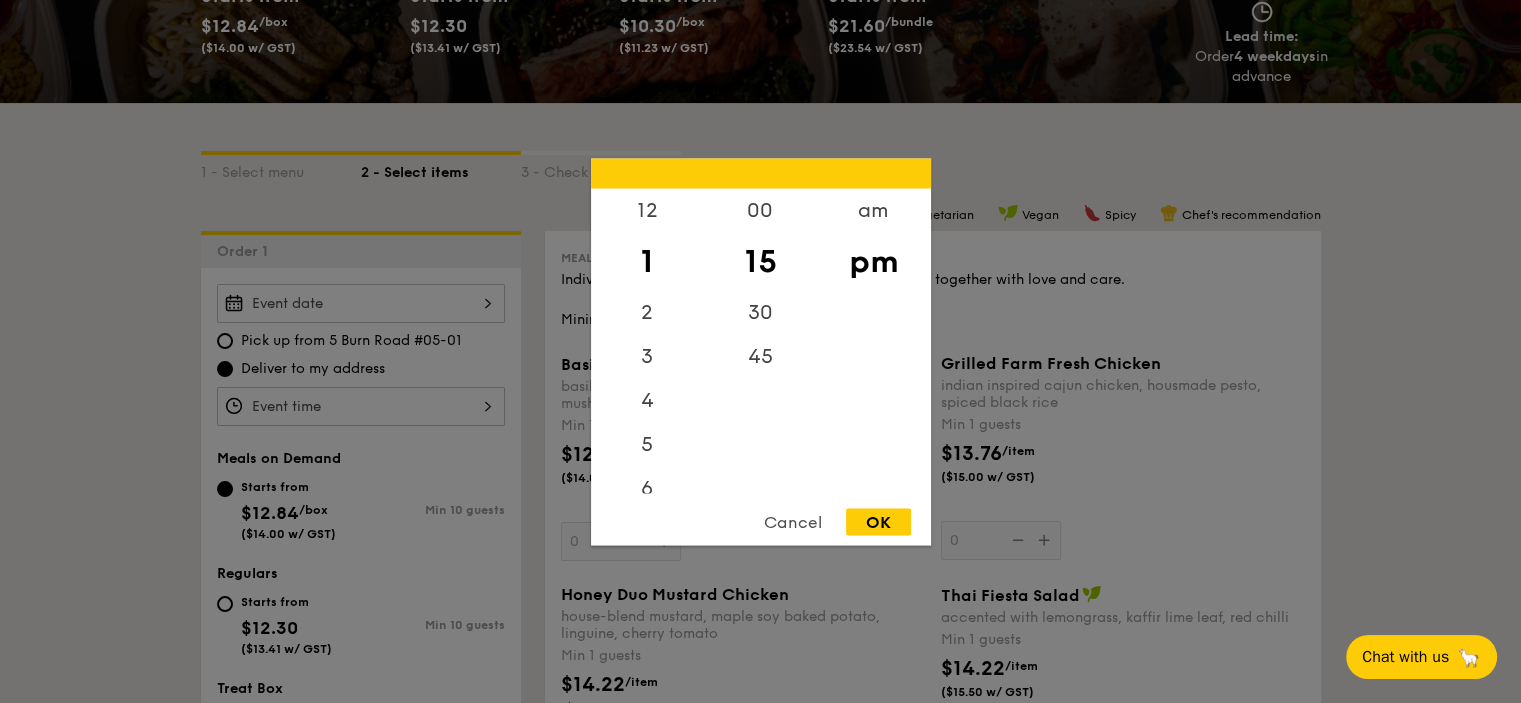 click on "12 1 2 3 4 5 6 7 8 9 10 11   00 15 30 45   am   pm   Cancel   OK" at bounding box center [361, 406] 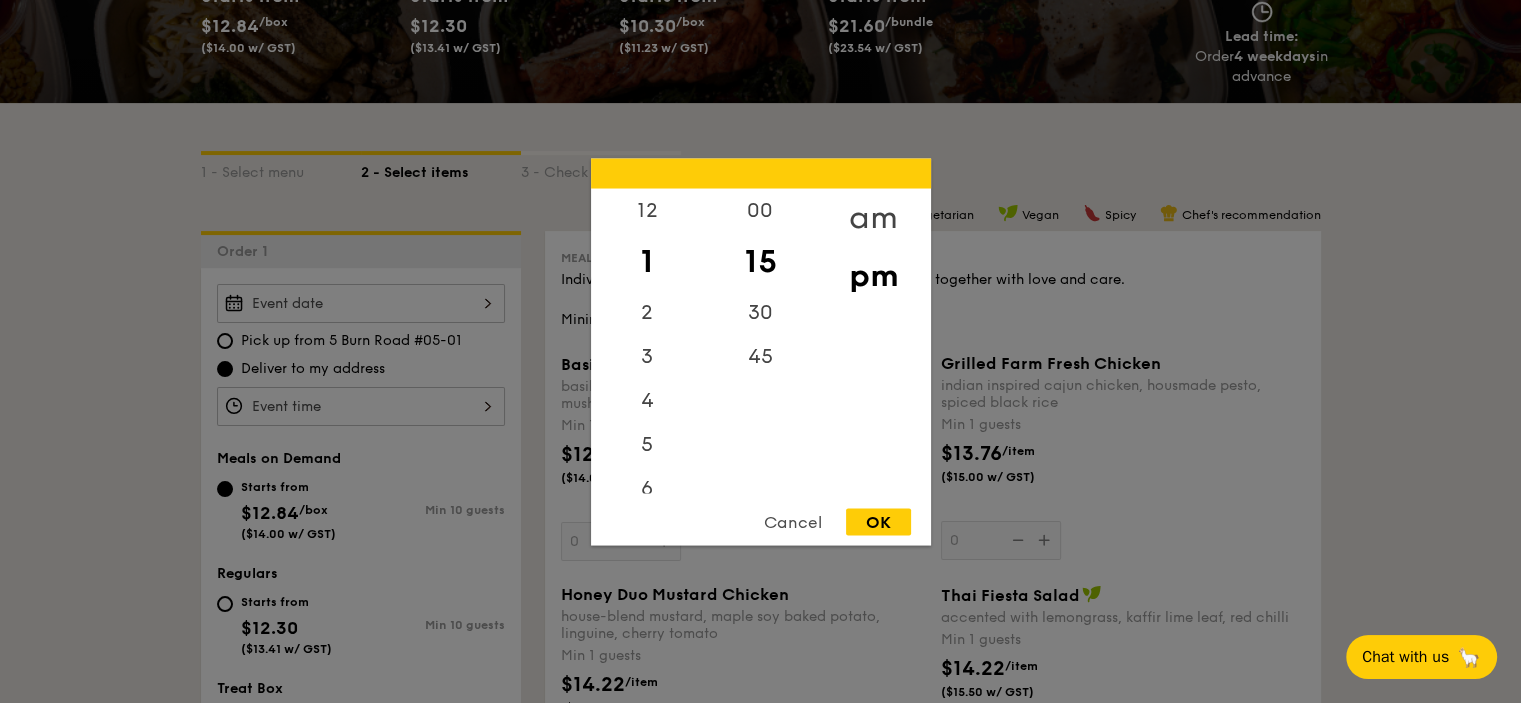 click on "am" at bounding box center (873, 217) 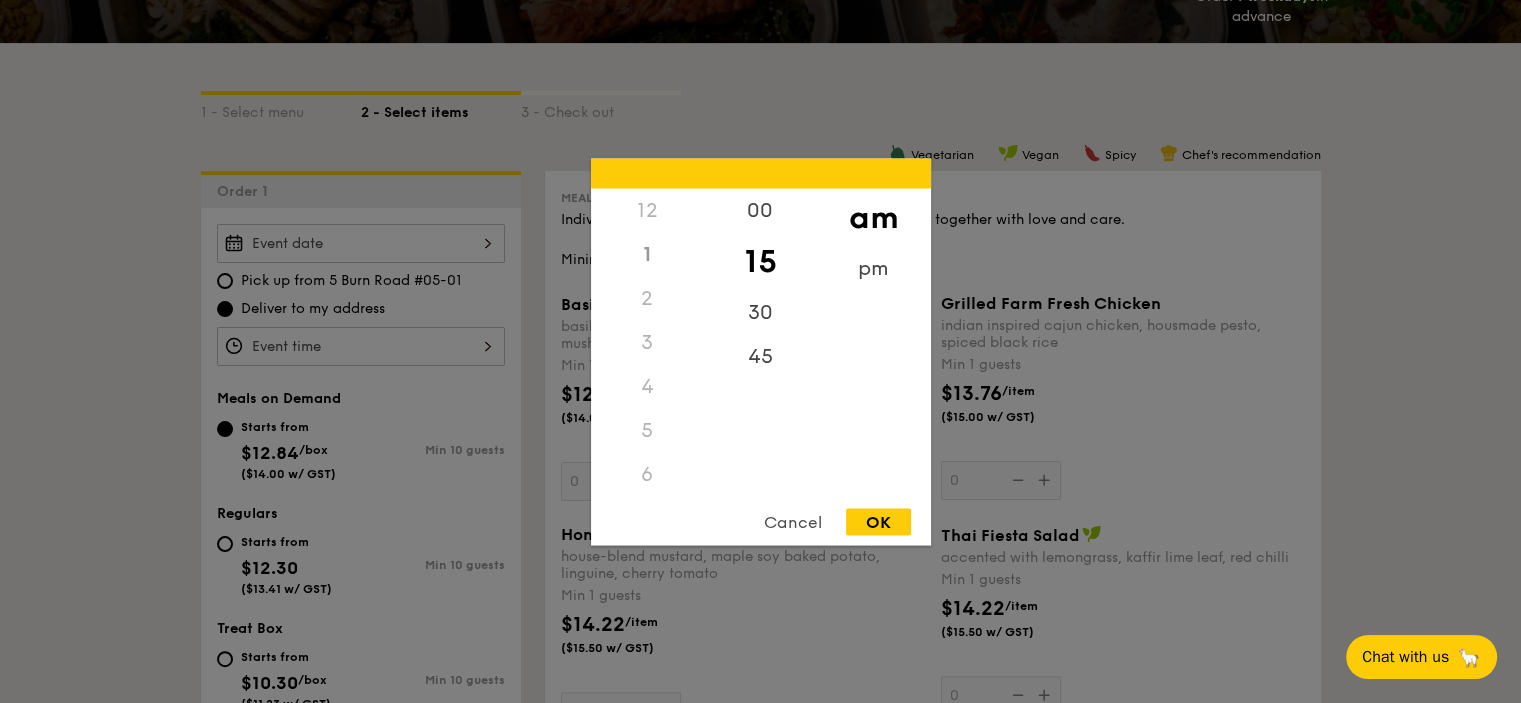 scroll, scrollTop: 400, scrollLeft: 0, axis: vertical 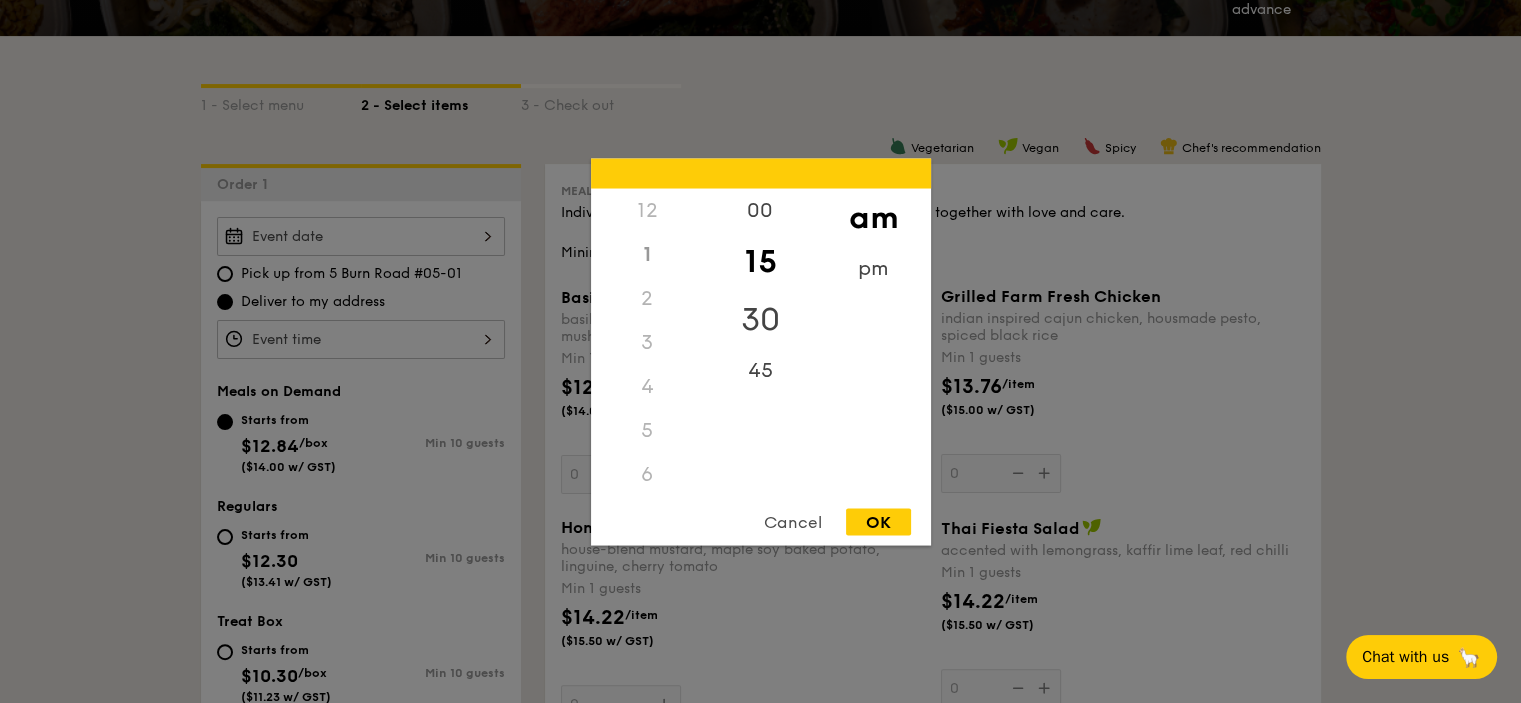 click on "30" at bounding box center (760, 319) 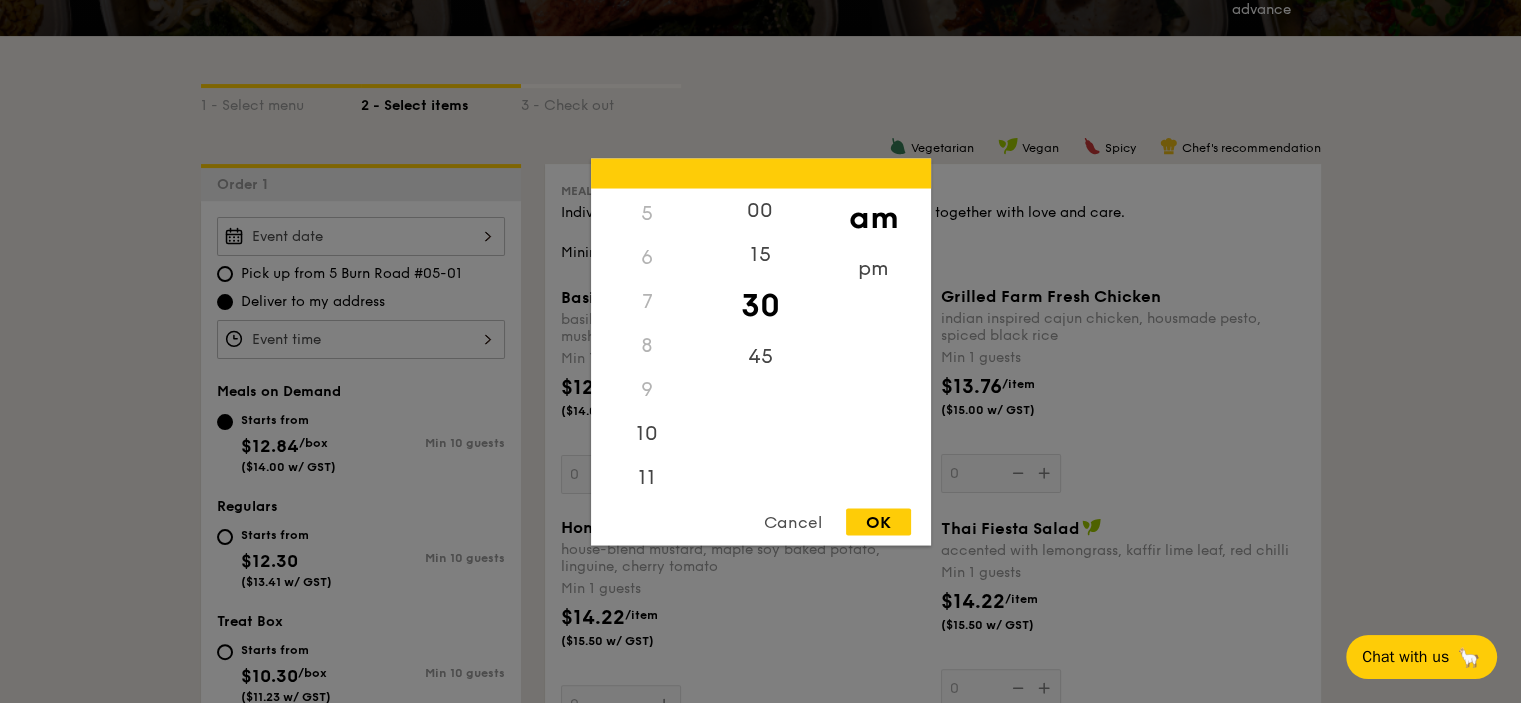 scroll, scrollTop: 223, scrollLeft: 0, axis: vertical 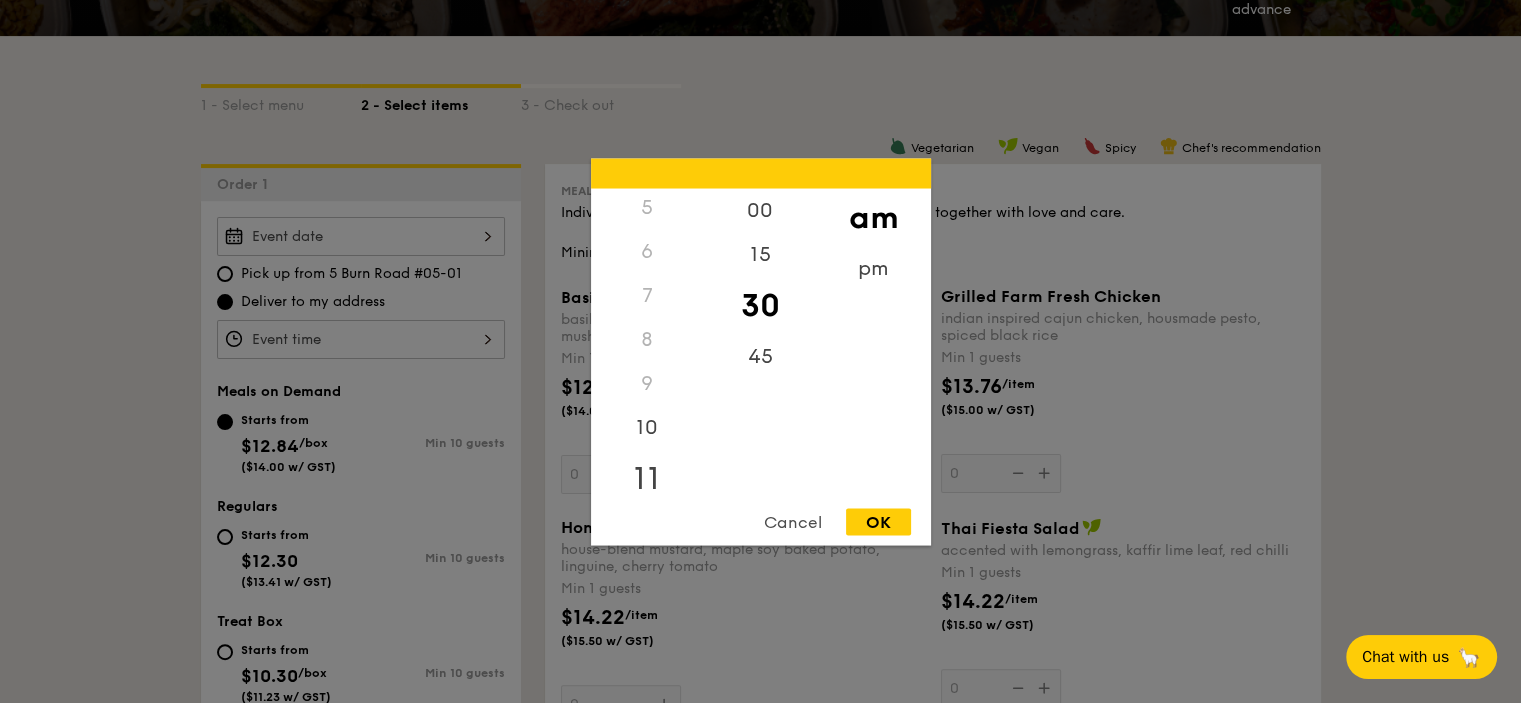 click on "11" at bounding box center (647, 478) 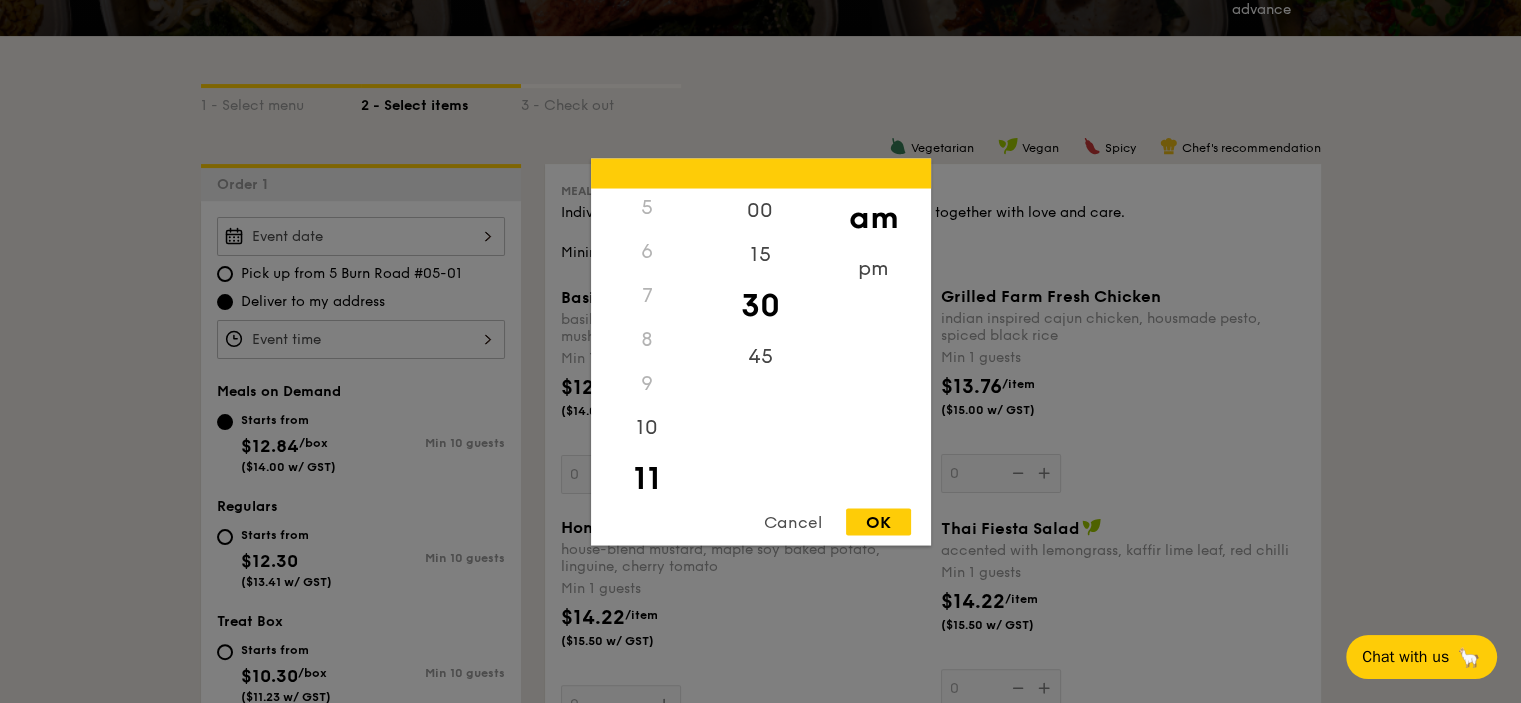 click on "OK" at bounding box center [878, 521] 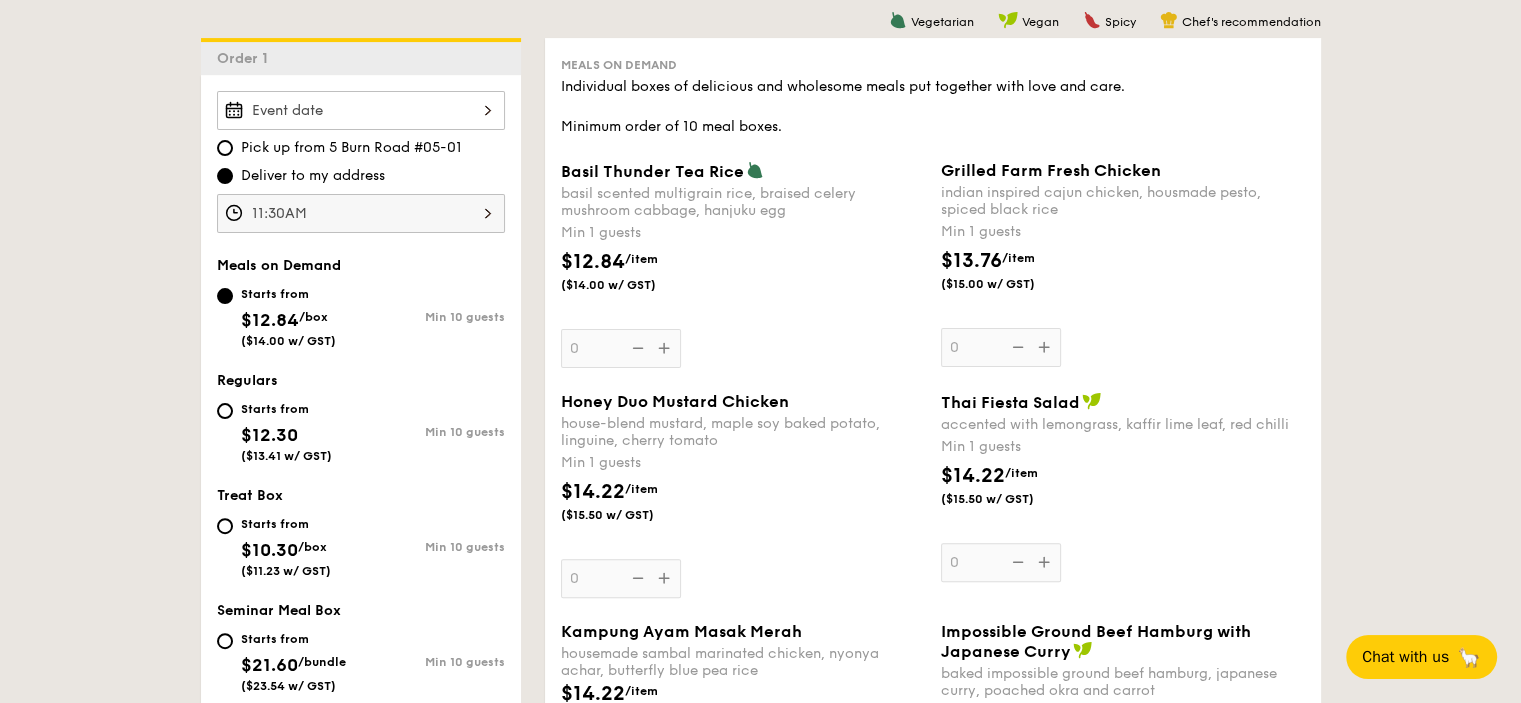 scroll, scrollTop: 533, scrollLeft: 0, axis: vertical 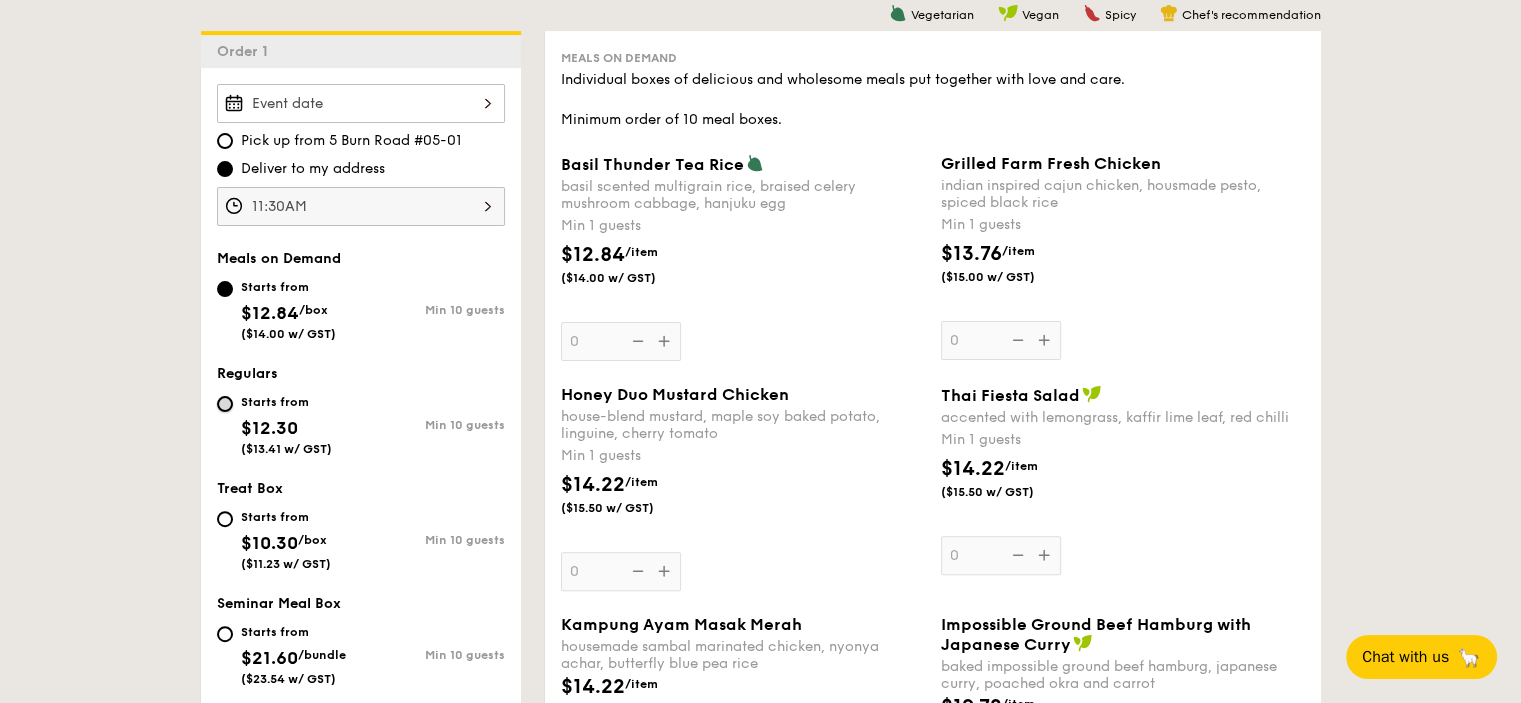 click on "Starts from
$12.30
($13.41 w/ GST)
Min 10 guests" at bounding box center (225, 404) 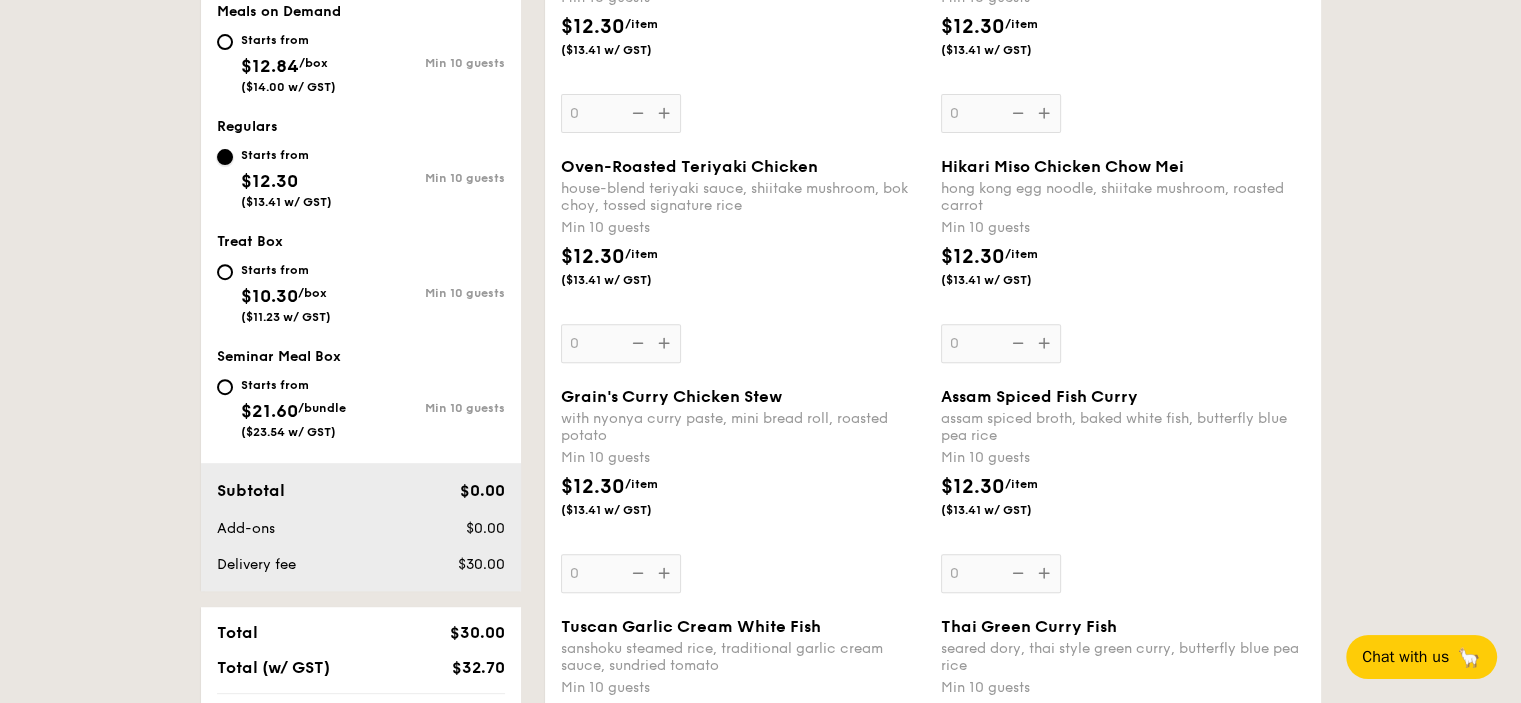 scroll, scrollTop: 800, scrollLeft: 0, axis: vertical 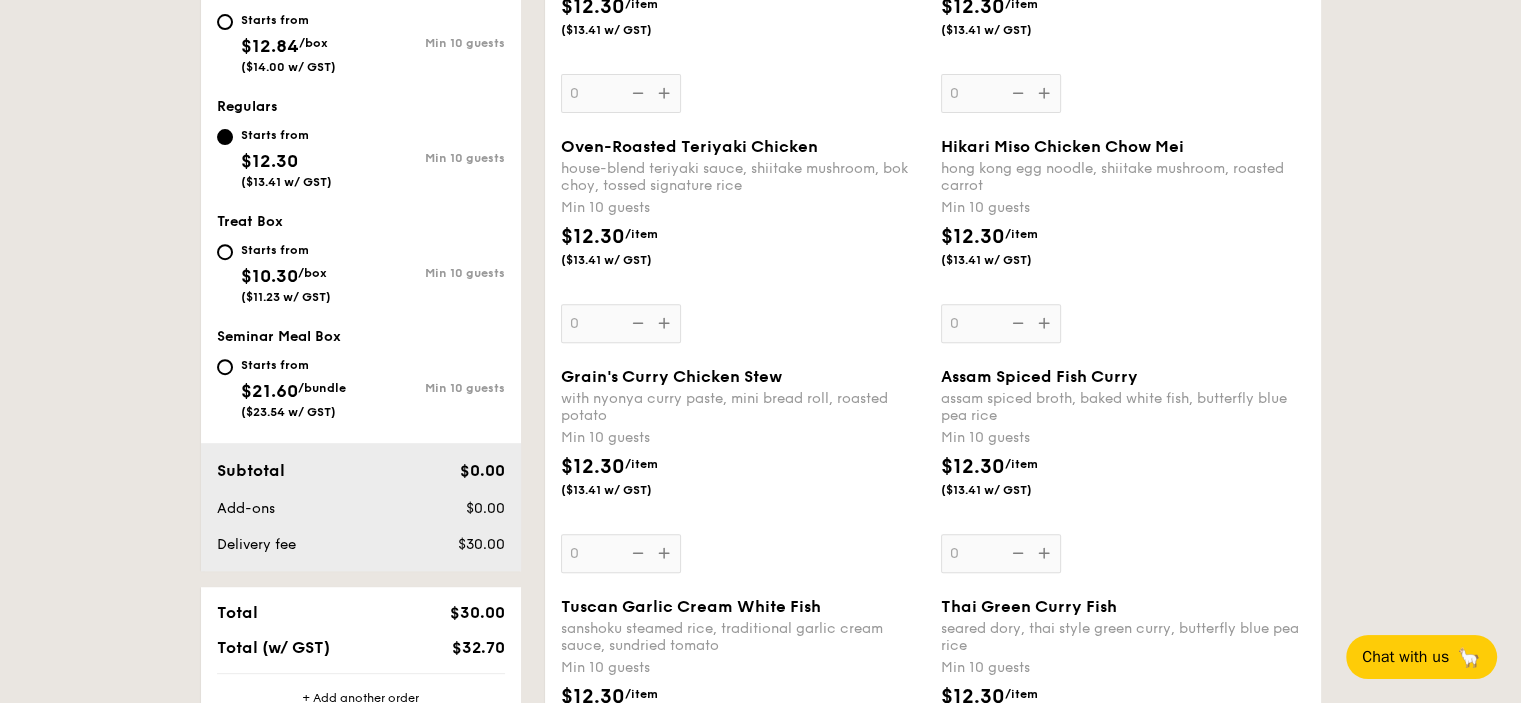 click on "Assam Spiced Fish Curry  assam spiced broth, baked white fish, butterfly blue pea rice
Min 10 guests
$12.30
/item
($13.41 w/ GST)
0" at bounding box center (1123, 470) 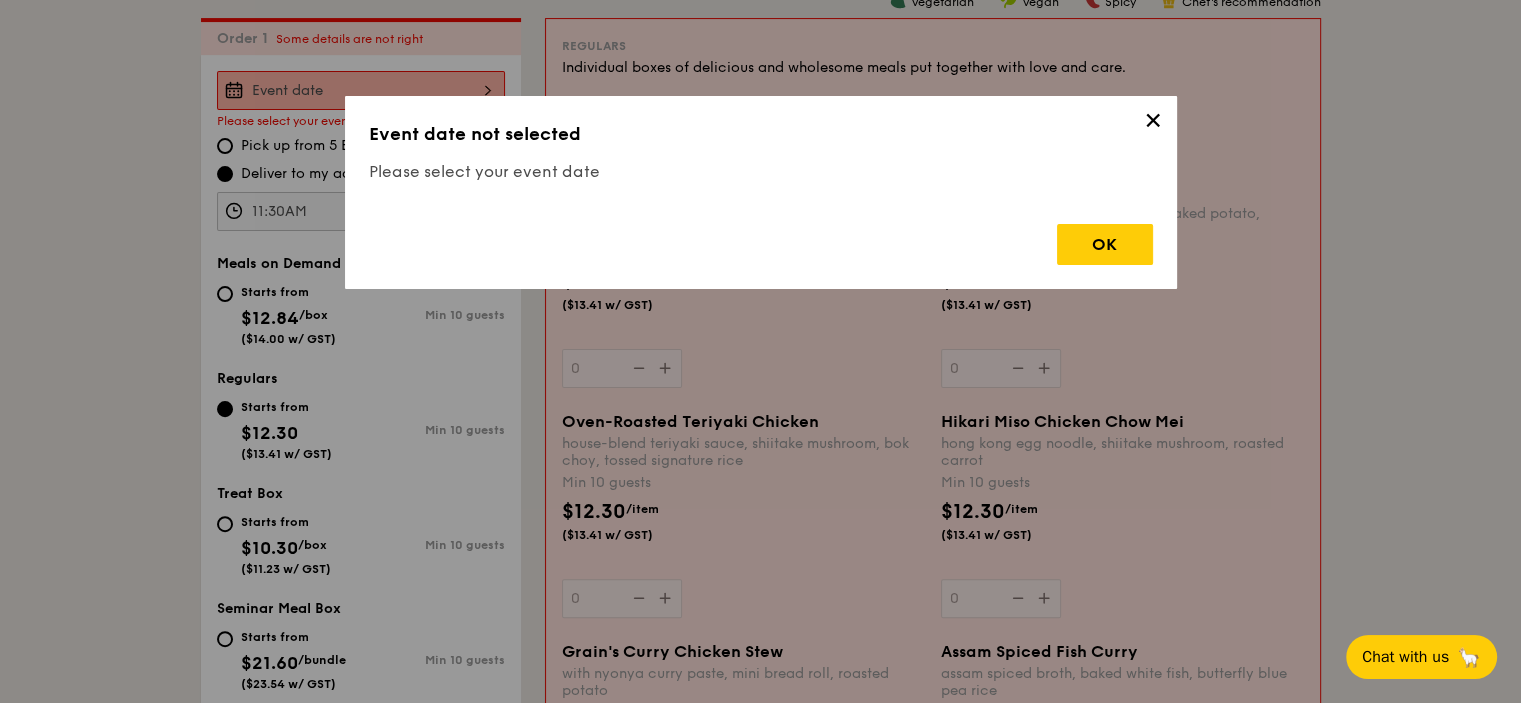 scroll, scrollTop: 534, scrollLeft: 0, axis: vertical 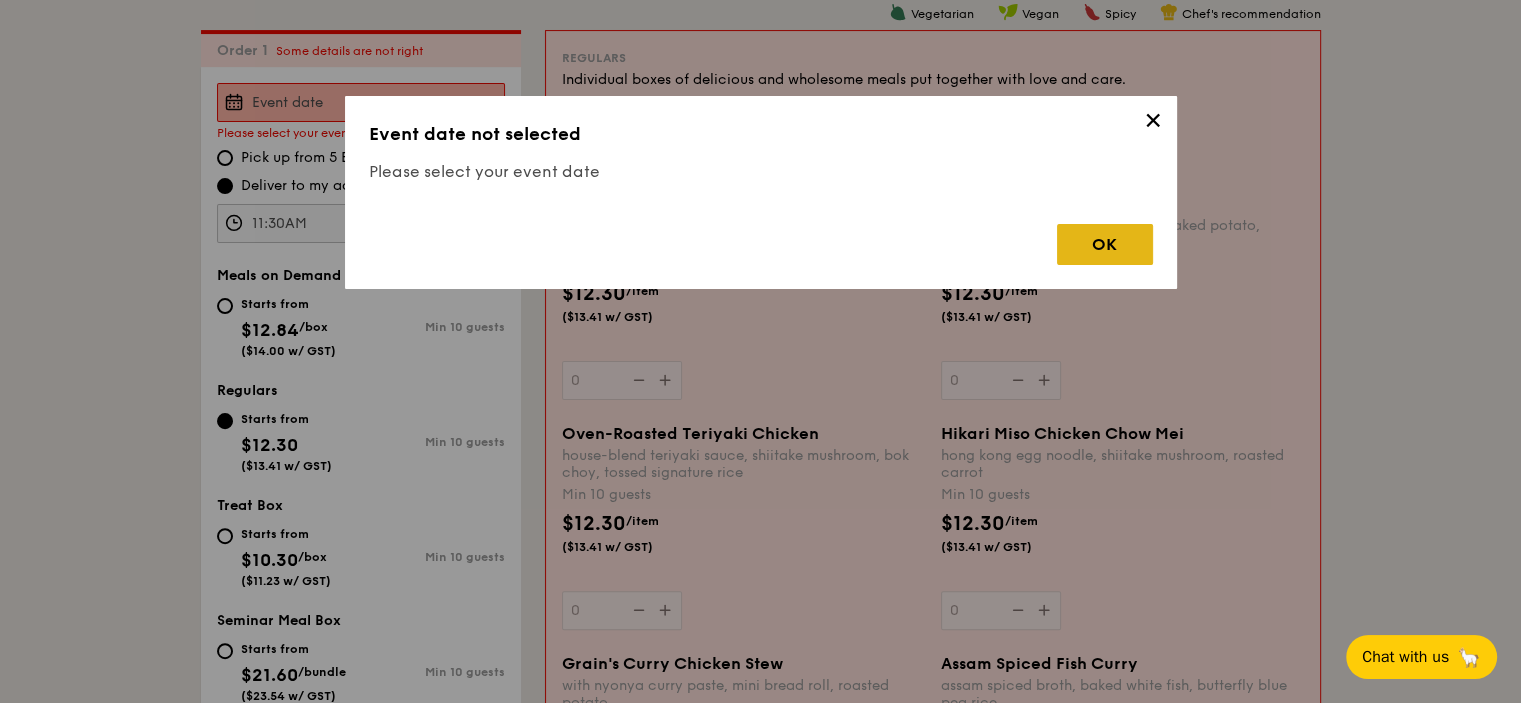click on "OK" at bounding box center [1105, 244] 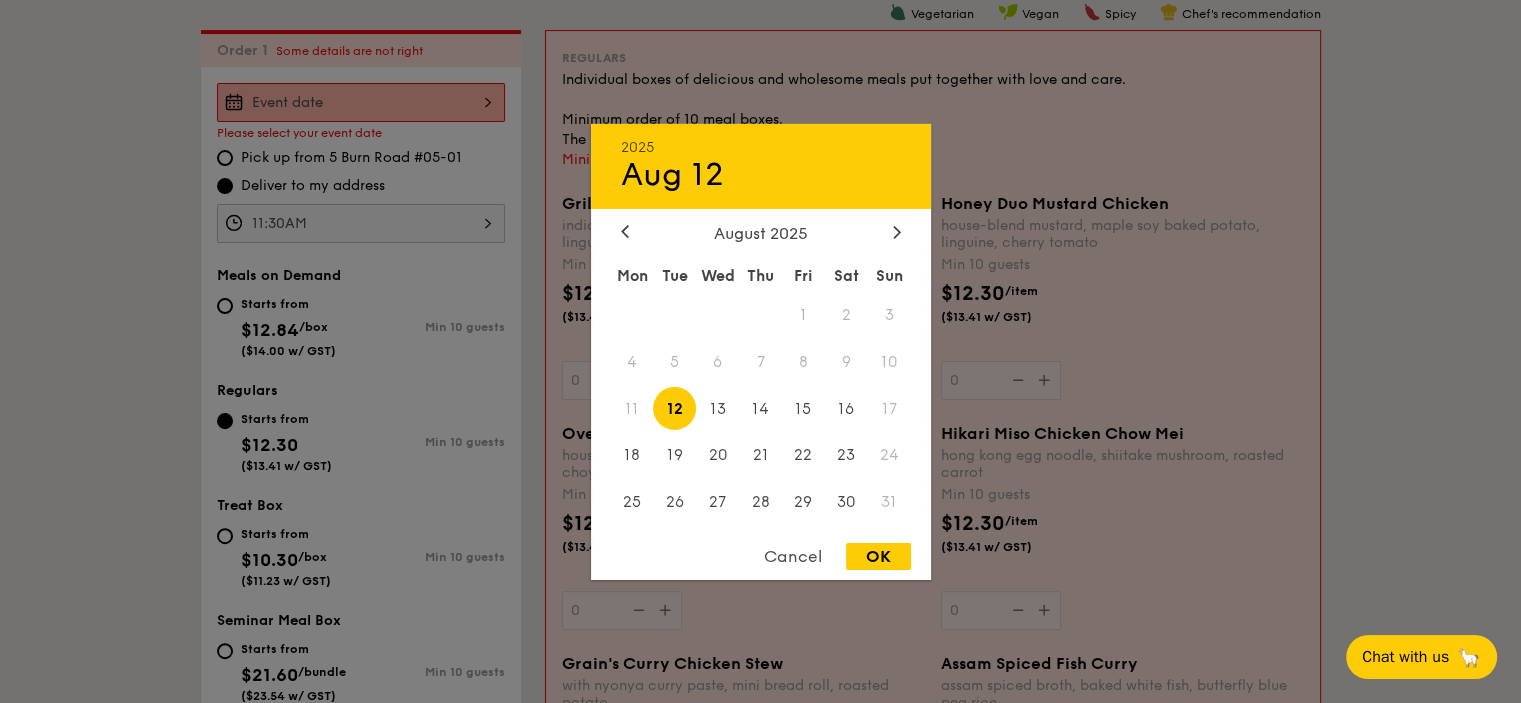 click on "[YEAR]  [MONTH]       [MONTH]     Mon Tue Wed Thu Fri Sat Sun   1 2 3 4 5 6 7 8 9 10 11 12 13 14 15 16 17 18 19 20 21 22 23 24 25 26 27 28 29 30 31     Cancel   OK" at bounding box center [361, 102] 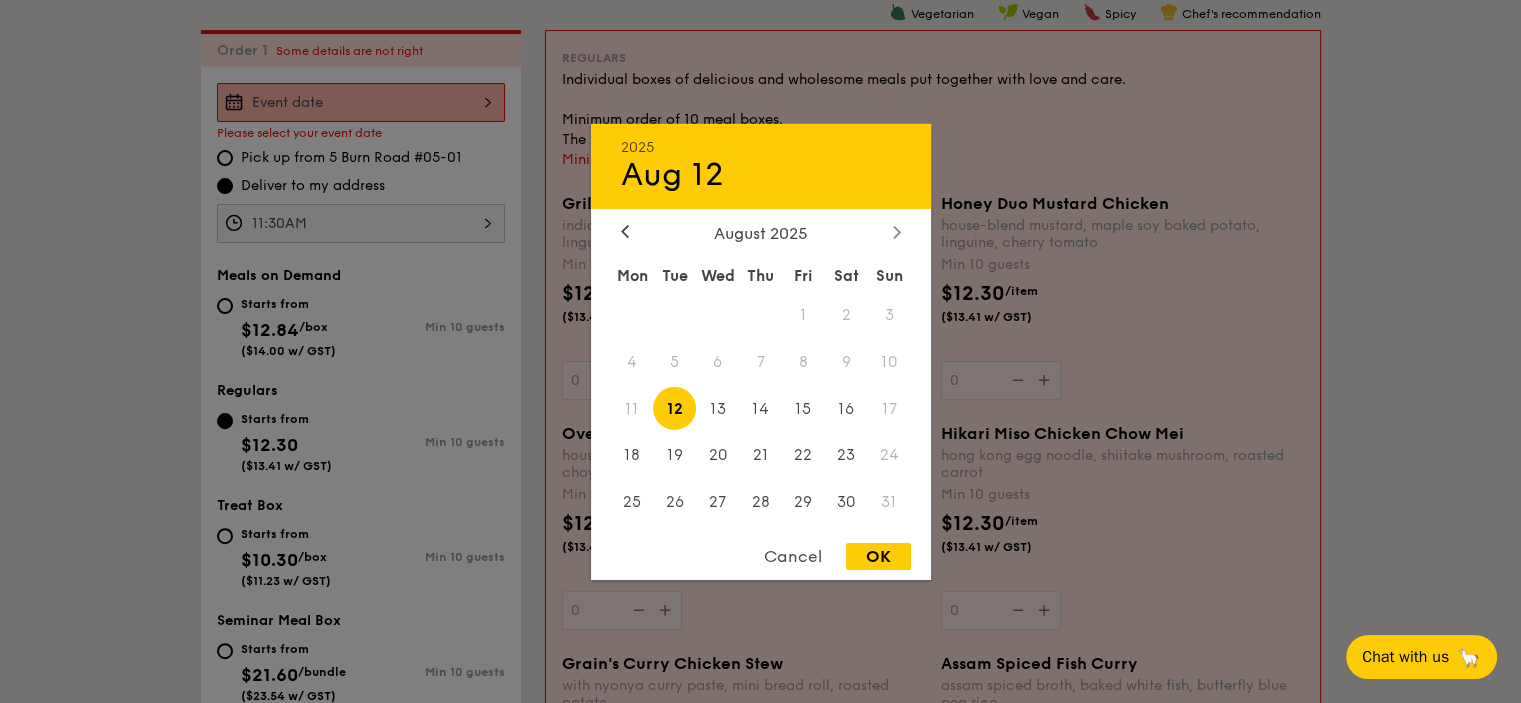 click 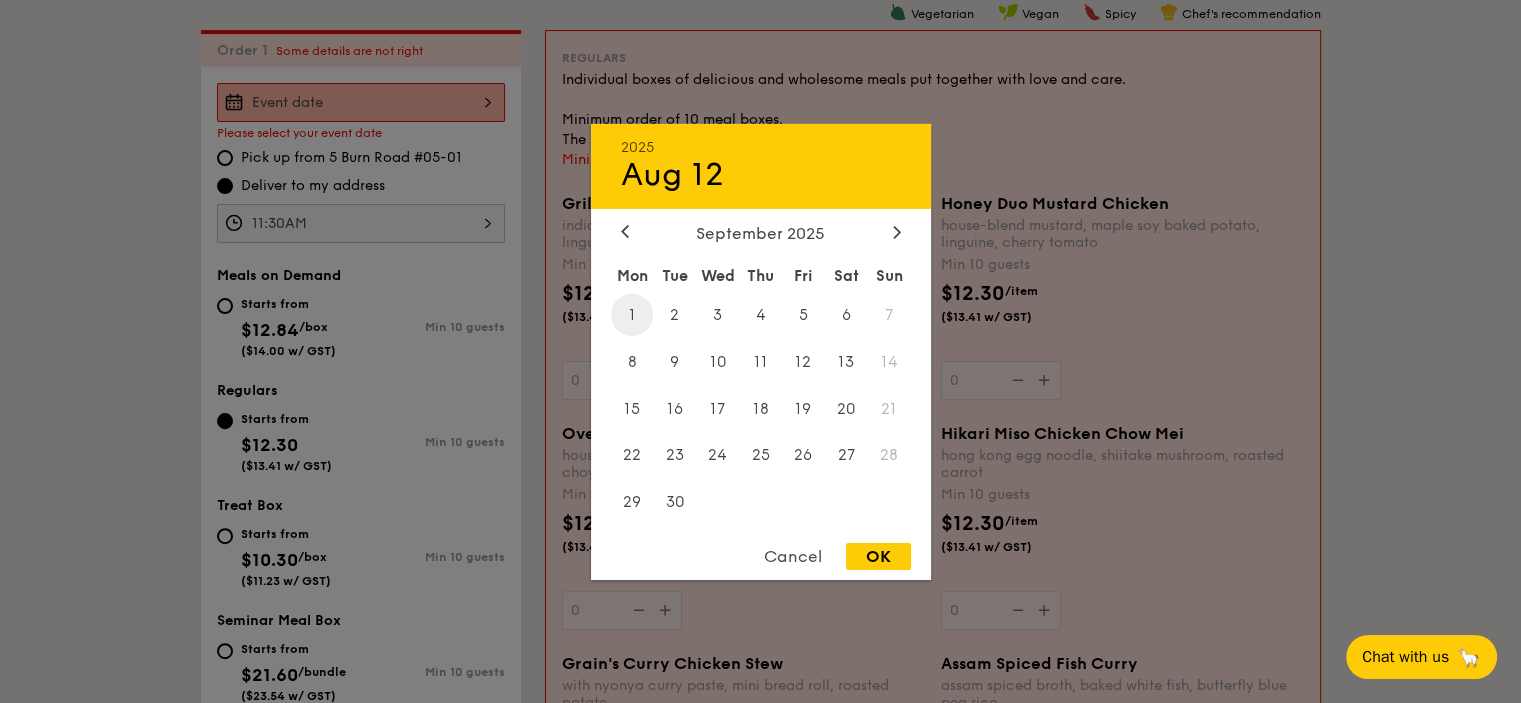 click on "1" at bounding box center [632, 314] 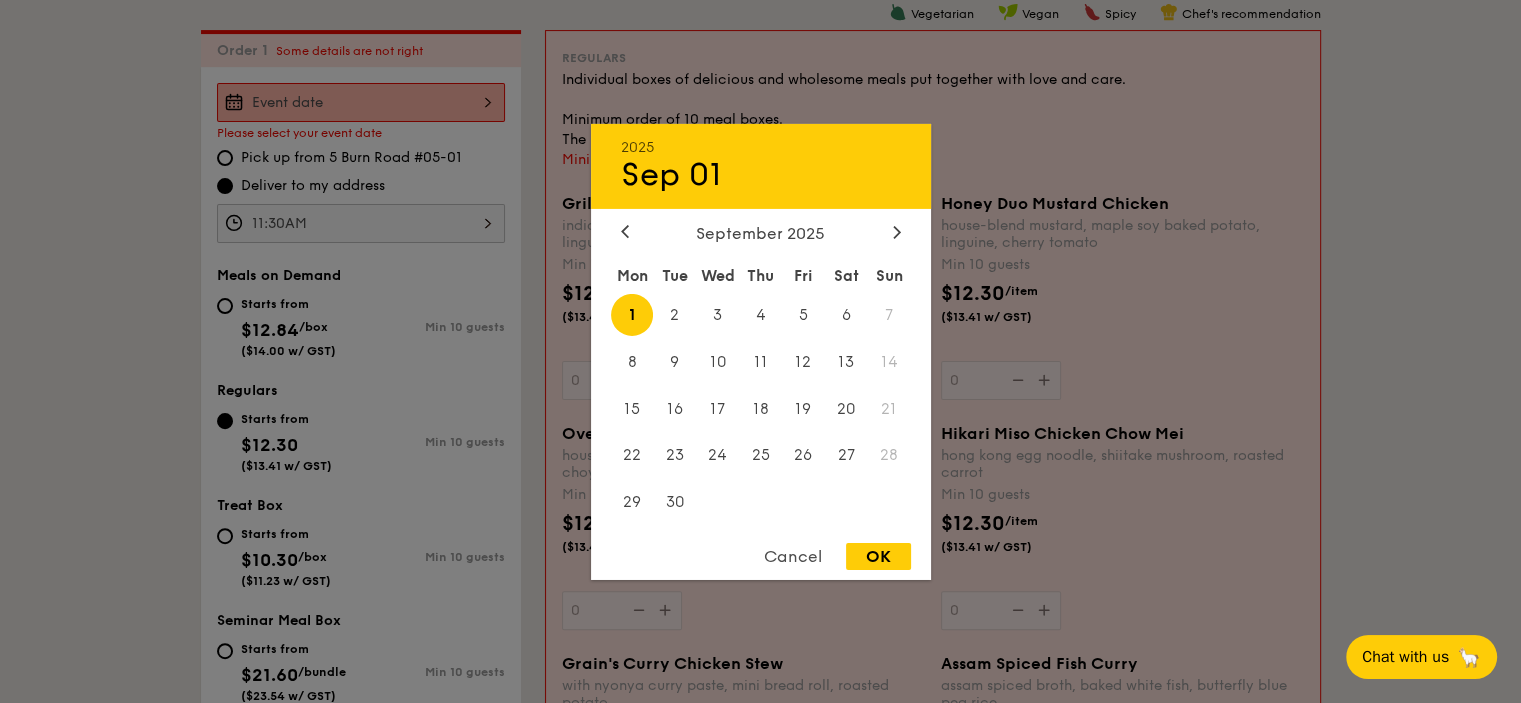 click at bounding box center (760, 351) 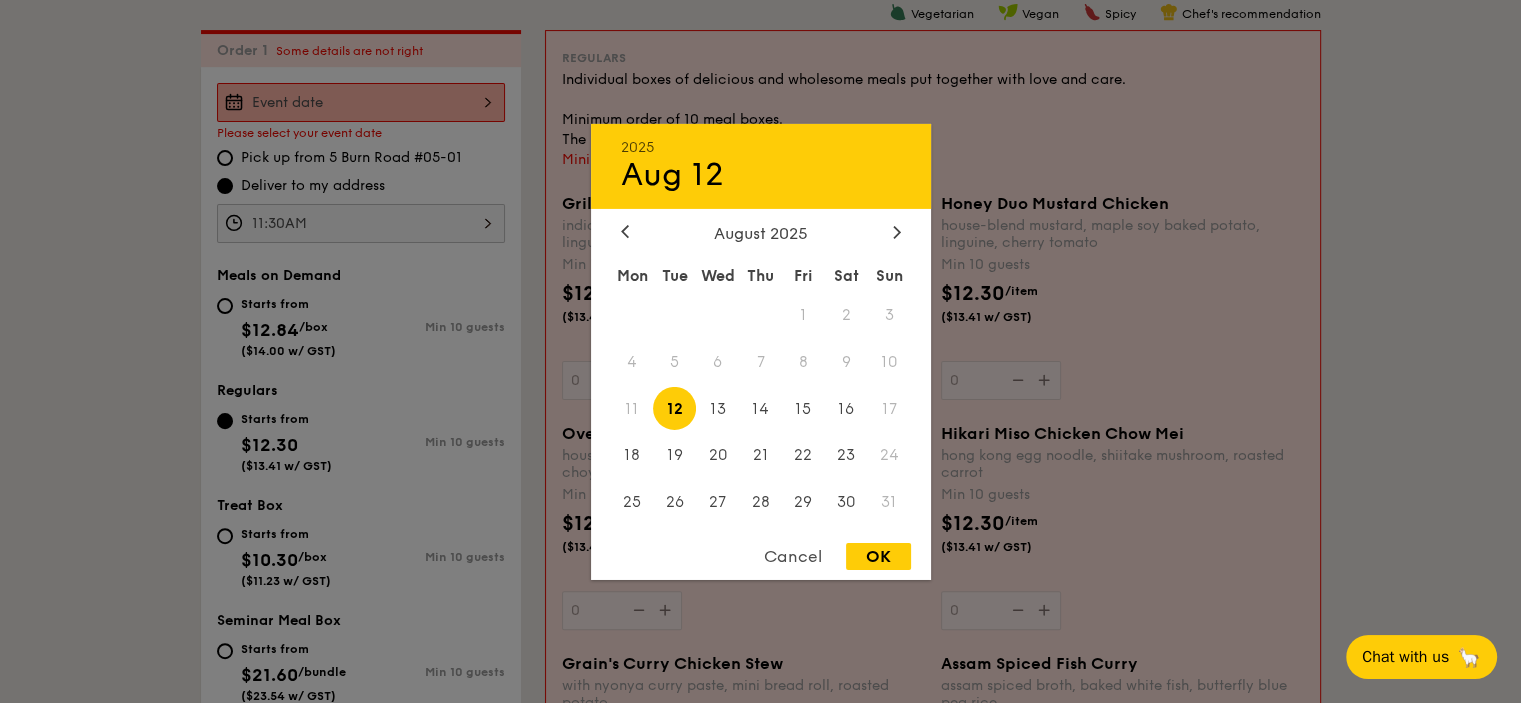 click on "[YEAR]  [MONTH]       [MONTH]     Mon Tue Wed Thu Fri Sat Sun   1 2 3 4 5 6 7 8 9 10 11 12 13 14 15 16 17 18 19 20 21 22 23 24 25 26 27 28 29 30 31     Cancel   OK" at bounding box center (361, 102) 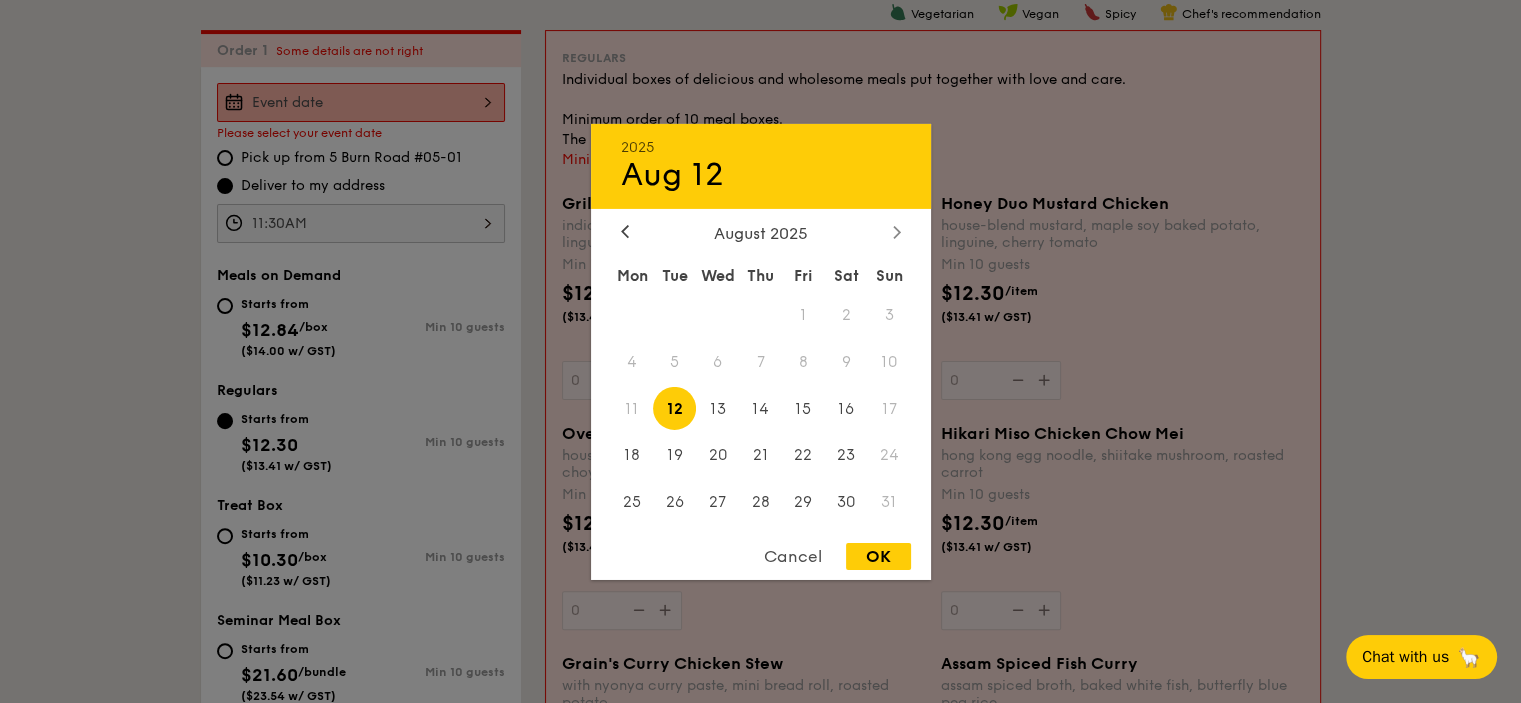 click at bounding box center [897, 232] 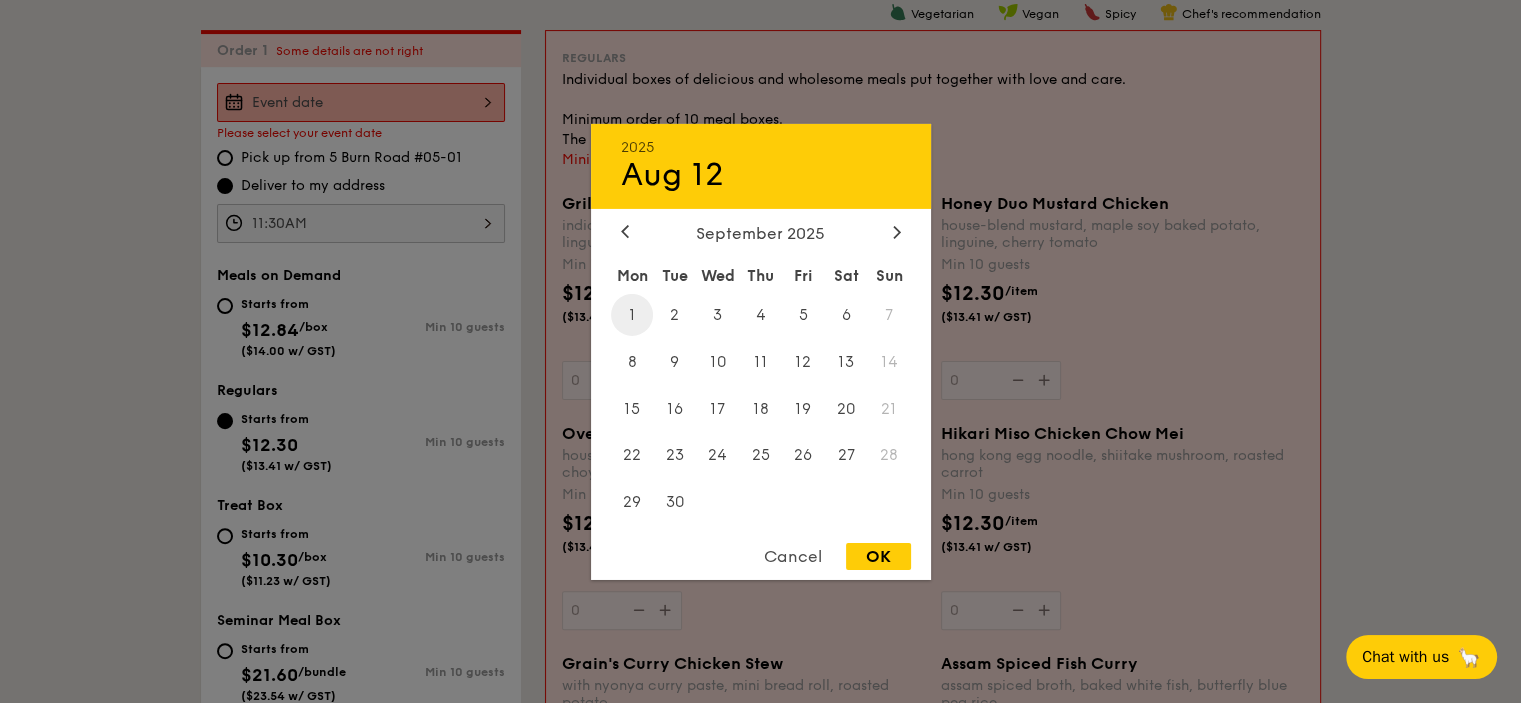 click on "1" at bounding box center [632, 314] 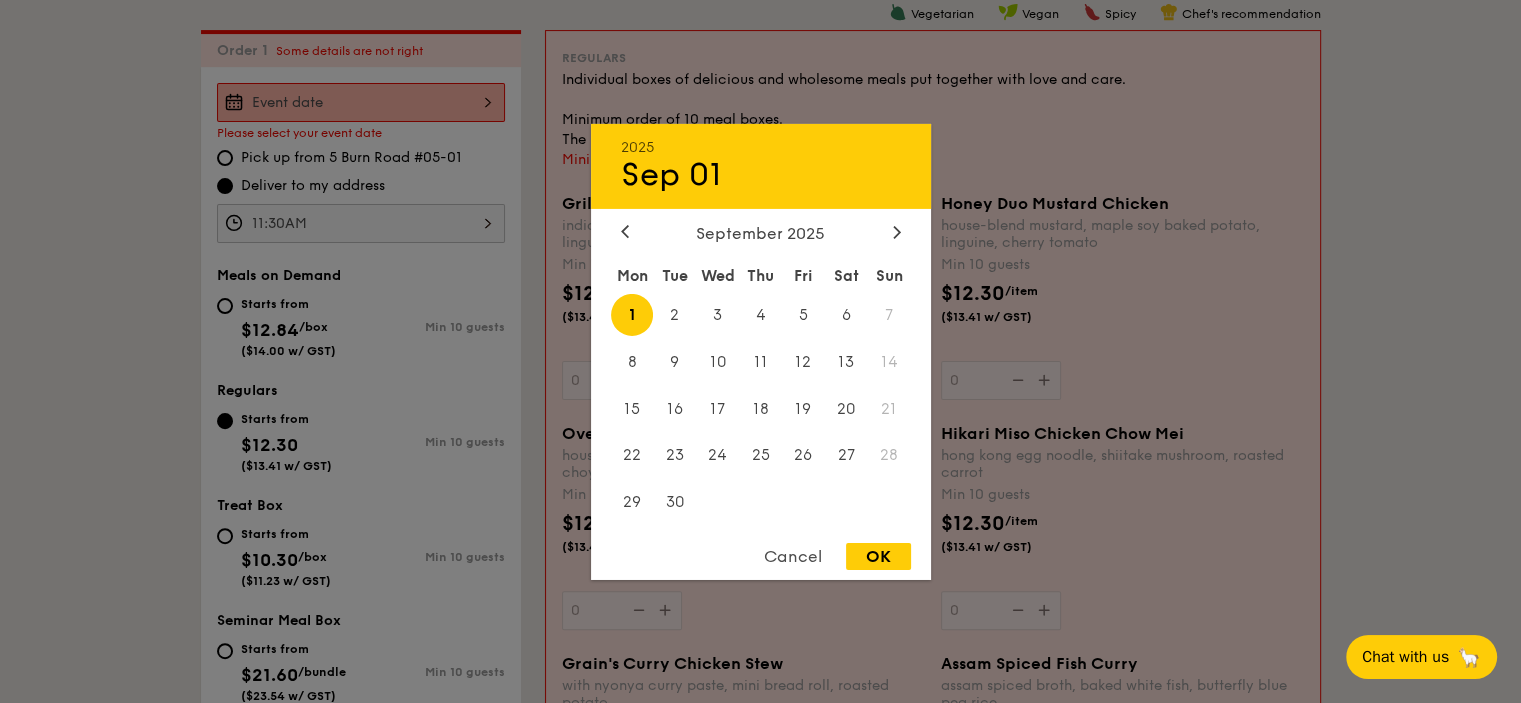 click on "OK" at bounding box center (878, 556) 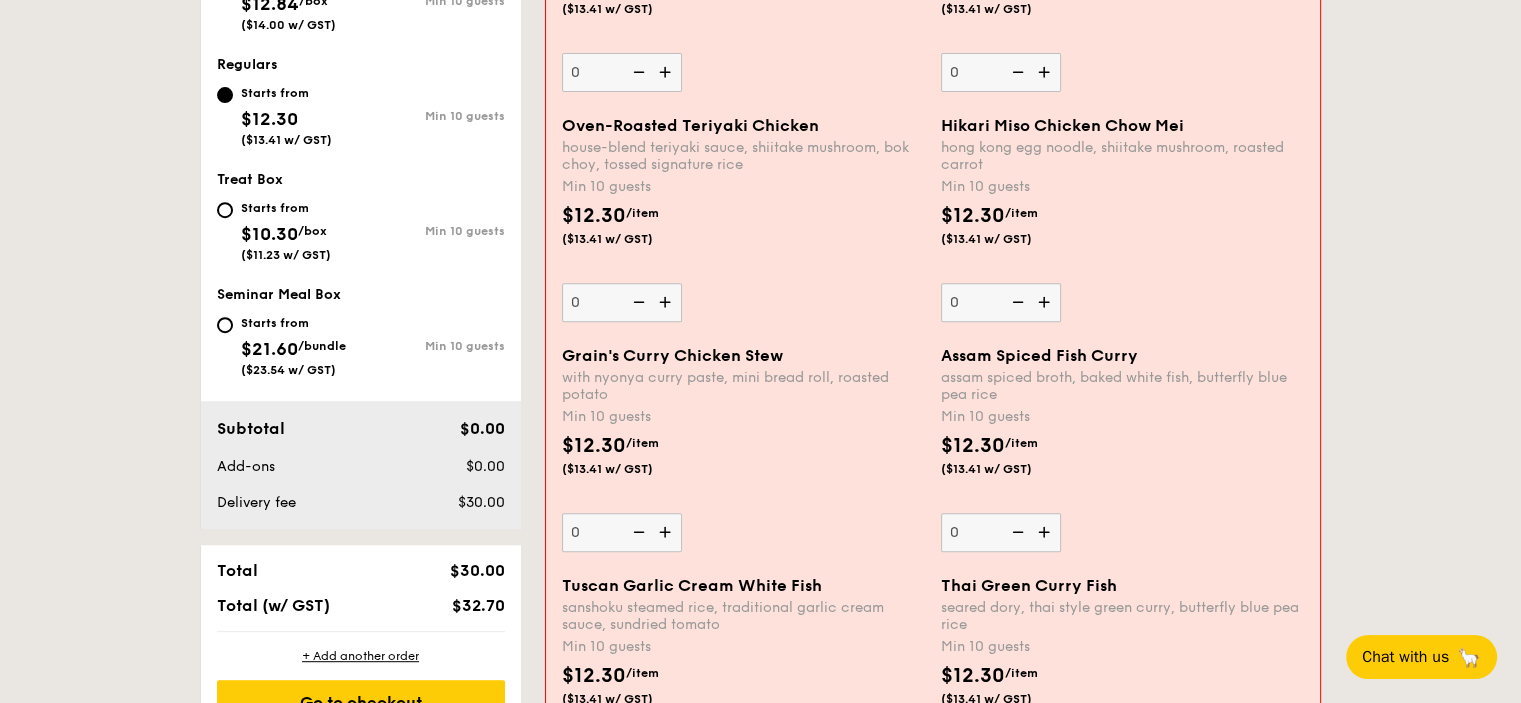 scroll, scrollTop: 868, scrollLeft: 0, axis: vertical 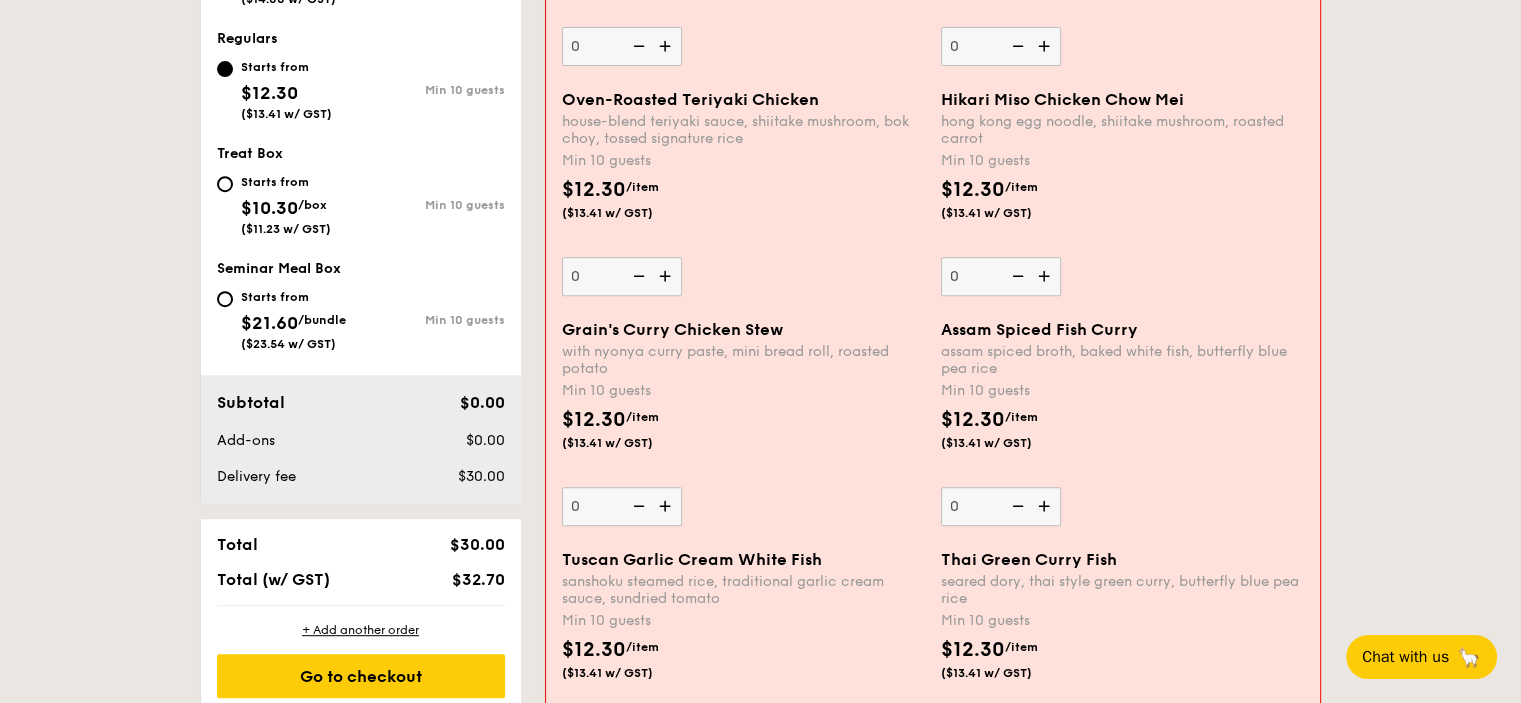 click at bounding box center [1046, 506] 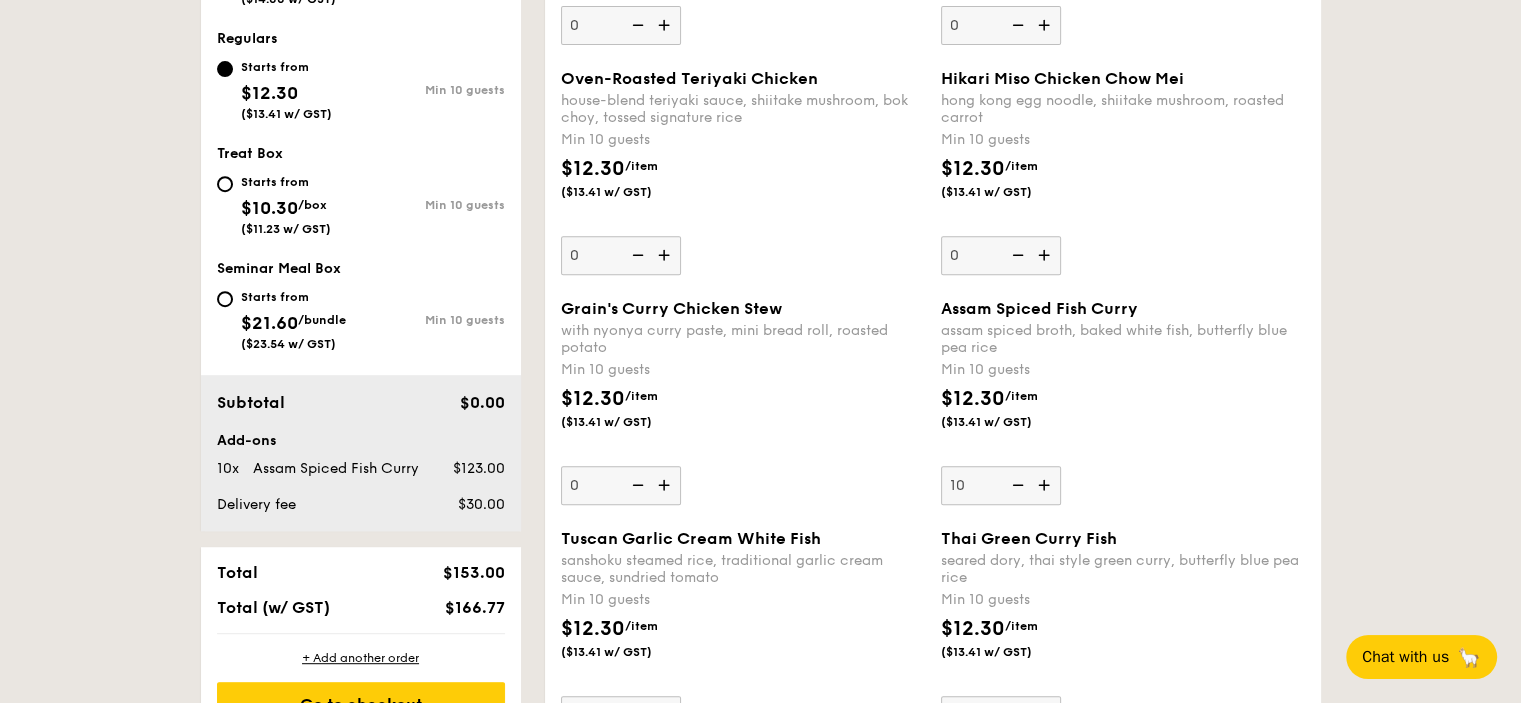 click on "1 - Select menu
2 - Select items
3 - Check out
Order 1
[DATE]
Pick up from [NUMBER] [STREET] #[NUMBER]-[NUMBER]
Deliver to my address
[TIME]
Meals on Demand
Starts from
$12.84
/box
($14.00 w/ GST)
Min 10 guests
Regulars
Starts from
$12.30
($13.41 w/ GST)
Min 10 guests
Treat Box
Starts from
$10.30
/box
($11.23 w/ GST)
Min 10 guests
Seminar Meal Box
Starts from
$21.60
/bundle
($23.54 w/ GST)
Min 10 guests
Subtotal
$0.00
[TIME] ,  ." at bounding box center [760, 2251] 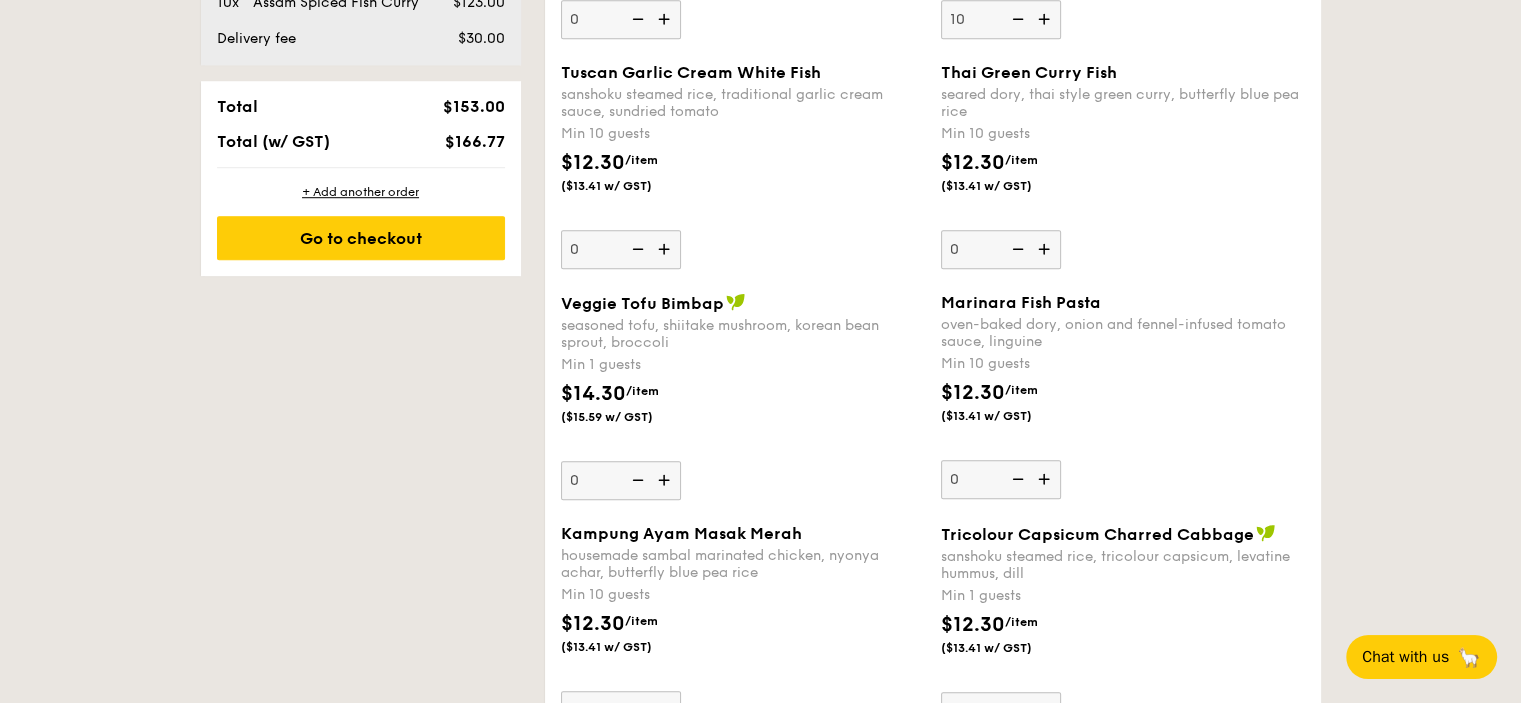 scroll, scrollTop: 1201, scrollLeft: 0, axis: vertical 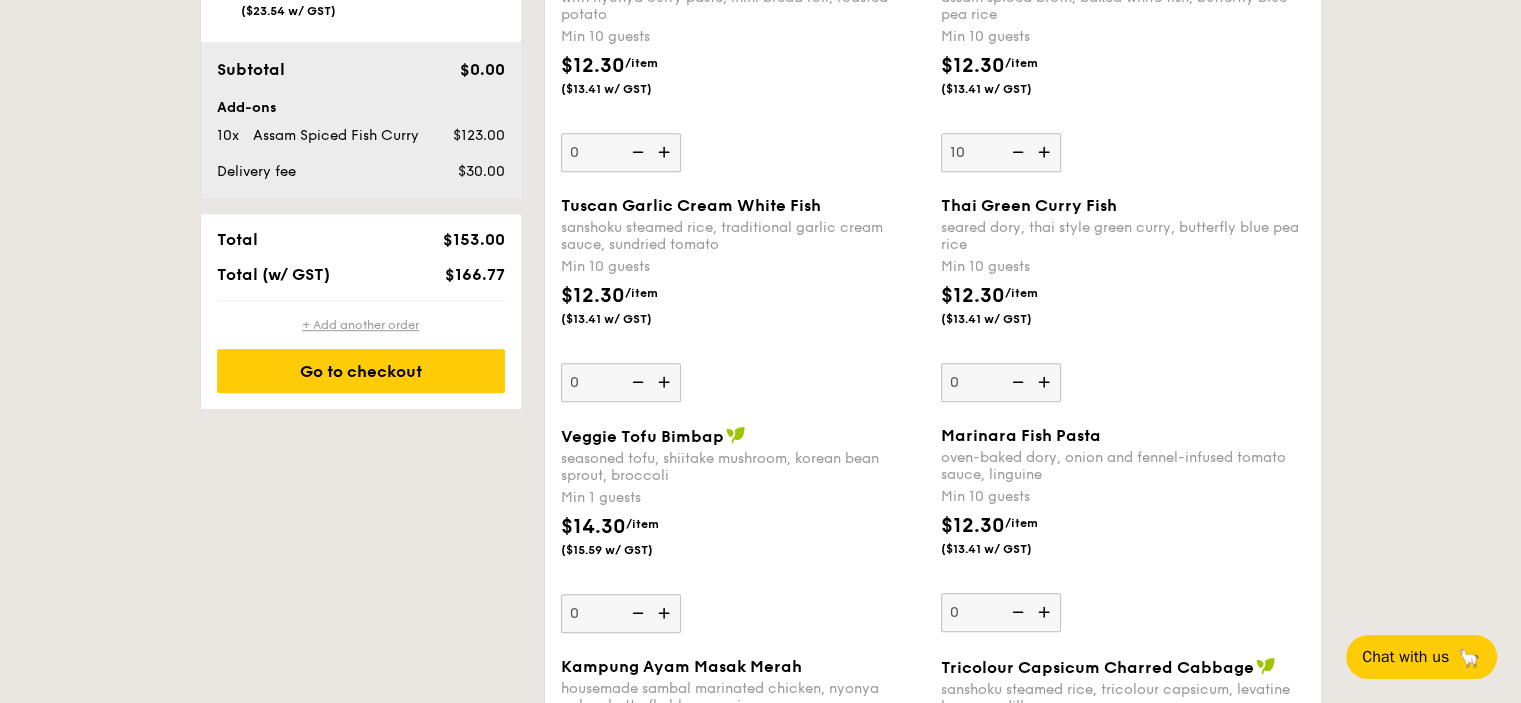 click on "+ Add another order" at bounding box center [361, 325] 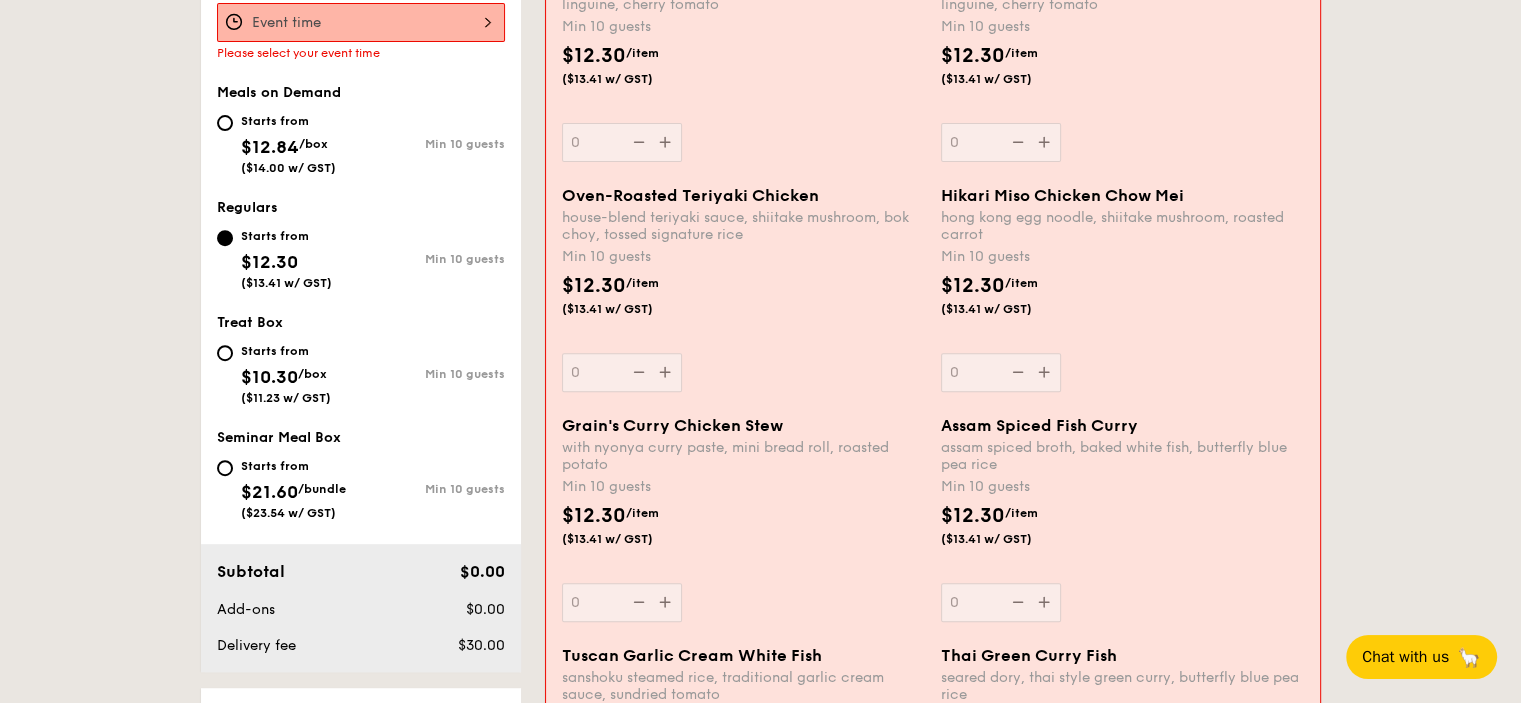 scroll, scrollTop: 571, scrollLeft: 0, axis: vertical 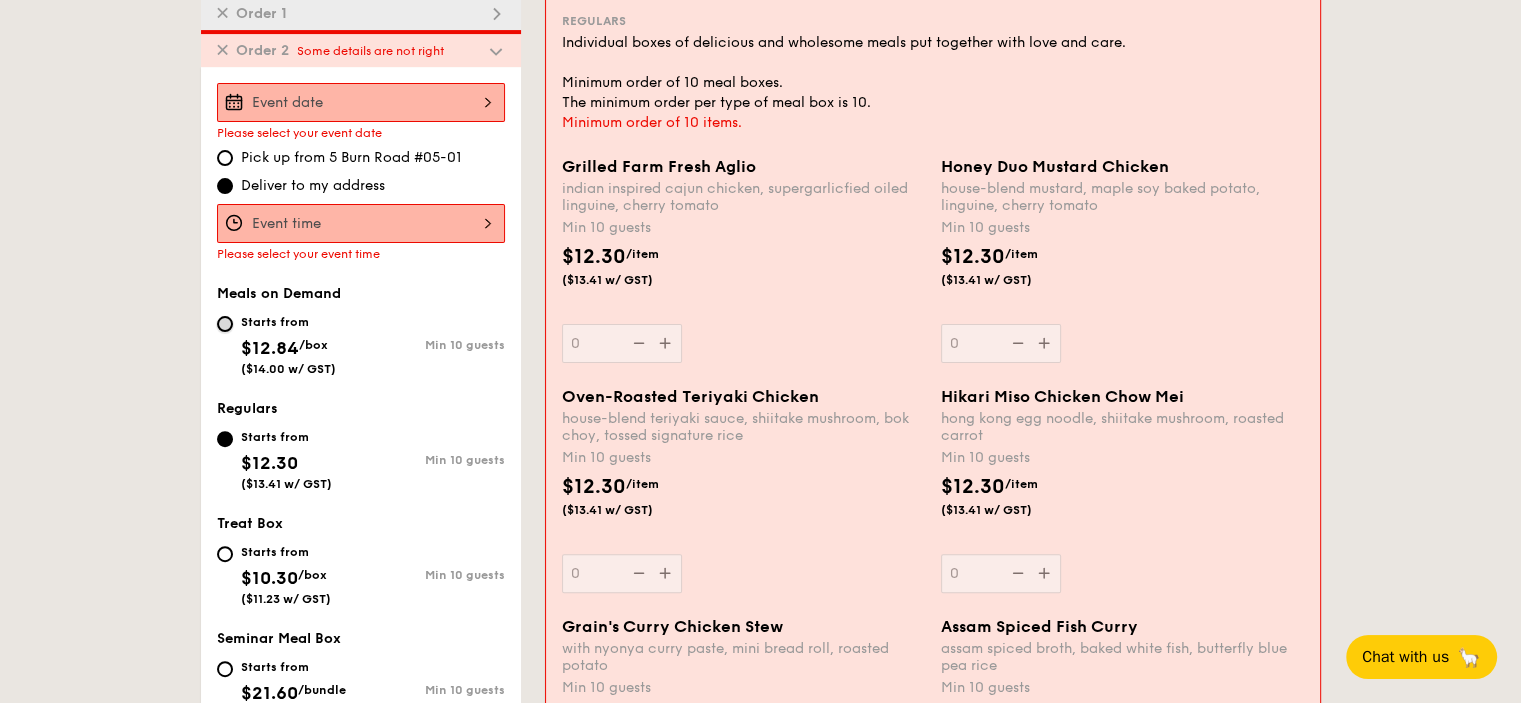 click on "Starts from
$12.84
/box
($14.00 w/ GST)
Min 10 guests" at bounding box center [225, 324] 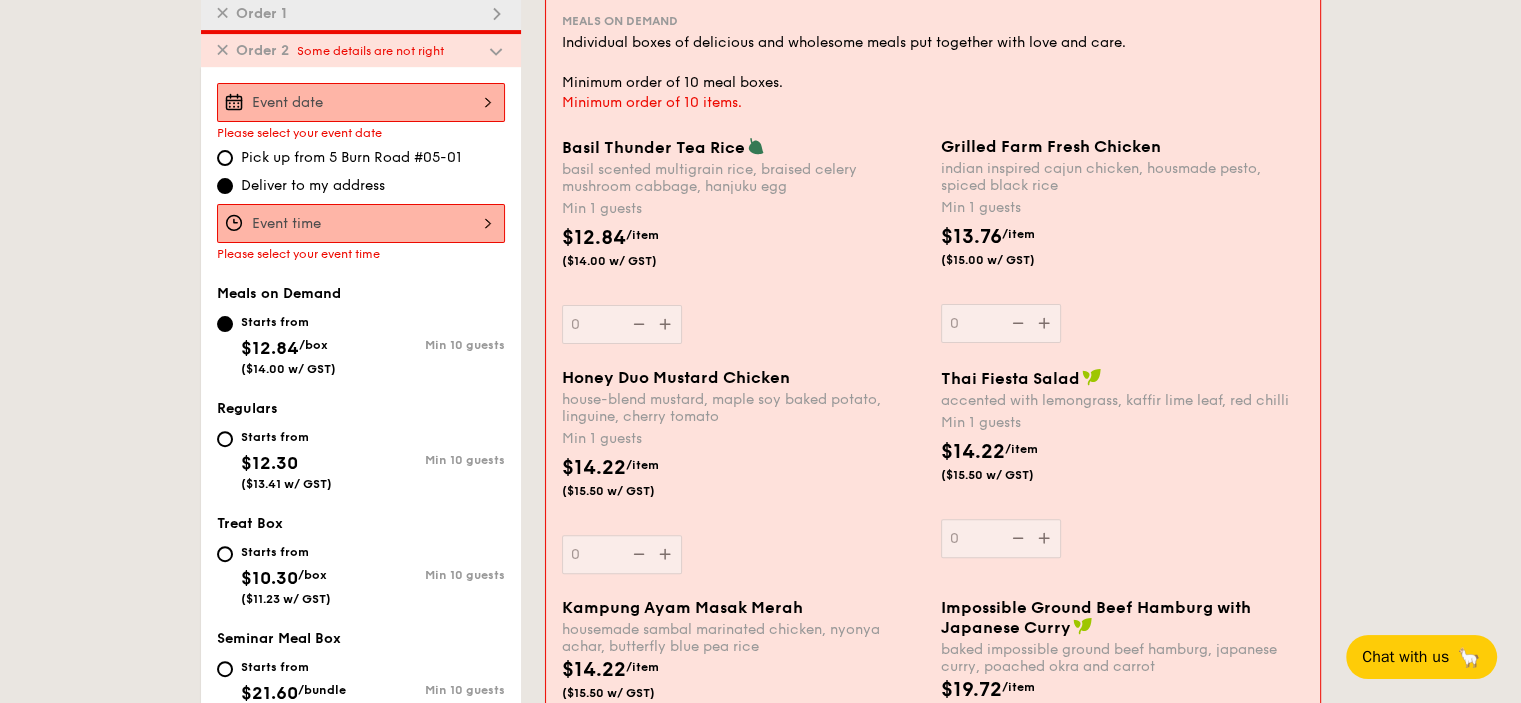 click at bounding box center (361, 102) 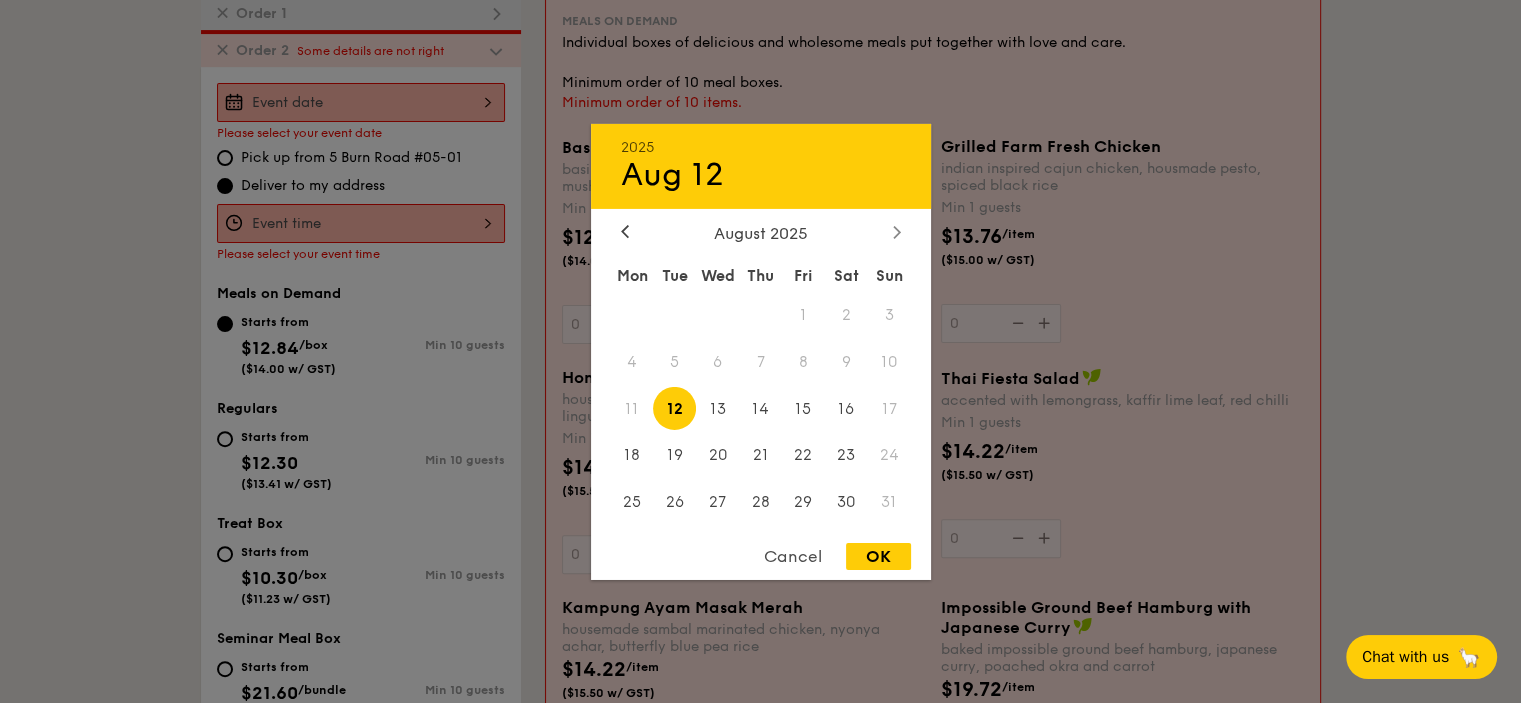 click at bounding box center (897, 232) 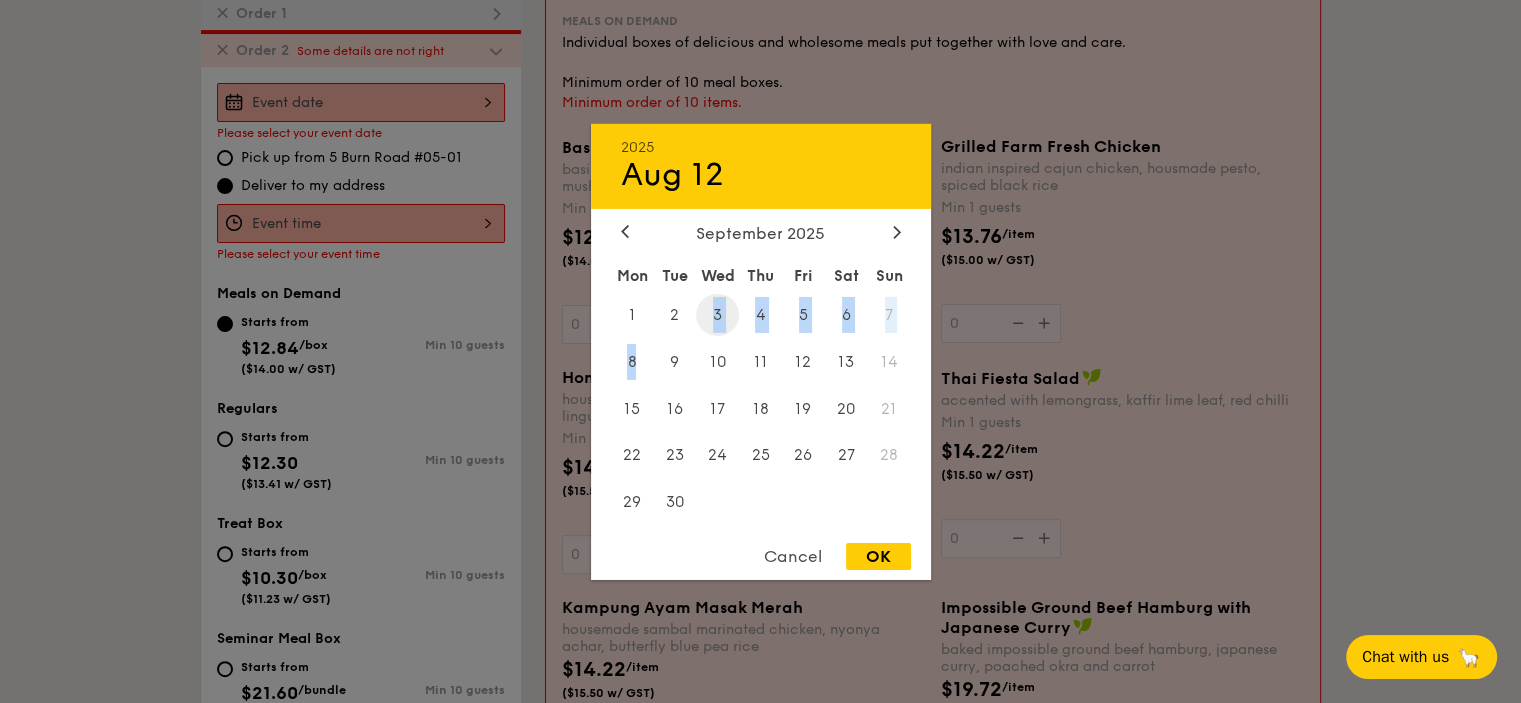 drag, startPoint x: 633, startPoint y: 360, endPoint x: 709, endPoint y: 311, distance: 90.426765 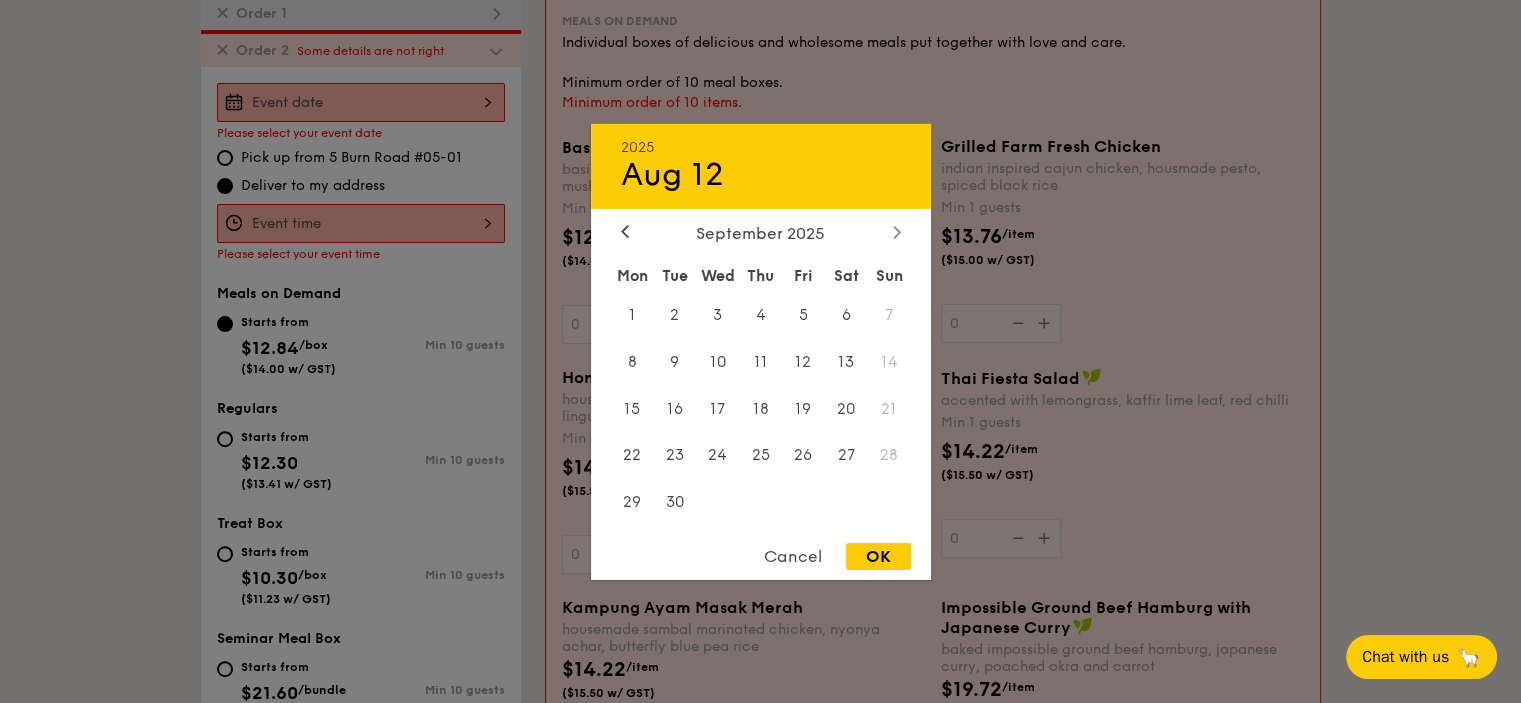click at bounding box center [897, 232] 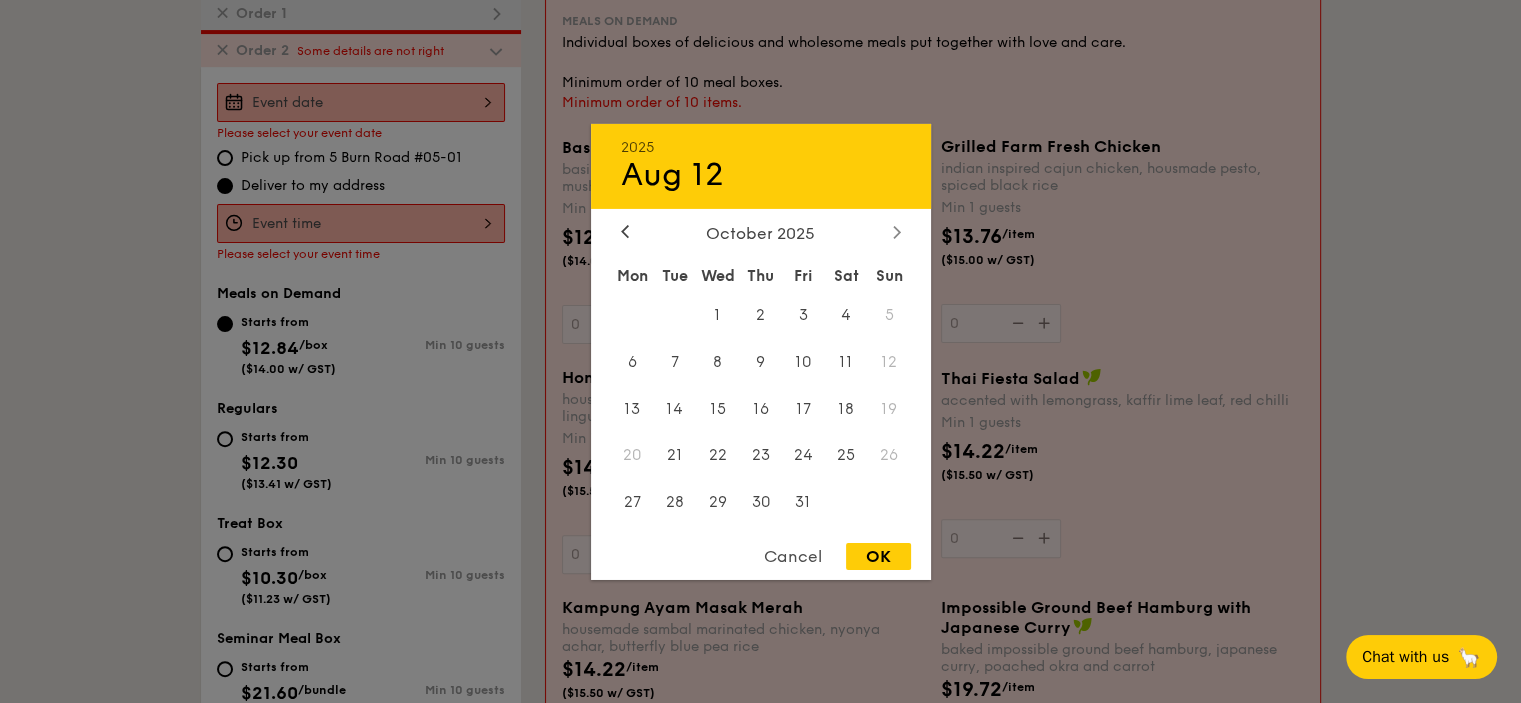 click at bounding box center [897, 232] 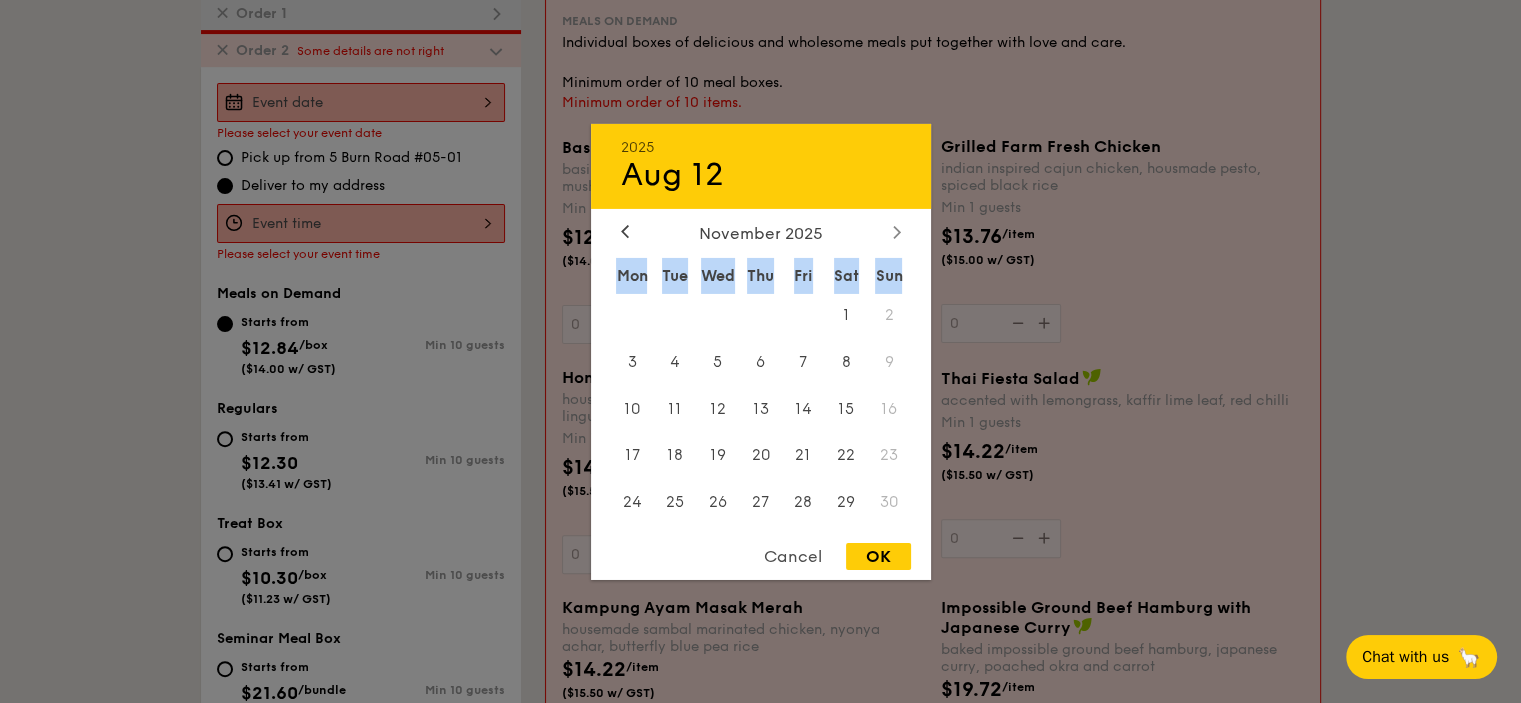 click at bounding box center (897, 232) 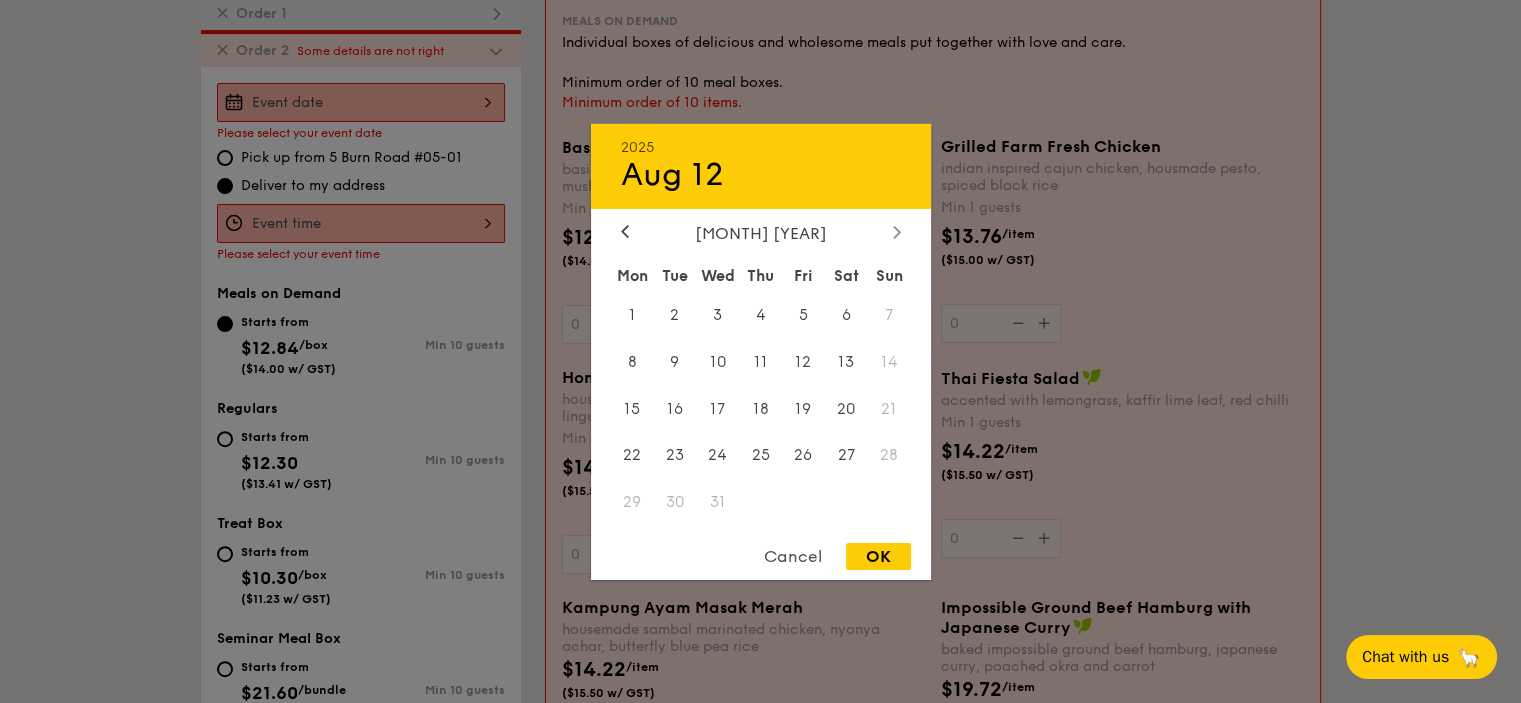 click at bounding box center (897, 232) 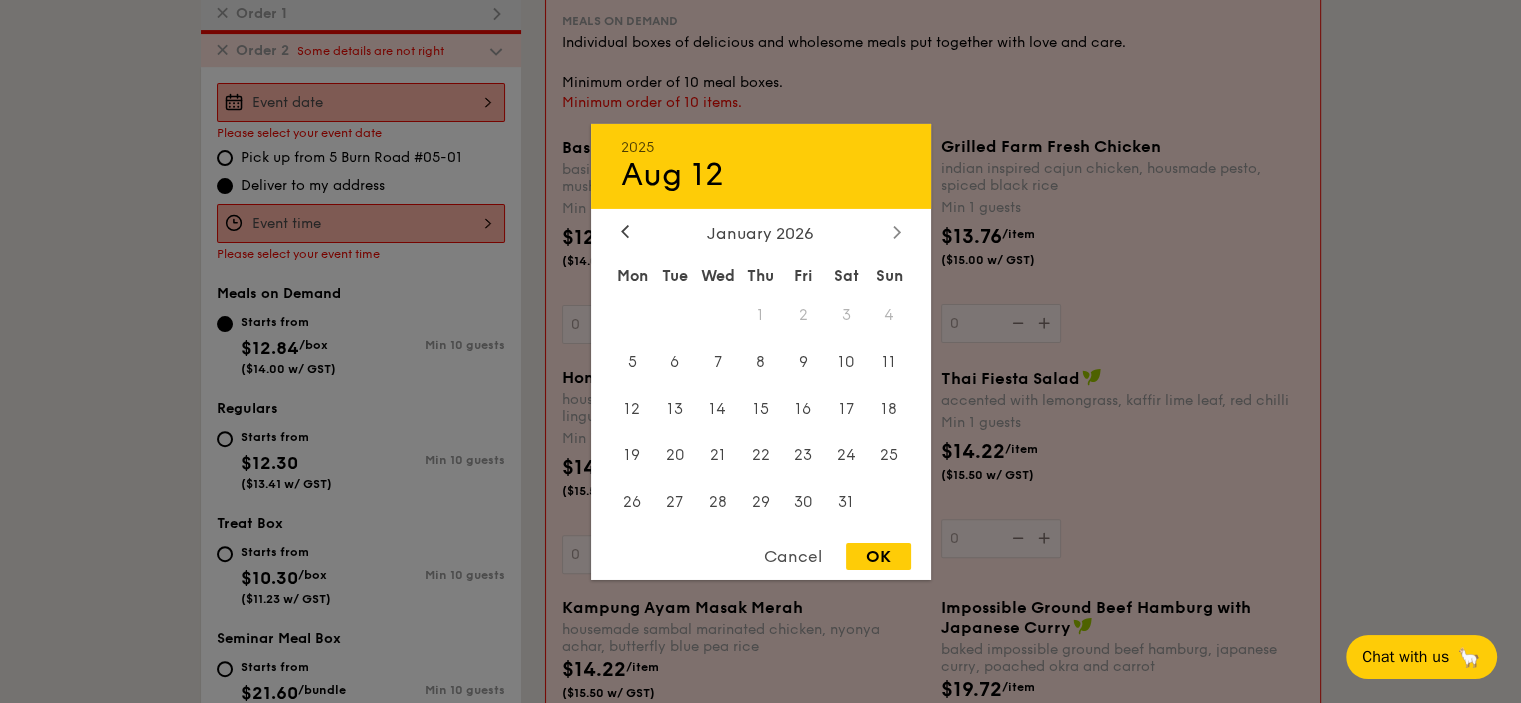 click at bounding box center (897, 232) 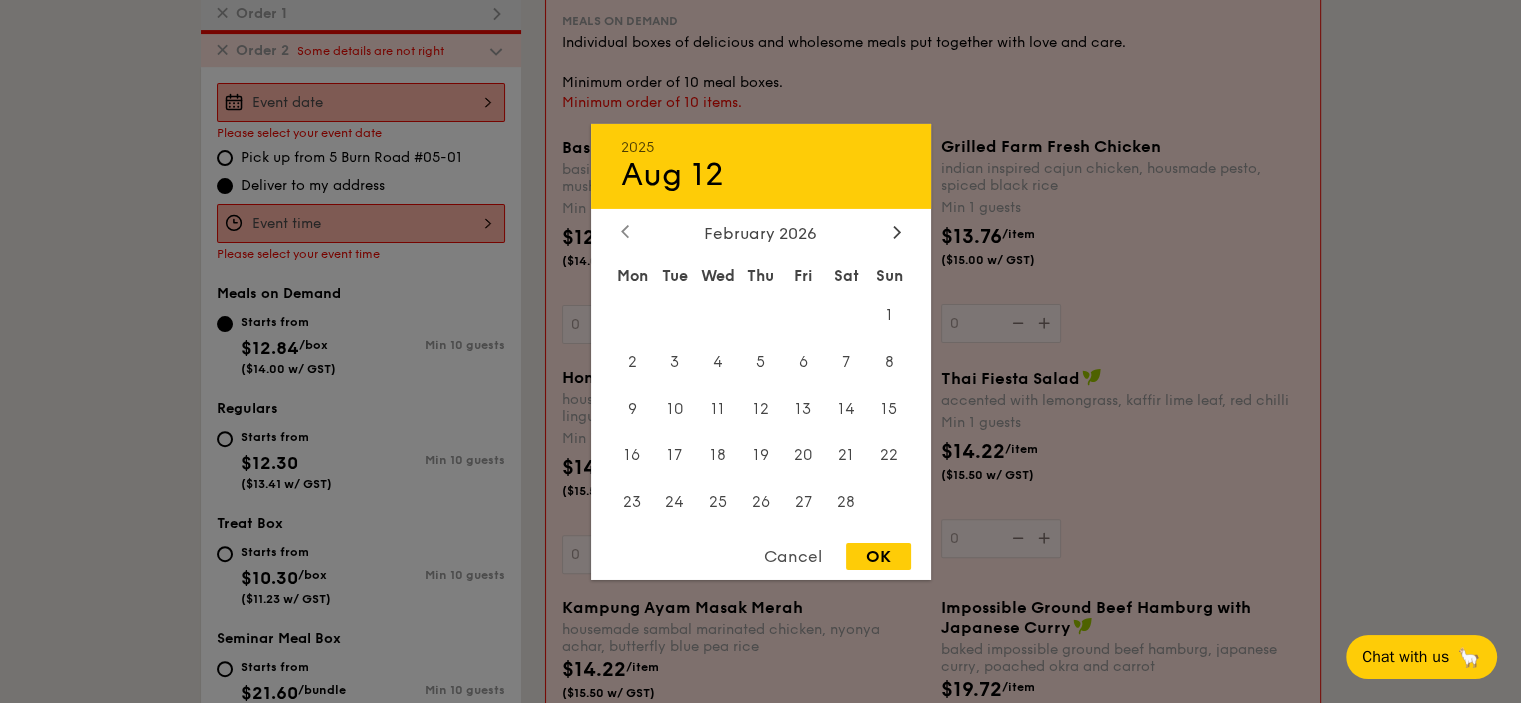 click 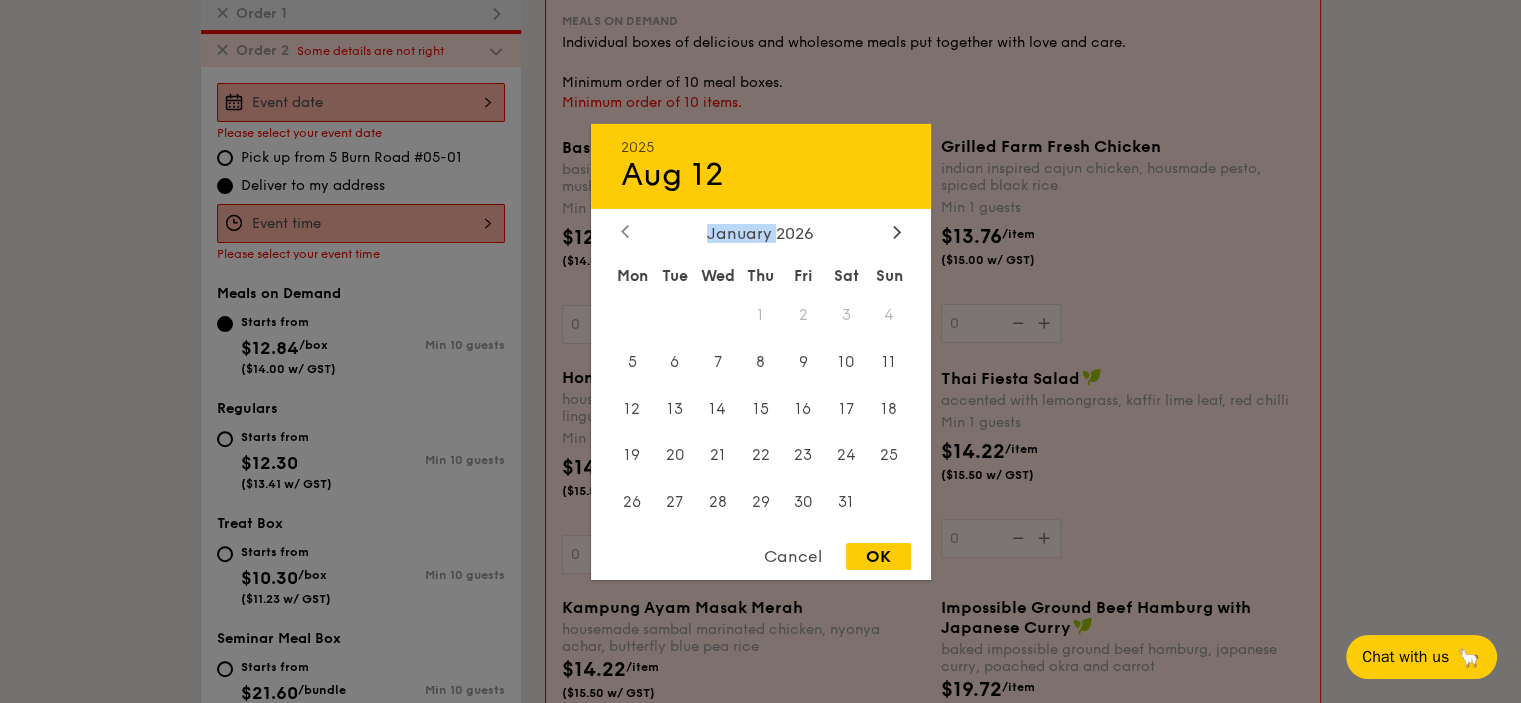 click 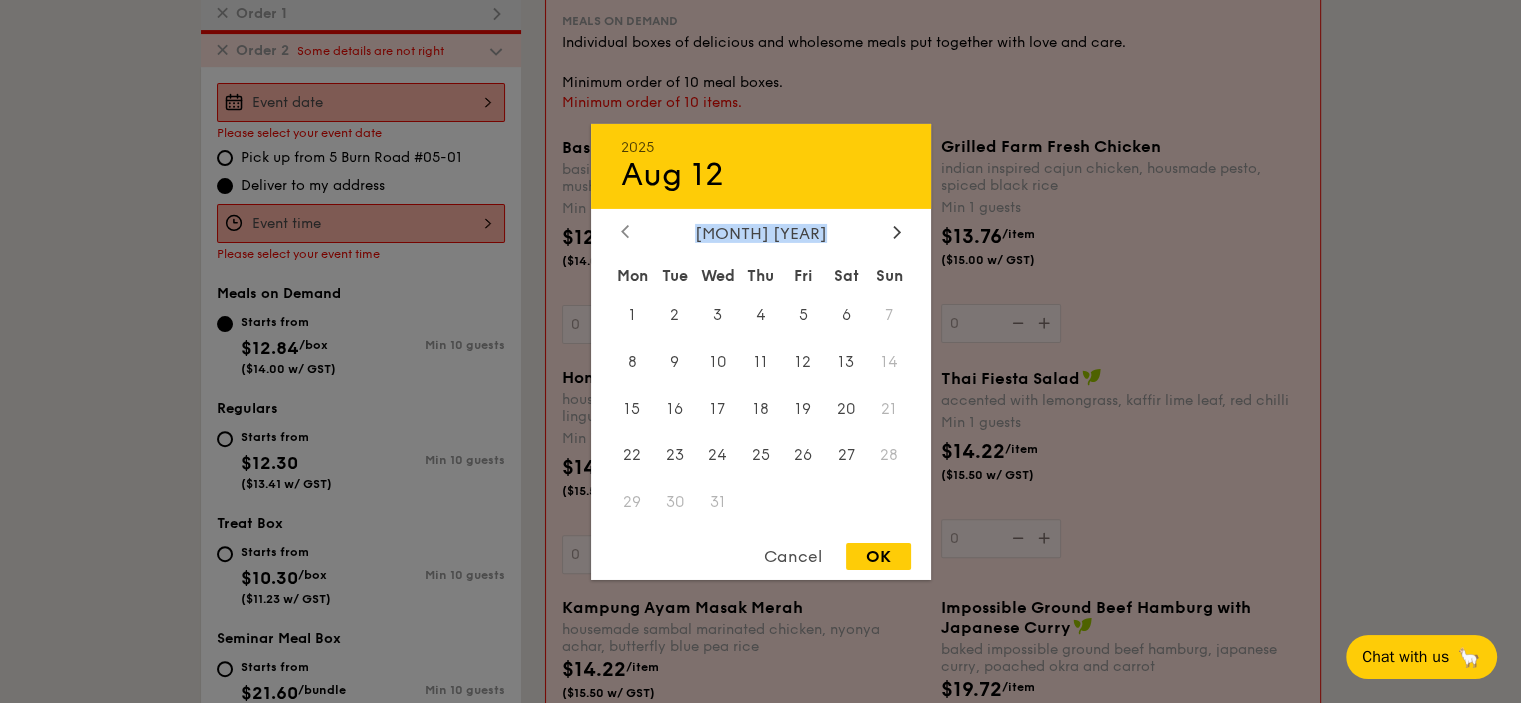 click 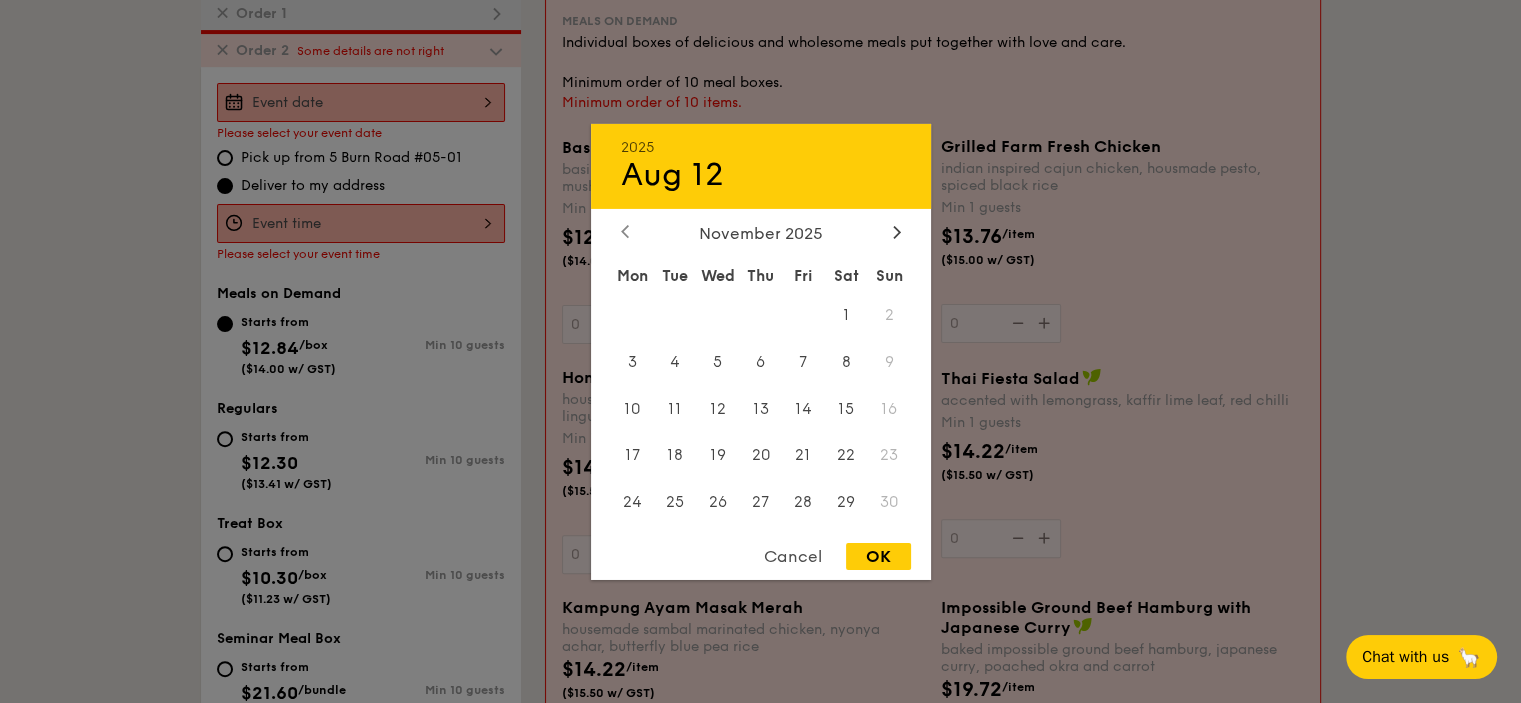 click 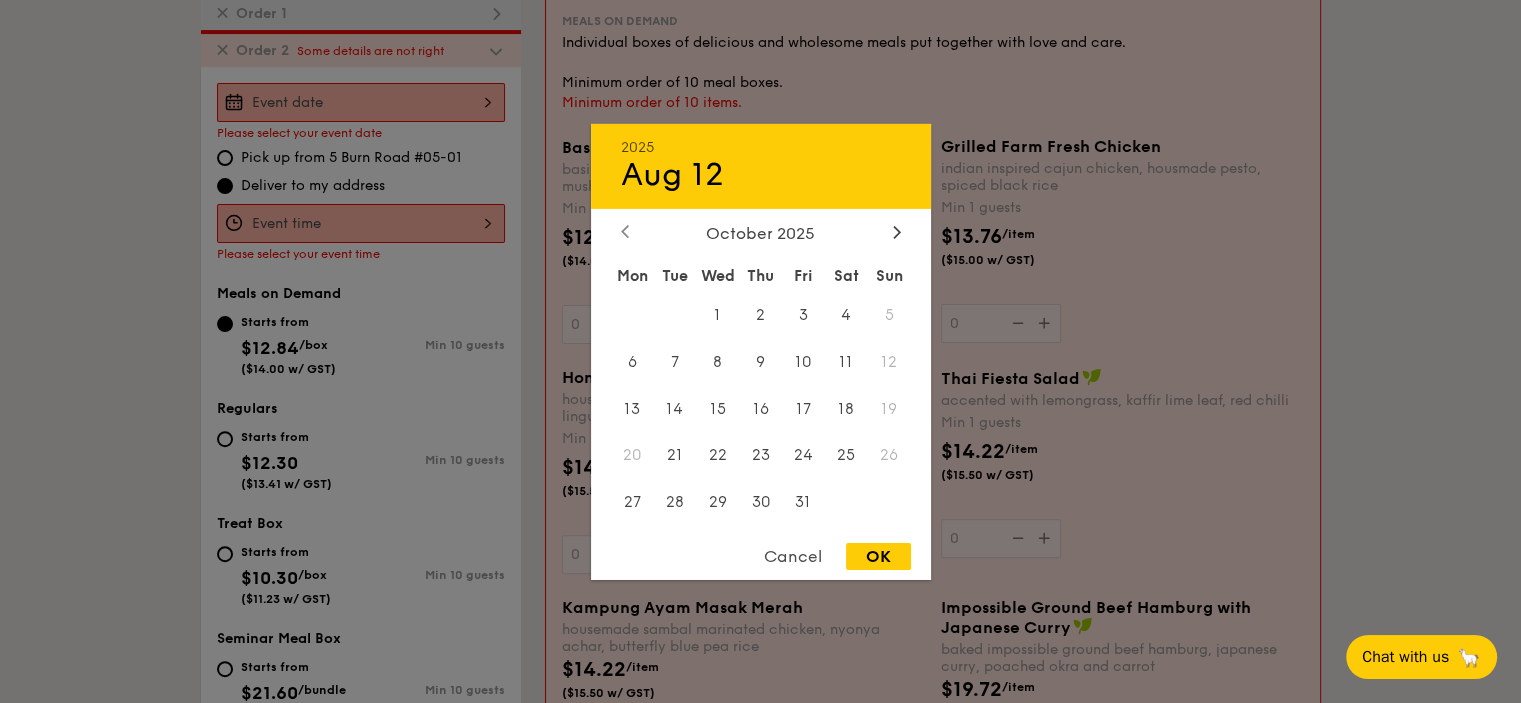 click 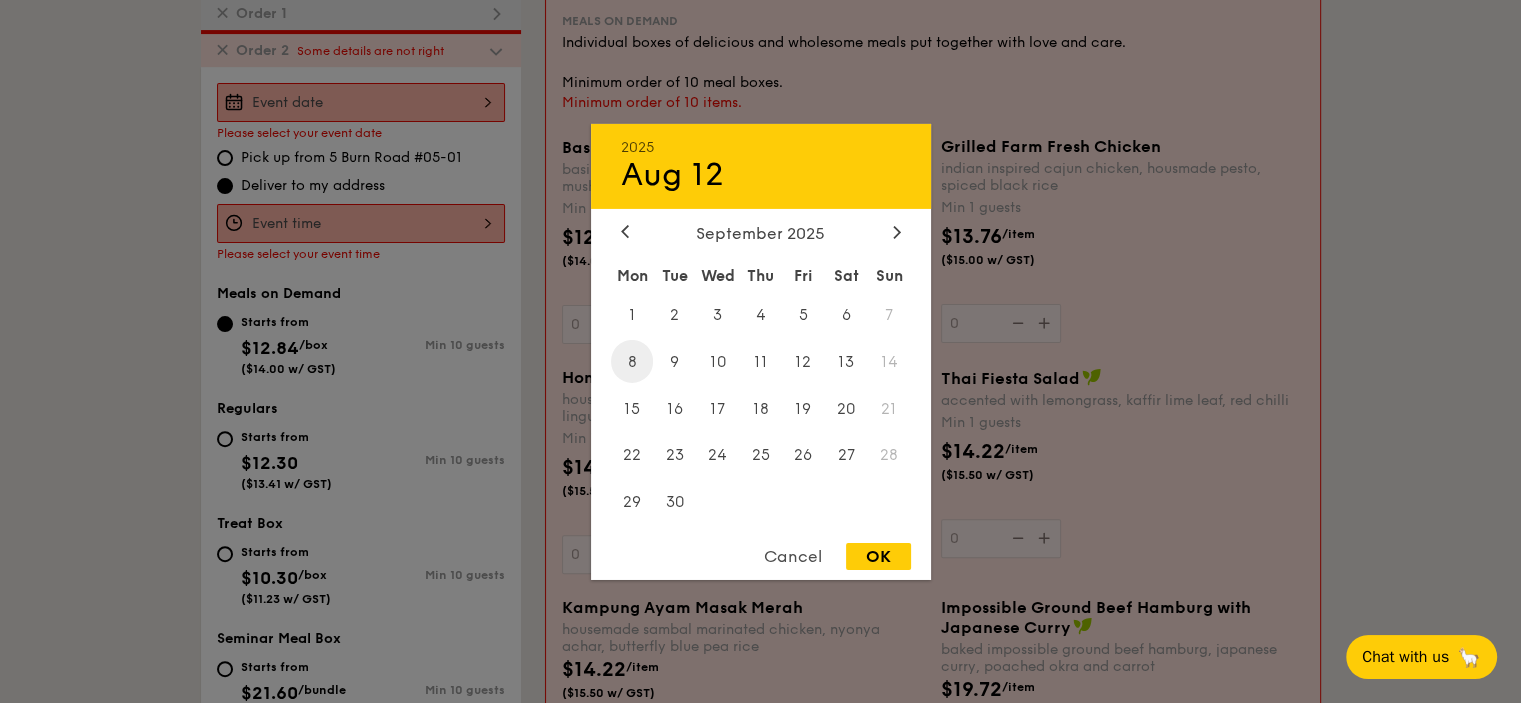 click on "8" at bounding box center [632, 361] 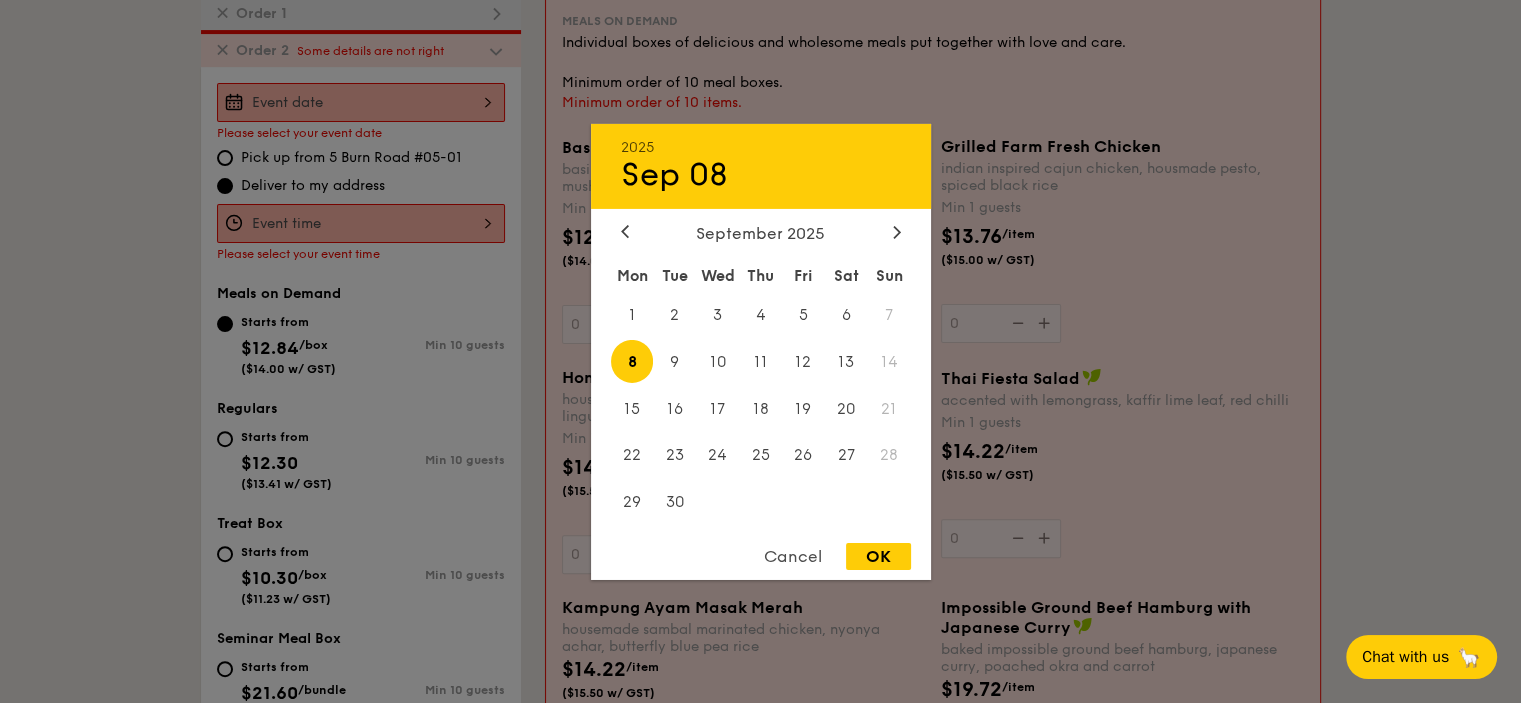 click on "OK" at bounding box center [878, 556] 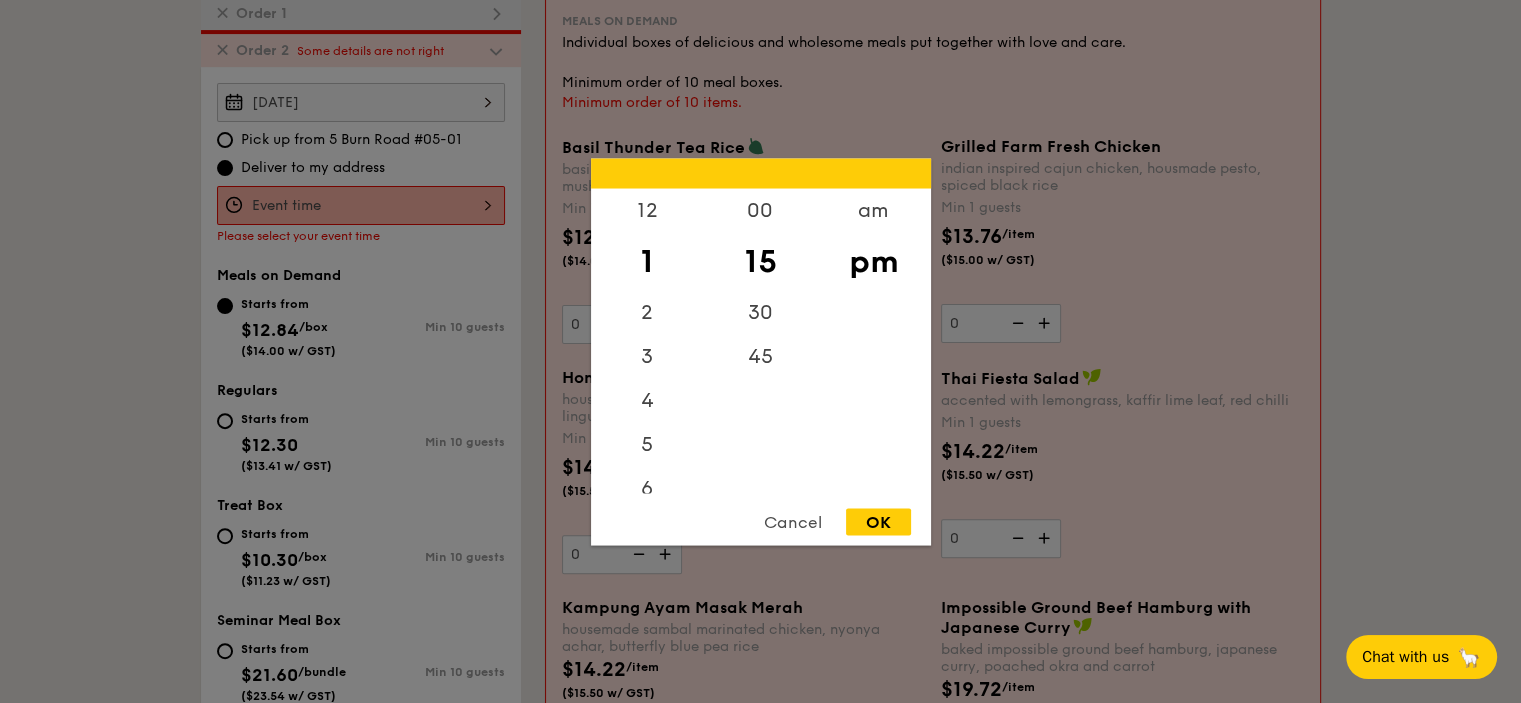 click on "12 1 2 3 4 5 6 7 8 9 10 11   00 15 30 45   am   pm   Cancel   OK" at bounding box center [361, 205] 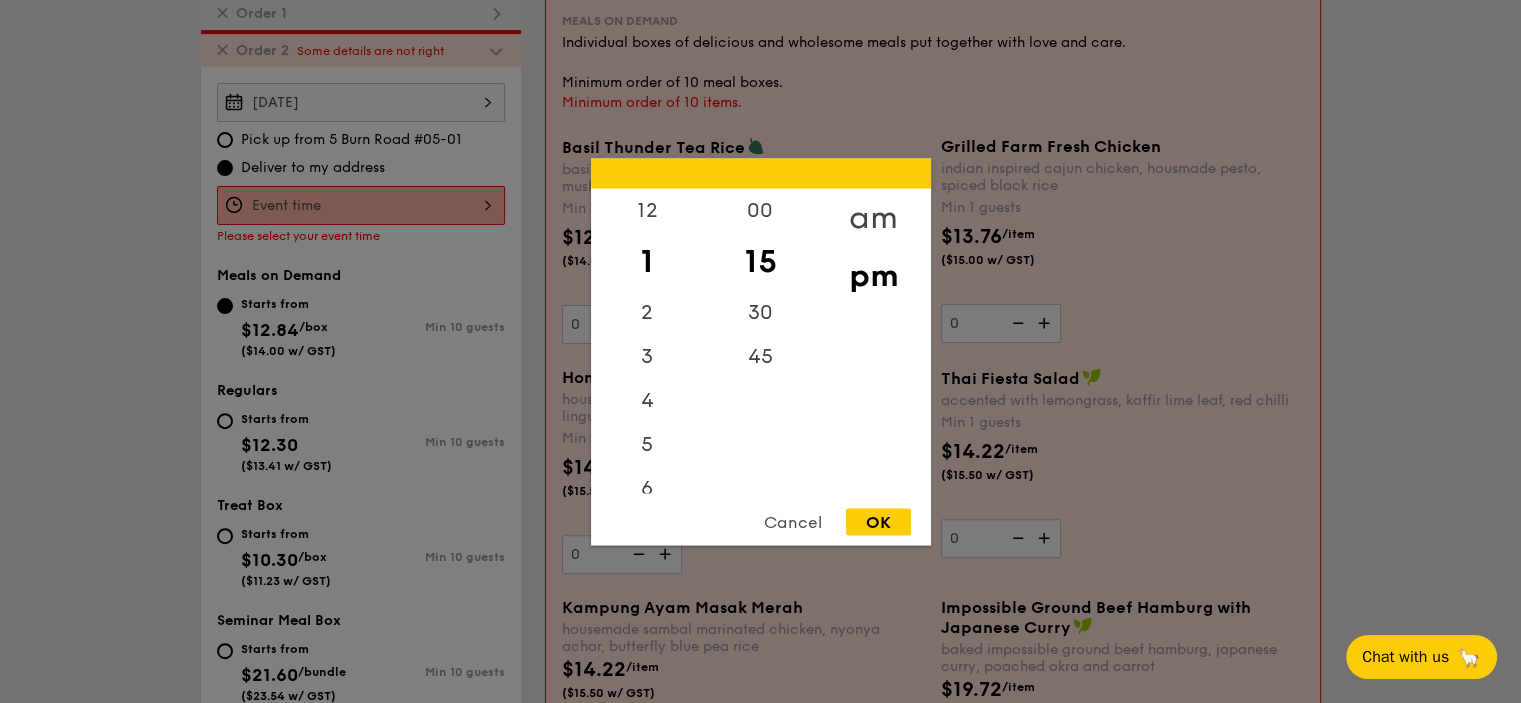 click on "am" at bounding box center (873, 217) 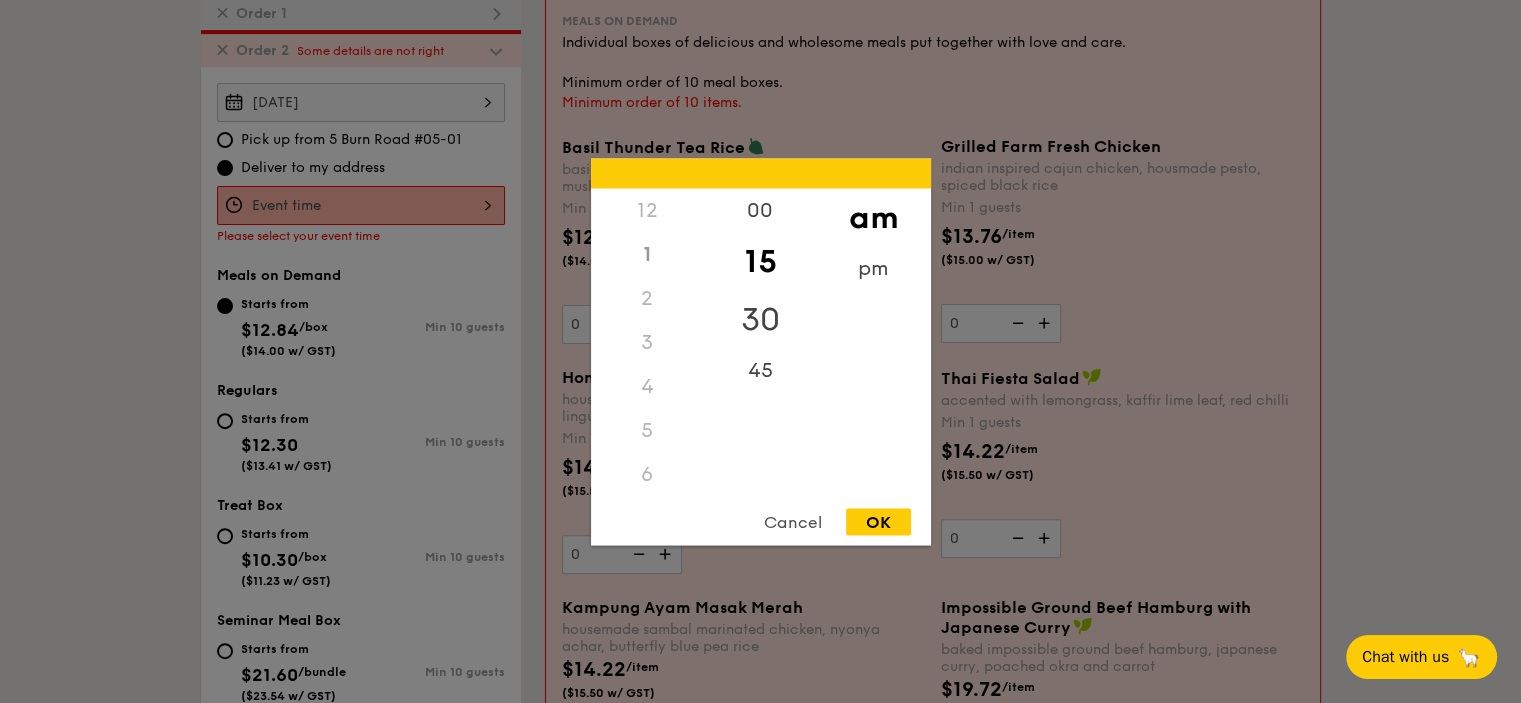 click on "30" at bounding box center [760, 319] 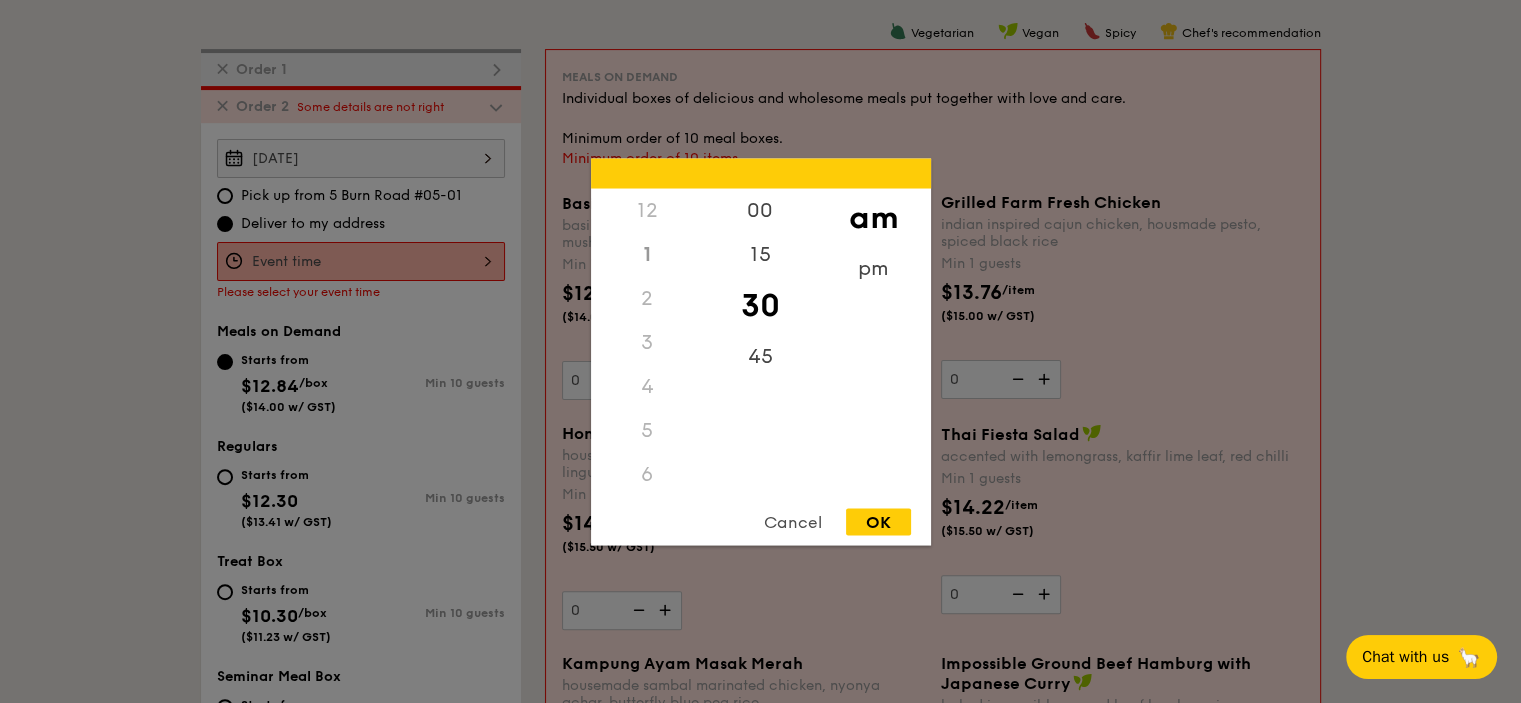 scroll, scrollTop: 437, scrollLeft: 0, axis: vertical 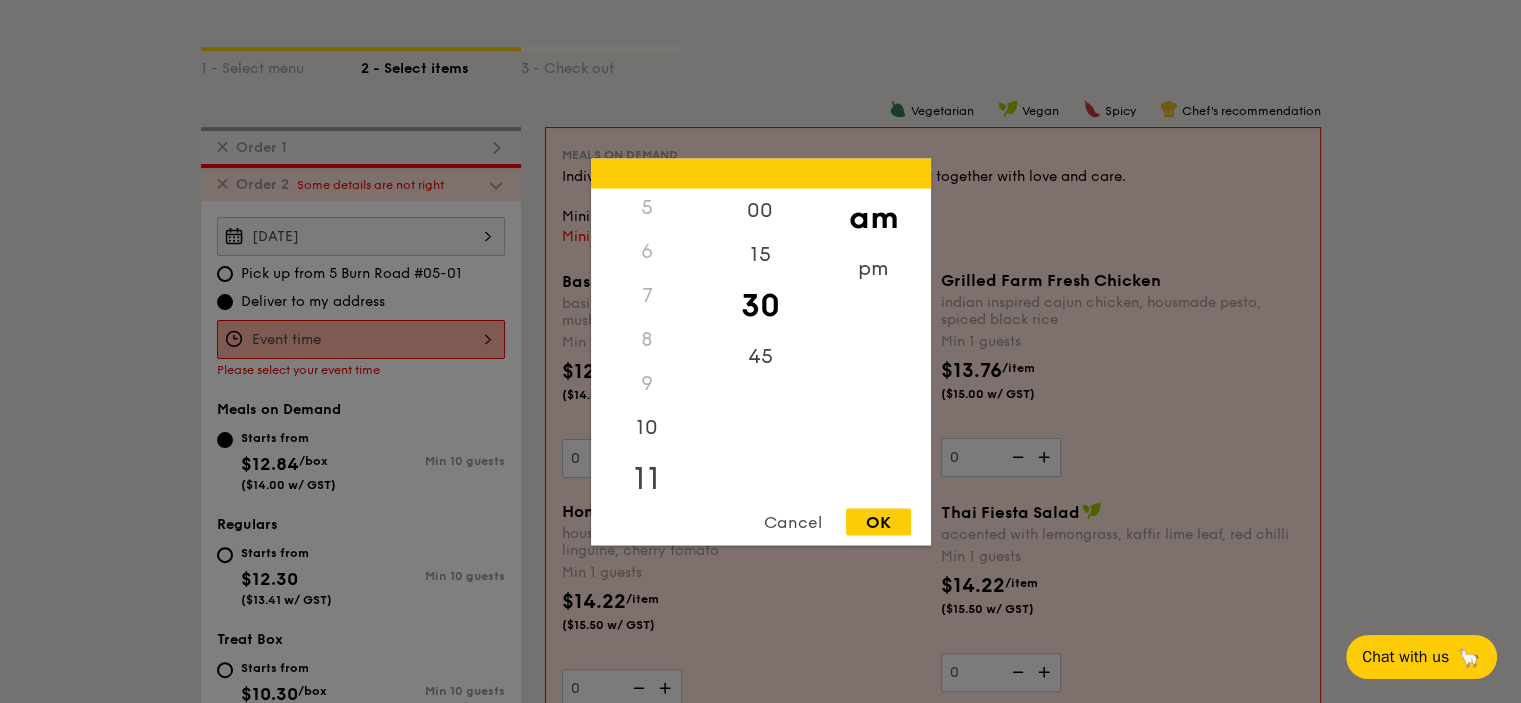 click on "11" at bounding box center [647, 478] 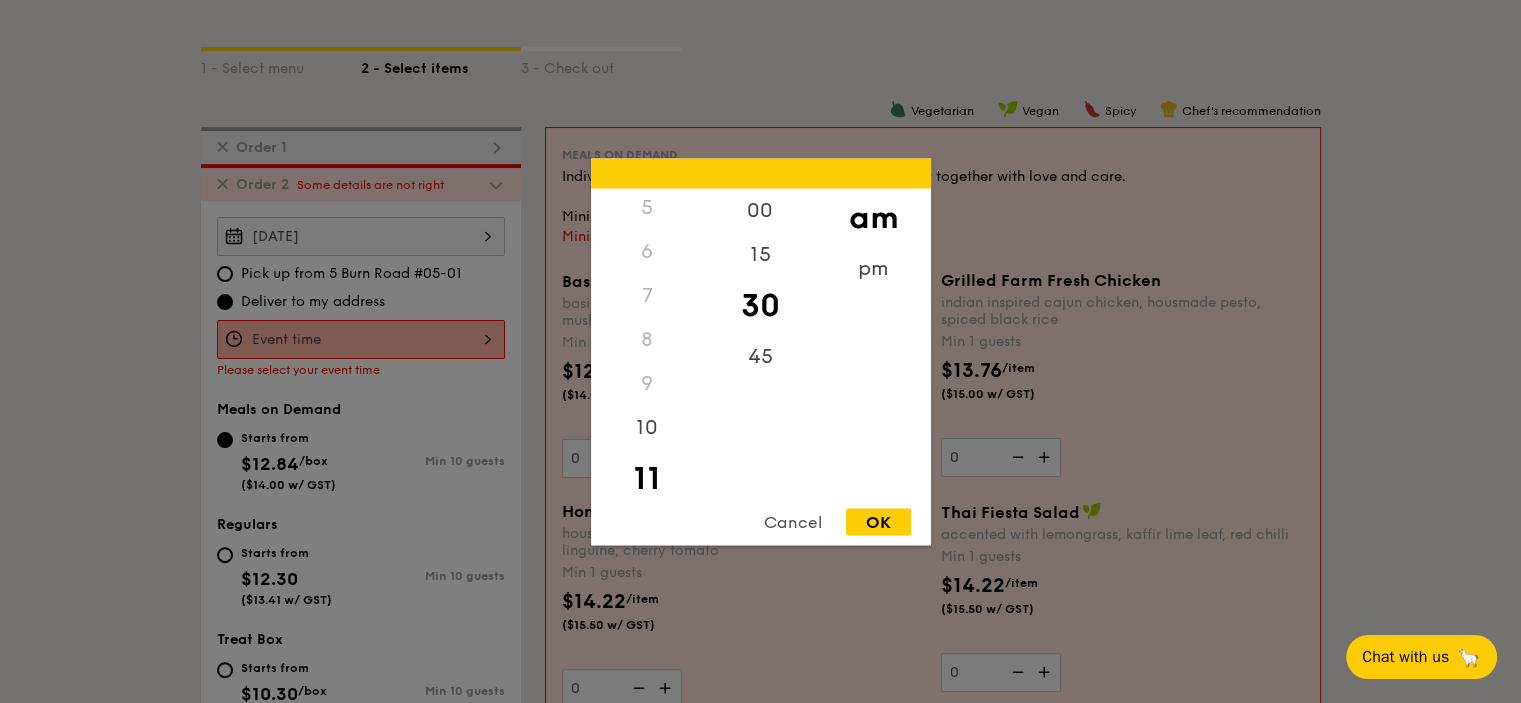 click on "OK" at bounding box center (878, 521) 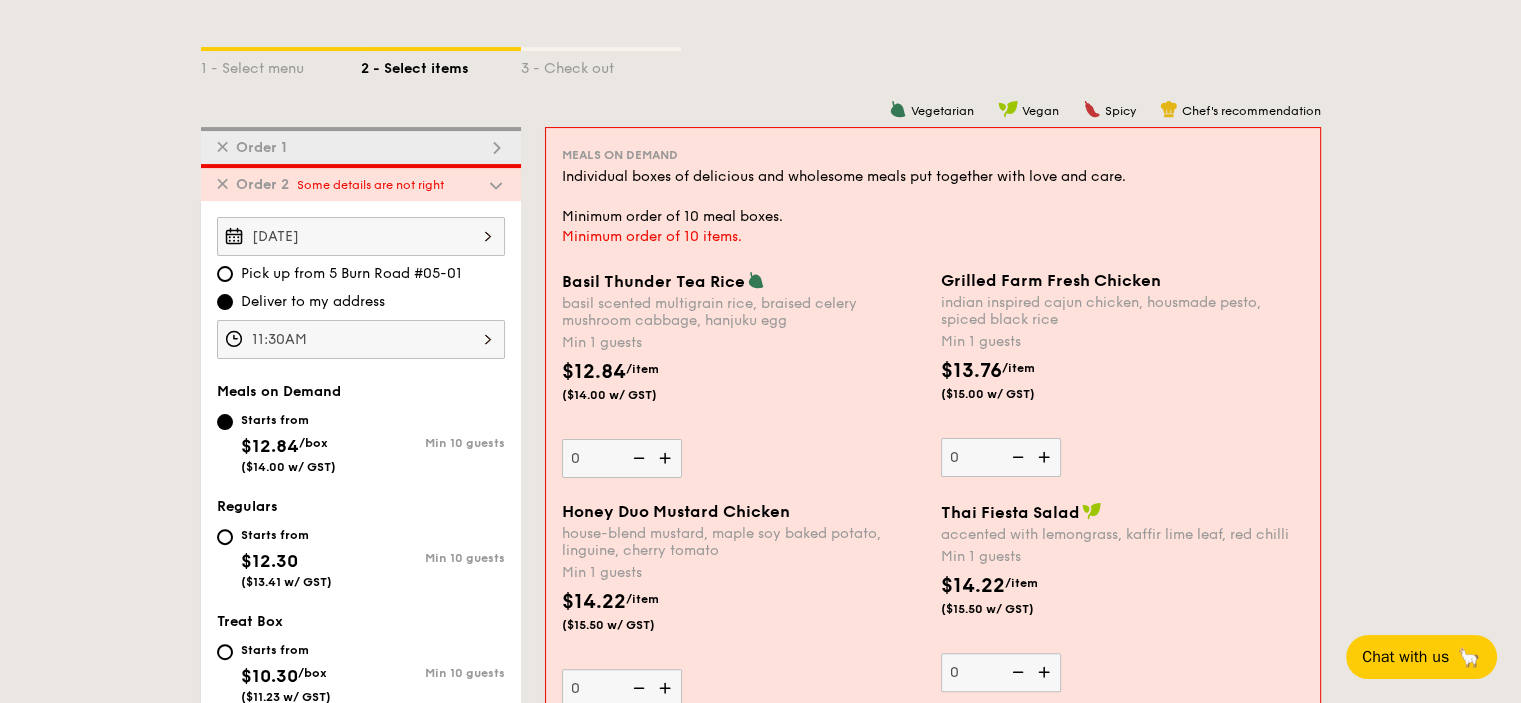 click on "1 - Select menu
2 - Select items
3 - Check out
✕
Order 1
✕
Order 2
Some details are not right
[DATE]
Pick up from [NUMBER] [STREET] #[NUMBER]-[NUMBER]
Deliver to my address
[TIME]
Meals on Demand
Starts from
$12.84
/box
($14.00 w/ GST)
Min 10 guests
Regulars
Starts from
$12.30
($13.41 w/ GST)
Min 10 guests
Treat Box
Starts from
$10.30
/box
($11.23 w/ GST)
Min 10 guests
Seminar Meal Box
Starts from
$21.60
/bundle
($23.54 w/ GST)
Add-ons" at bounding box center (760, 1987) 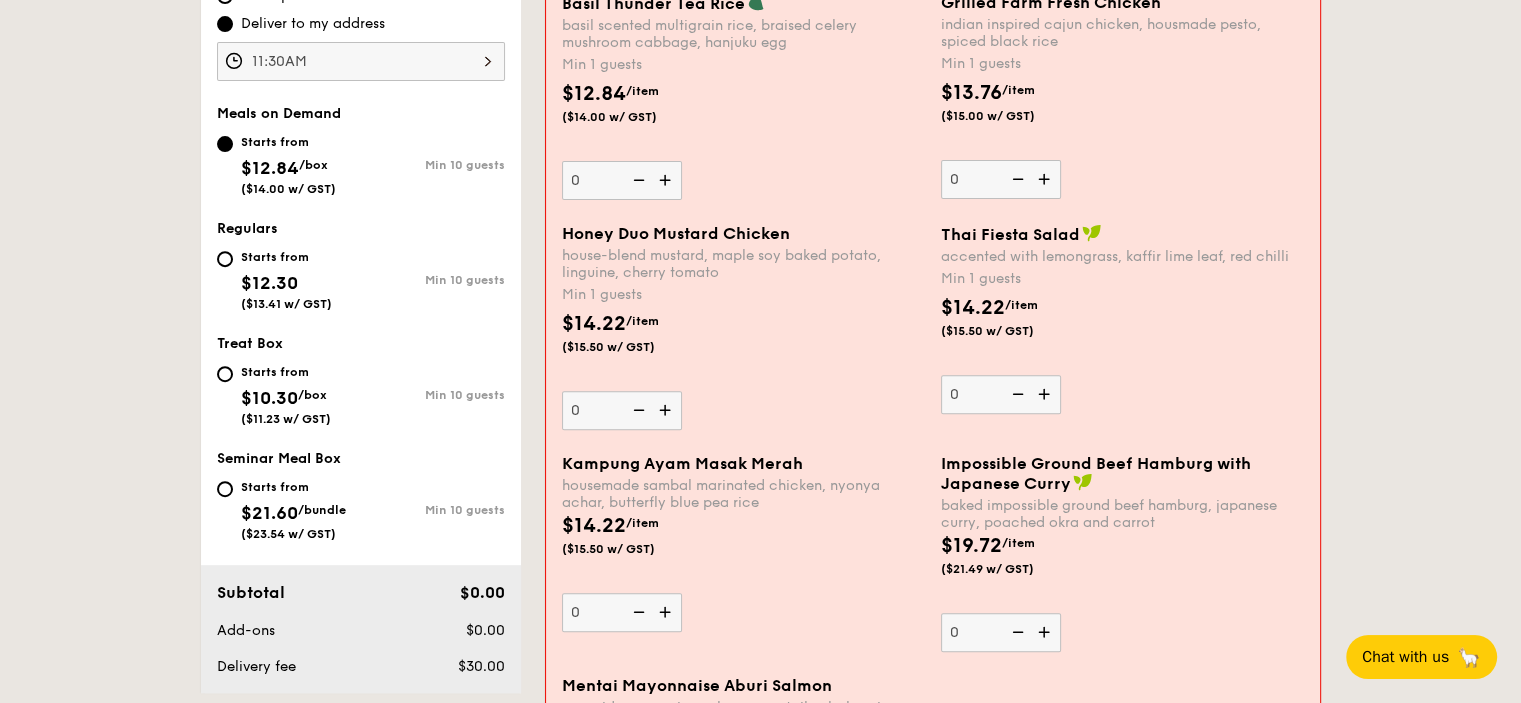 scroll, scrollTop: 704, scrollLeft: 0, axis: vertical 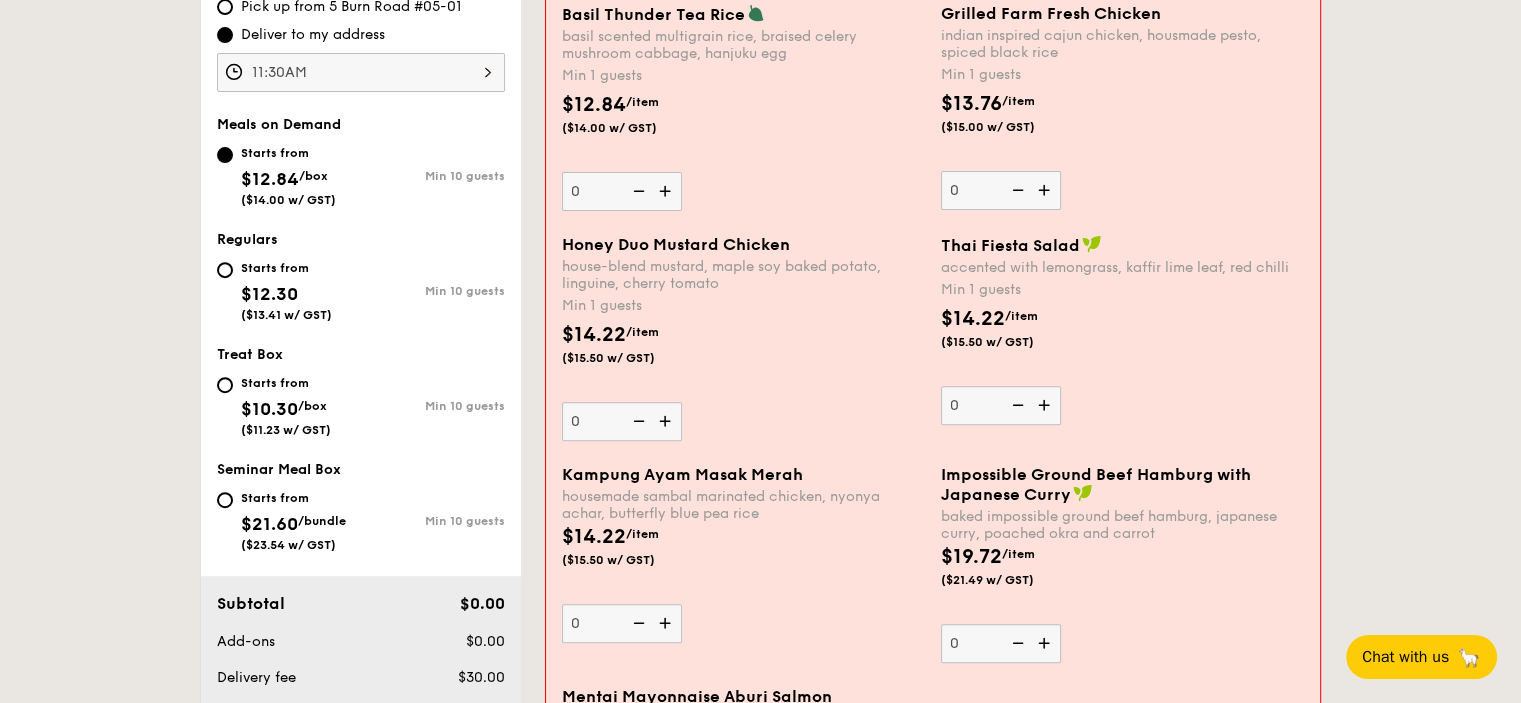click at bounding box center (667, 421) 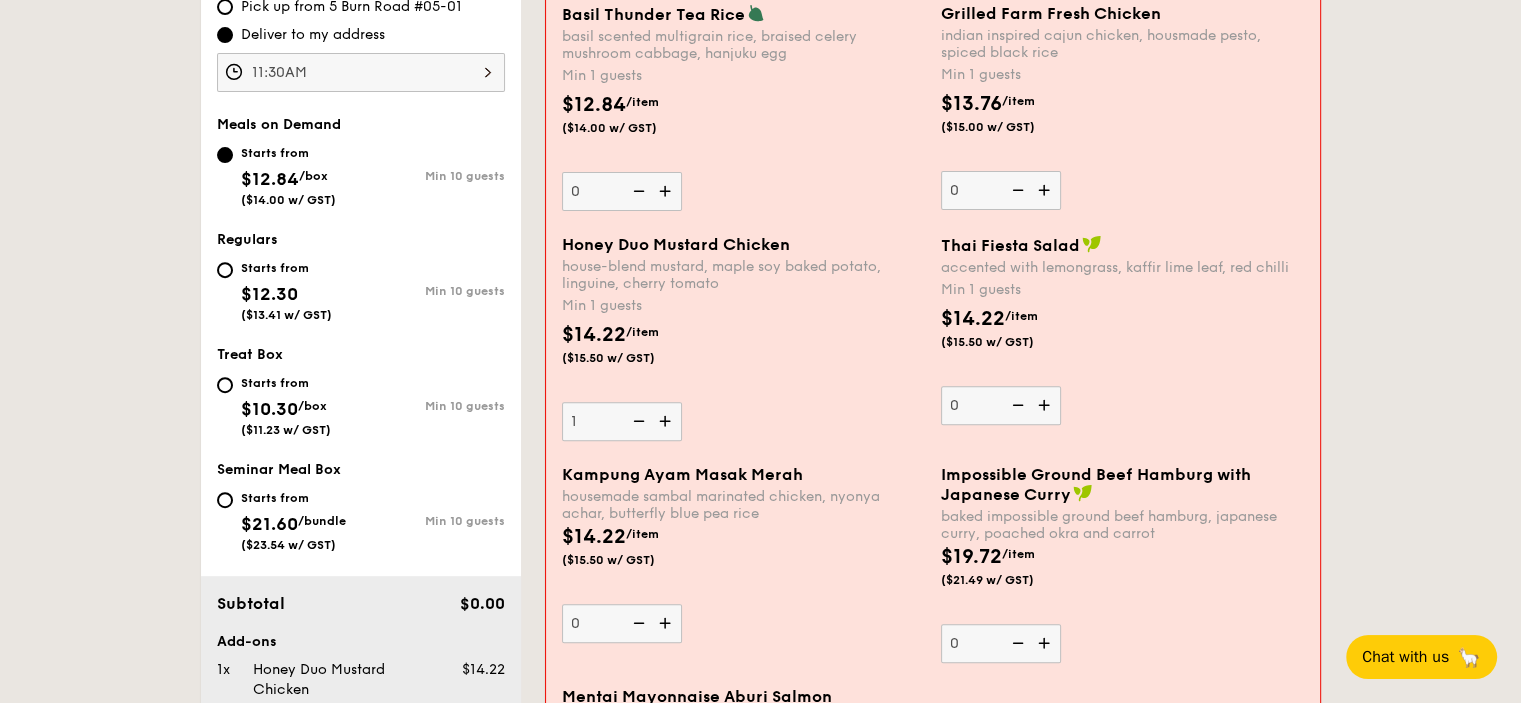 click at bounding box center (667, 421) 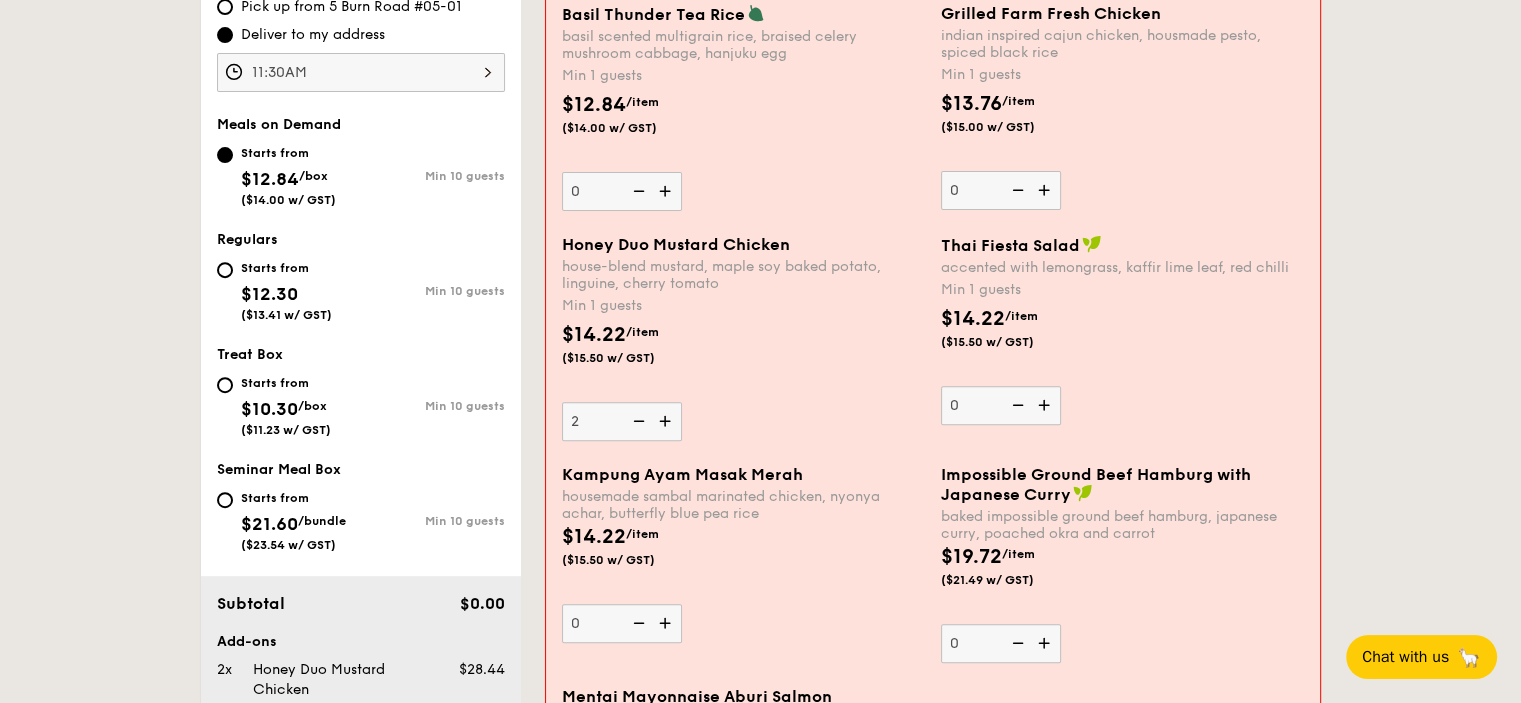 click at bounding box center (667, 421) 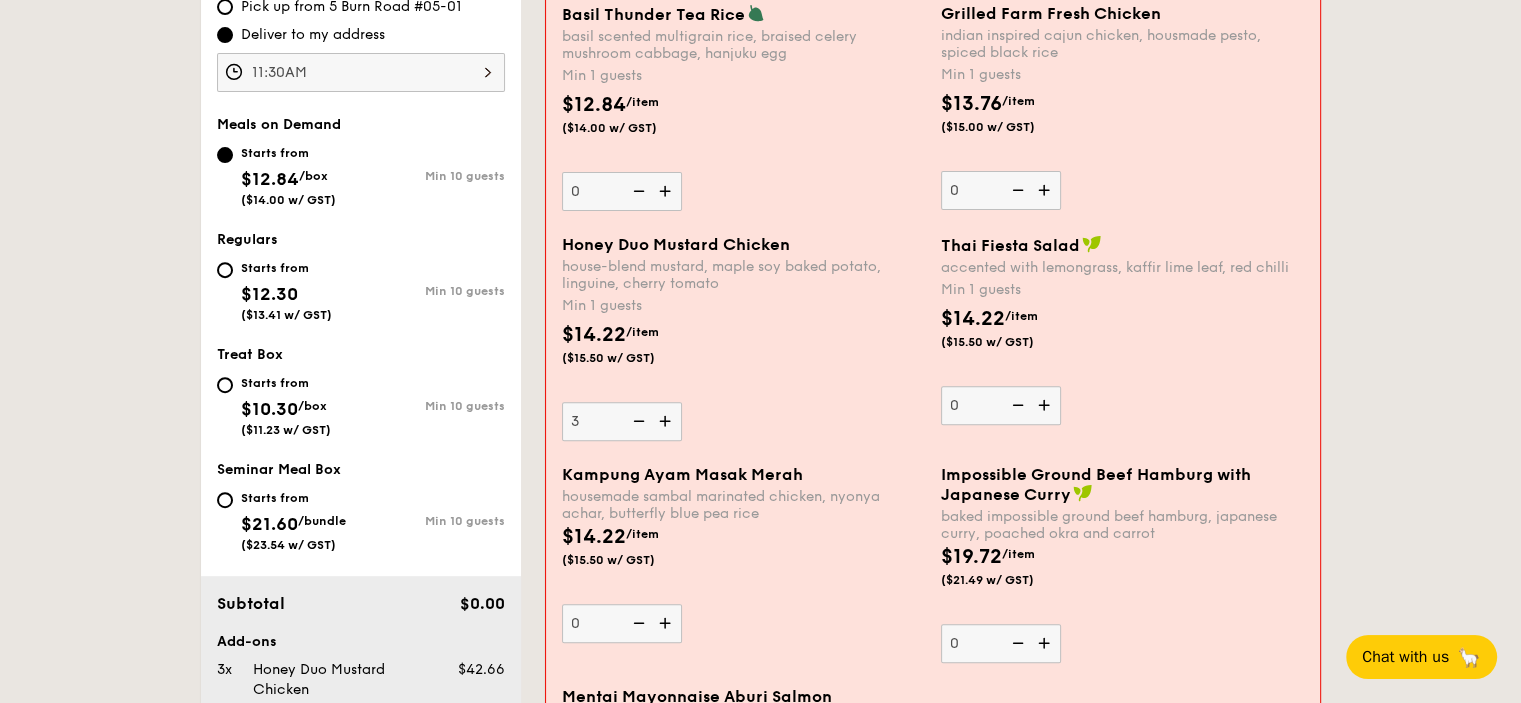 click at bounding box center (667, 421) 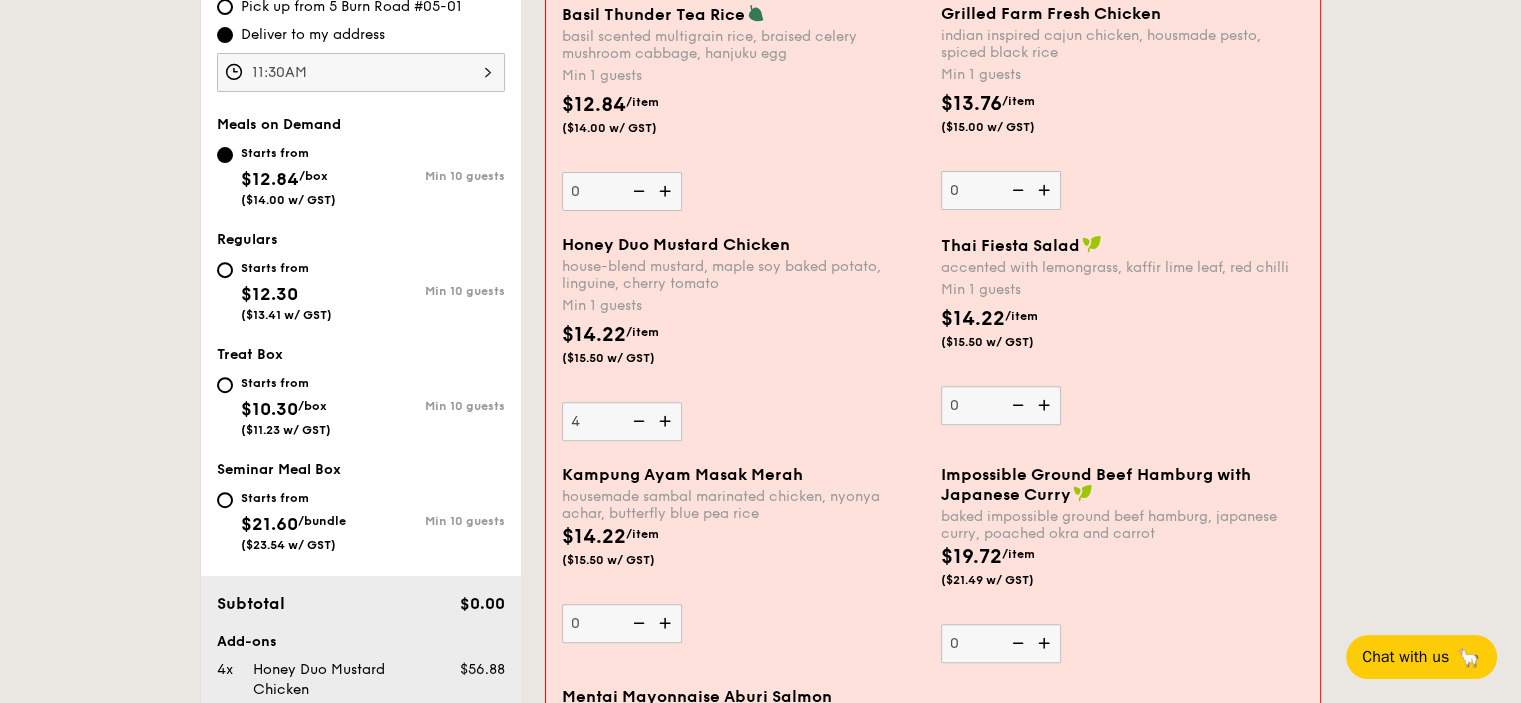 click at bounding box center [667, 421] 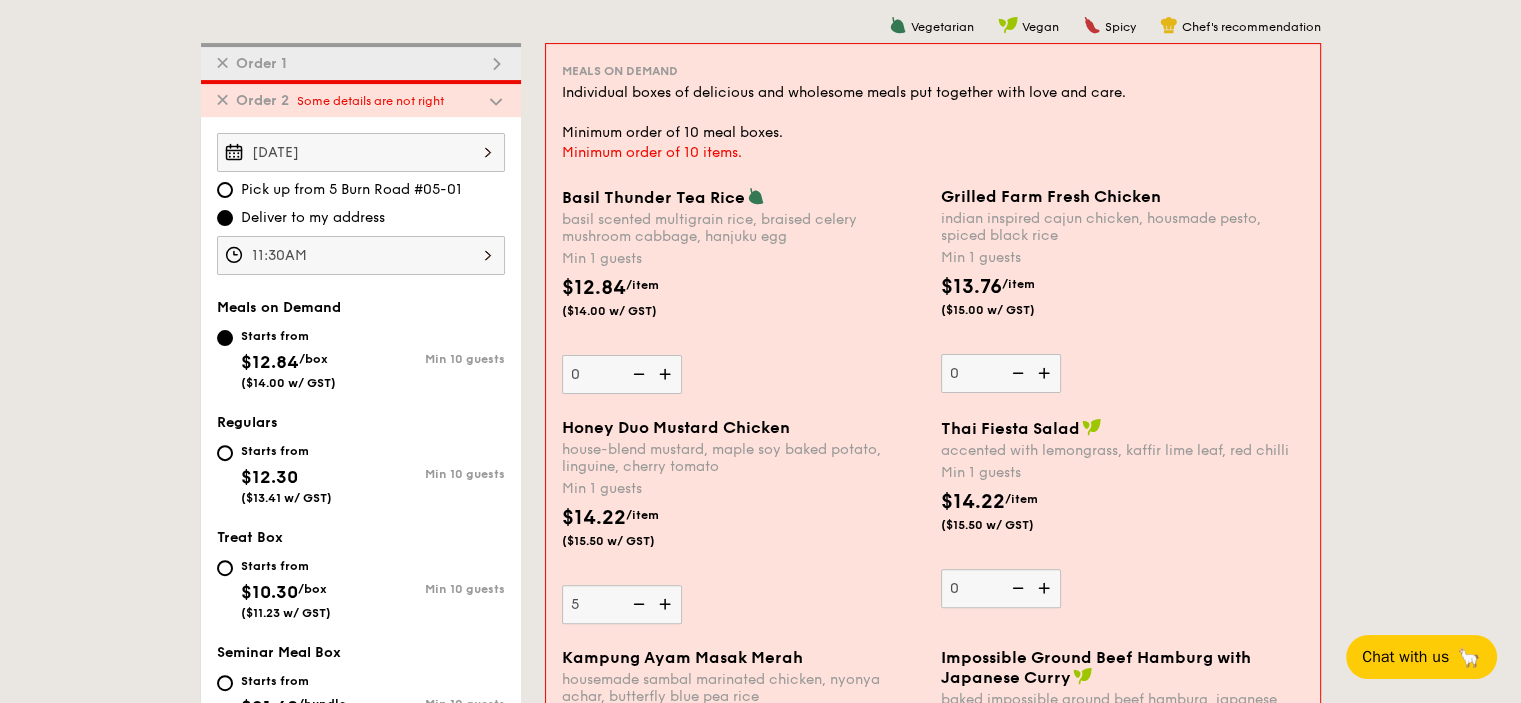scroll, scrollTop: 504, scrollLeft: 0, axis: vertical 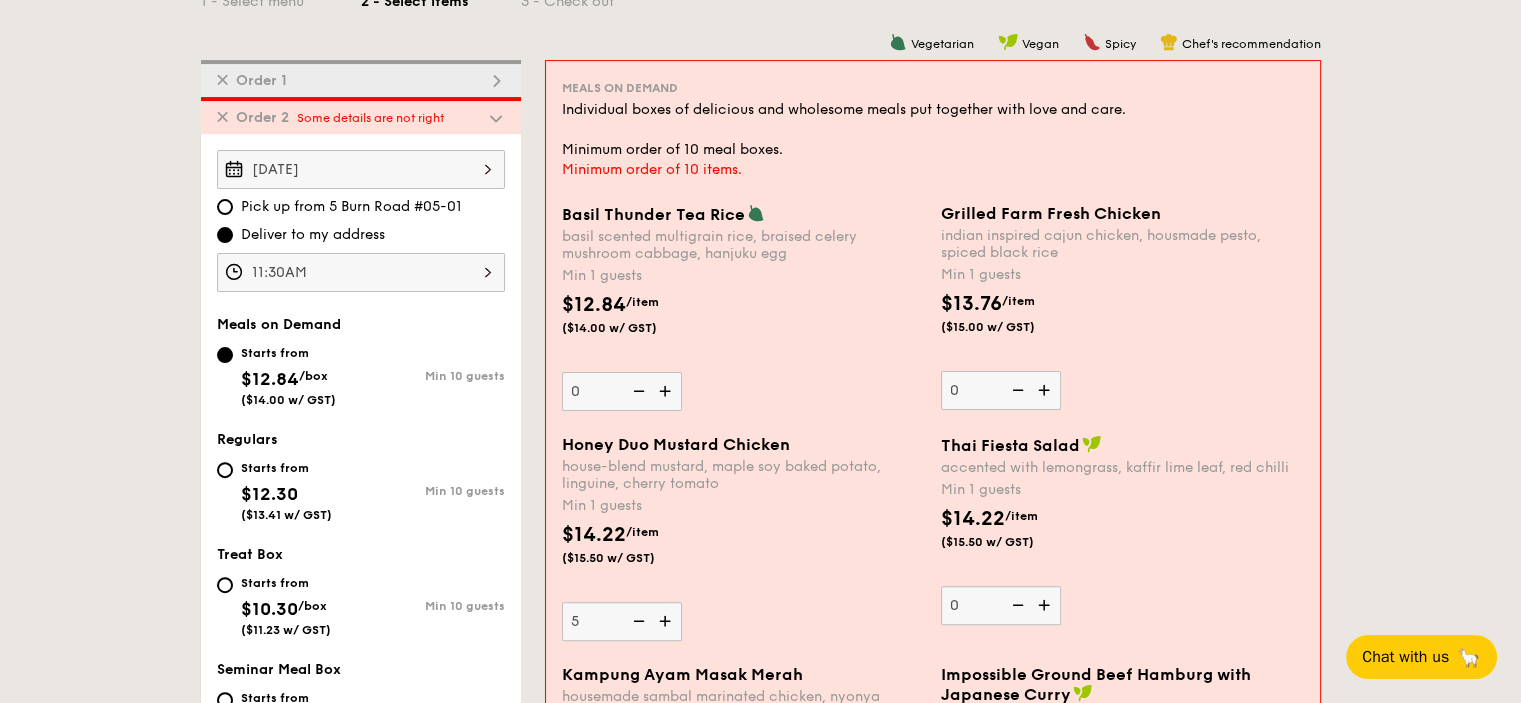 click on "1 - Select menu
2 - Select items
3 - Check out
✕
Order 1
✕
Order 2
Some details are not right
[DATE]
Pick up from [NUMBER] [STREET] #[NUMBER]-[NUMBER]
Deliver to my address
[TIME]
Meals on Demand
Starts from
$12.84
/box
($14.00 w/ GST)
Min 10 guests
Regulars
Starts from
$12.30
($13.41 w/ GST)
Min 10 guests
Treat Box
Starts from
$10.30
/box
($11.23 w/ GST)
Min 10 guests
Seminar Meal Box
Starts from
$21.60
/bundle
($23.54 w/ GST)
Add-ons
✕  ." at bounding box center [760, 1920] 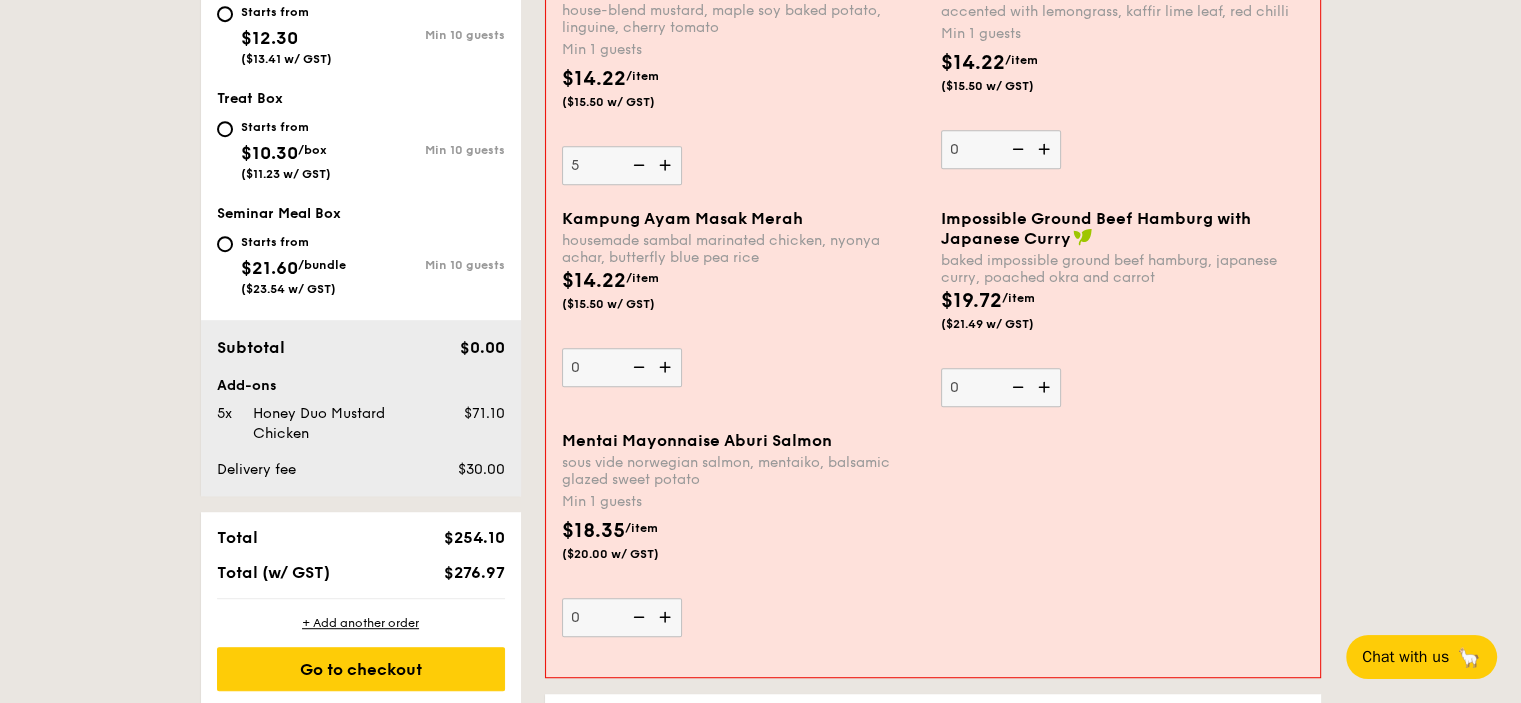 scroll, scrollTop: 1104, scrollLeft: 0, axis: vertical 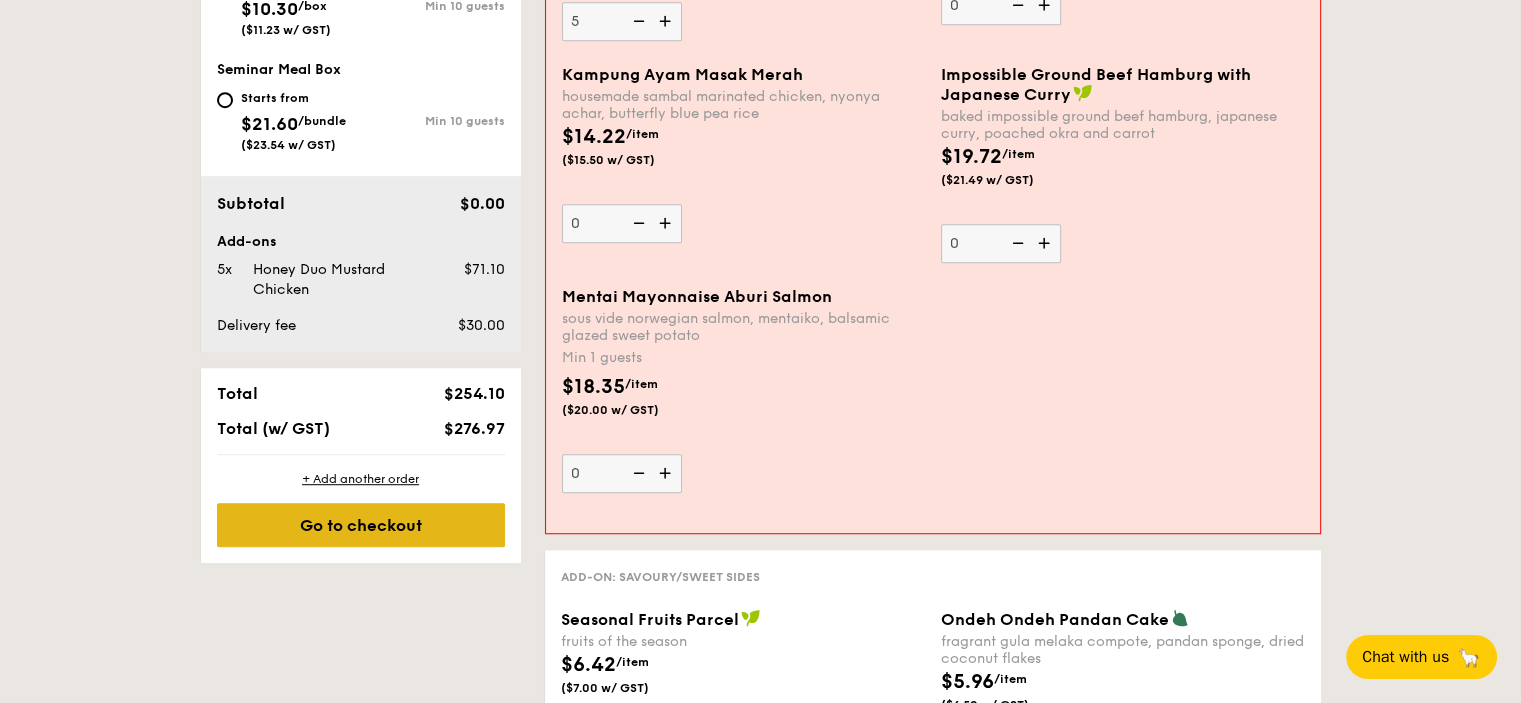 click on "Go to checkout" at bounding box center [361, 525] 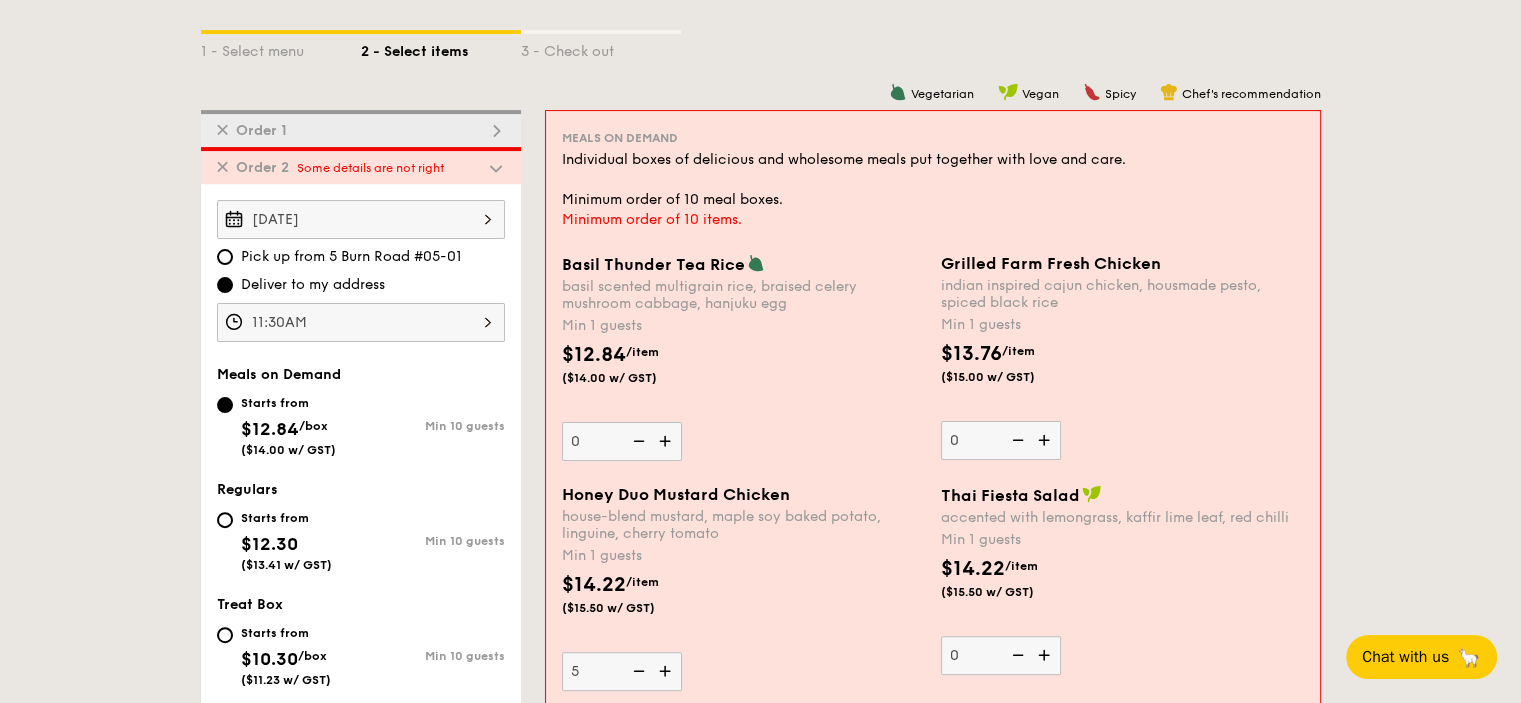 scroll, scrollTop: 268, scrollLeft: 0, axis: vertical 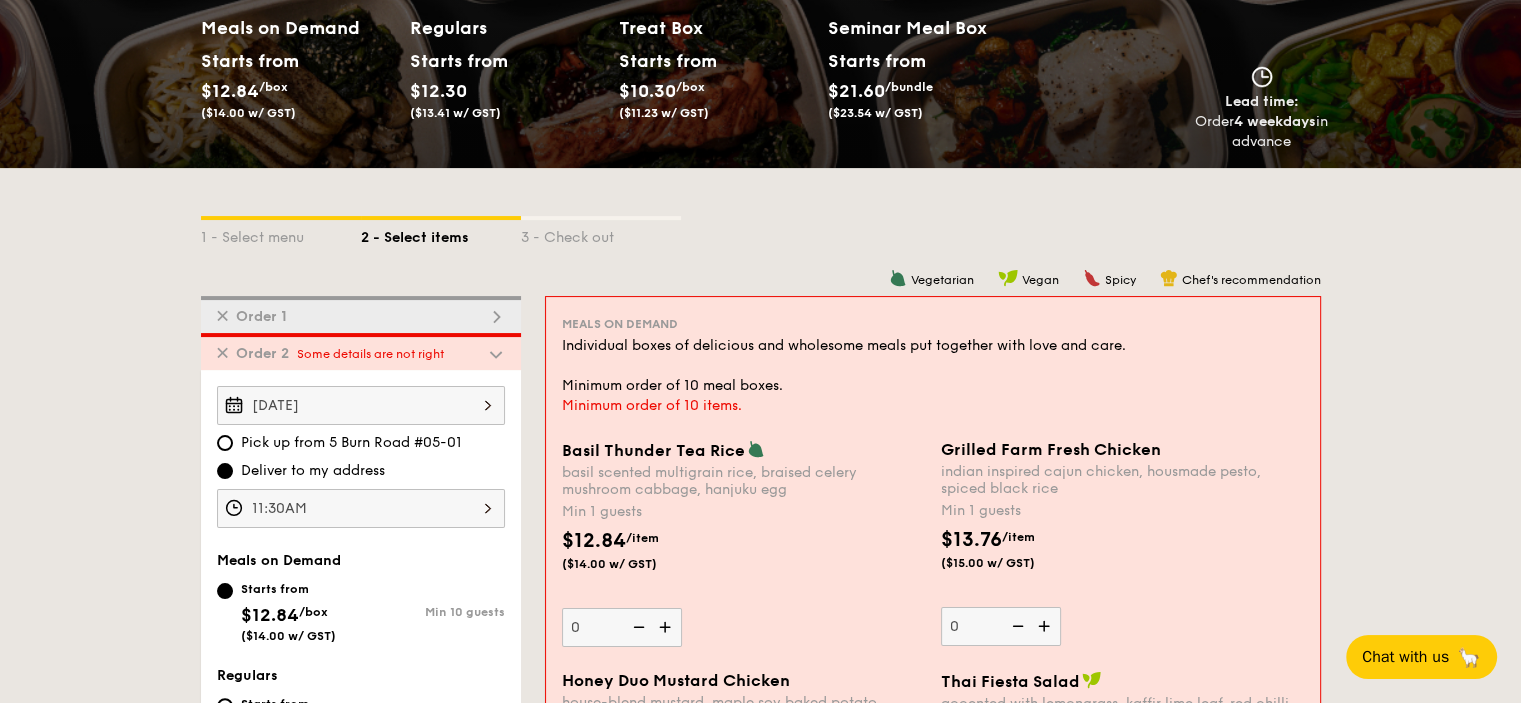 click on "1 - Select menu
2 - Select items
3 - Check out
✕
Order 1
✕
Order 2
Some details are not right
[DATE]
Pick up from [NUMBER] [STREET] #[NUMBER]-[NUMBER]
Deliver to my address
[TIME]
Meals on Demand
Starts from
$12.84
/box
($14.00 w/ GST)
Min 10 guests
Regulars
Starts from
$12.30
($13.41 w/ GST)
Min 10 guests
Treat Box
Starts from
$10.30
/box
($11.23 w/ GST)
Min 10 guests
Seminar Meal Box
Starts from
$21.60
/bundle
($23.54 w/ GST)
Add-ons
✕  ." at bounding box center (761, 2156) 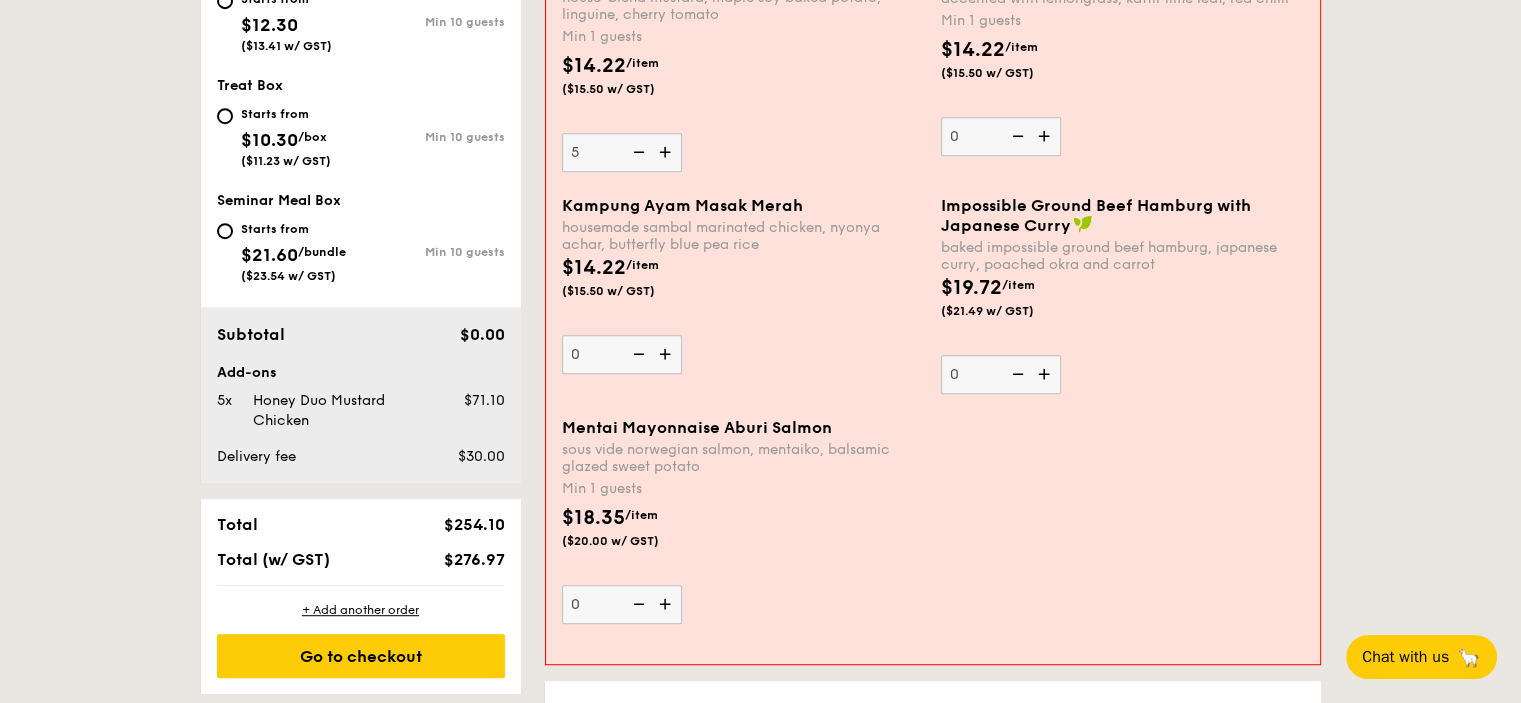 scroll, scrollTop: 1133, scrollLeft: 0, axis: vertical 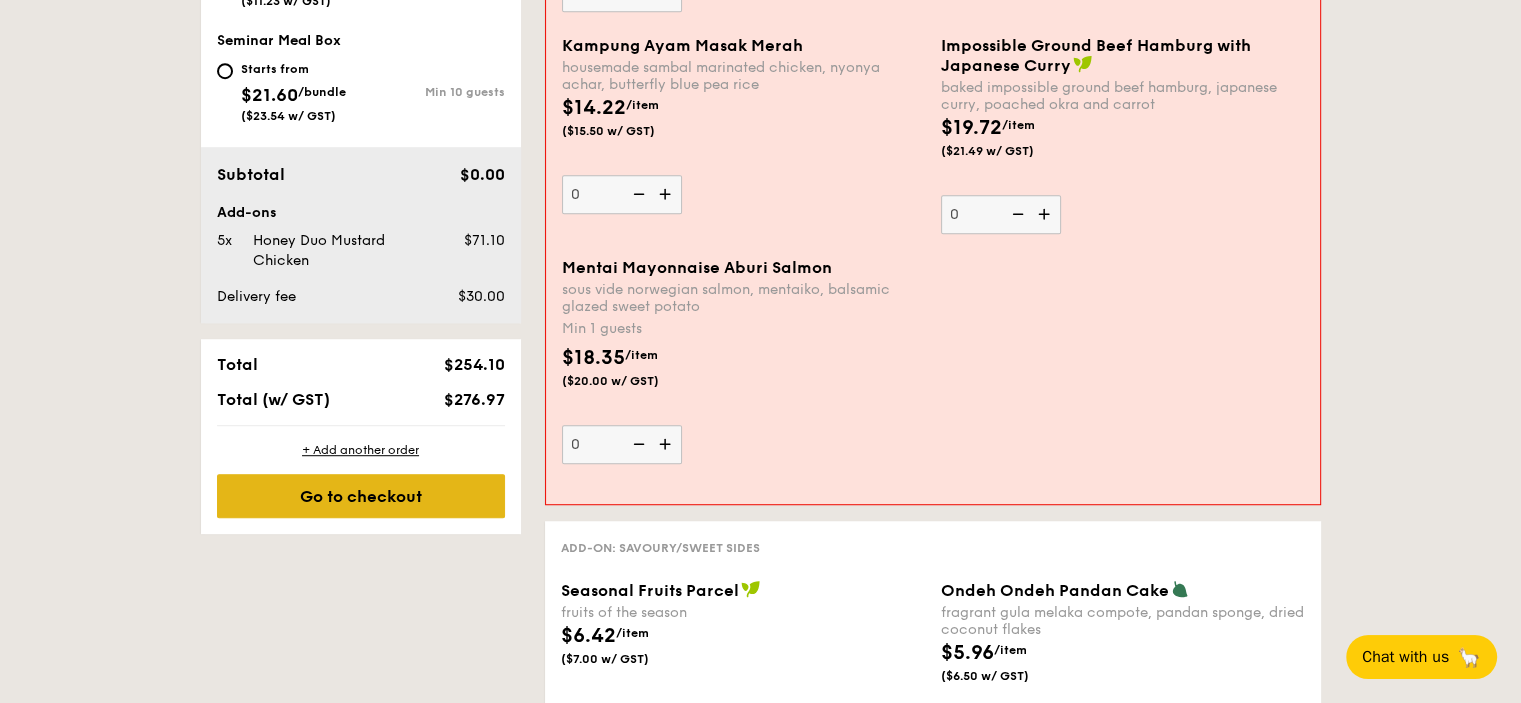 click on "Go to checkout" at bounding box center (361, 496) 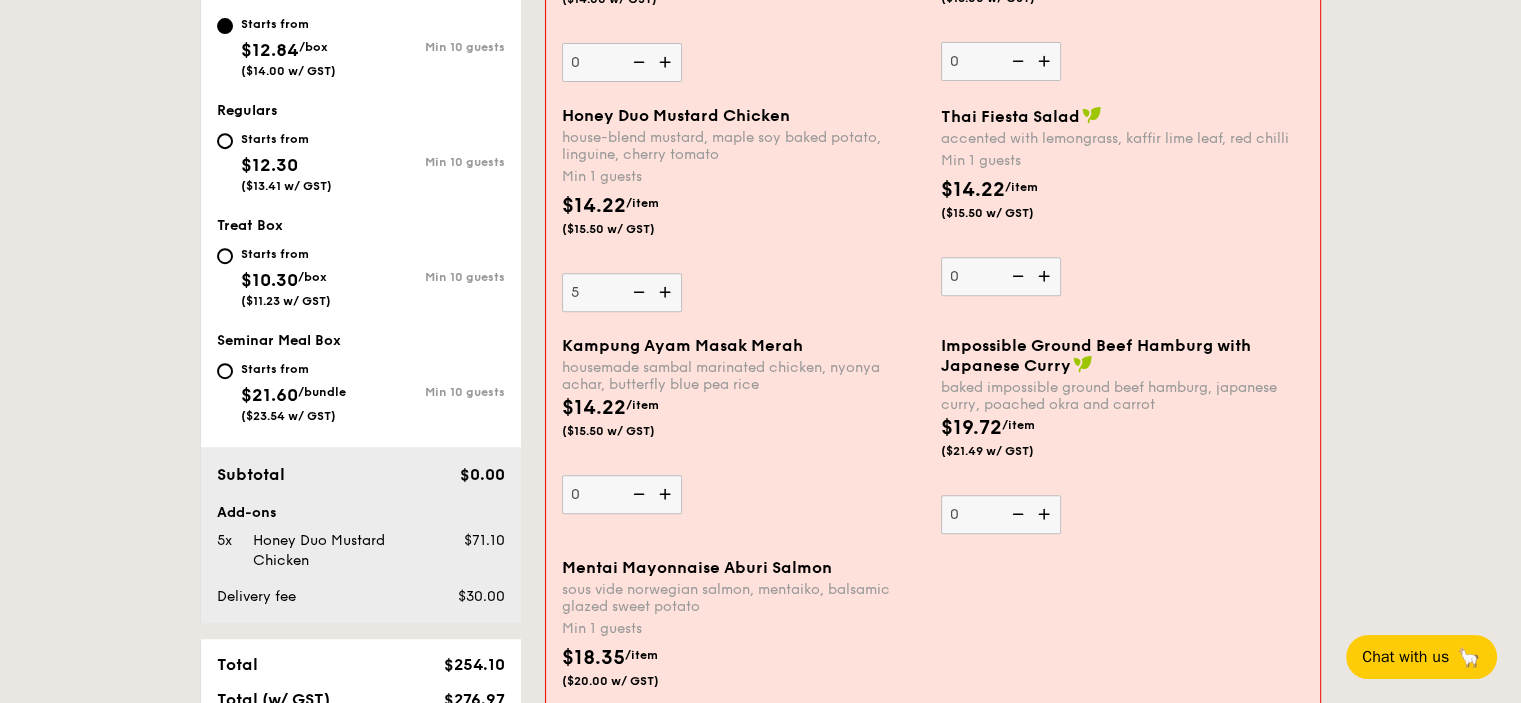 scroll, scrollTop: 533, scrollLeft: 0, axis: vertical 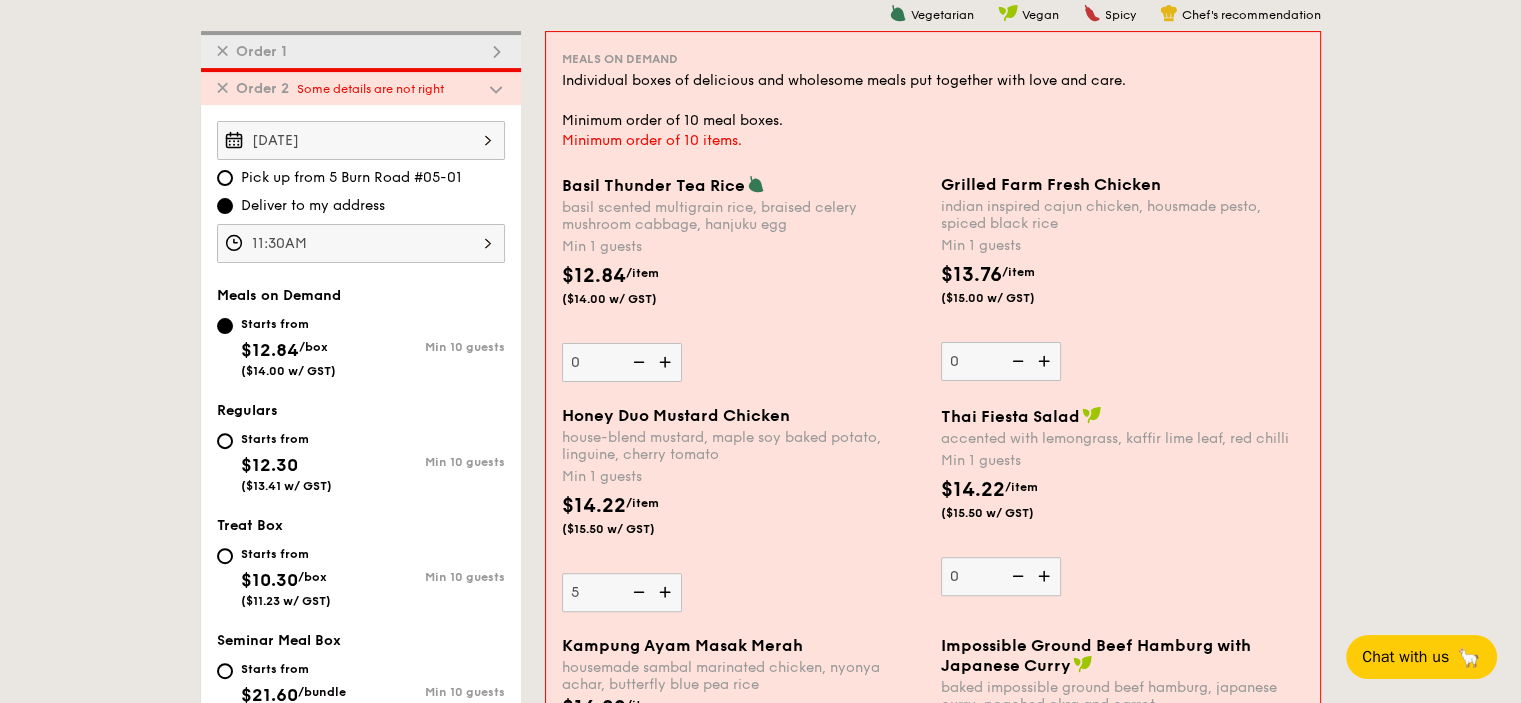 click at bounding box center (496, 89) 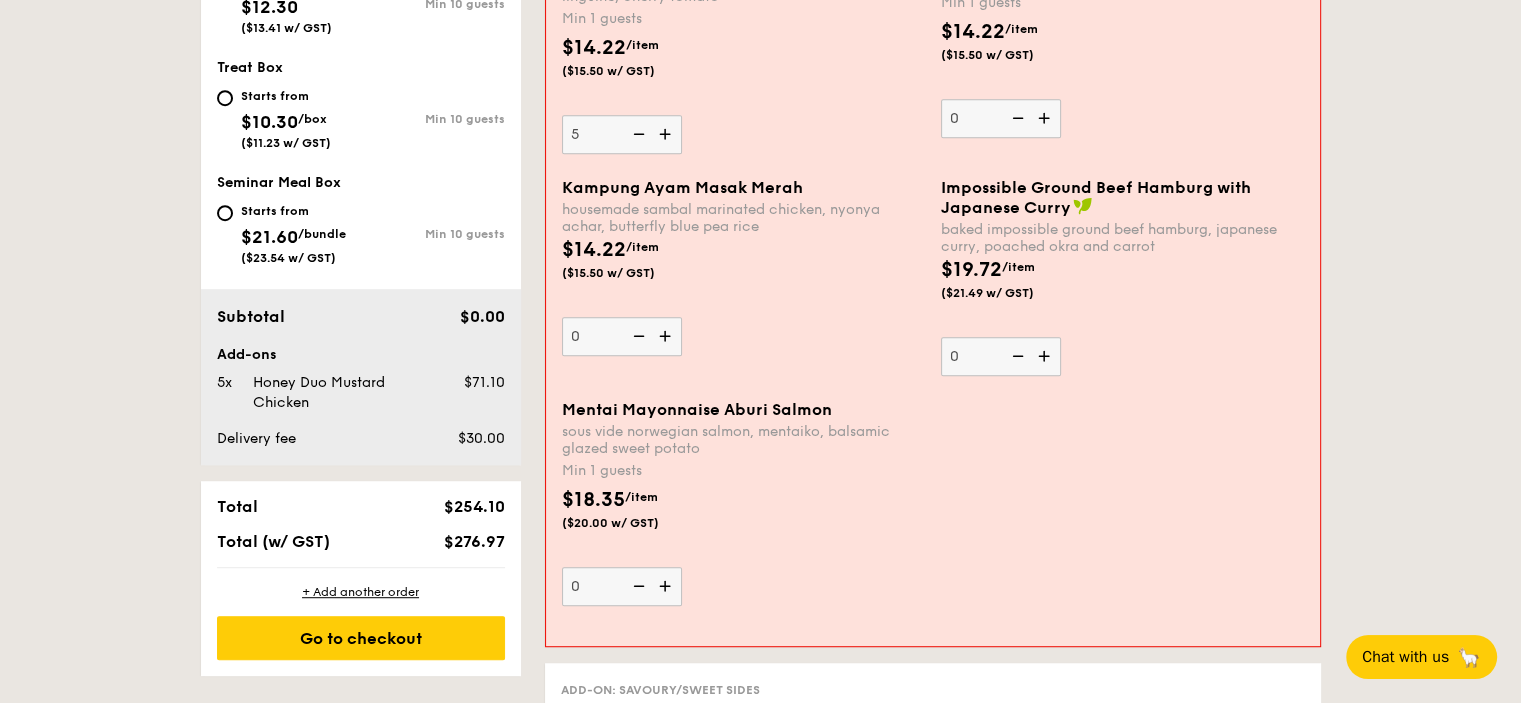 scroll, scrollTop: 800, scrollLeft: 0, axis: vertical 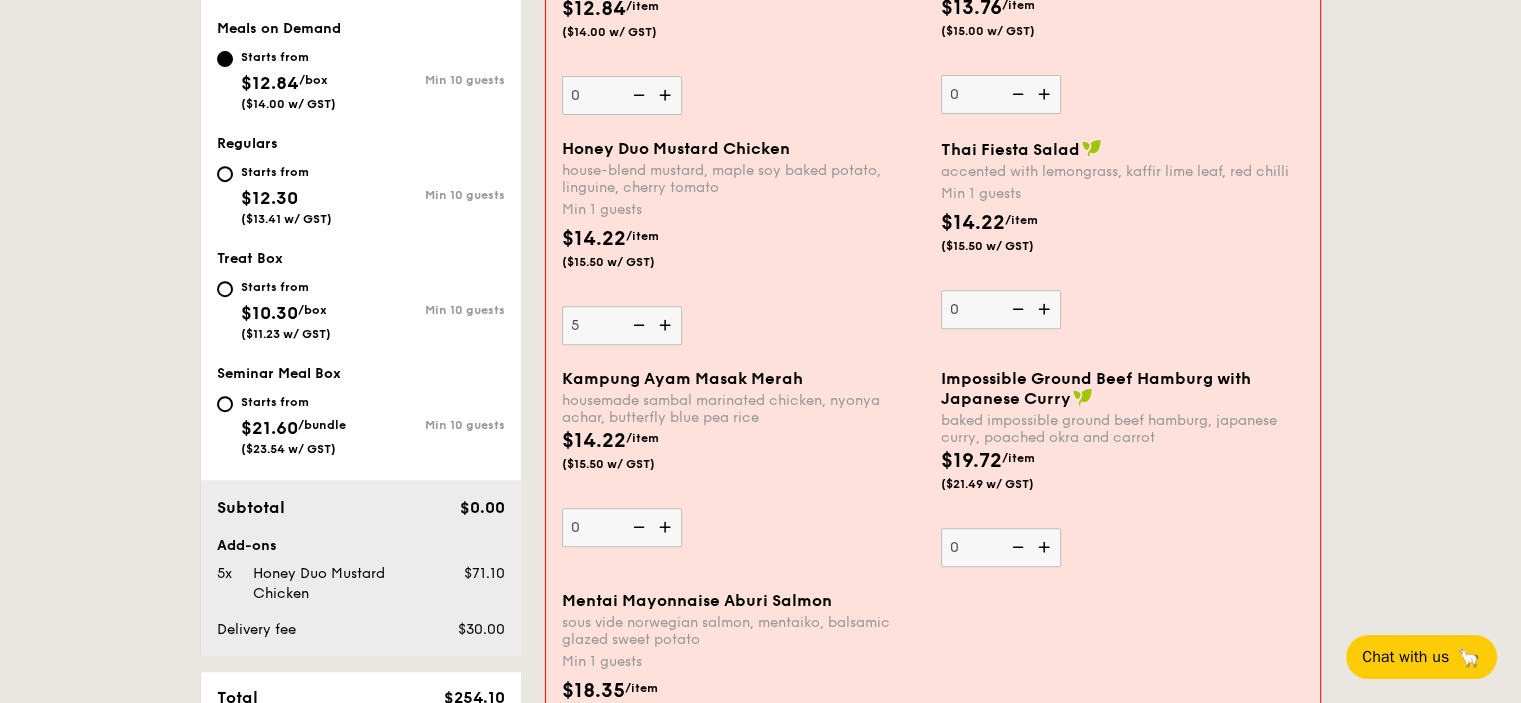 click at bounding box center (637, 325) 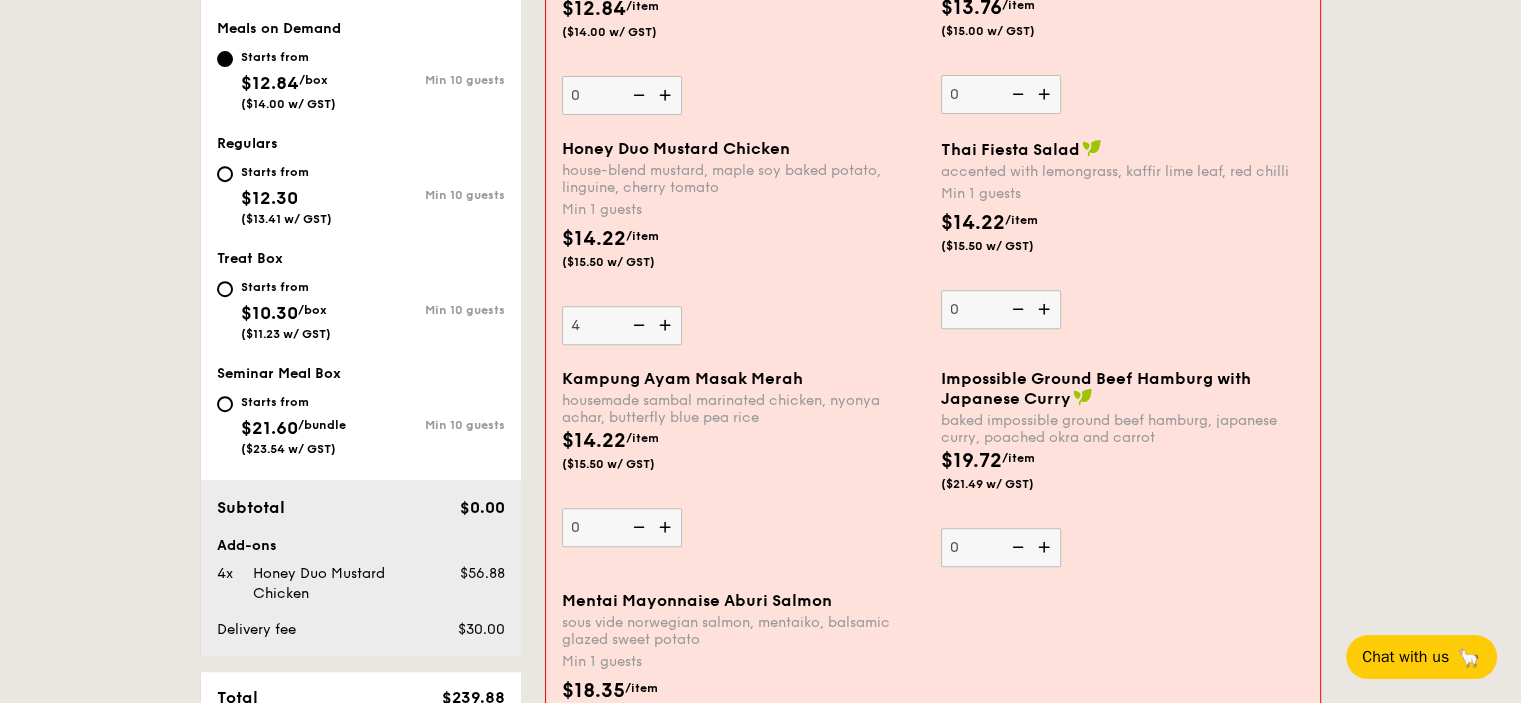 click at bounding box center (637, 325) 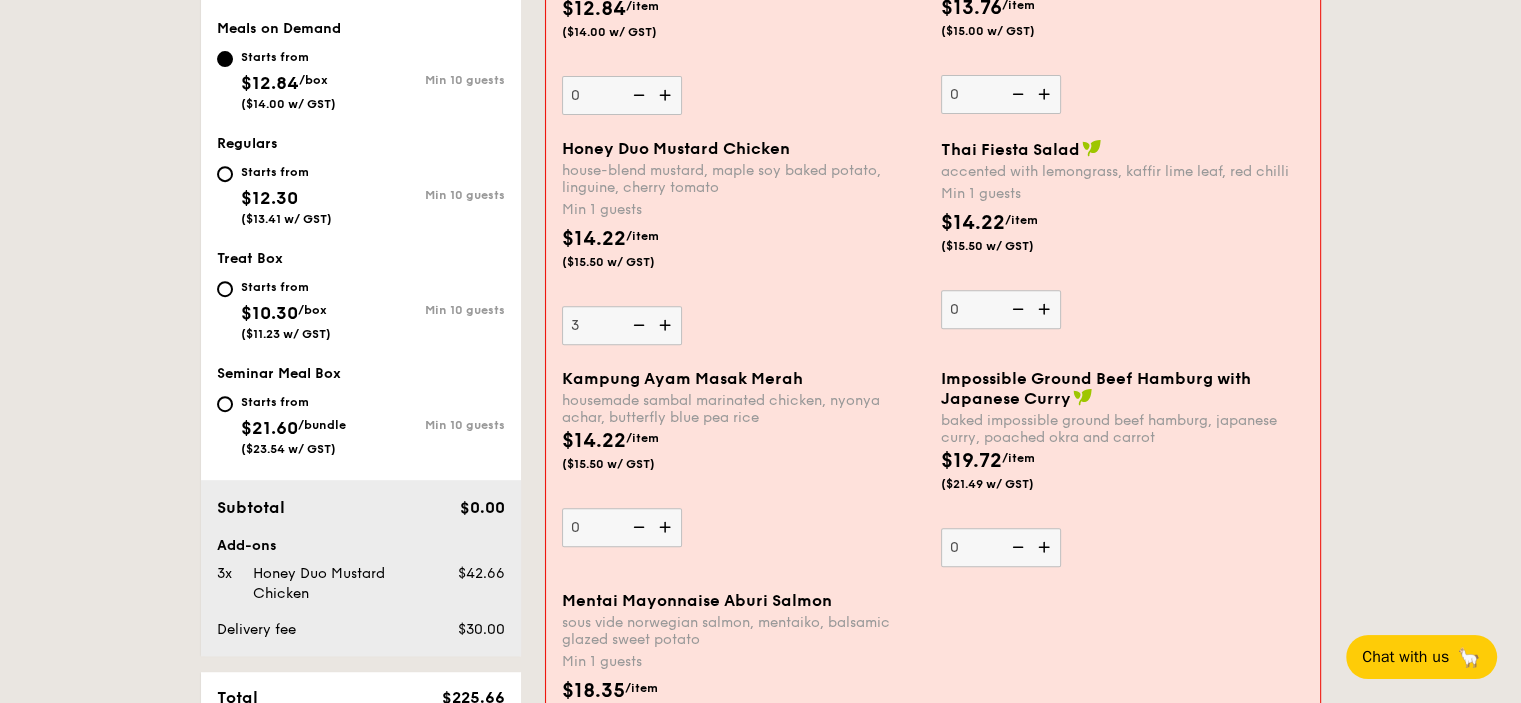 click at bounding box center [637, 325] 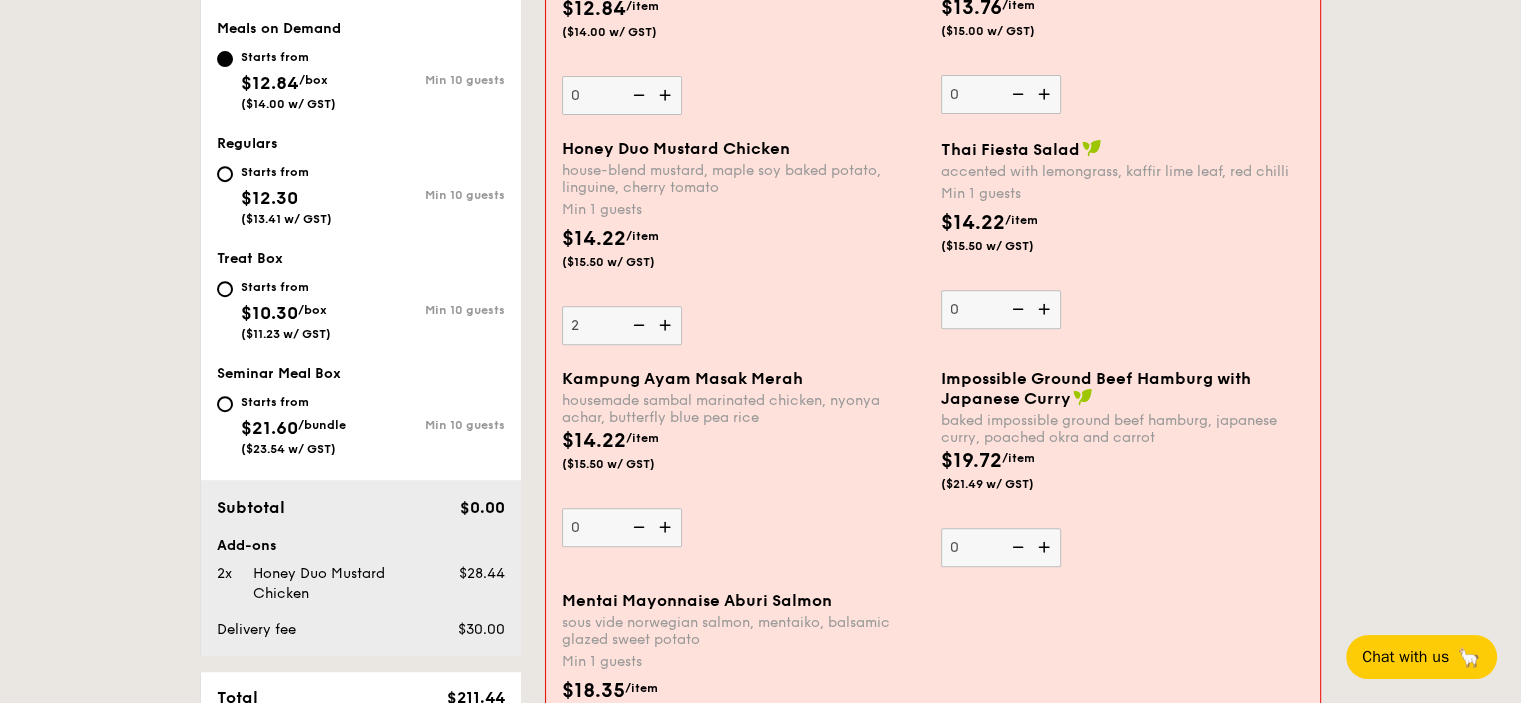click at bounding box center [637, 325] 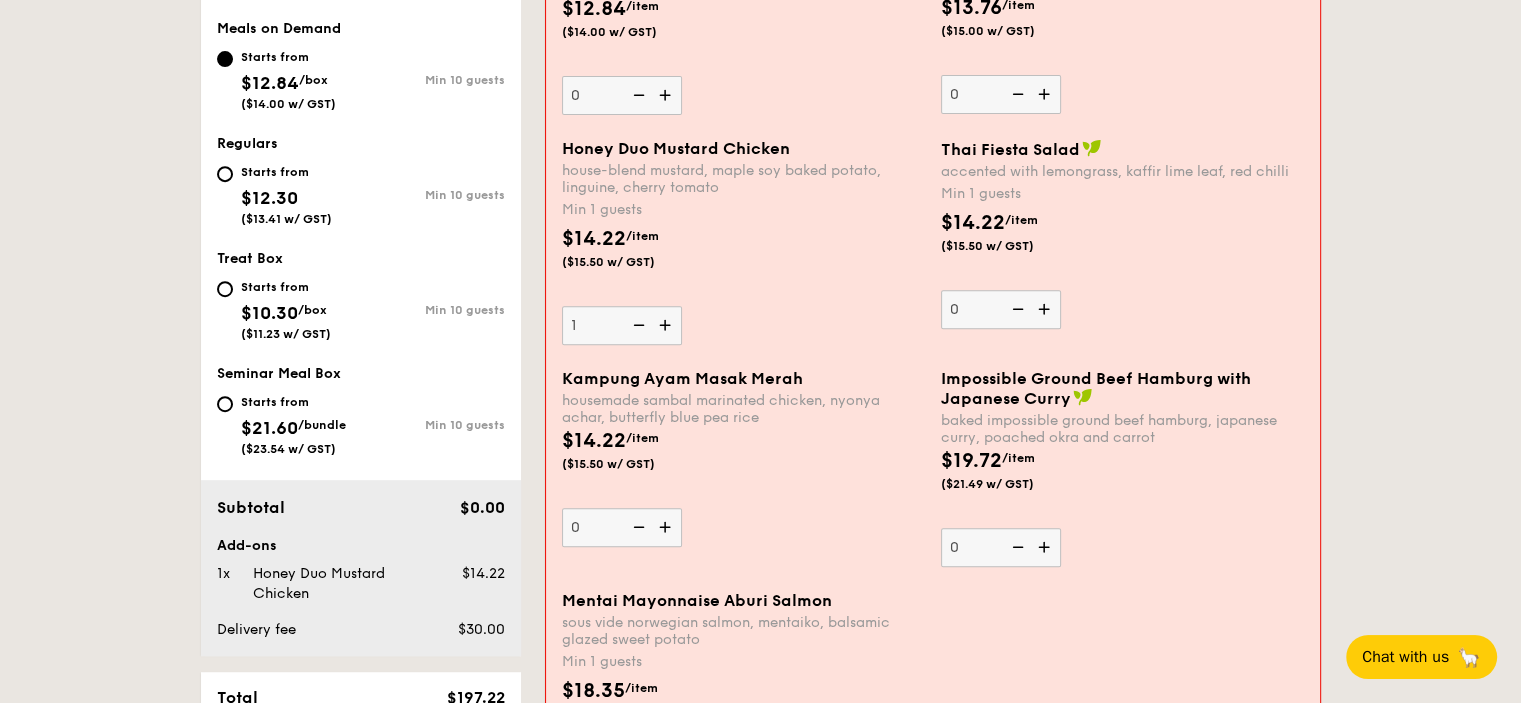 click at bounding box center (637, 325) 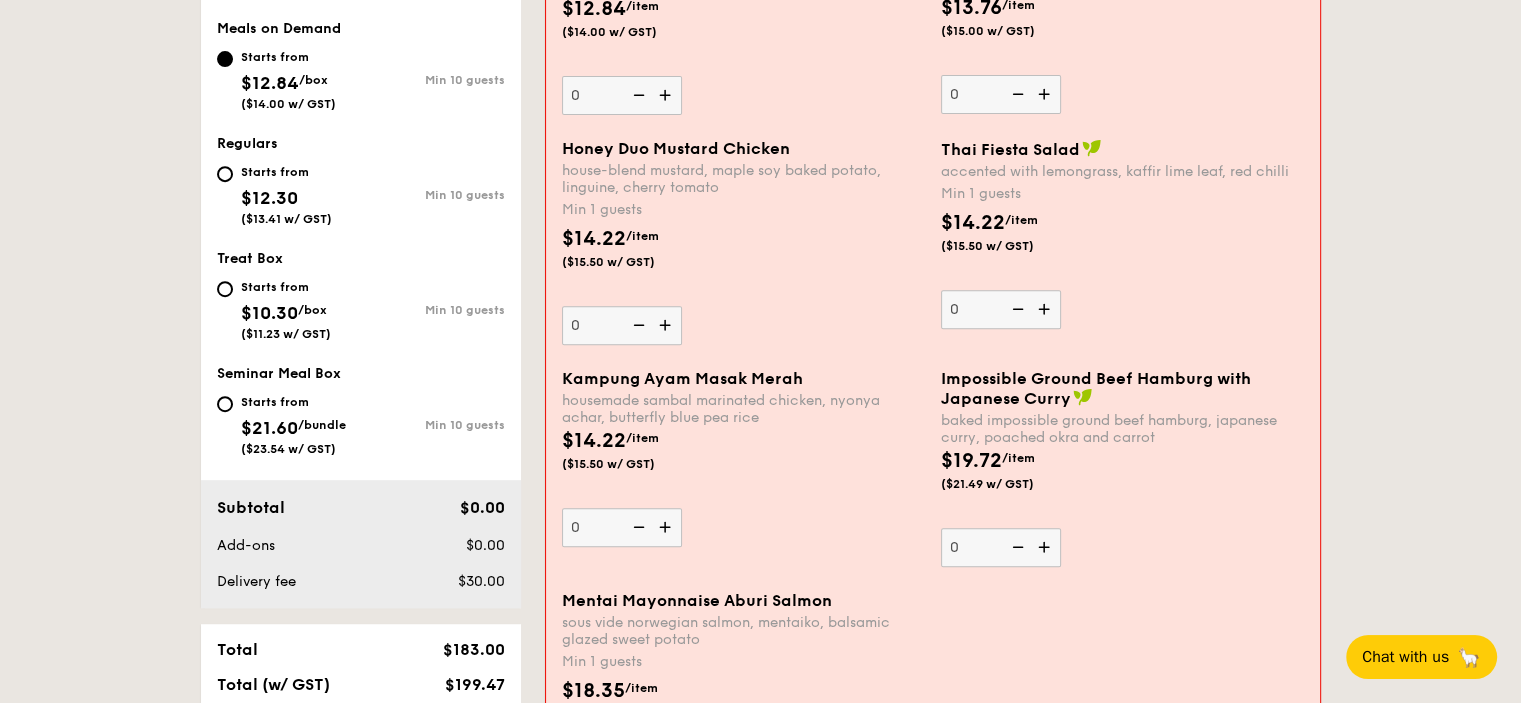 click on "1 - Select menu
2 - Select items
3 - Check out
✕
Order 1
✕
Order 2
Some details are not right
[DATE]
Pick up from [NUMBER] [STREET] #[NUMBER]-[NUMBER]
Deliver to my address
[TIME]
Meals on Demand
Starts from
$12.84
/box
($14.00 w/ GST)
Min 10 guests
Regulars
Starts from
$12.30
($13.41 w/ GST)
Min 10 guests
Treat Box
Starts from
$10.30
/box
($11.23 w/ GST)
Min 10 guests
Seminar Meal Box
Starts from
$21.60
/bundle
($23.54 w/ GST)
Add-ons" at bounding box center [760, 1624] 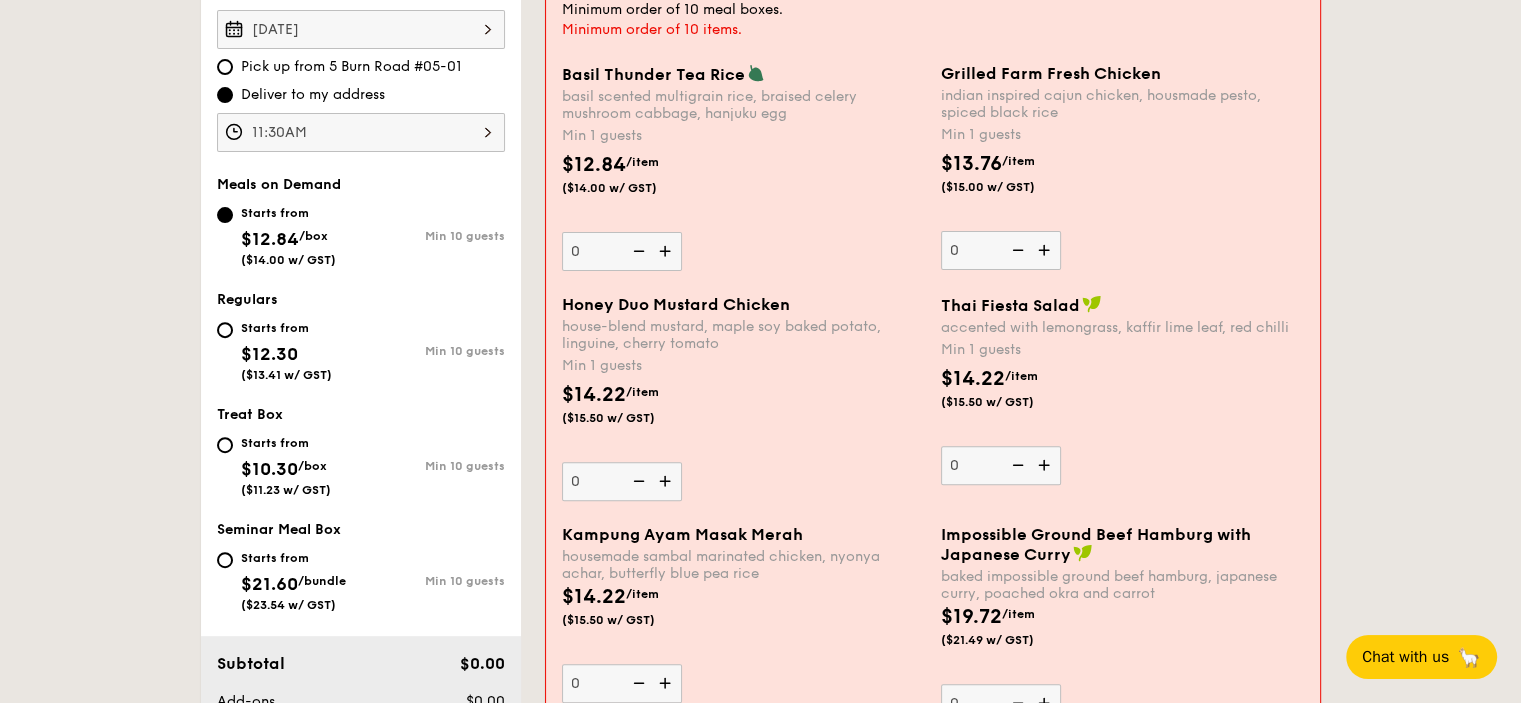 scroll, scrollTop: 866, scrollLeft: 0, axis: vertical 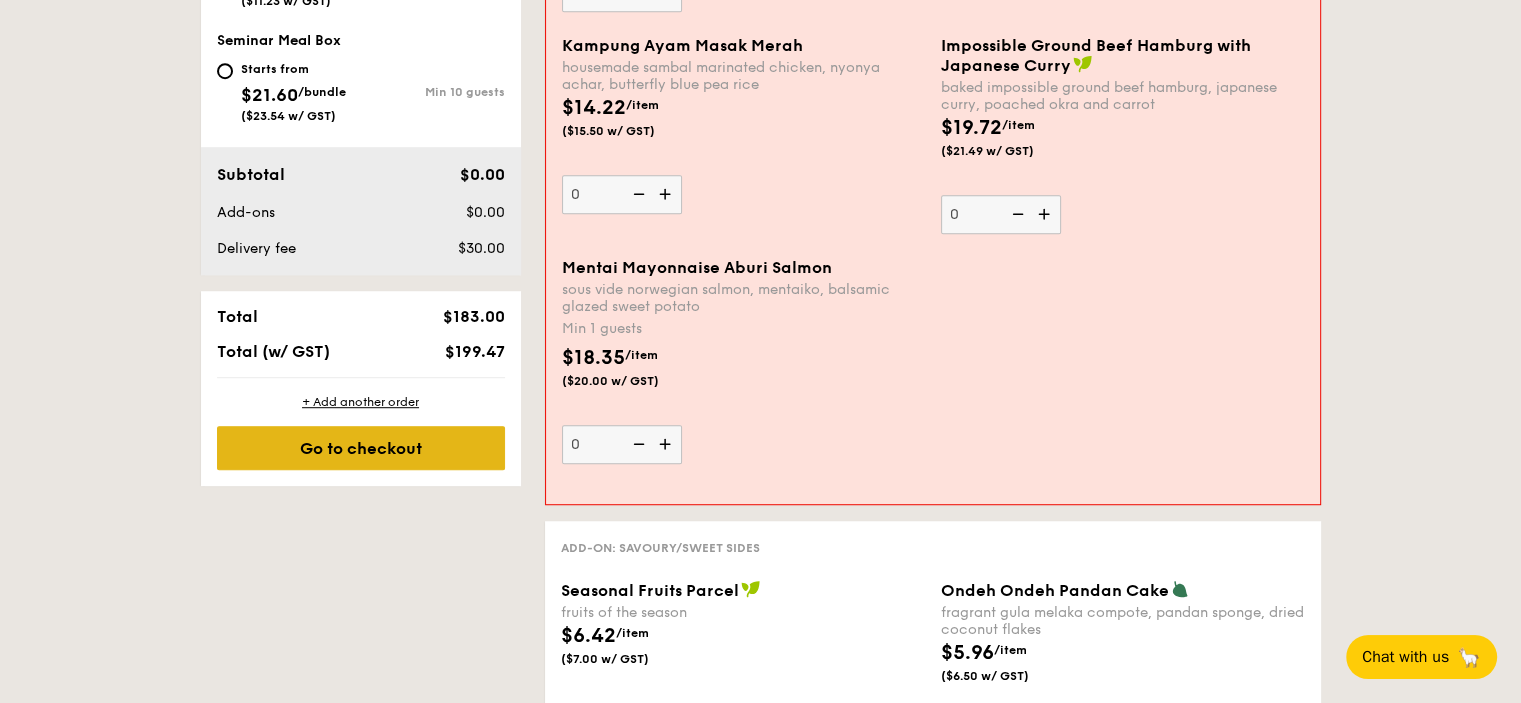 click on "Go to checkout" at bounding box center [361, 448] 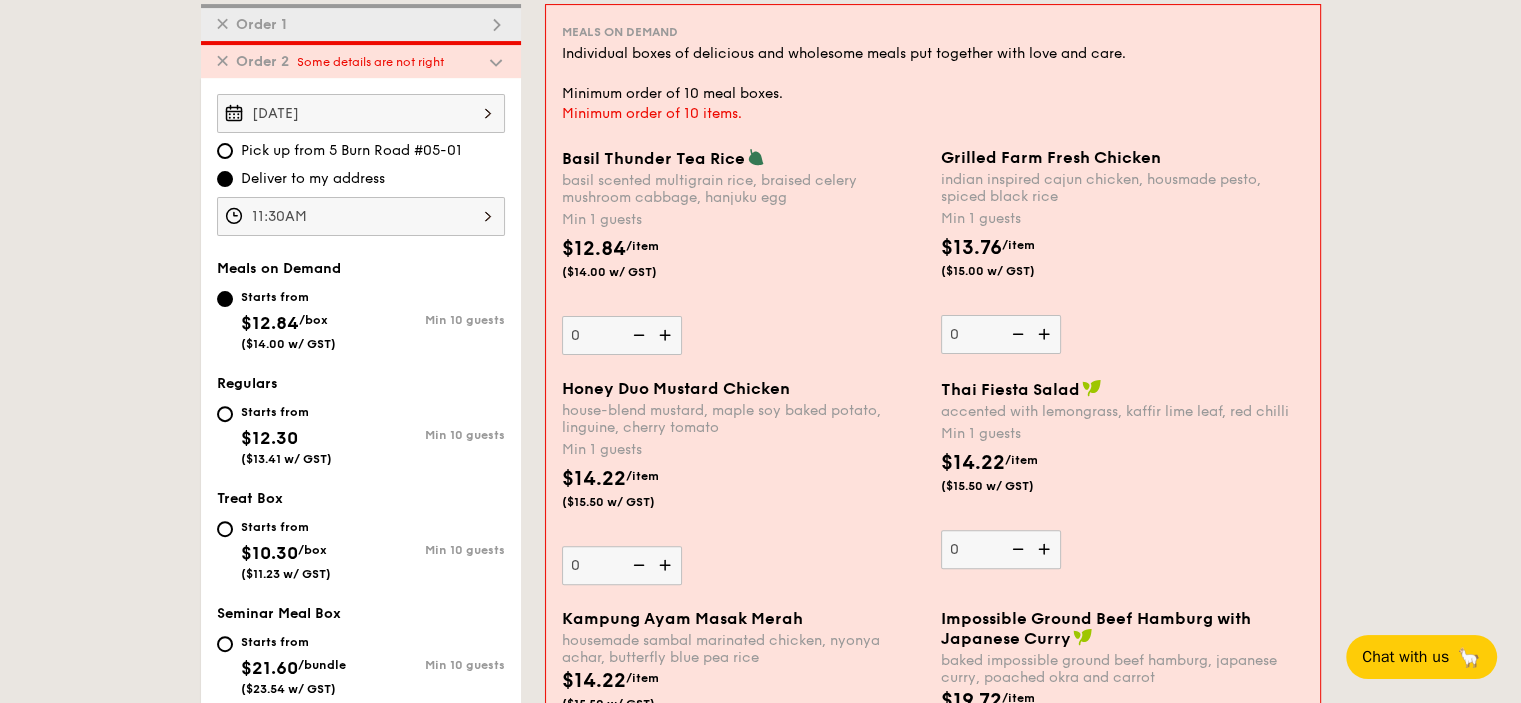 scroll, scrollTop: 533, scrollLeft: 0, axis: vertical 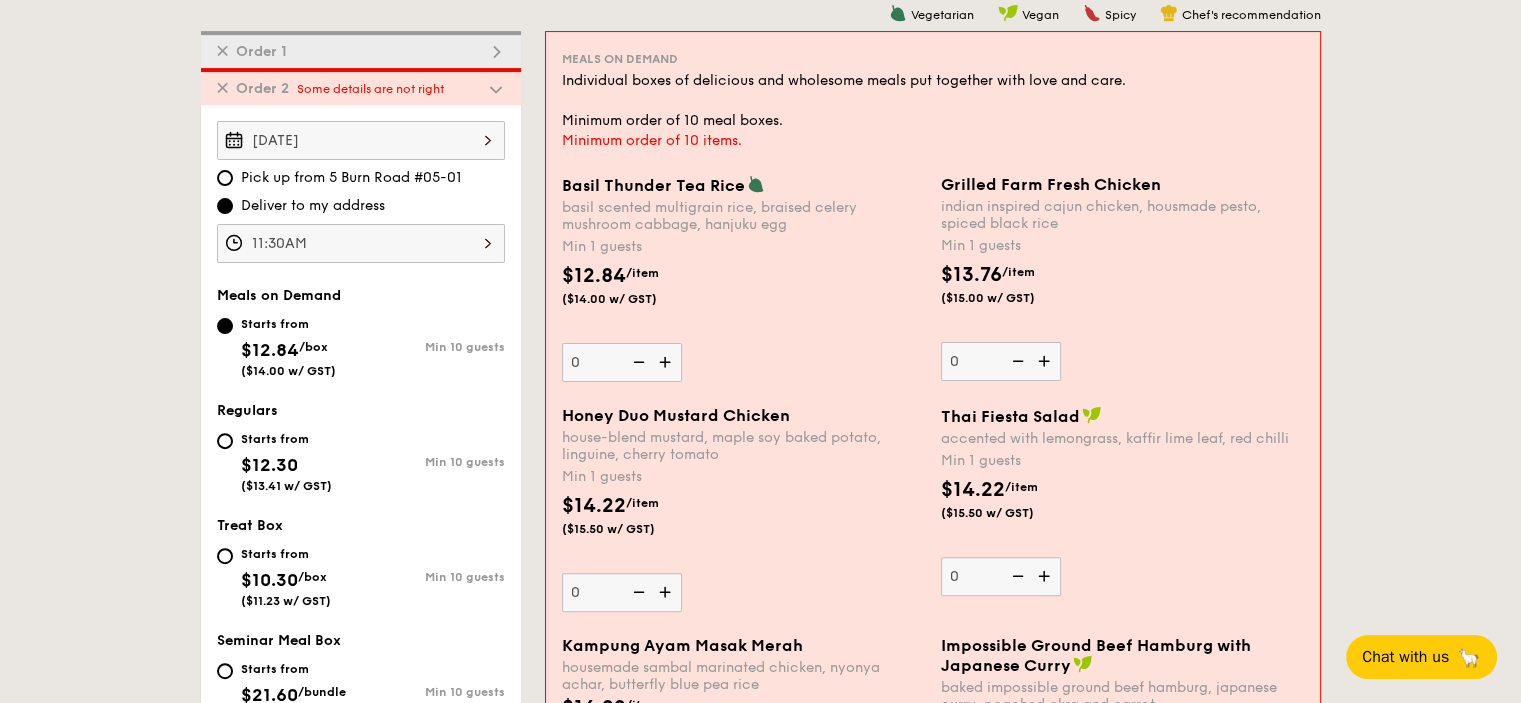 click at bounding box center (496, 89) 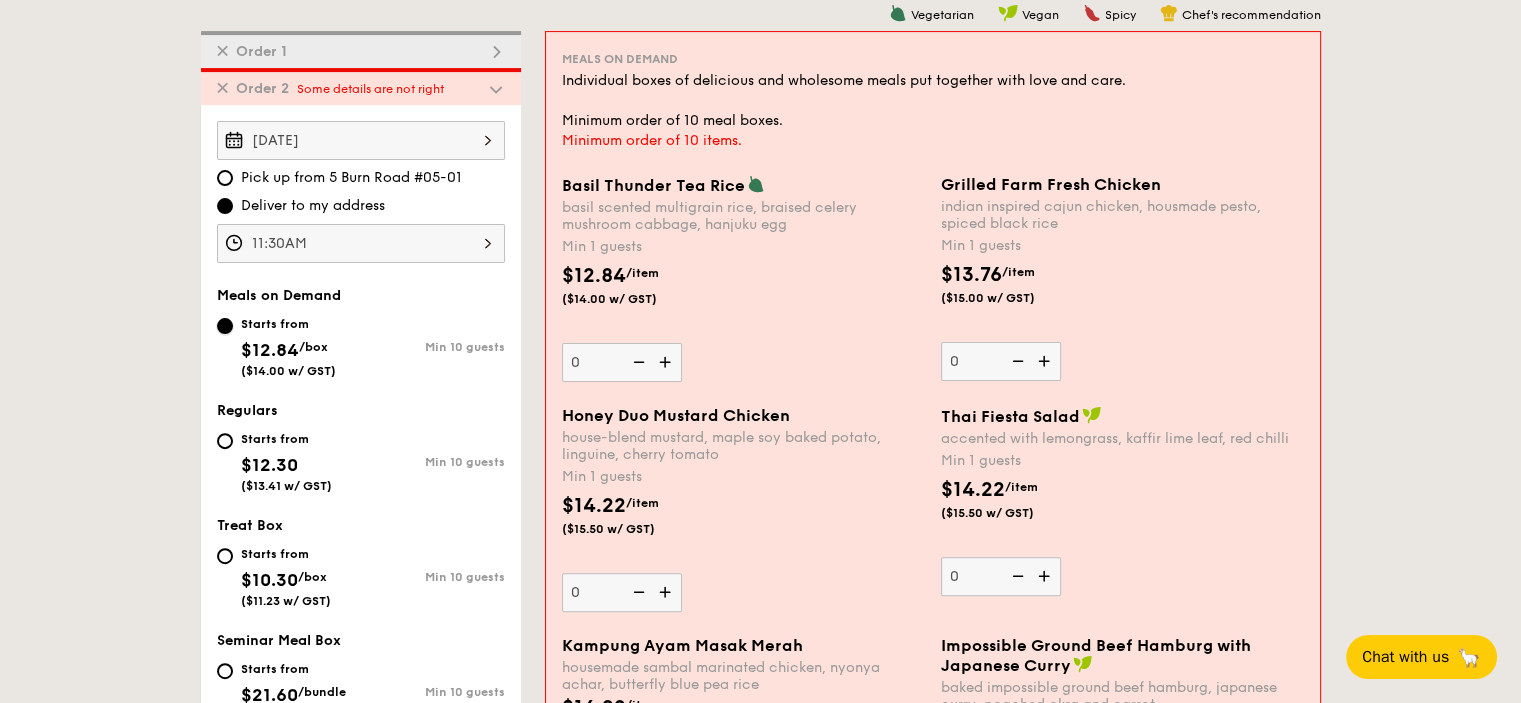 click on "Starts from
$12.84
/box
($14.00 w/ GST)
Min 10 guests" at bounding box center [225, 326] 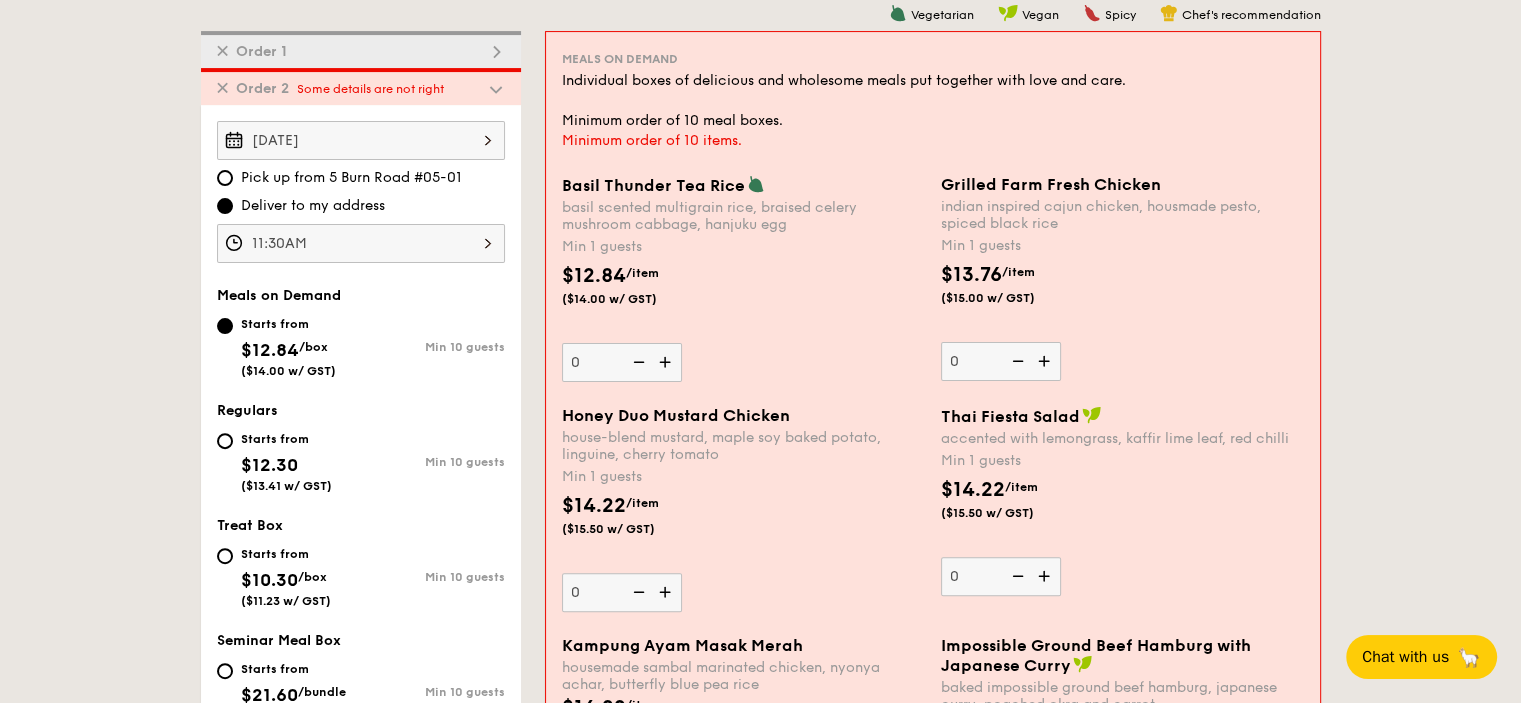 click on "✕" at bounding box center [222, 88] 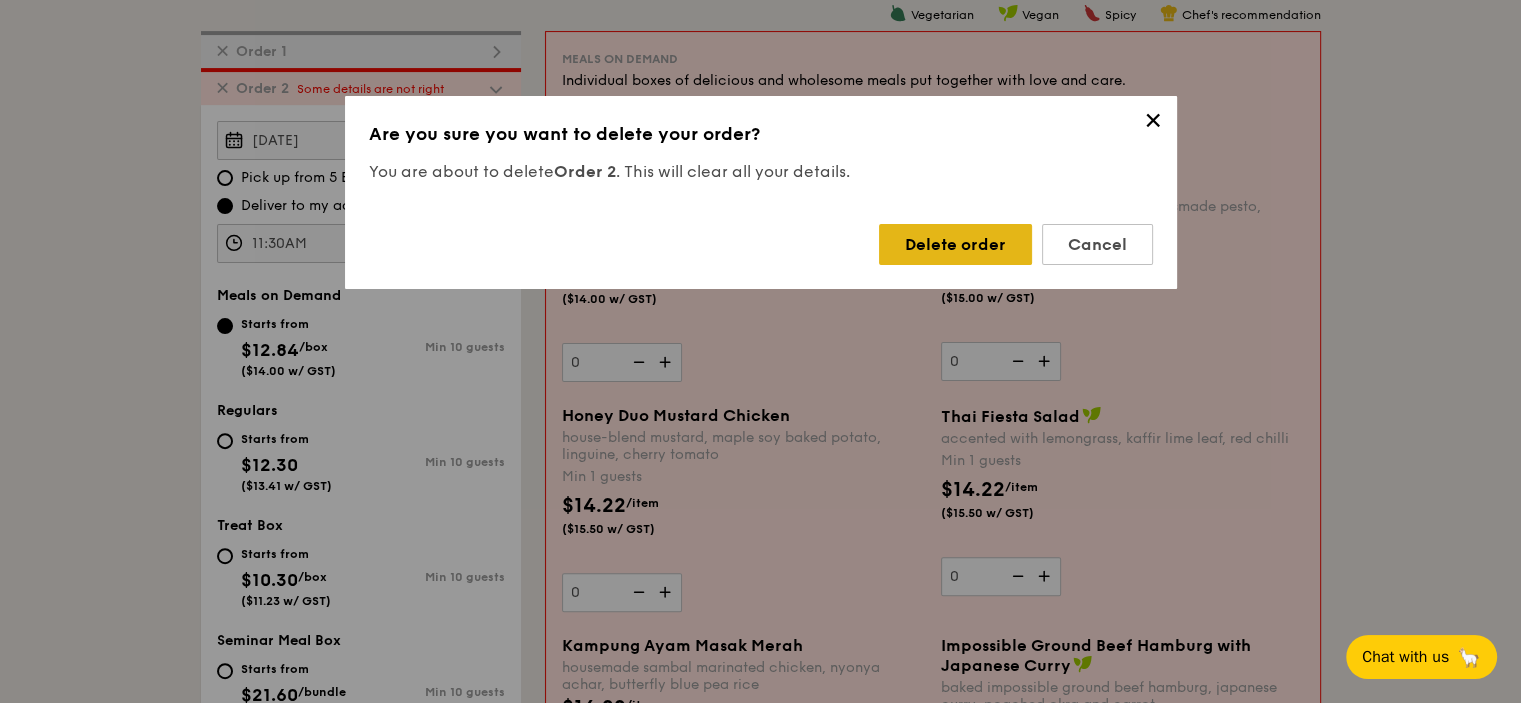 click on "Delete order" at bounding box center (955, 244) 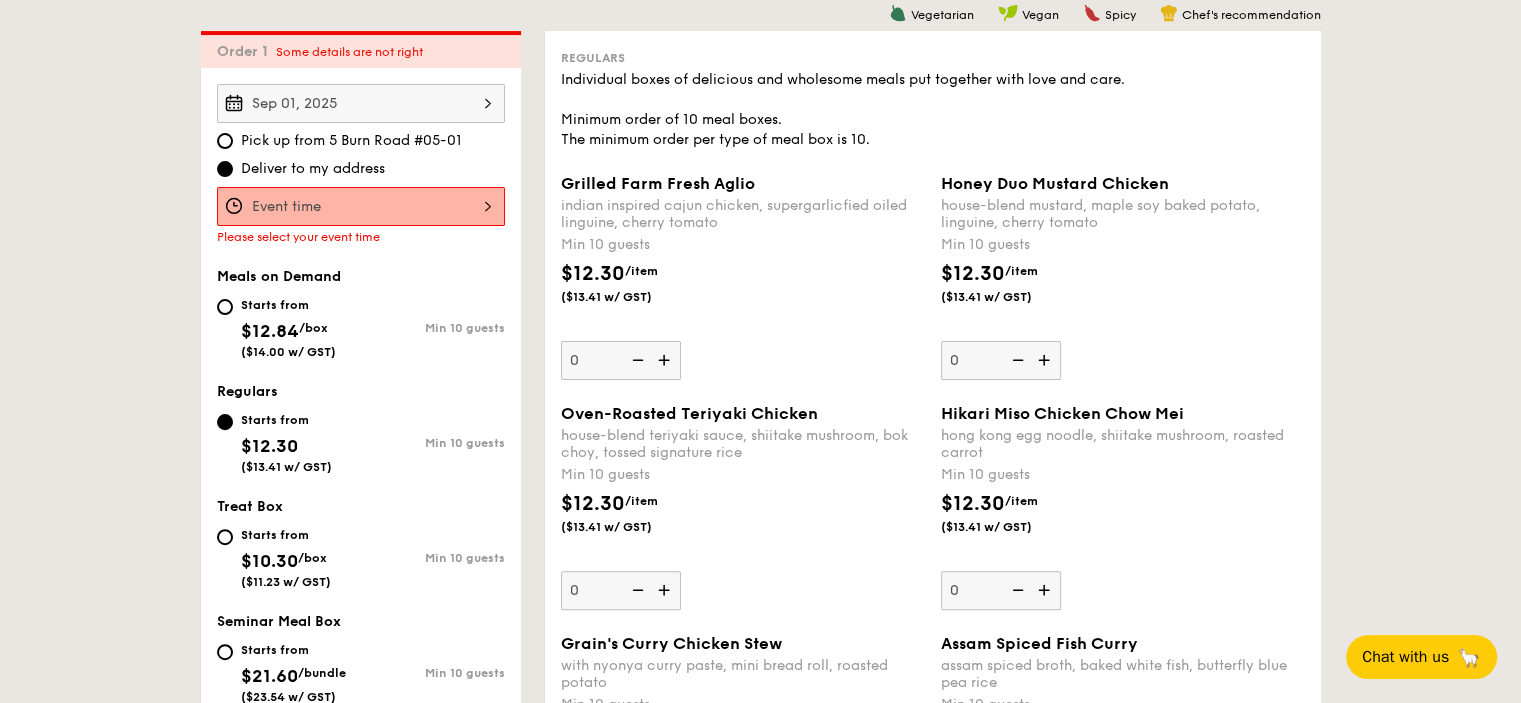 click on "1 - Select menu
2 - Select items
3 - Check out
Order 1
[DATE]
Pick up from [NUMBER] [STREET] #[NUMBER]-[NUMBER]
Deliver to my address
[TIME]
Meals on Demand
Starts from
$12.84
/box
($14.00 w/ GST)
Min 10 guests
Regulars
Starts from
$12.30
($13.41 w/ GST)
Min 10 guests
Treat Box
Starts from
$10.30
/box
($11.23 w/ GST)
Min 10 guests
Seminar Meal Box
Starts from
$21.60
/bundle
($23.54 w/ GST)
Min 10 guests
." at bounding box center (760, 2586) 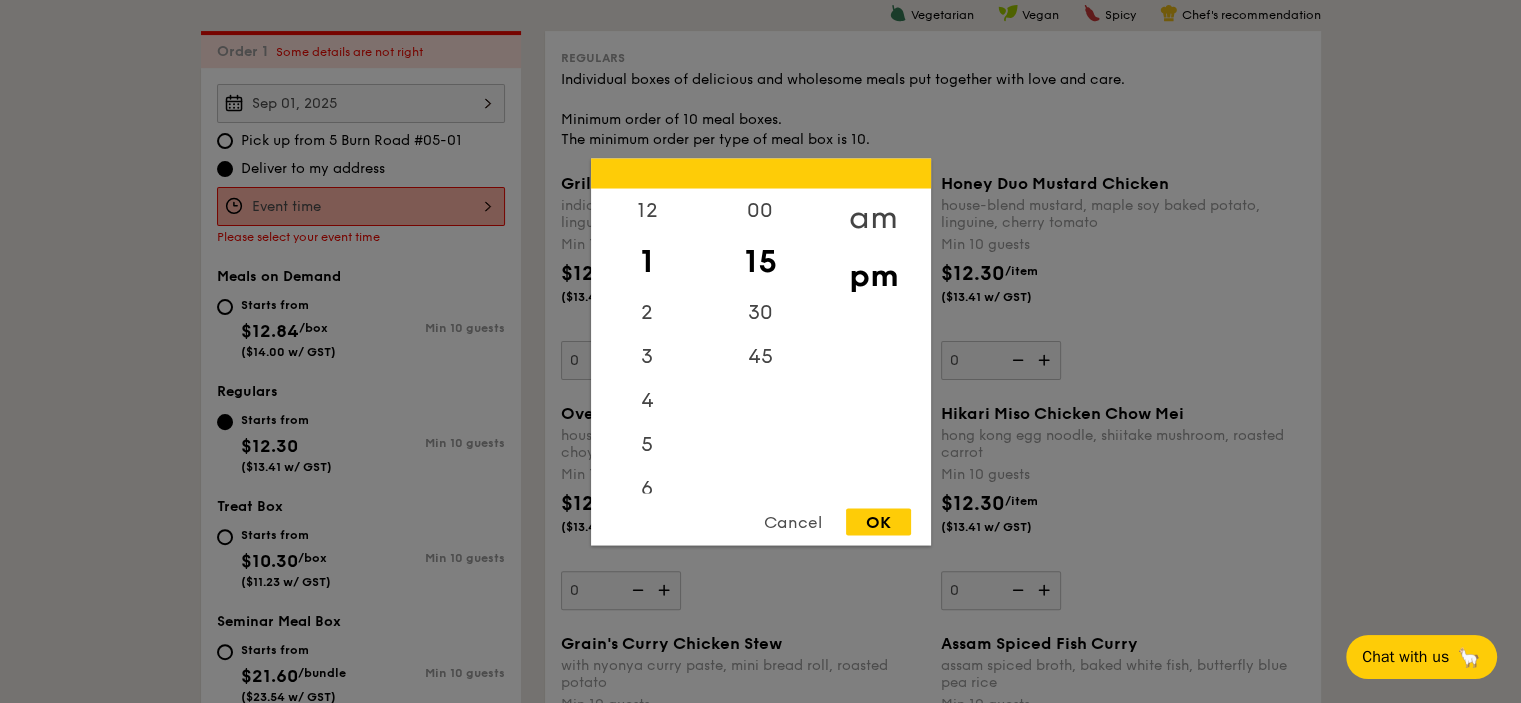 click on "am" at bounding box center [873, 217] 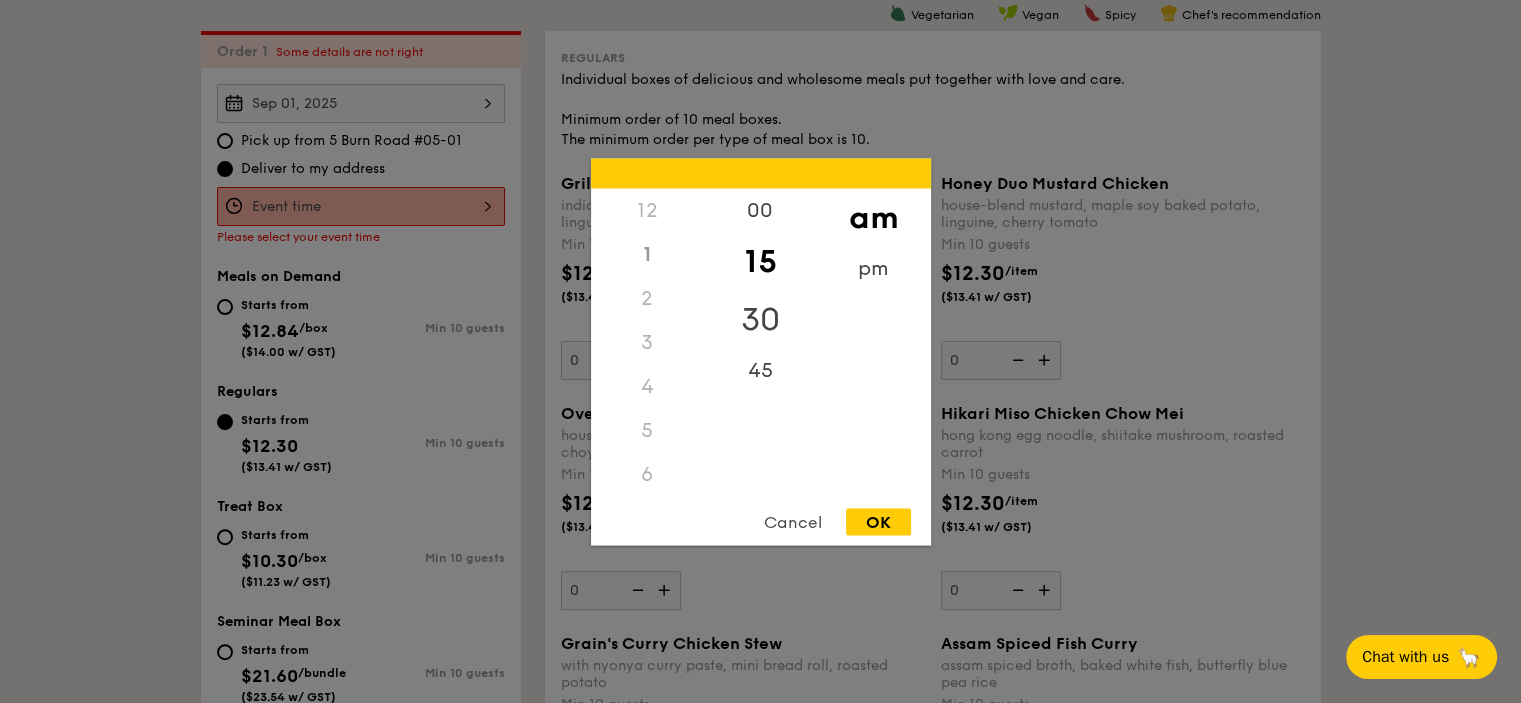 click on "30" at bounding box center (760, 319) 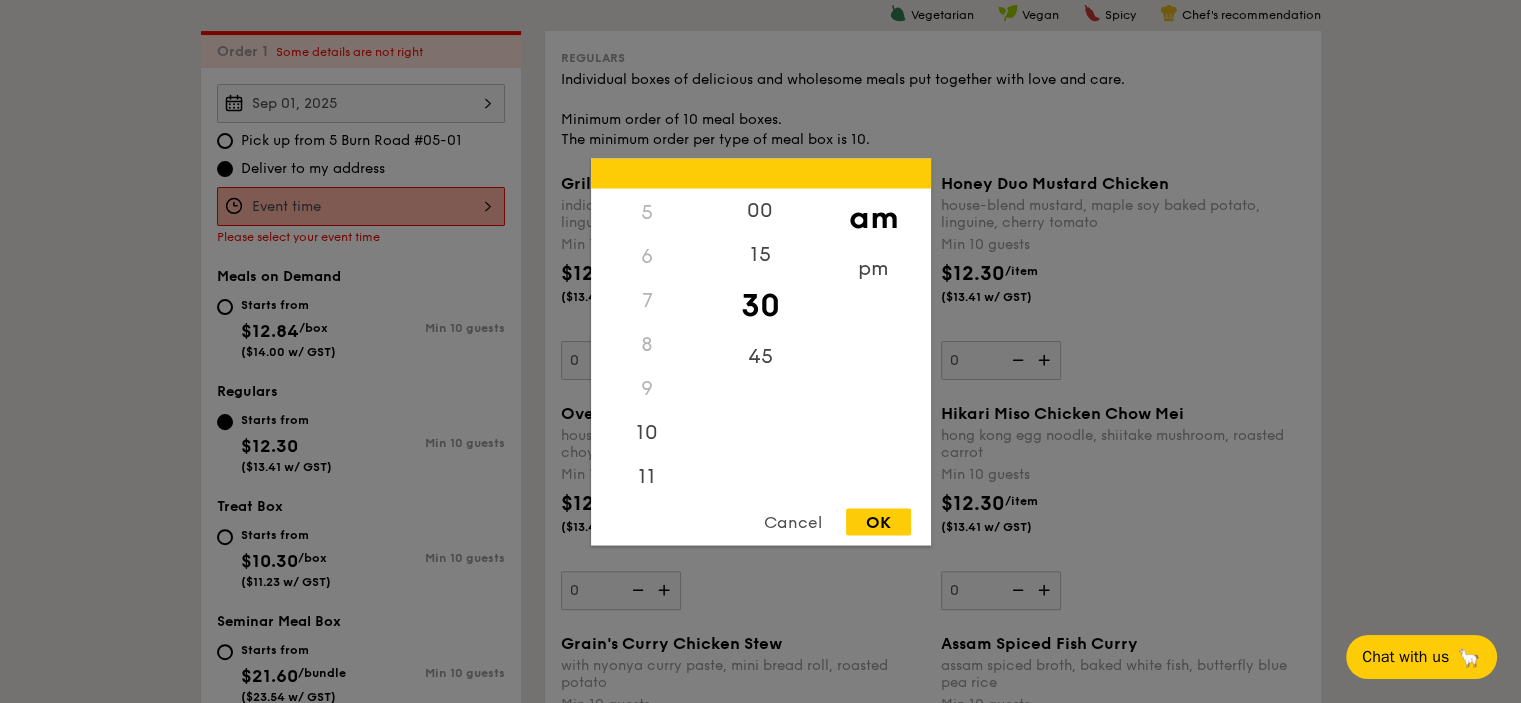 scroll, scrollTop: 223, scrollLeft: 0, axis: vertical 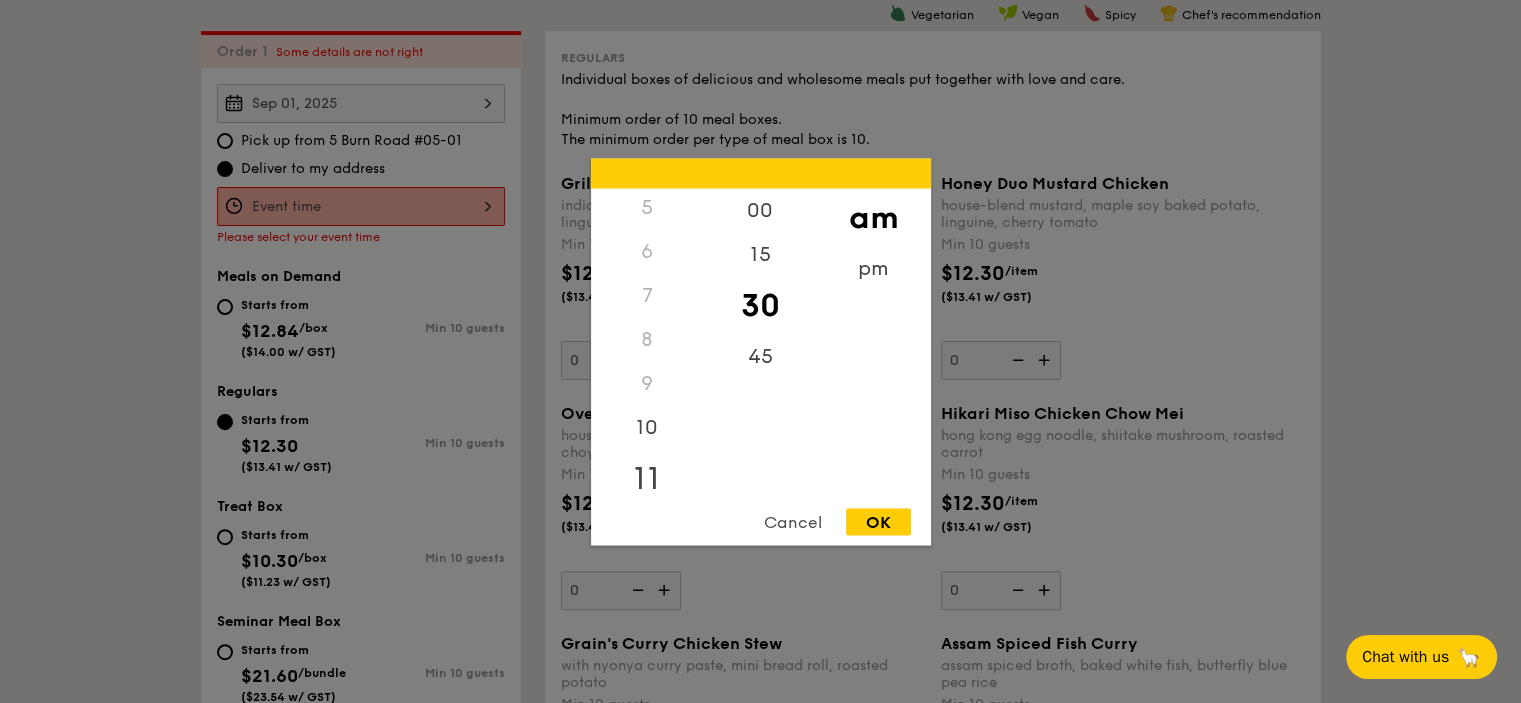 click on "11" at bounding box center [647, 478] 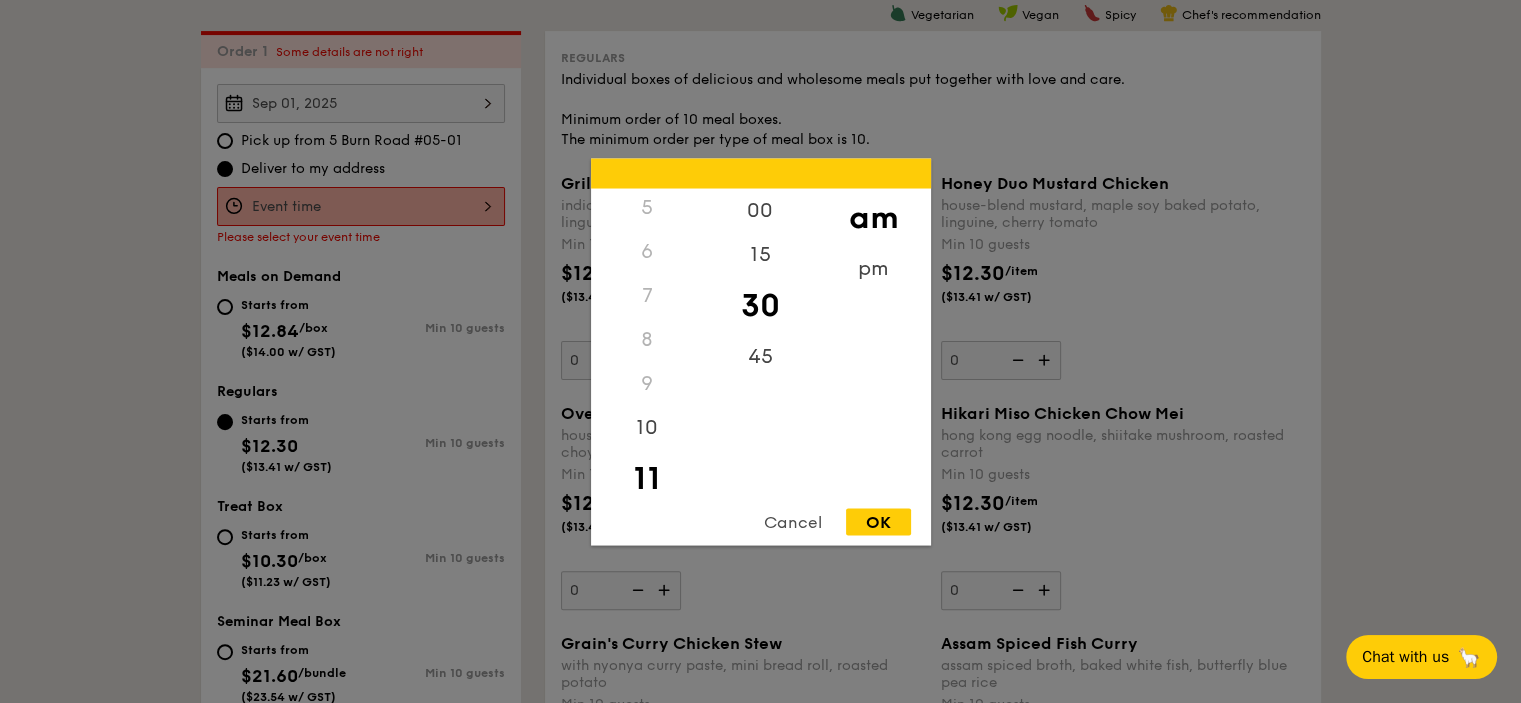 click on "OK" at bounding box center [878, 521] 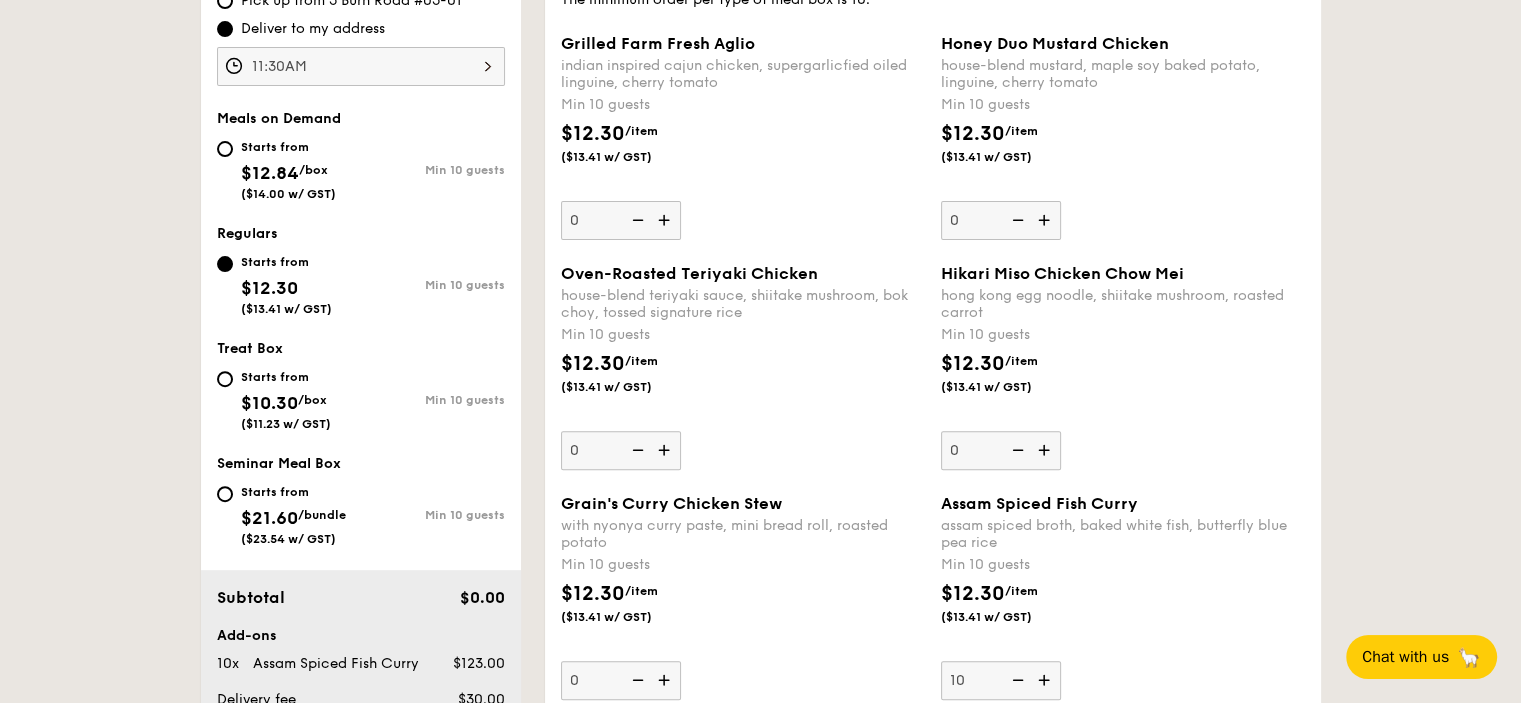scroll, scrollTop: 800, scrollLeft: 0, axis: vertical 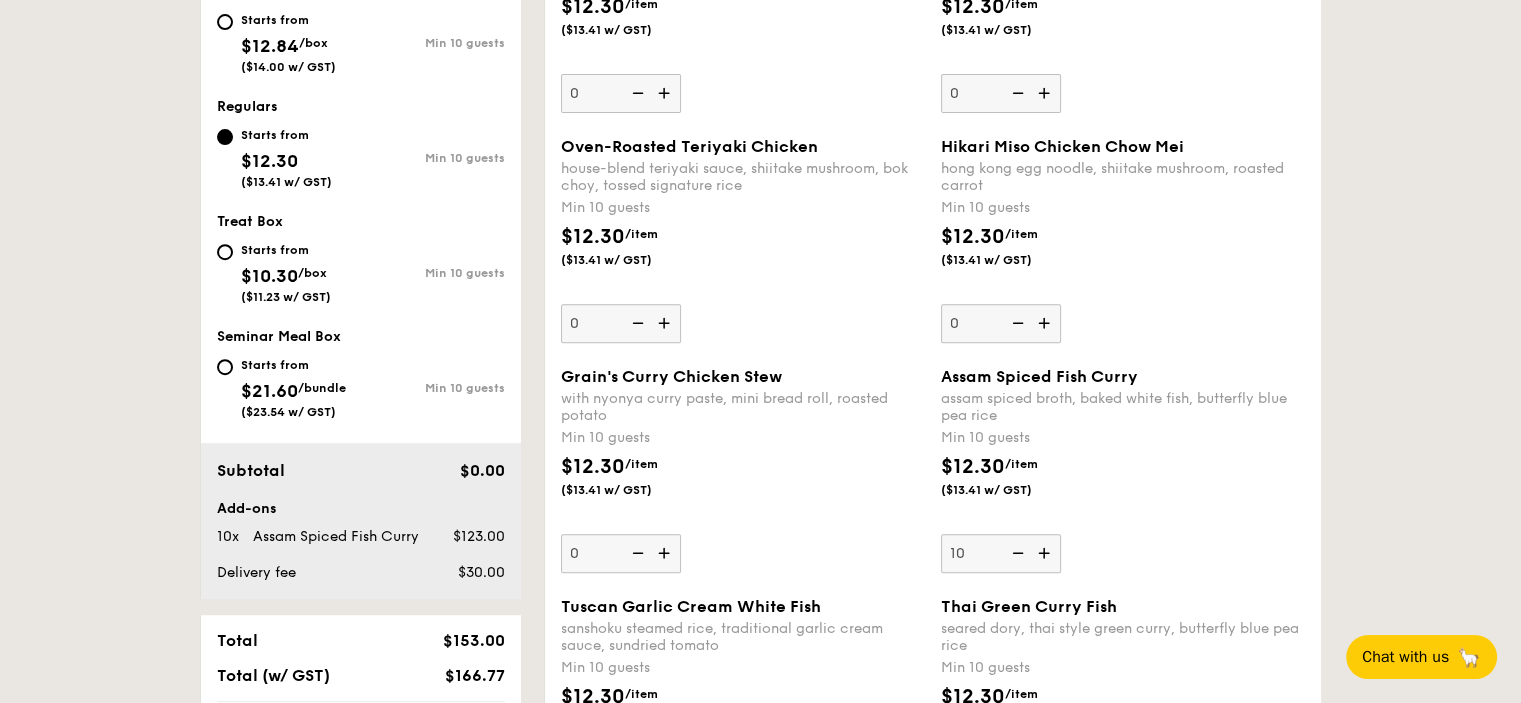 click at bounding box center (666, 323) 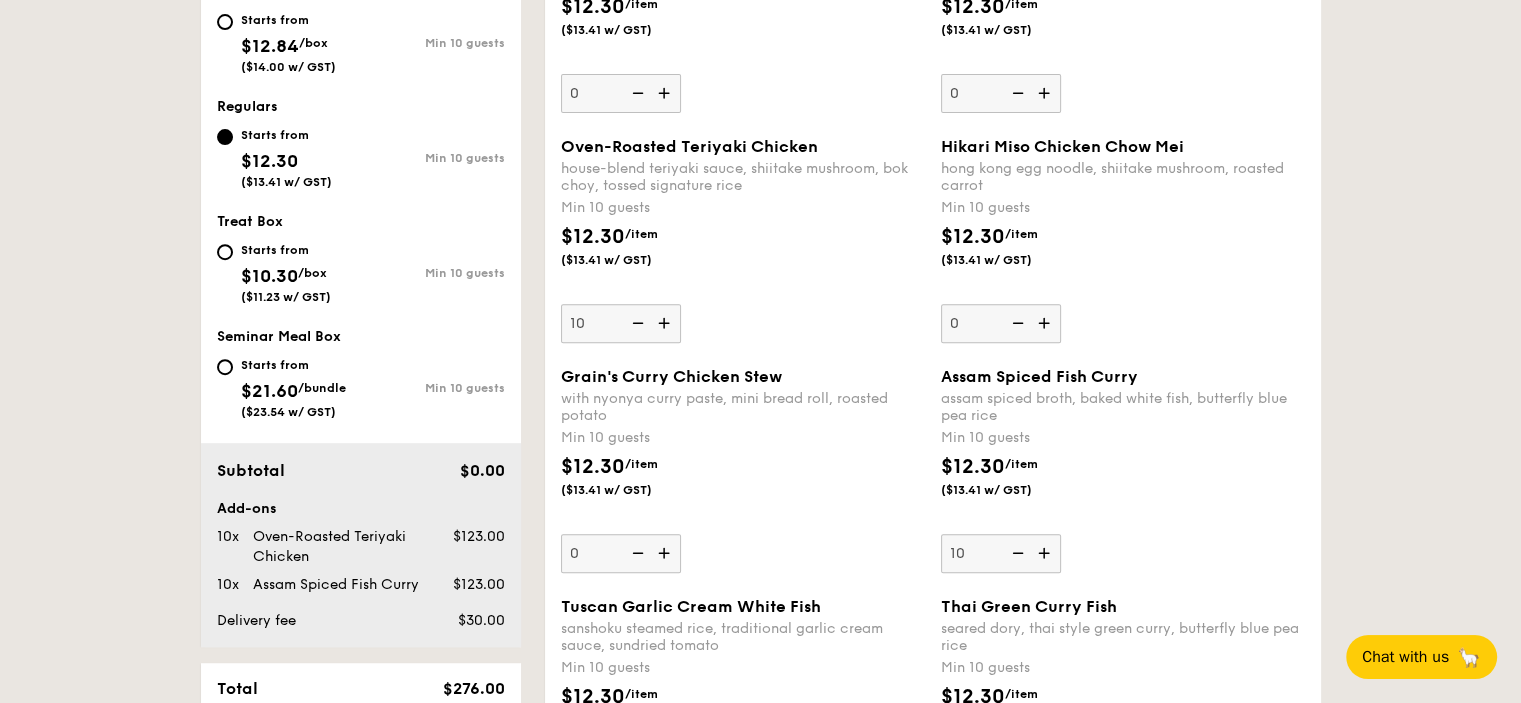 click at bounding box center [1016, 553] 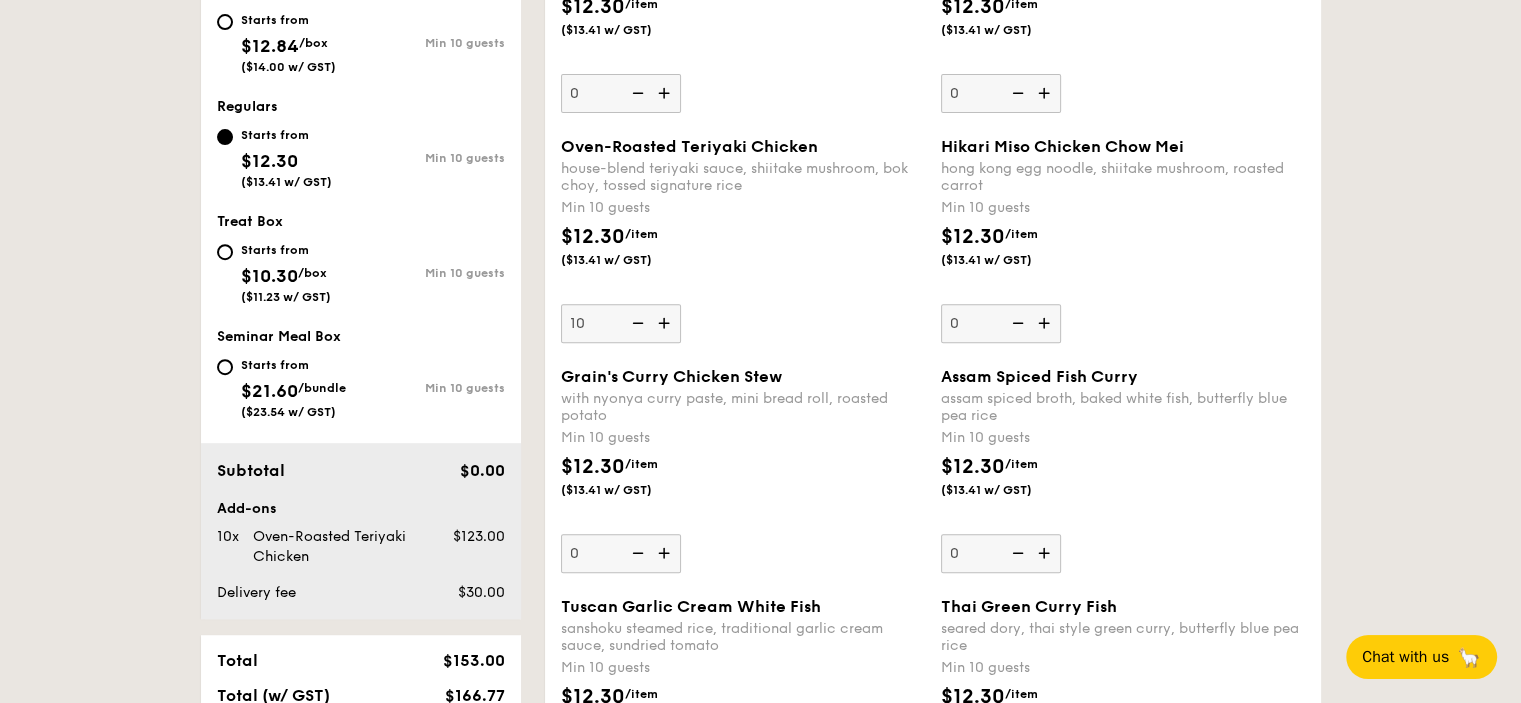 click on "$12.30
/item
($13.41 w/ GST)" at bounding box center (1123, 487) 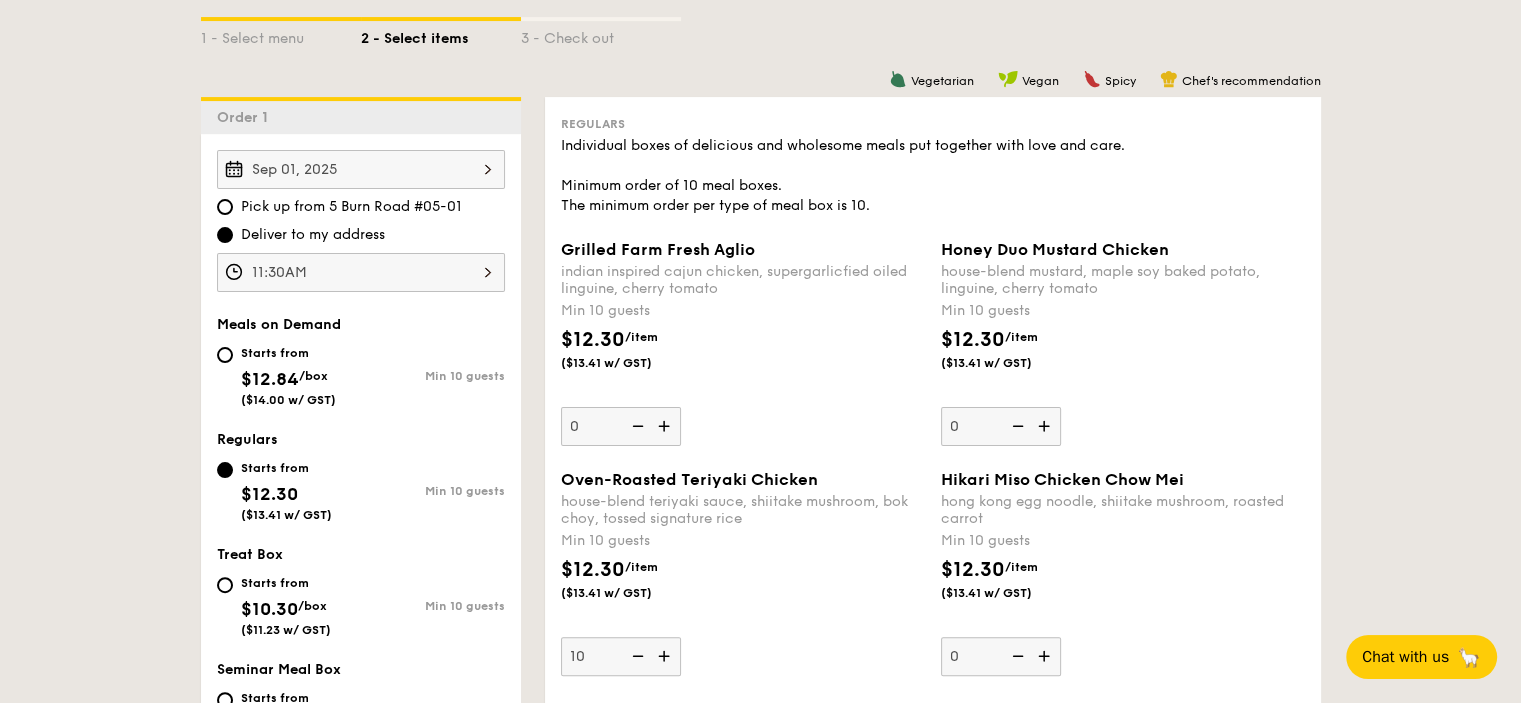 scroll, scrollTop: 466, scrollLeft: 0, axis: vertical 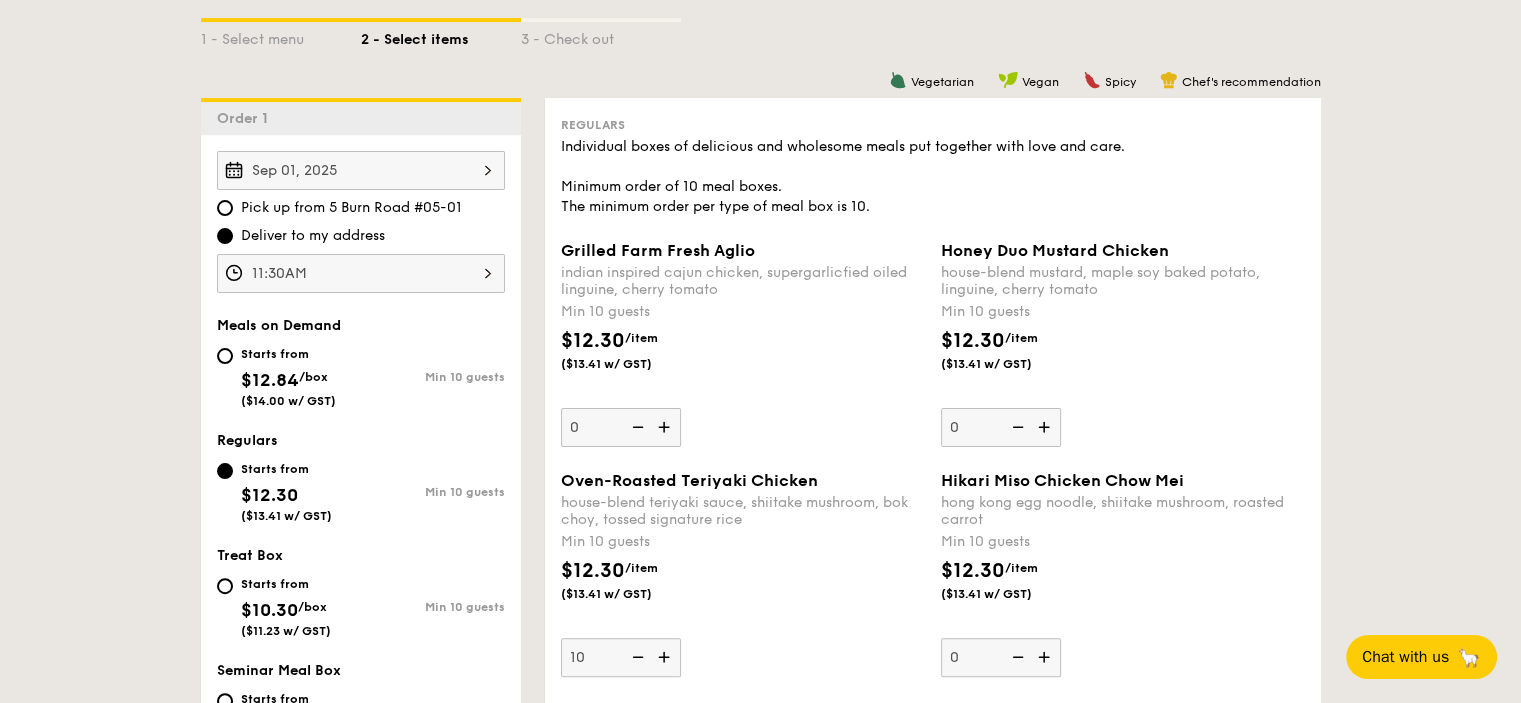 click on "1 - Select menu
2 - Select items
3 - Check out
Order 1
[DATE]
Pick up from [NUMBER] [STREET] #[NUMBER]-[NUMBER]
Deliver to my address
[TIME]
Meals on Demand
Starts from
$12.84
/box
($14.00 w/ GST)
Min 10 guests
Regulars
Starts from
$12.30
($13.41 w/ GST)
Min 10 guests
Treat Box
Starts from
$10.30
/box
($11.23 w/ GST)
Min 10 guests
Seminar Meal Box
Starts from
$21.60
/bundle
($23.54 w/ GST)
Min 10 guests
Subtotal
$0.00
[TIME] ,  ." at bounding box center [760, 2653] 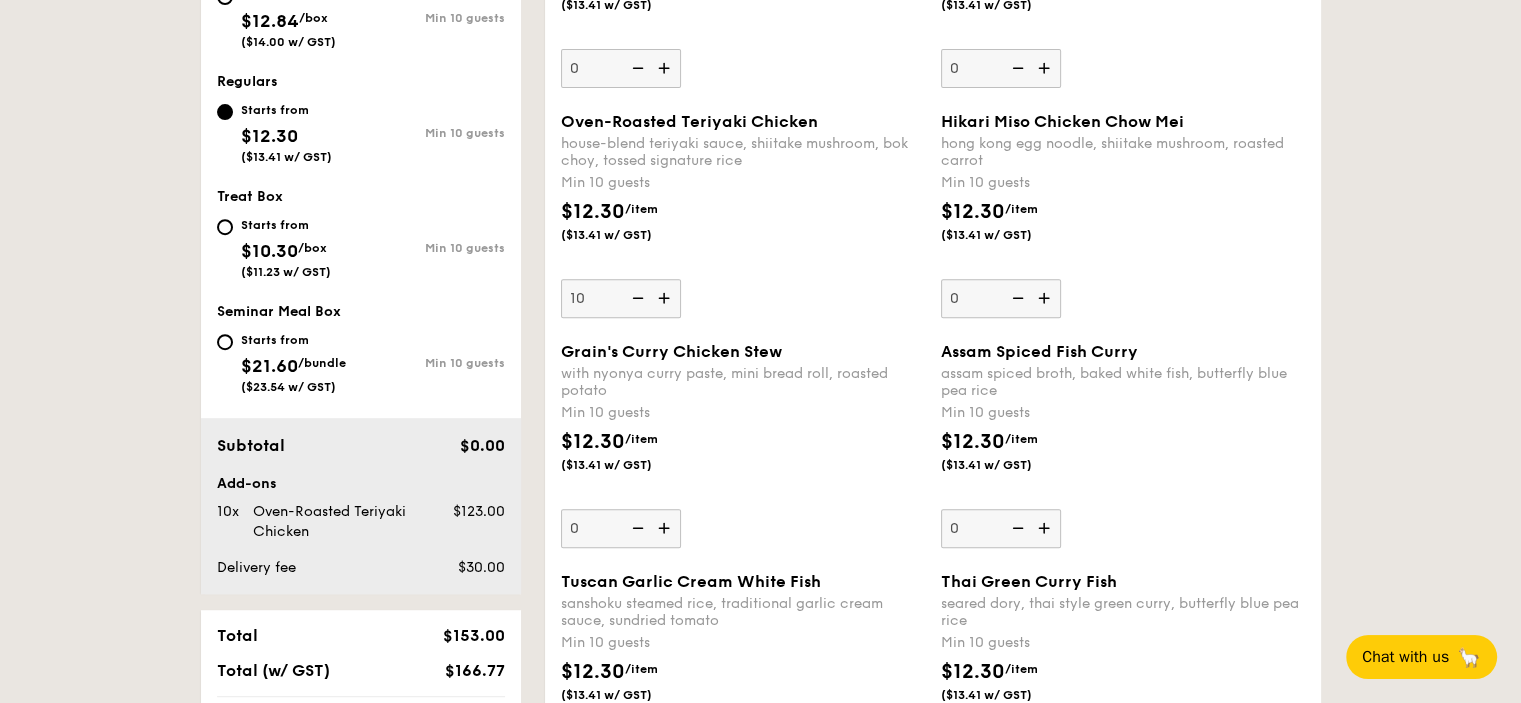 scroll, scrollTop: 1000, scrollLeft: 0, axis: vertical 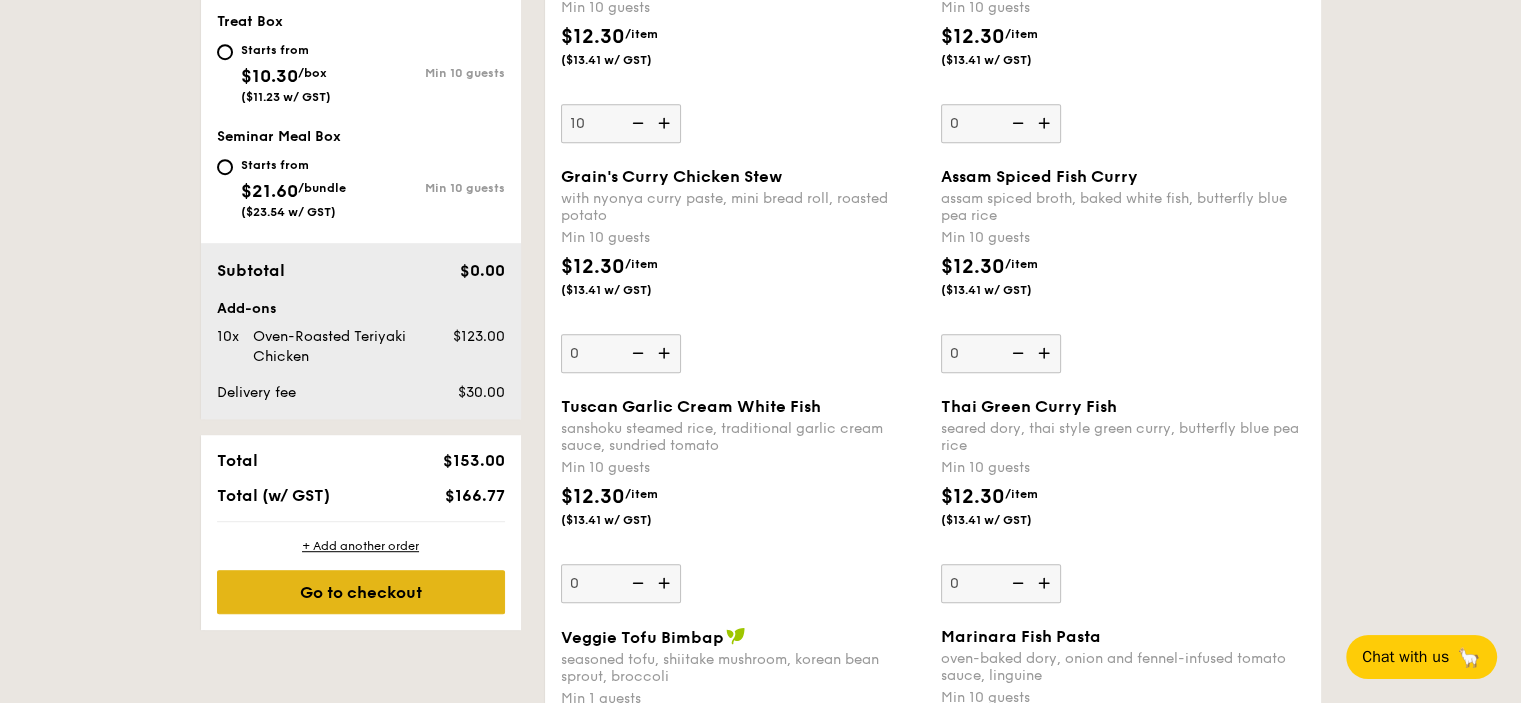 click on "Go to checkout" at bounding box center [361, 592] 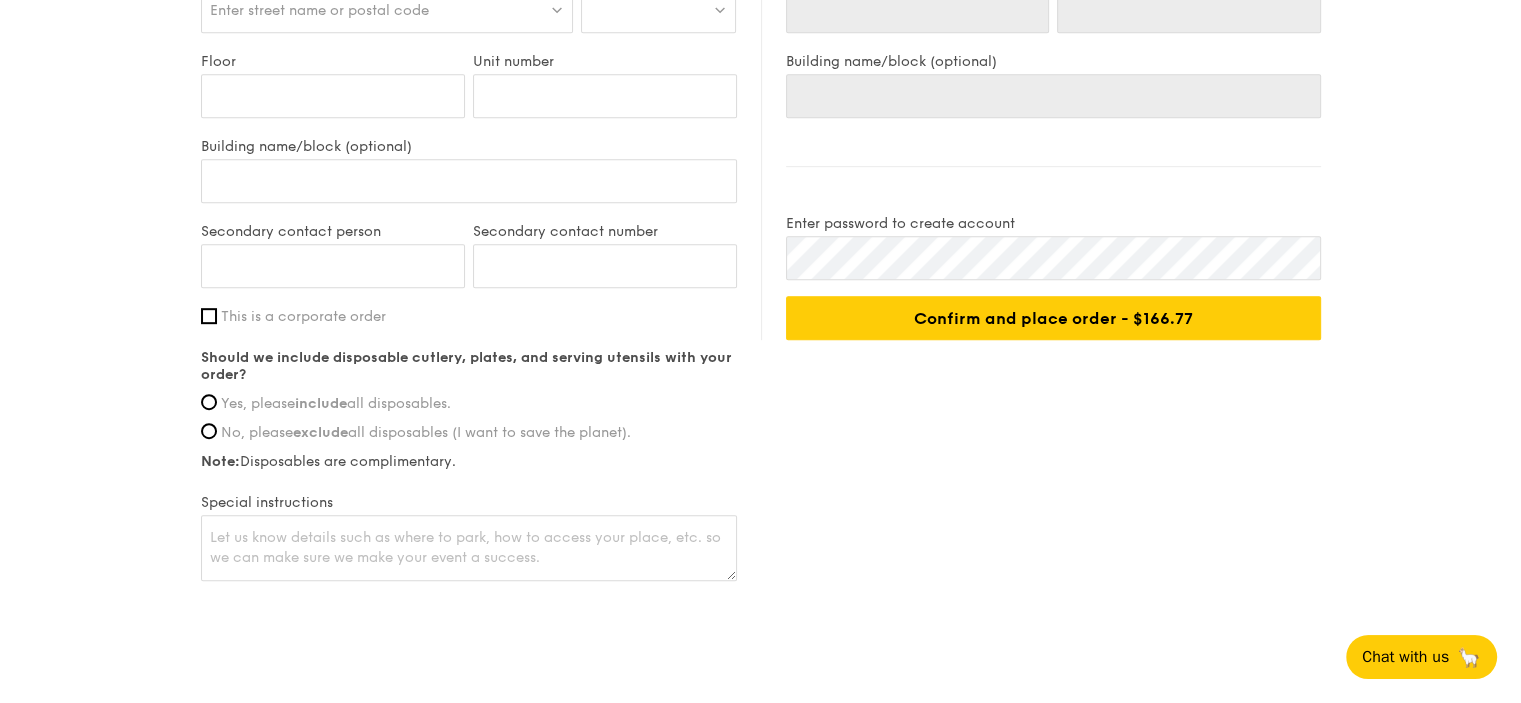 scroll, scrollTop: 0, scrollLeft: 0, axis: both 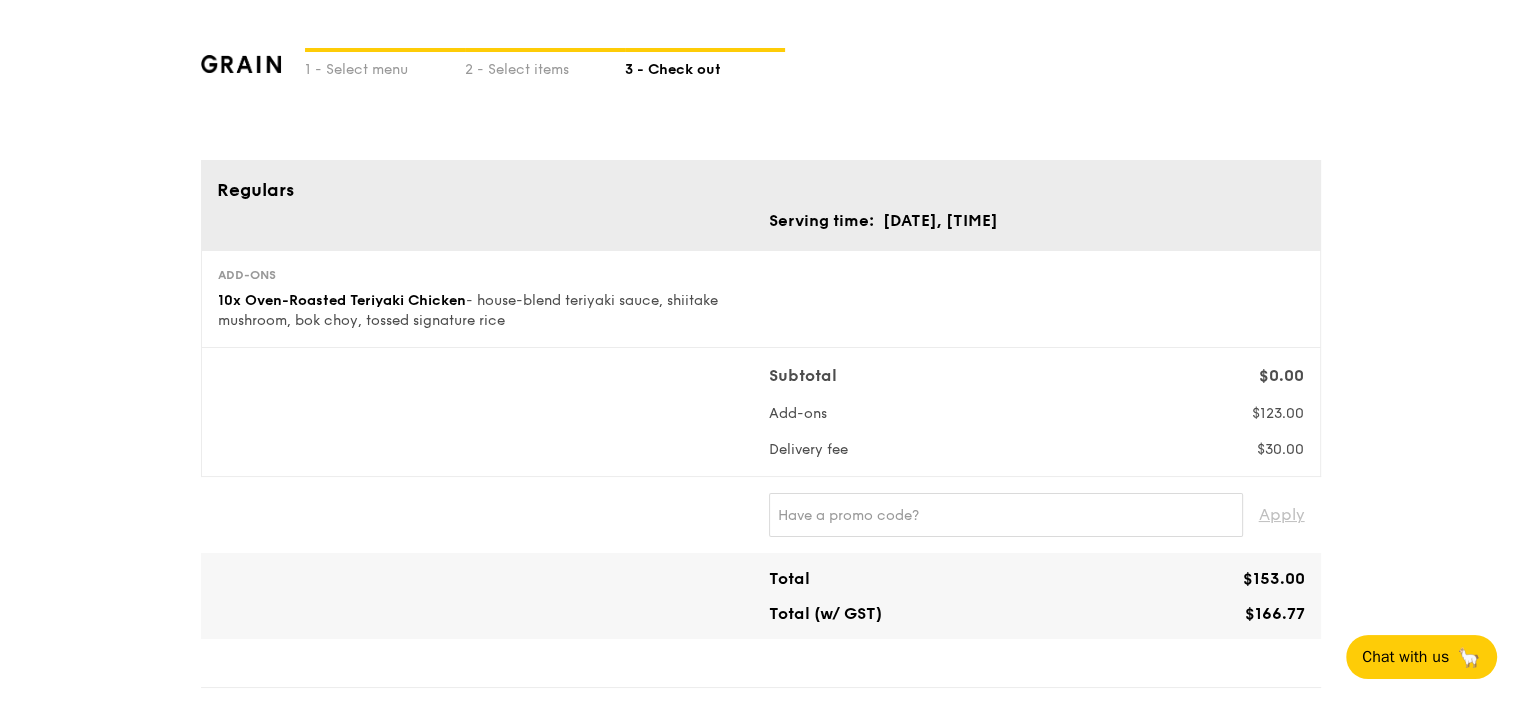 click on "Apply" at bounding box center [761, 515] 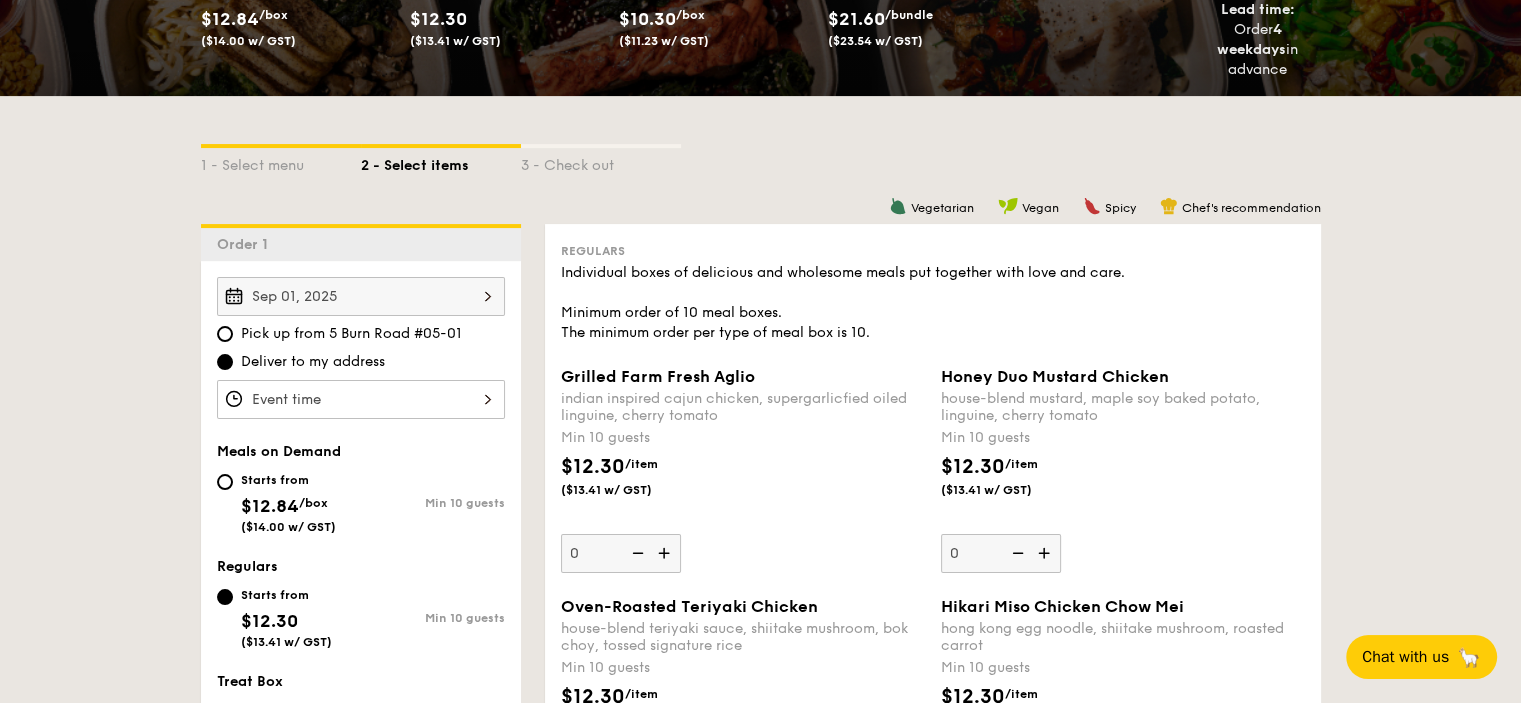 scroll, scrollTop: 315, scrollLeft: 0, axis: vertical 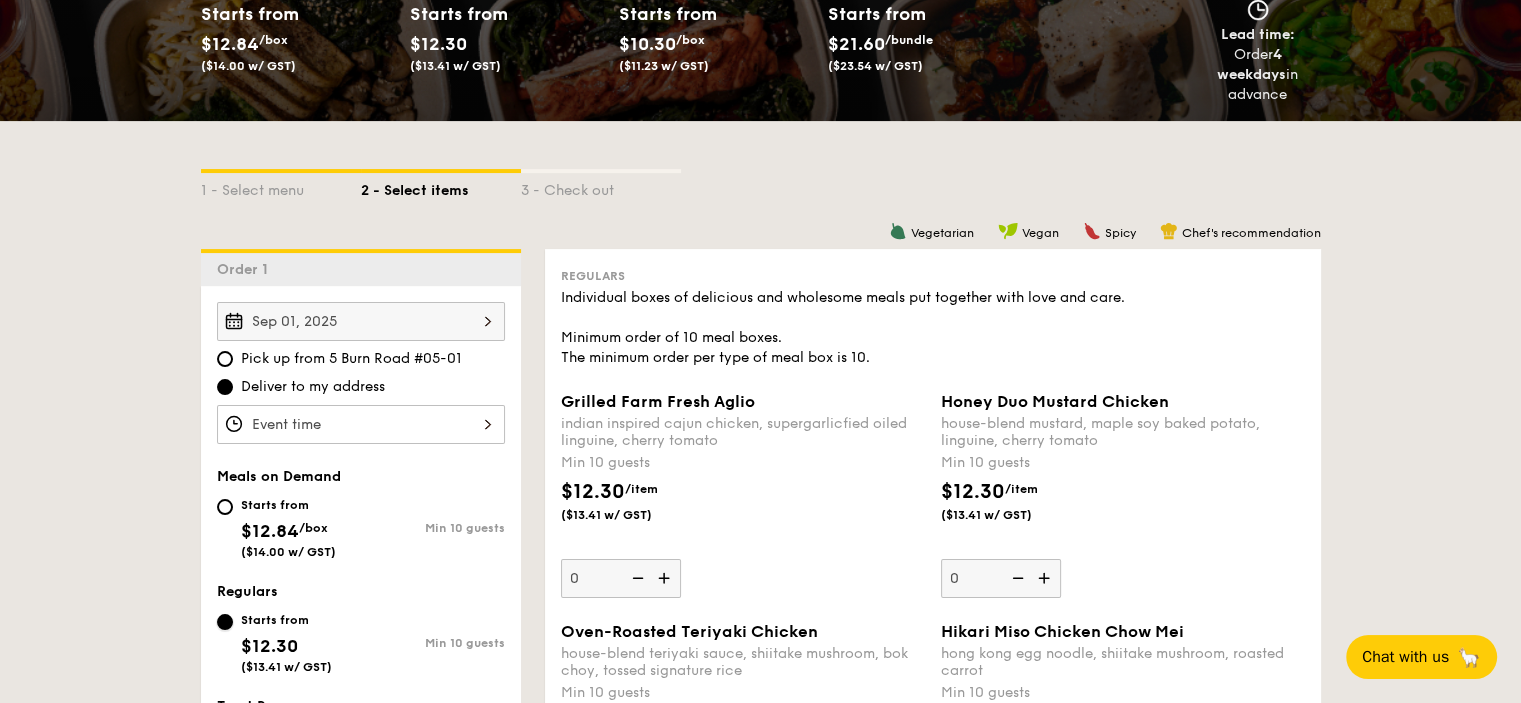 click on "Starts from
$12.30
($13.41 w/ GST)
Min 10 guests" at bounding box center [225, 622] 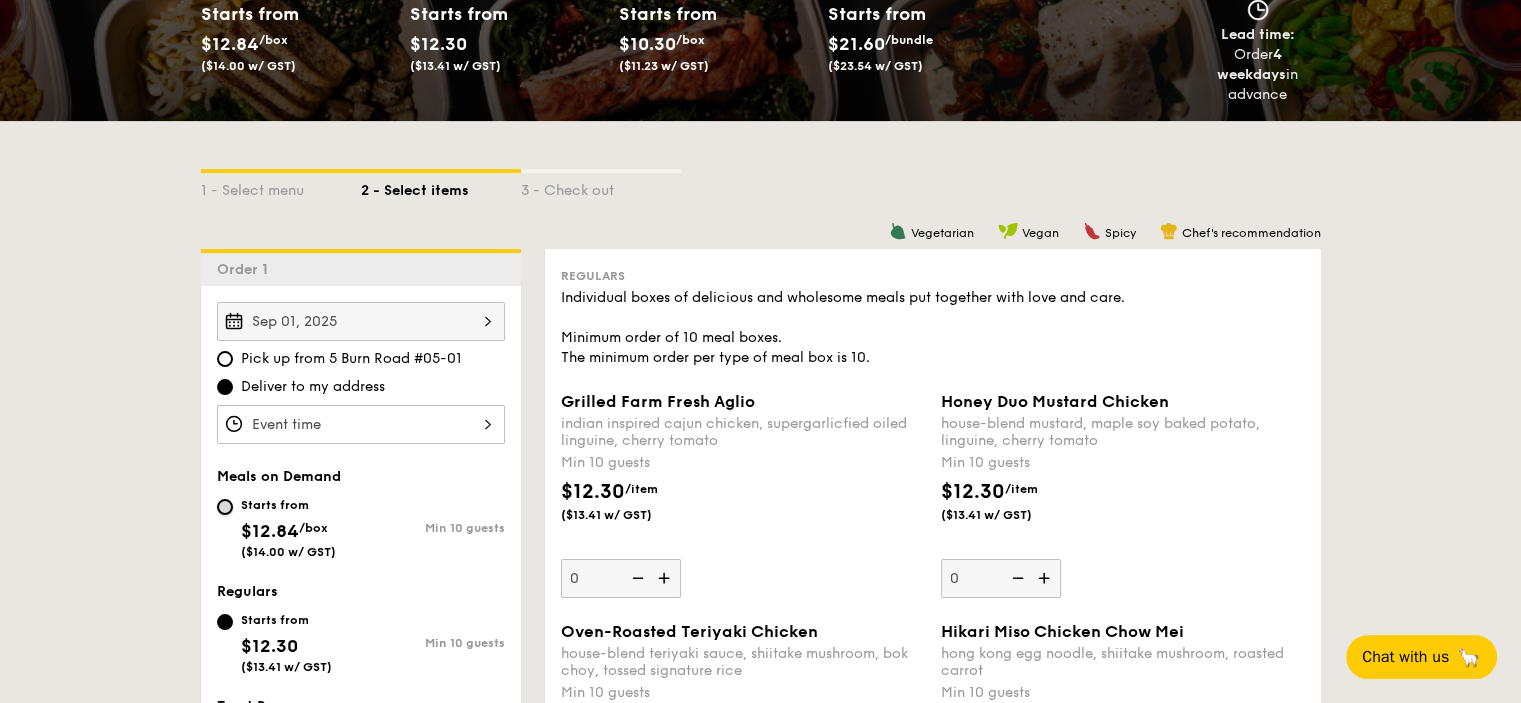 click on "Starts from
$12.84
/box
($14.00 w/ GST)
Min 10 guests" at bounding box center [225, 507] 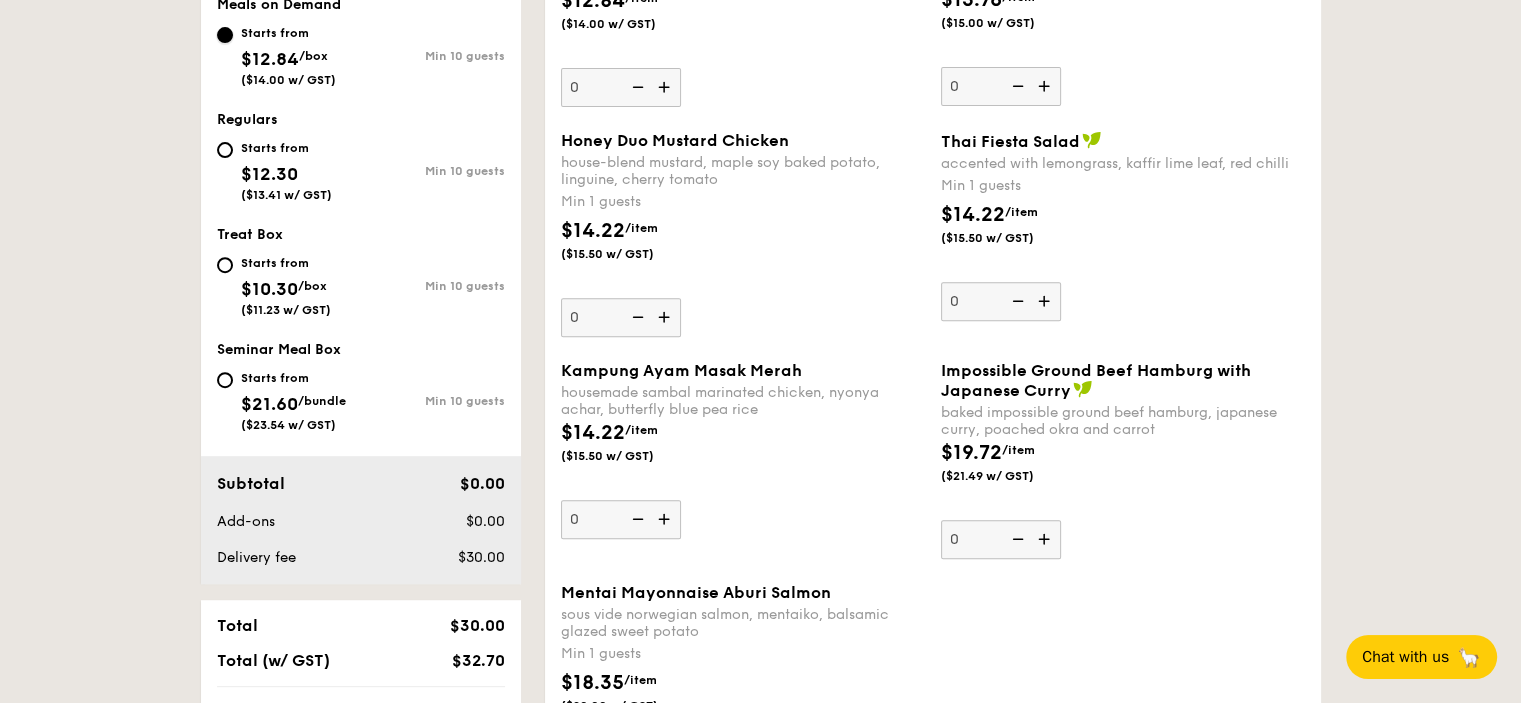scroll, scrollTop: 848, scrollLeft: 0, axis: vertical 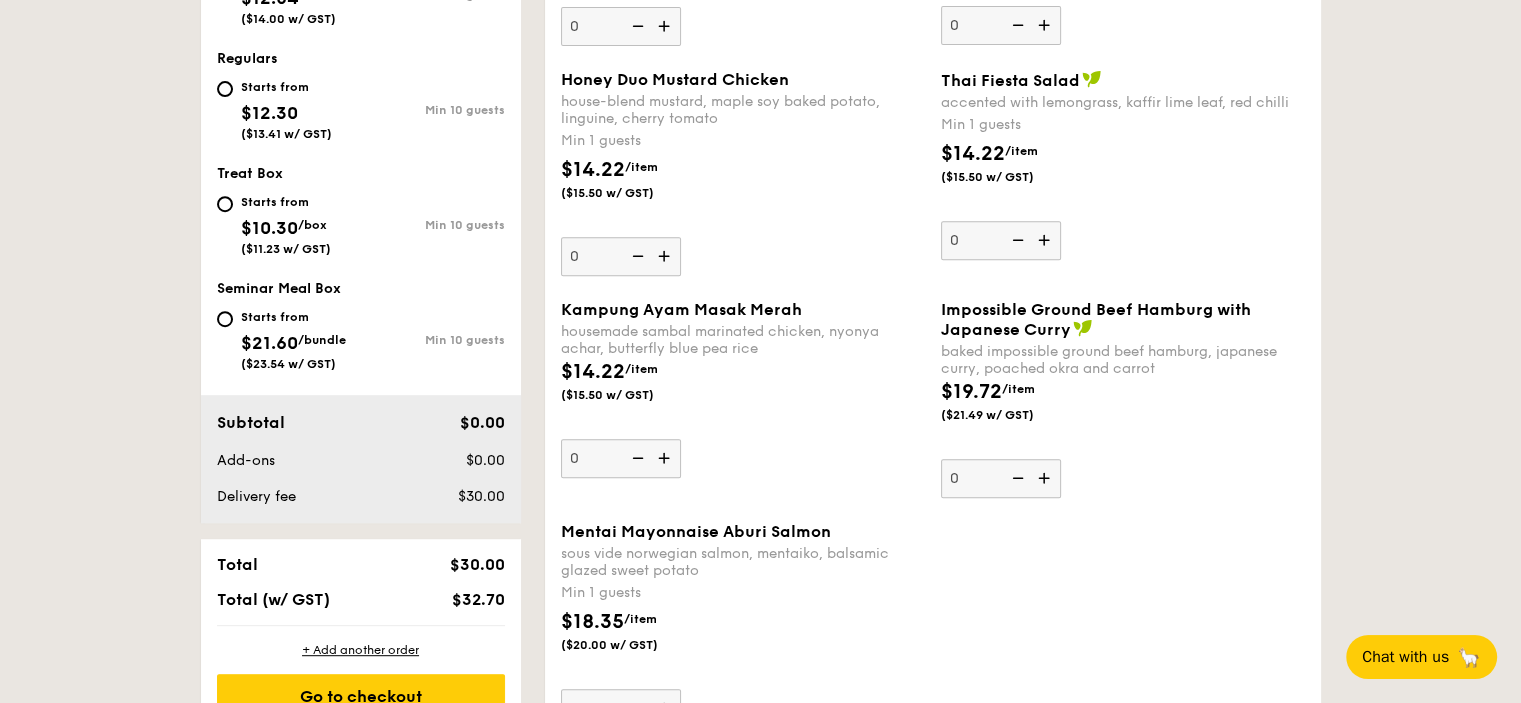 click at bounding box center [666, 256] 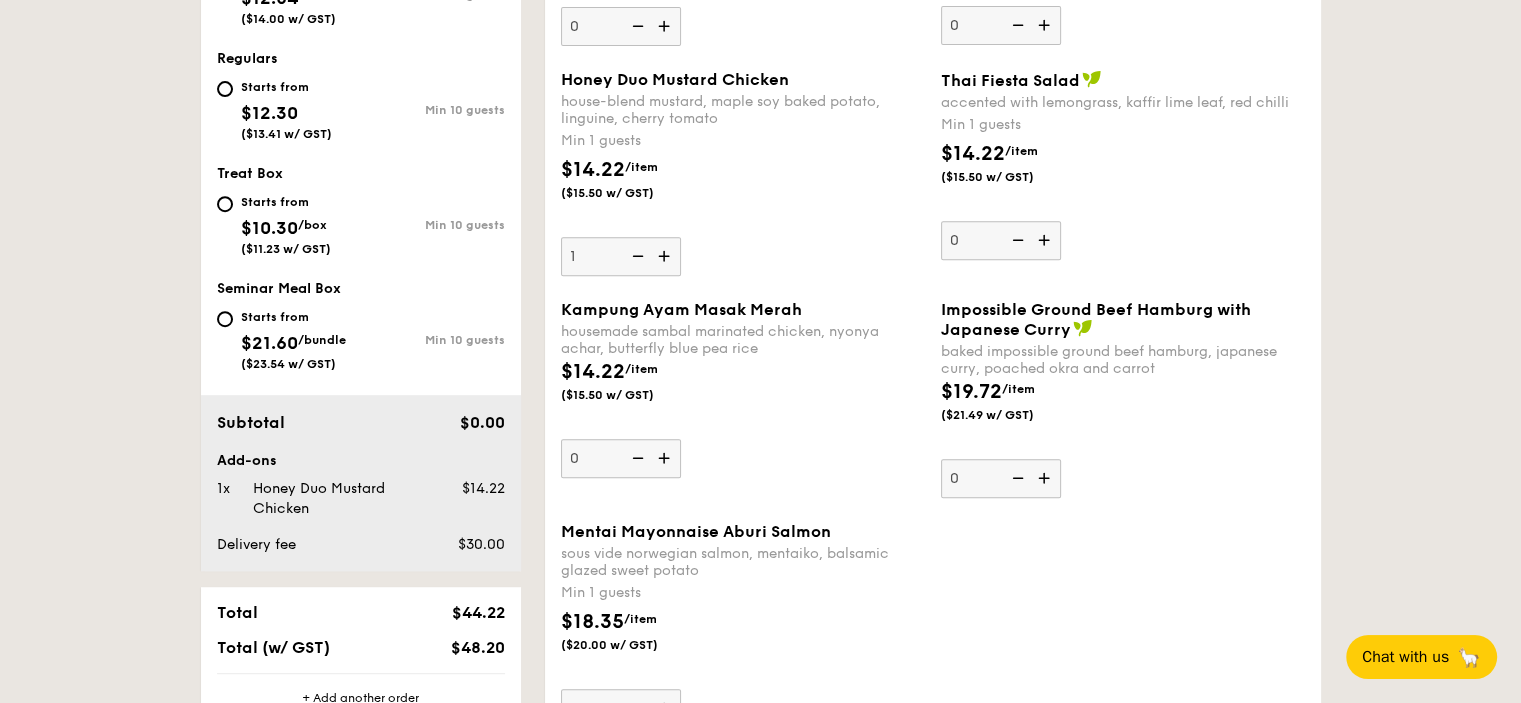 click at bounding box center (666, 256) 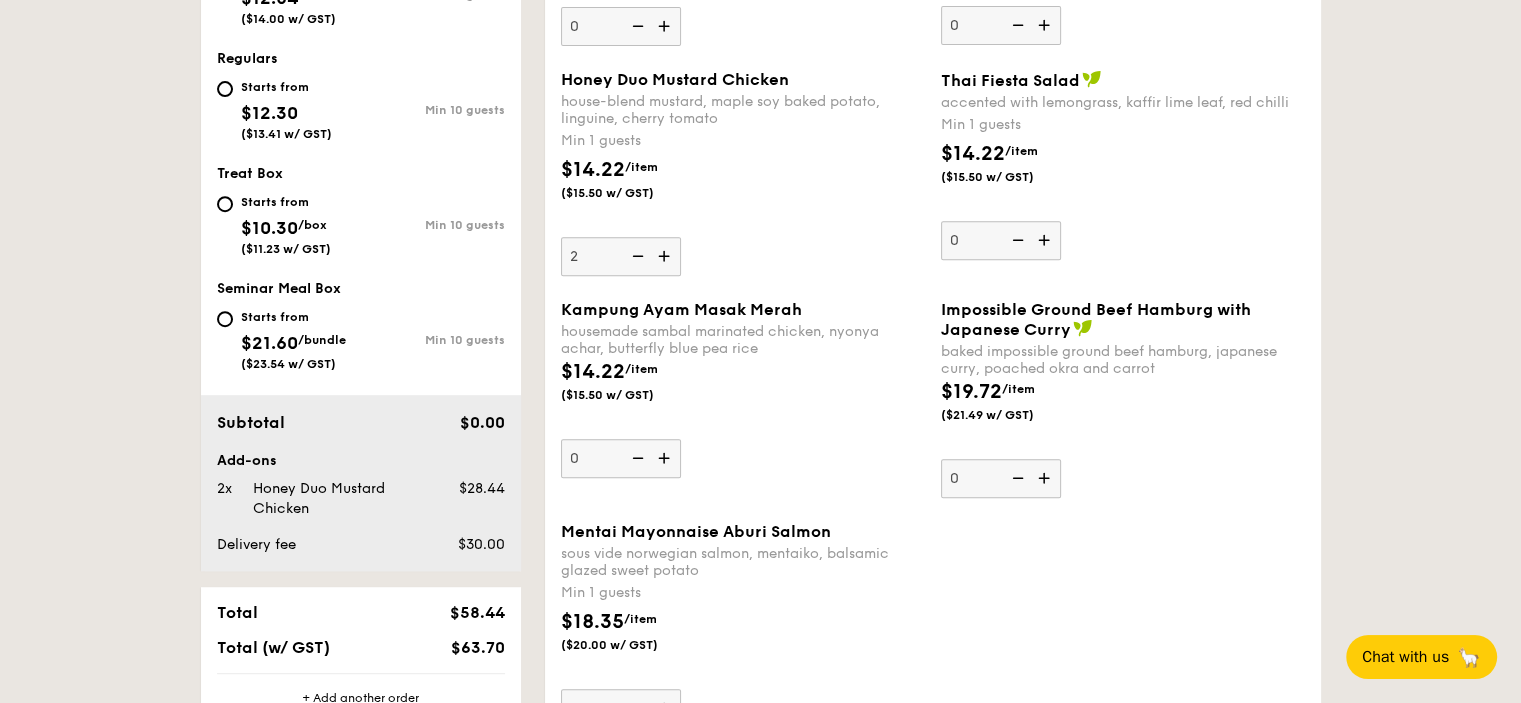 click at bounding box center [666, 256] 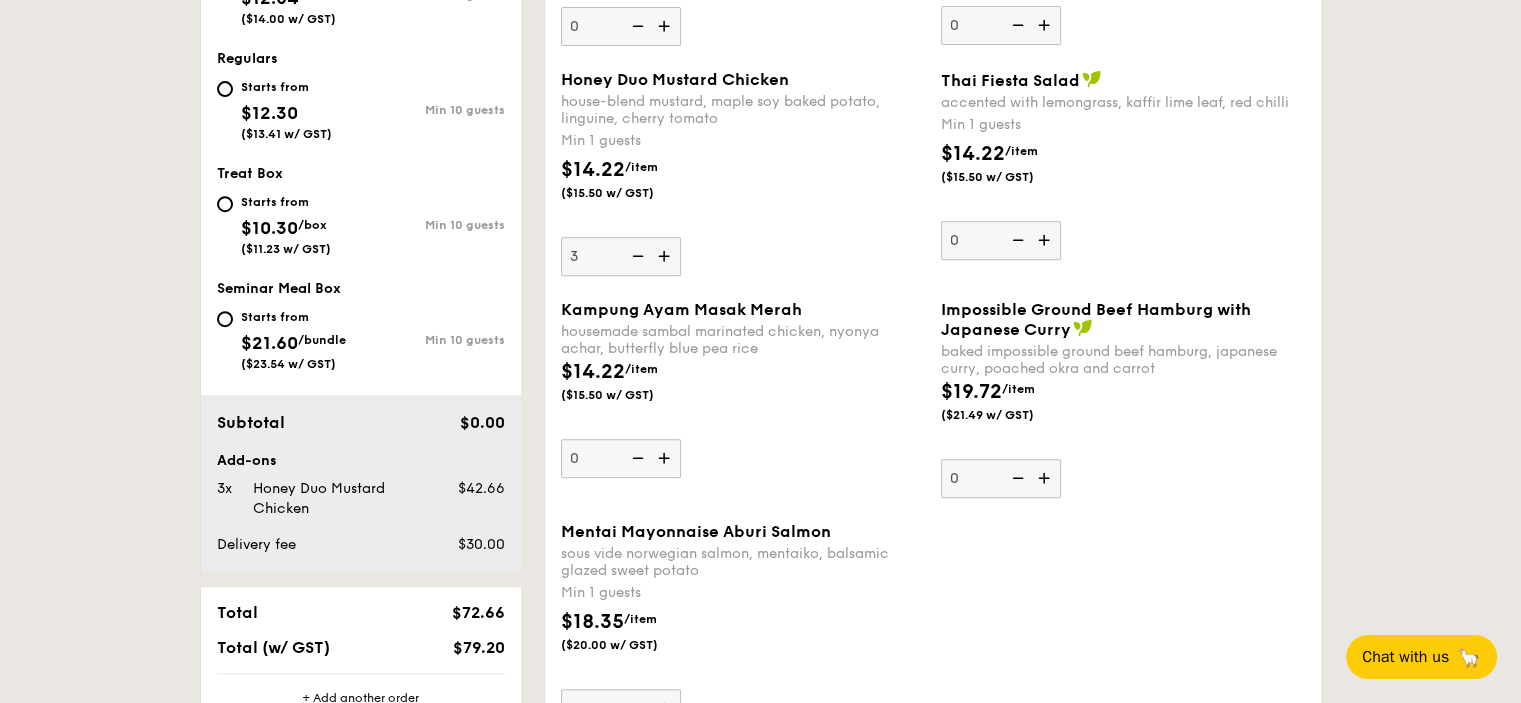 click at bounding box center [666, 256] 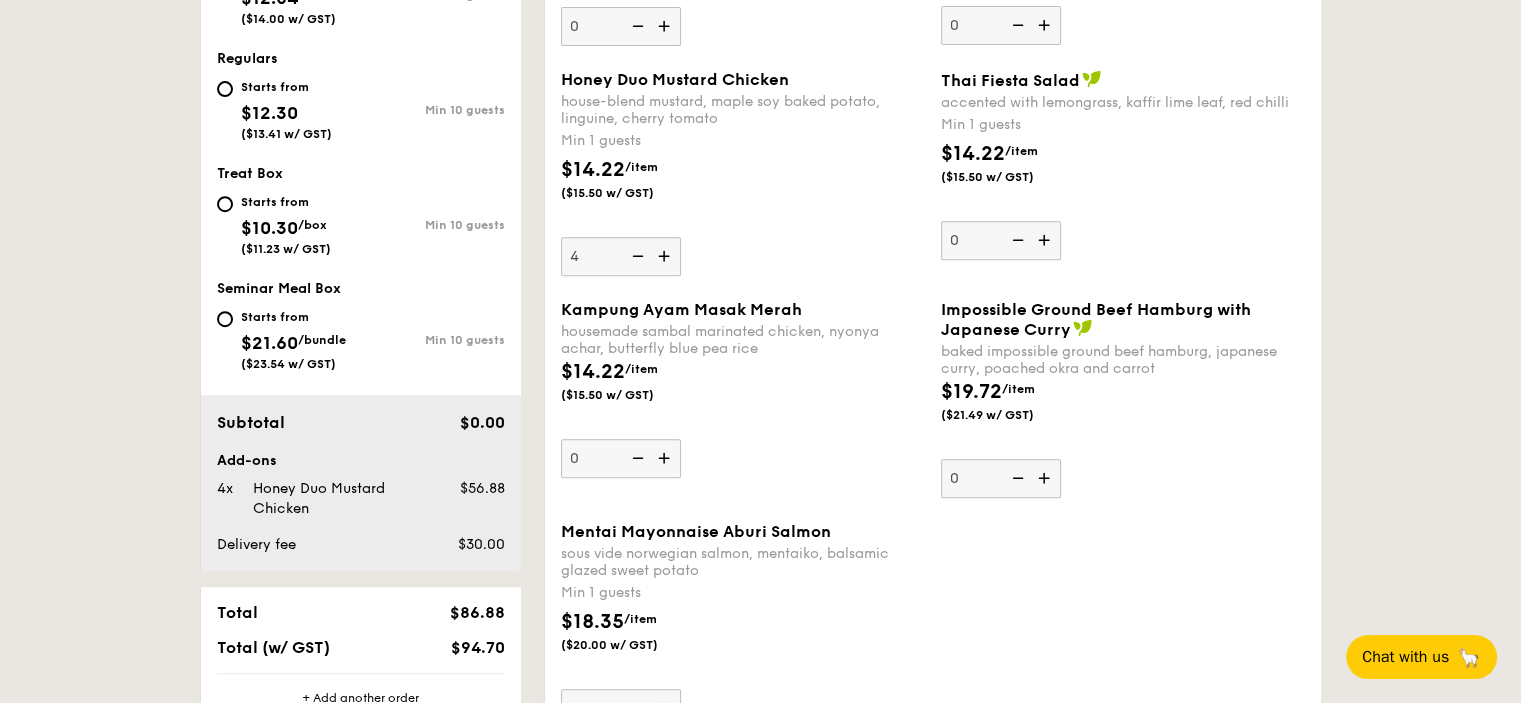 click at bounding box center (666, 256) 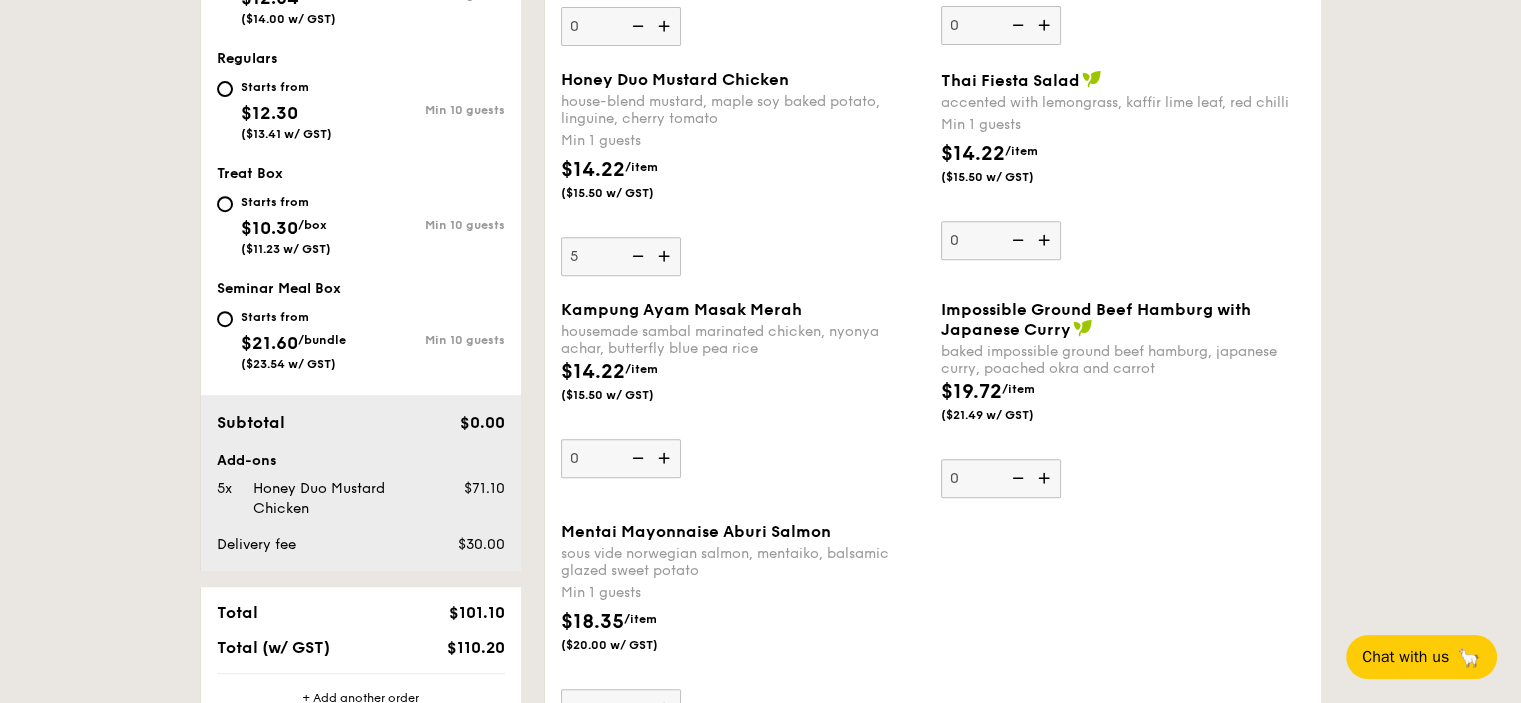 click on "1 - Select menu
2 - Select items
3 - Check out
Order 1
[DATE]
Pick up from [NUMBER] [STREET] #[NUMBER]-[NUMBER]
Deliver to my address
Meals on Demand
Starts from
$12.84
/box
($14.00 w/ GST)
Min 10 guests
Regulars
Starts from
$12.30
($13.41 w/ GST)
Min 10 guests
Treat Box
Starts from
$10.30
/box
($11.23 w/ GST)
Min 10 guests
Seminar Meal Box
Starts from
$21.60
/bundle
($23.54 w/ GST)
Min 10 guests
Subtotal
$0.00
Add-ons
. 0 0" at bounding box center (760, 1565) 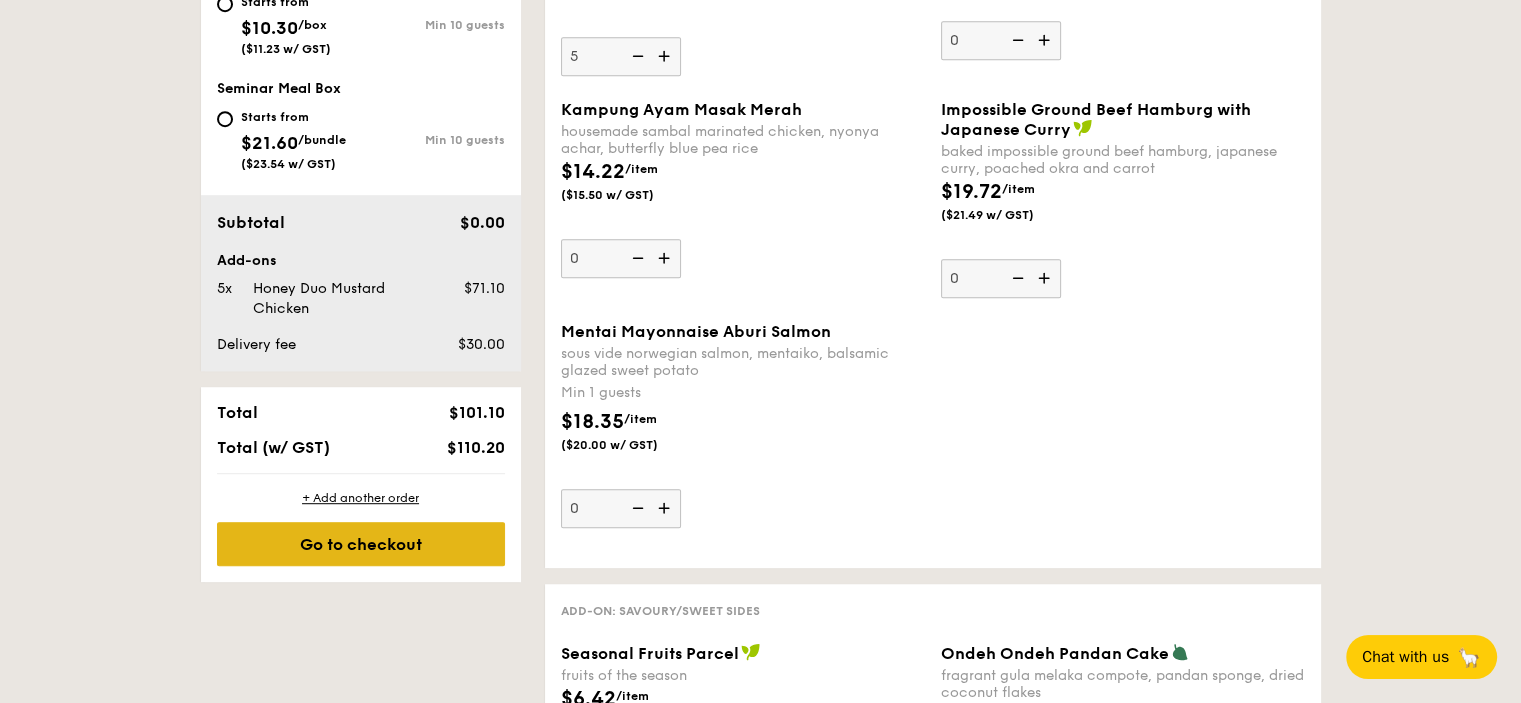 click on "Go to checkout" at bounding box center [361, 544] 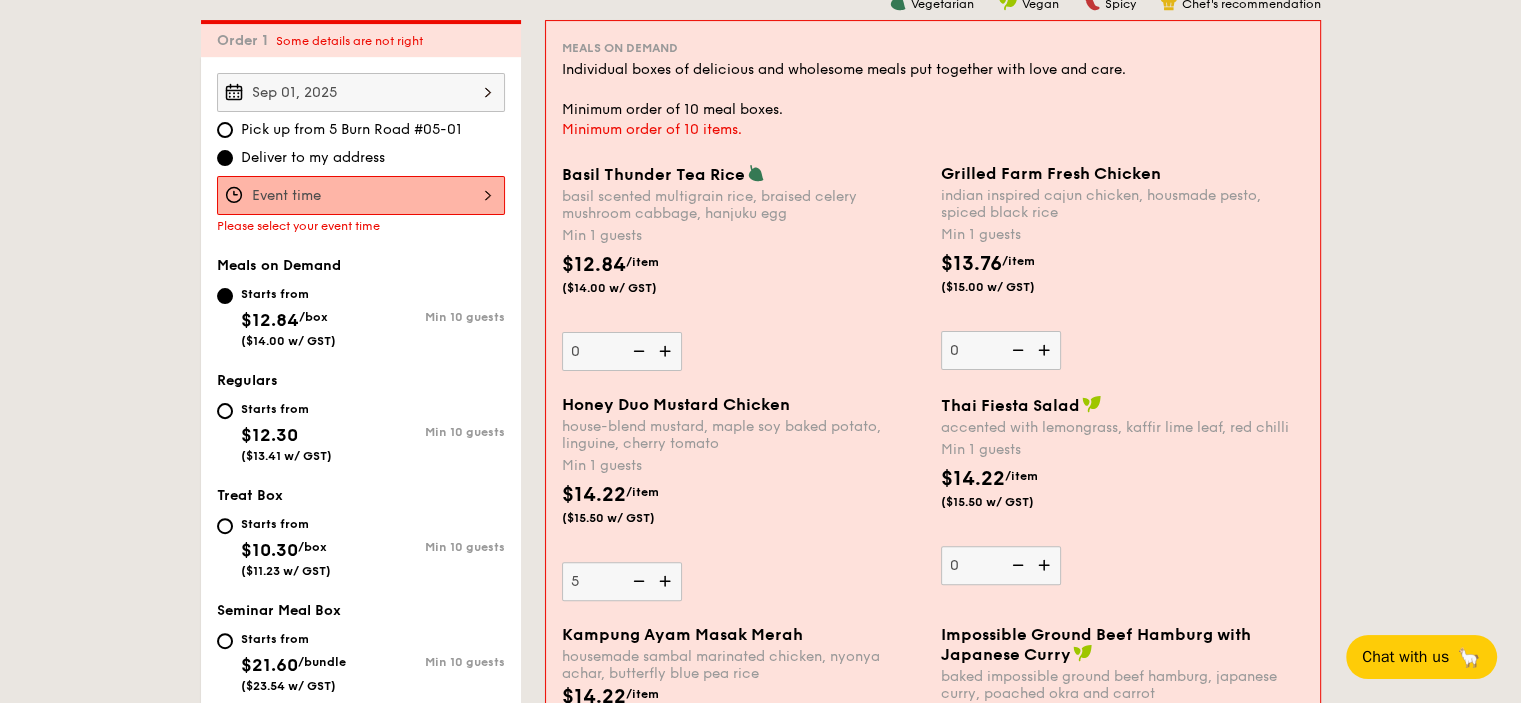 scroll, scrollTop: 534, scrollLeft: 0, axis: vertical 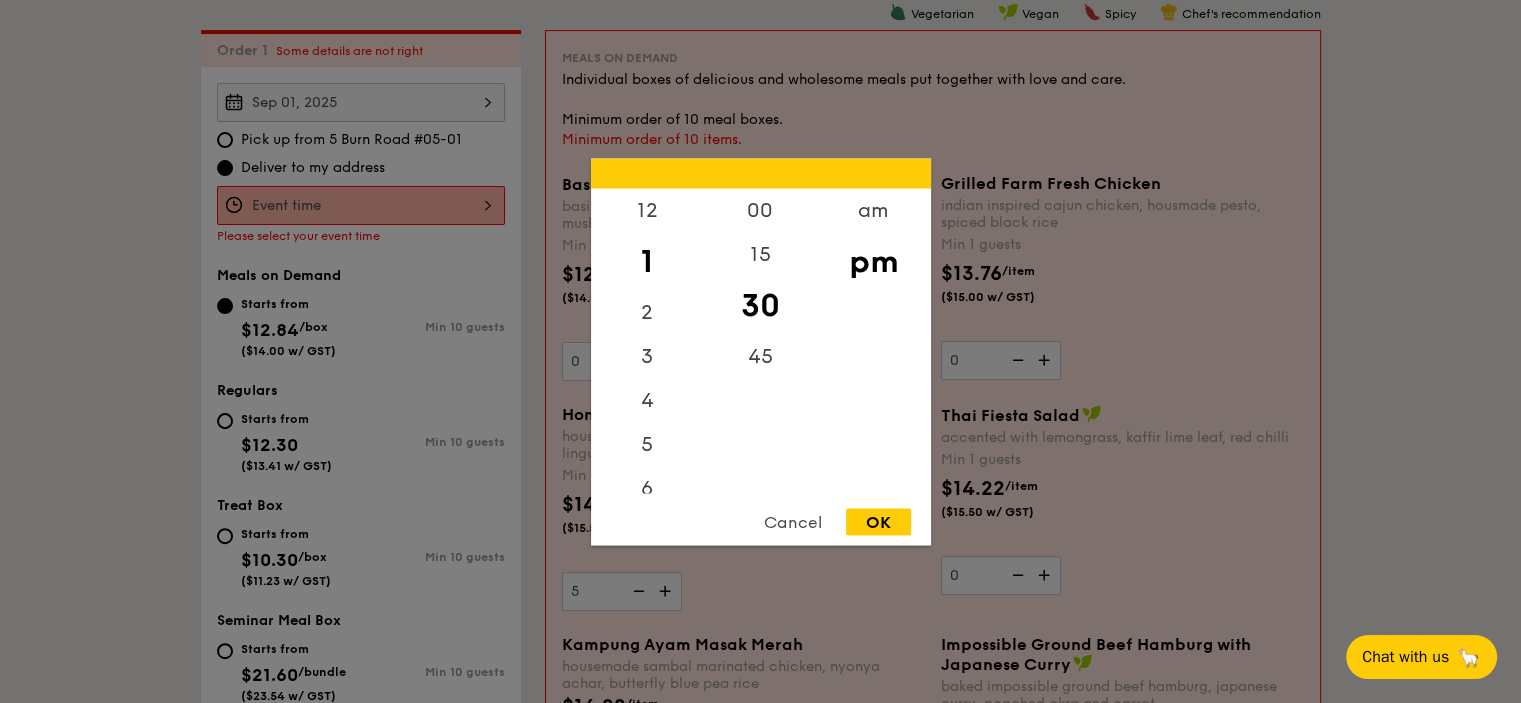click on "12 1 2 3 4 5 6 7 8 9 10 11   00 15 30 45   am   pm   Cancel   OK" at bounding box center (361, 205) 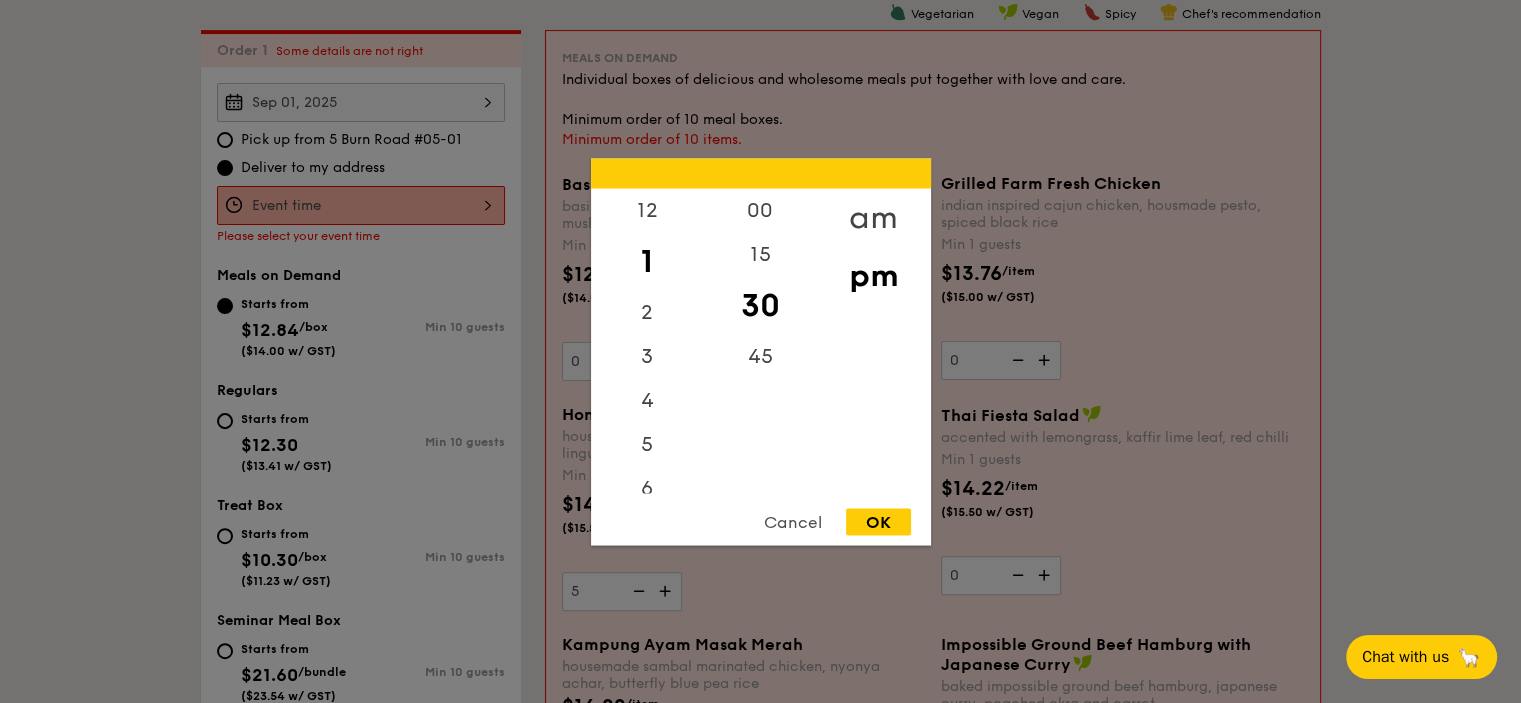 click on "am" at bounding box center [873, 217] 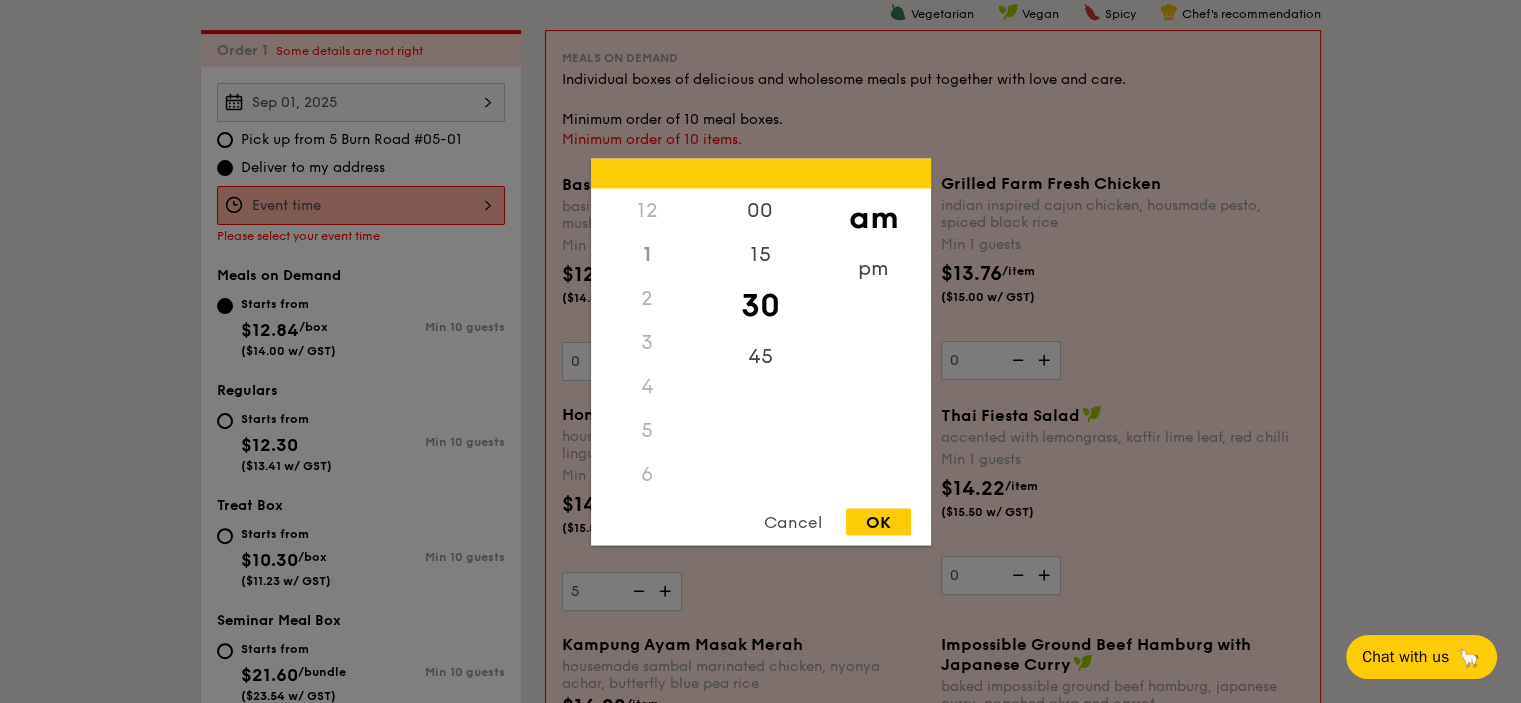 click on "30" at bounding box center (760, 305) 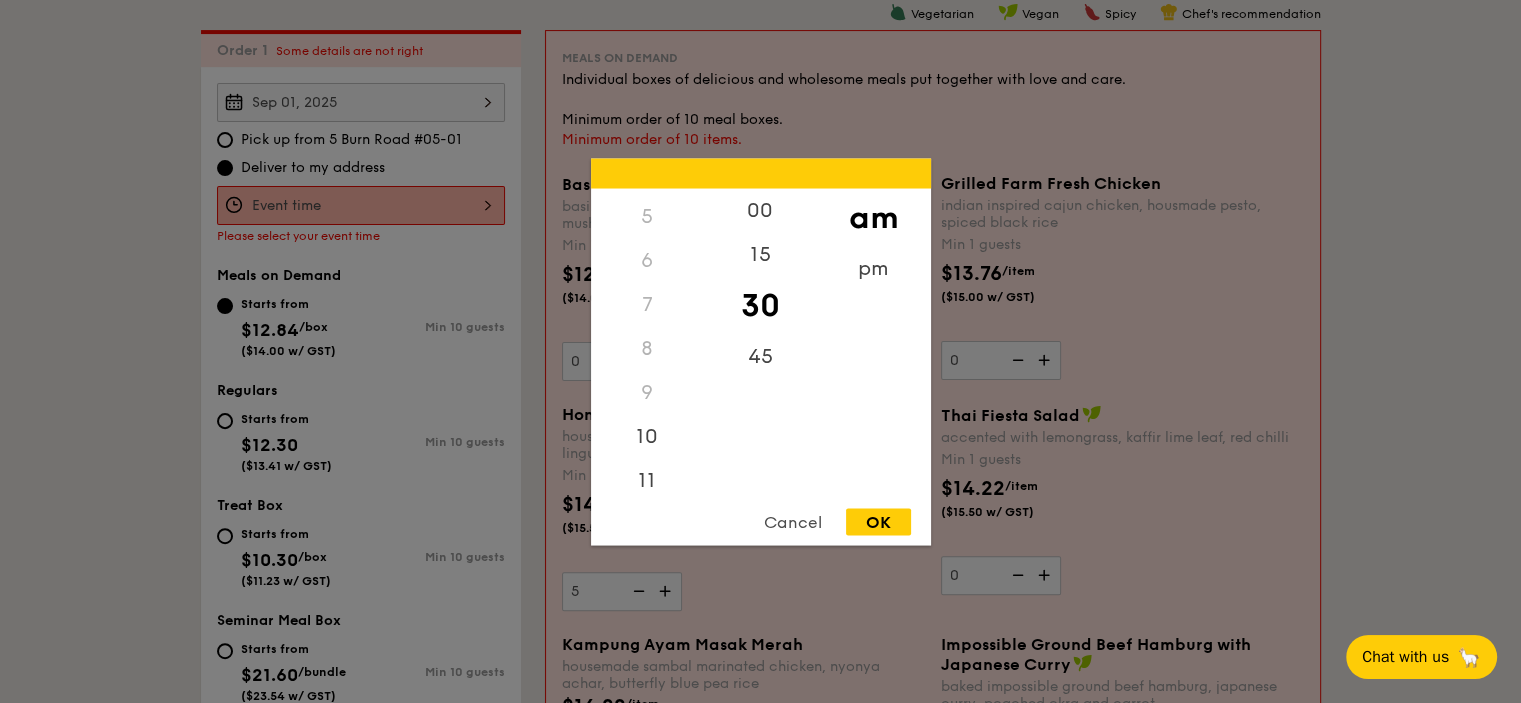 scroll, scrollTop: 223, scrollLeft: 0, axis: vertical 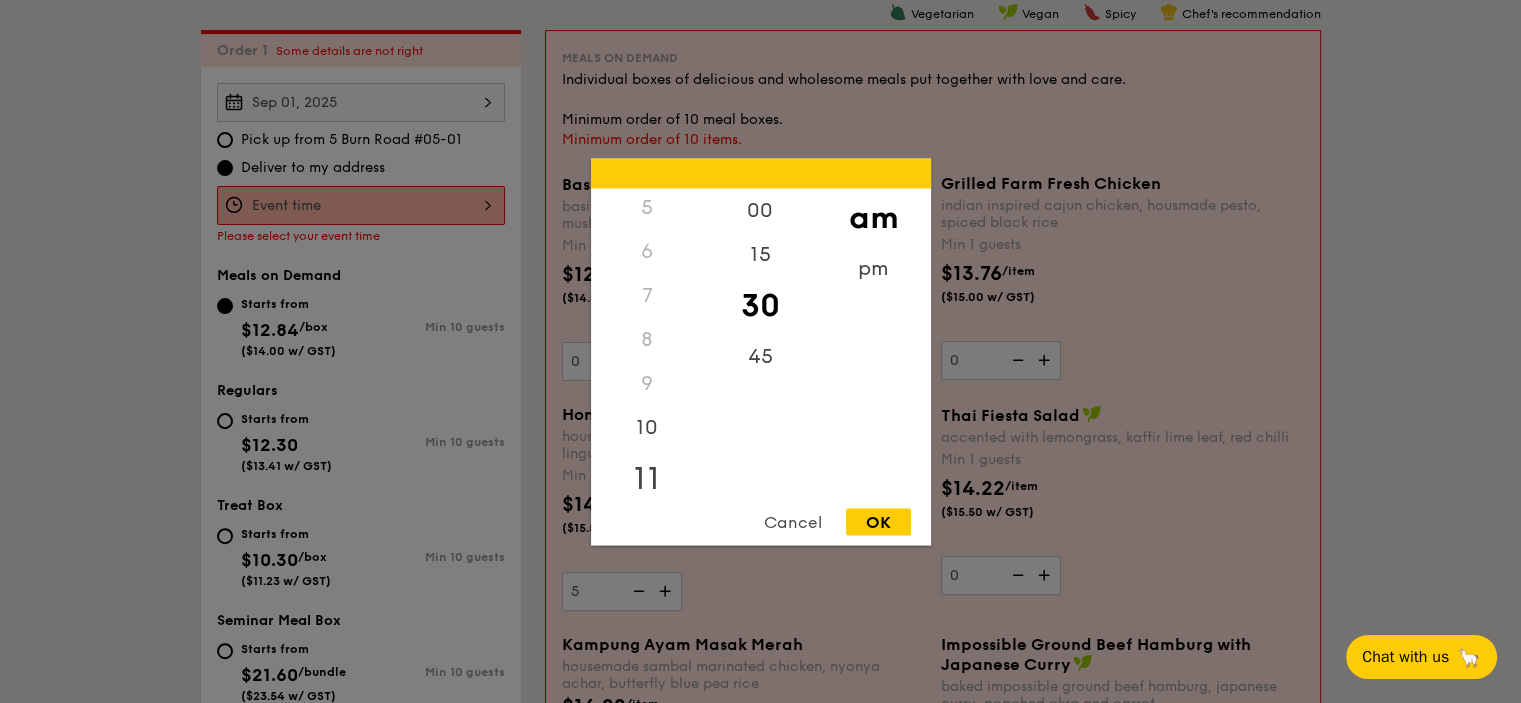 click on "11" at bounding box center [647, 478] 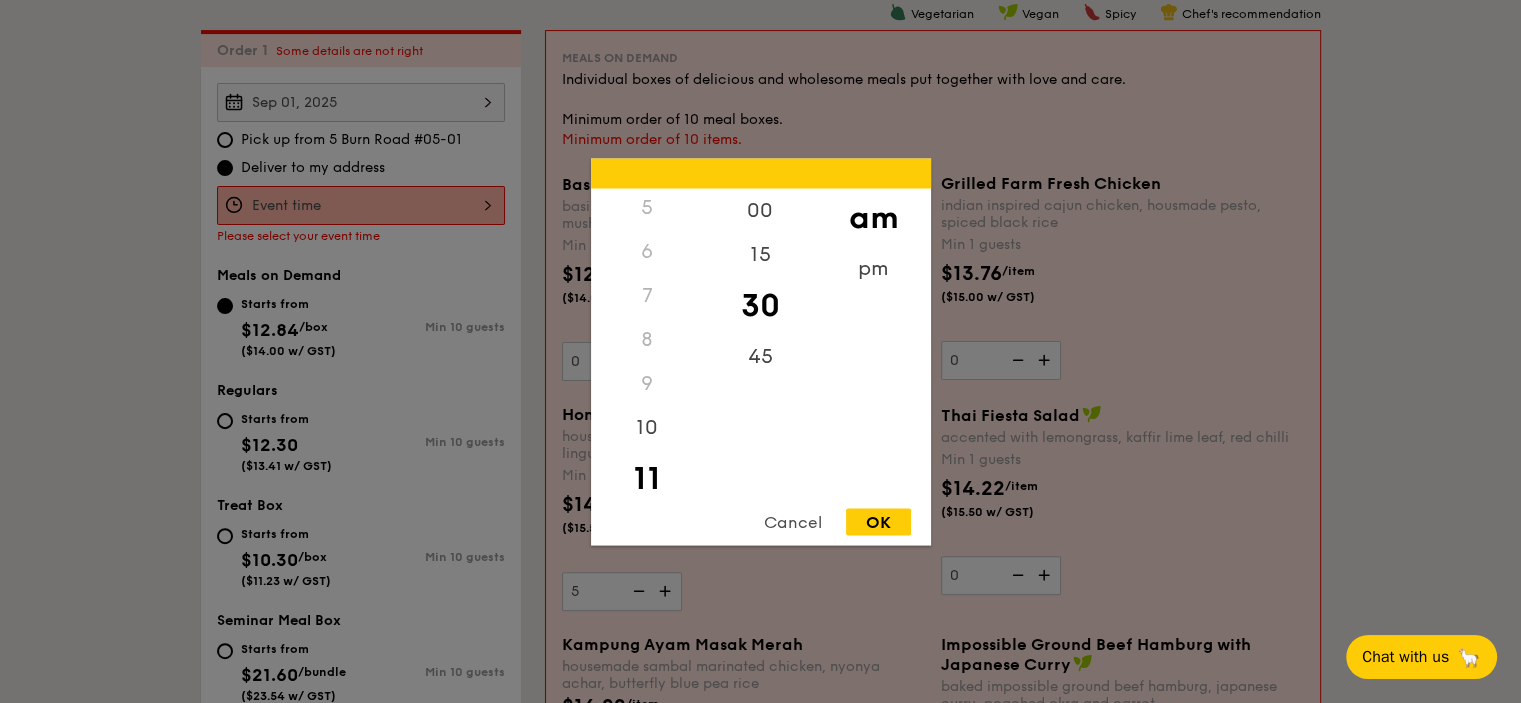 click on "OK" at bounding box center [878, 521] 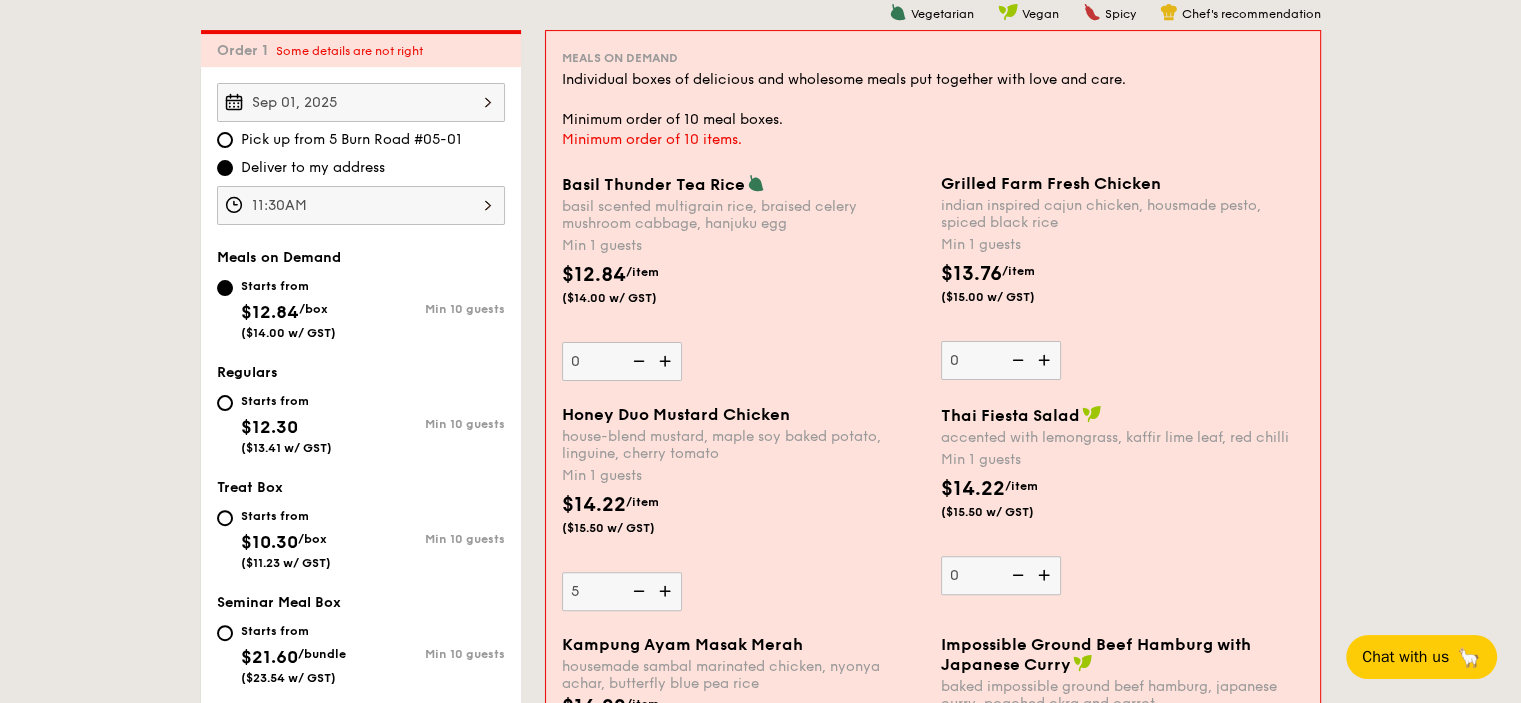 click on "1 - Select menu
2 - Select items
3 - Check out
Order 1
Some details are not right
[DATE]
Pick up from [NUMBER] [STREET] #[NUMBER]-[NUMBER]
Deliver to my address
[TIME]
Meals on Demand
Starts from
$12.84
/box
($14.00 w/ GST)
Min 10 guests
Regulars
Starts from
$12.30
($13.41 w/ GST)
Min 10 guests
Treat Box
Starts from
$10.30
/box
($11.23 w/ GST)
Min 10 guests
Seminar Meal Box
Starts from
$21.60
/bundle
($23.54 w/ GST)
Min 10 guests
Subtotal" at bounding box center (760, 1890) 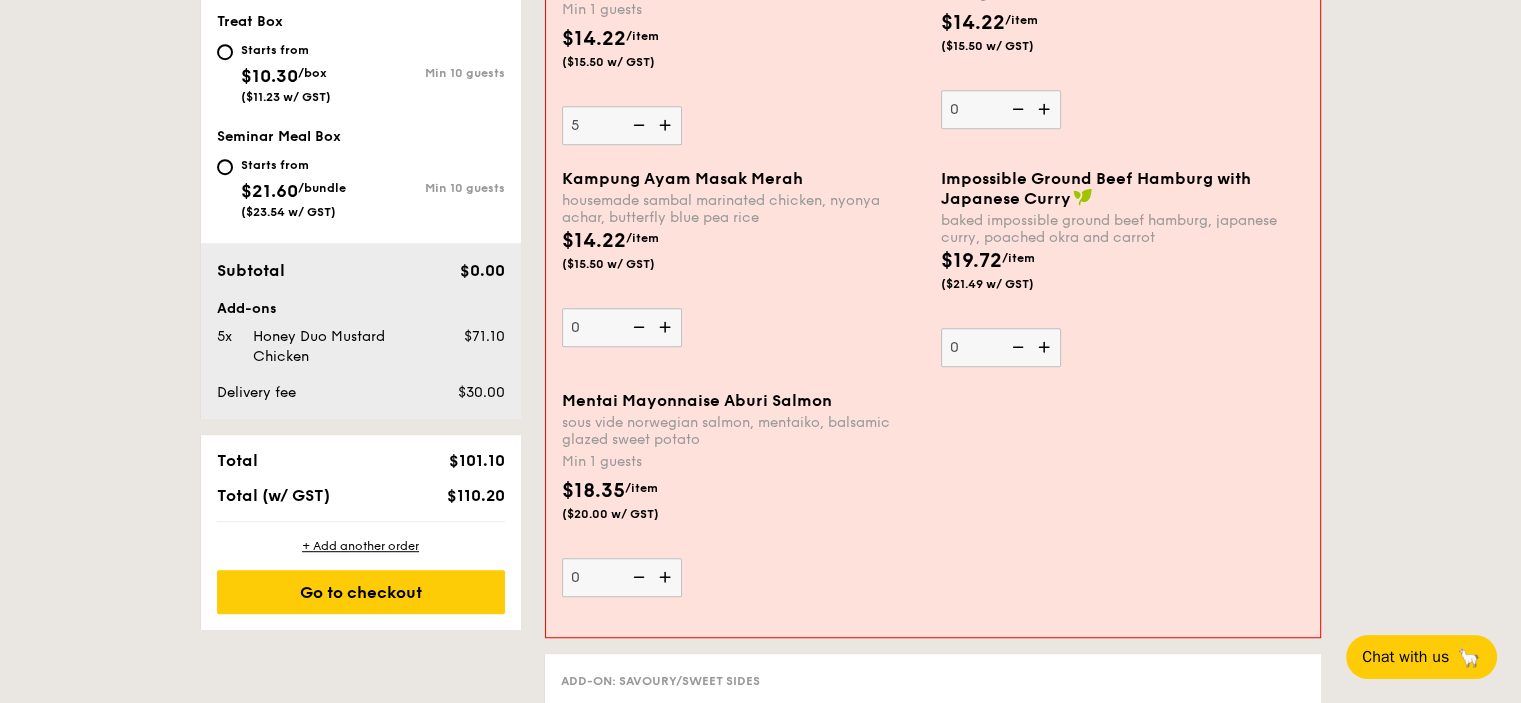 scroll, scrollTop: 667, scrollLeft: 0, axis: vertical 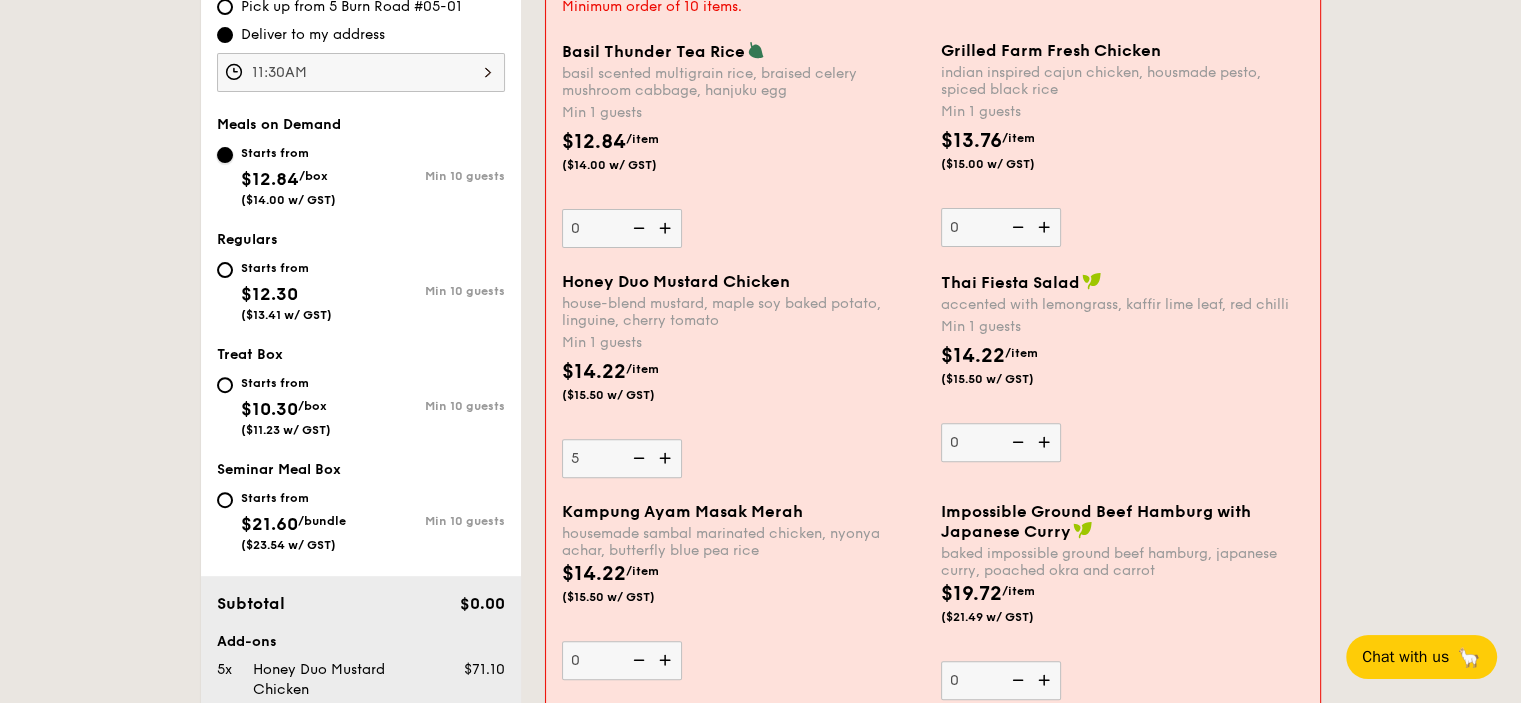 click on "Starts from
$12.84
/box
($14.00 w/ GST)
Min 10 guests" at bounding box center [225, 155] 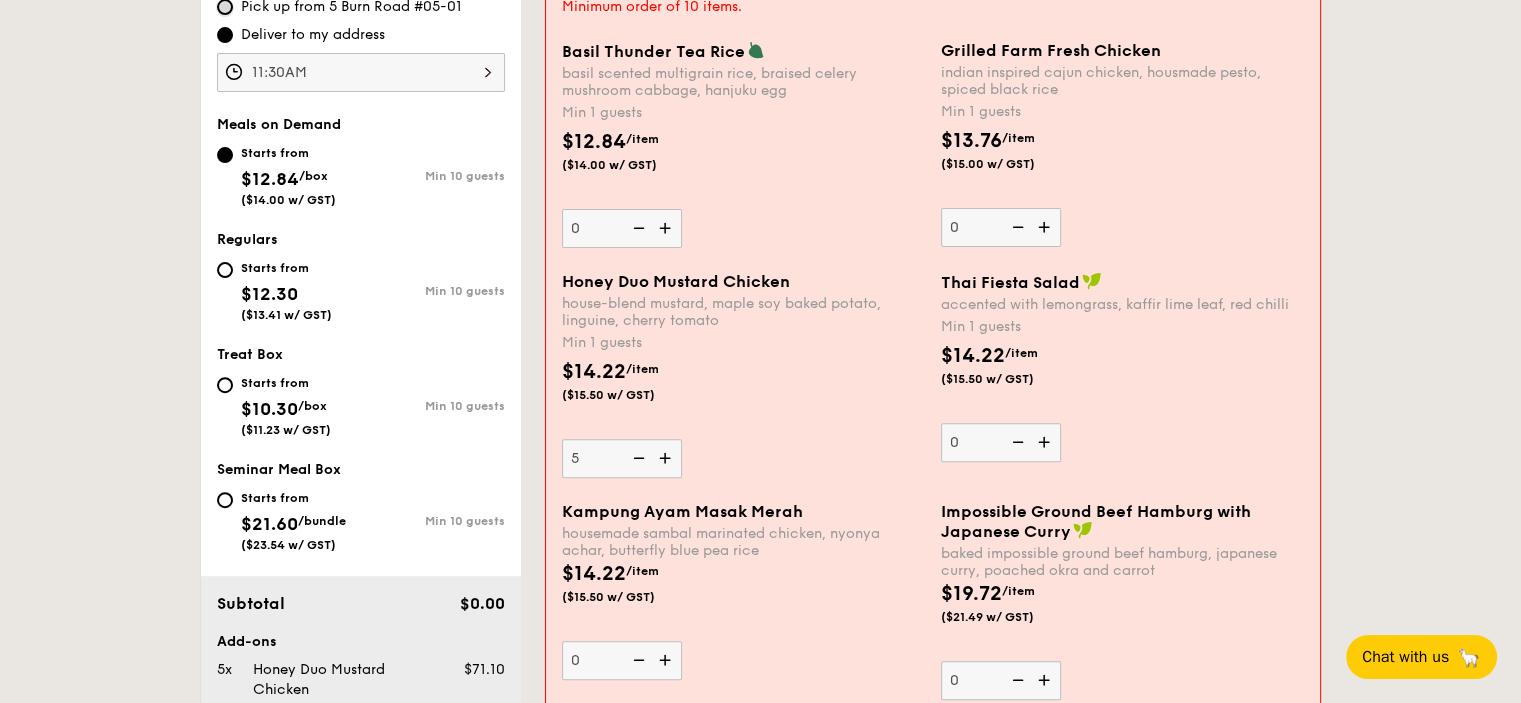 click on "Pick up from 5 Burn Road #05-01" at bounding box center [225, 7] 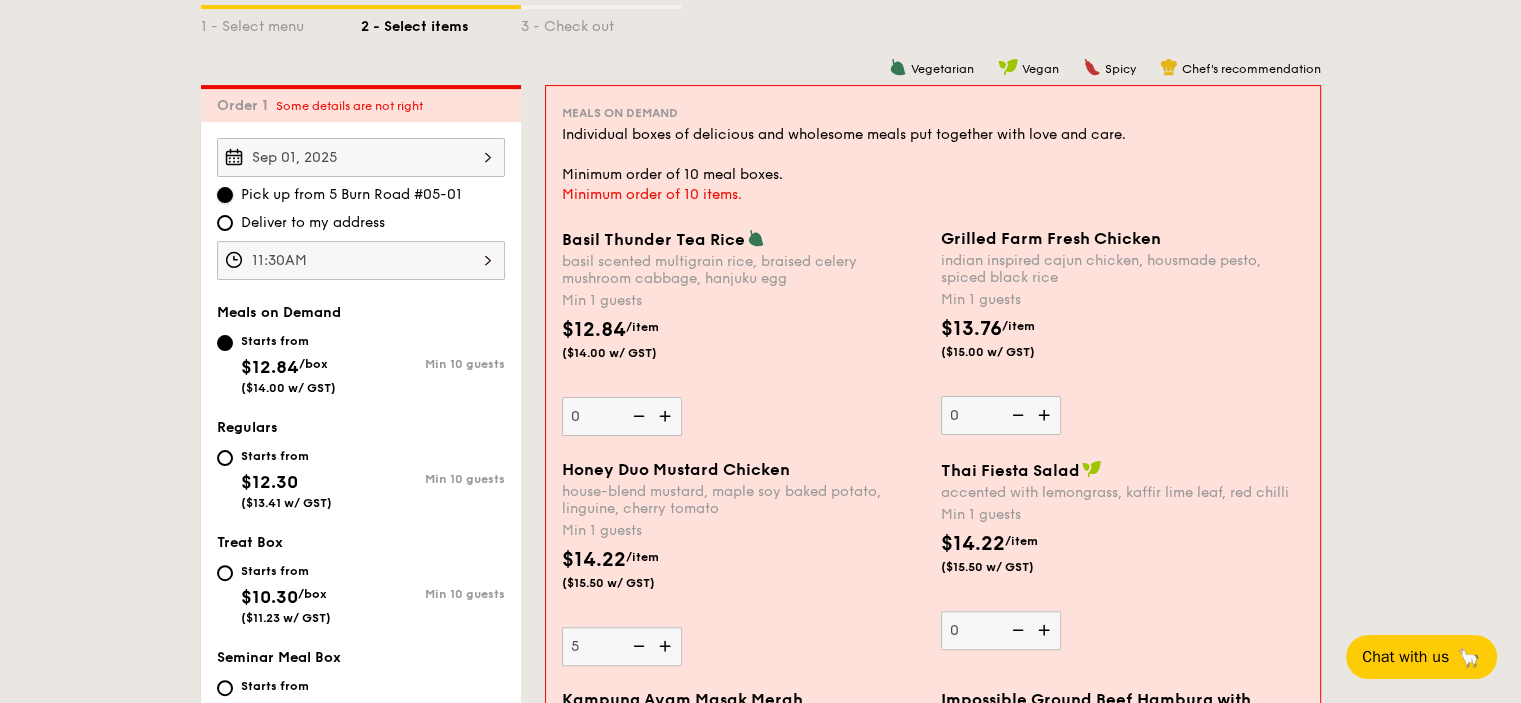 scroll, scrollTop: 467, scrollLeft: 0, axis: vertical 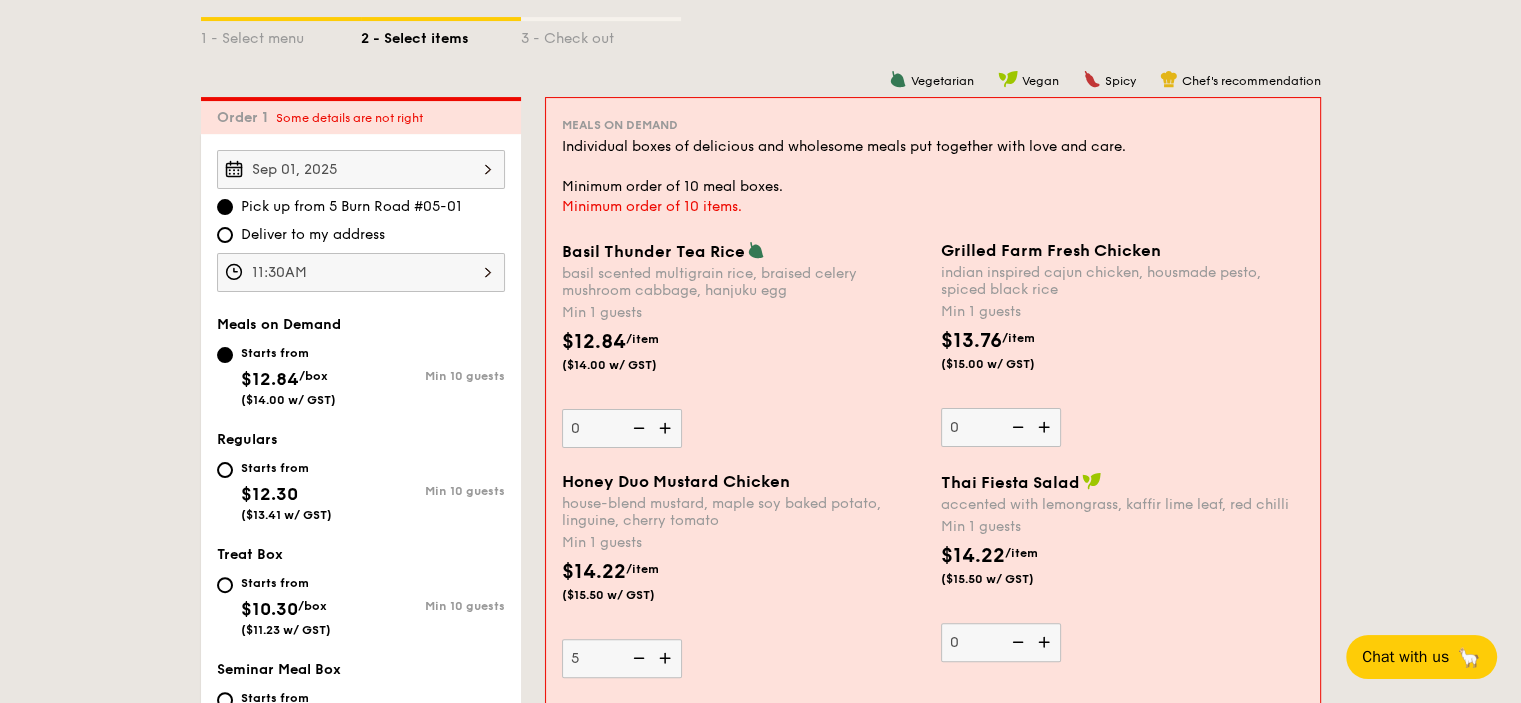 click on "1 - Select menu
2 - Select items
3 - Check out
Order 1
Some details are not right
[DATE]
Pick up from [NUMBER] [STREET] #[NUMBER]-[NUMBER]
Deliver to my address
[TIME]
Meals on Demand
Starts from
$12.84
/box
($14.00 w/ GST)
Min 10 guests
Regulars
Starts from
$12.30
($13.41 w/ GST)
Min 10 guests
Treat Box
Starts from
$10.30
/box
($11.23 w/ GST)
Min 10 guests
Seminar Meal Box
Starts from
$21.60
/bundle
($23.54 w/ GST)
Min 10 guests
Subtotal" at bounding box center (760, 1957) 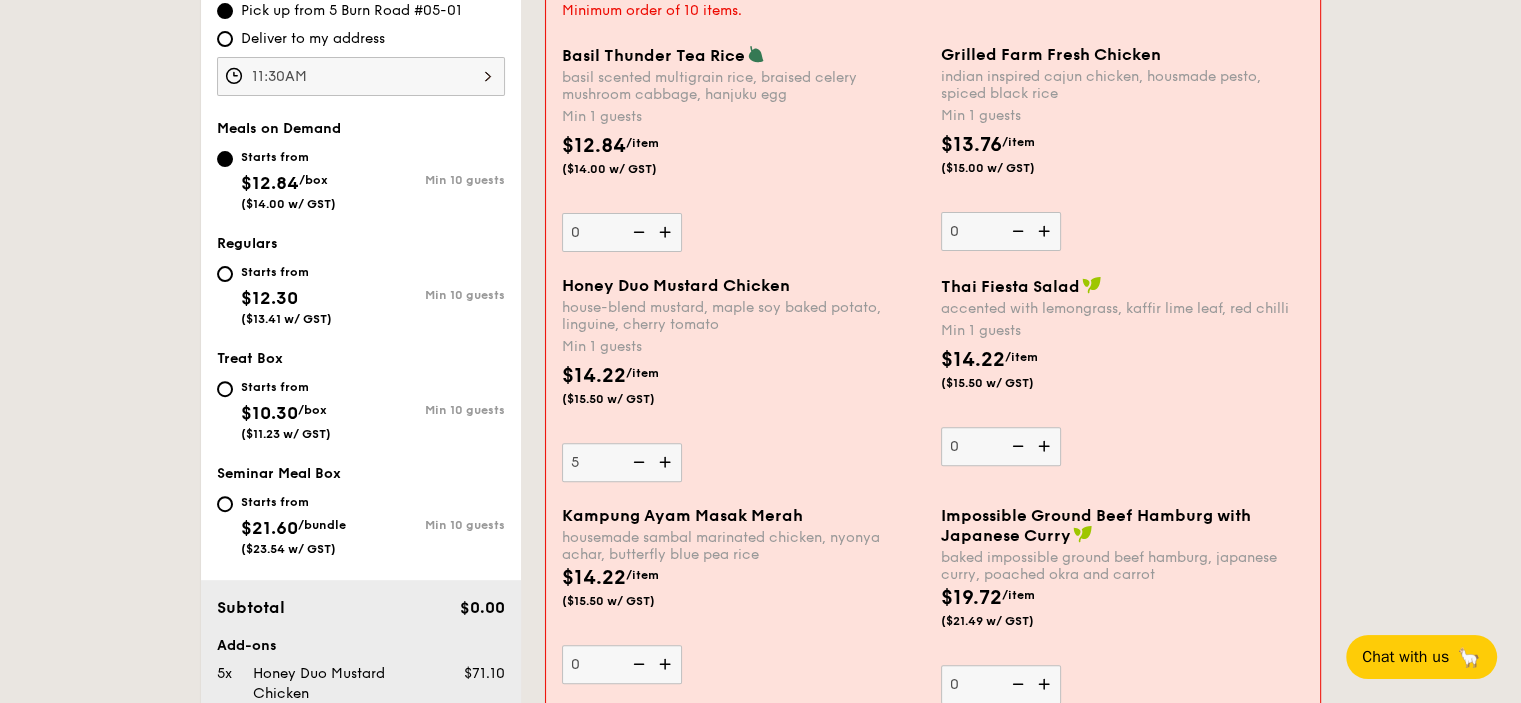 scroll, scrollTop: 667, scrollLeft: 0, axis: vertical 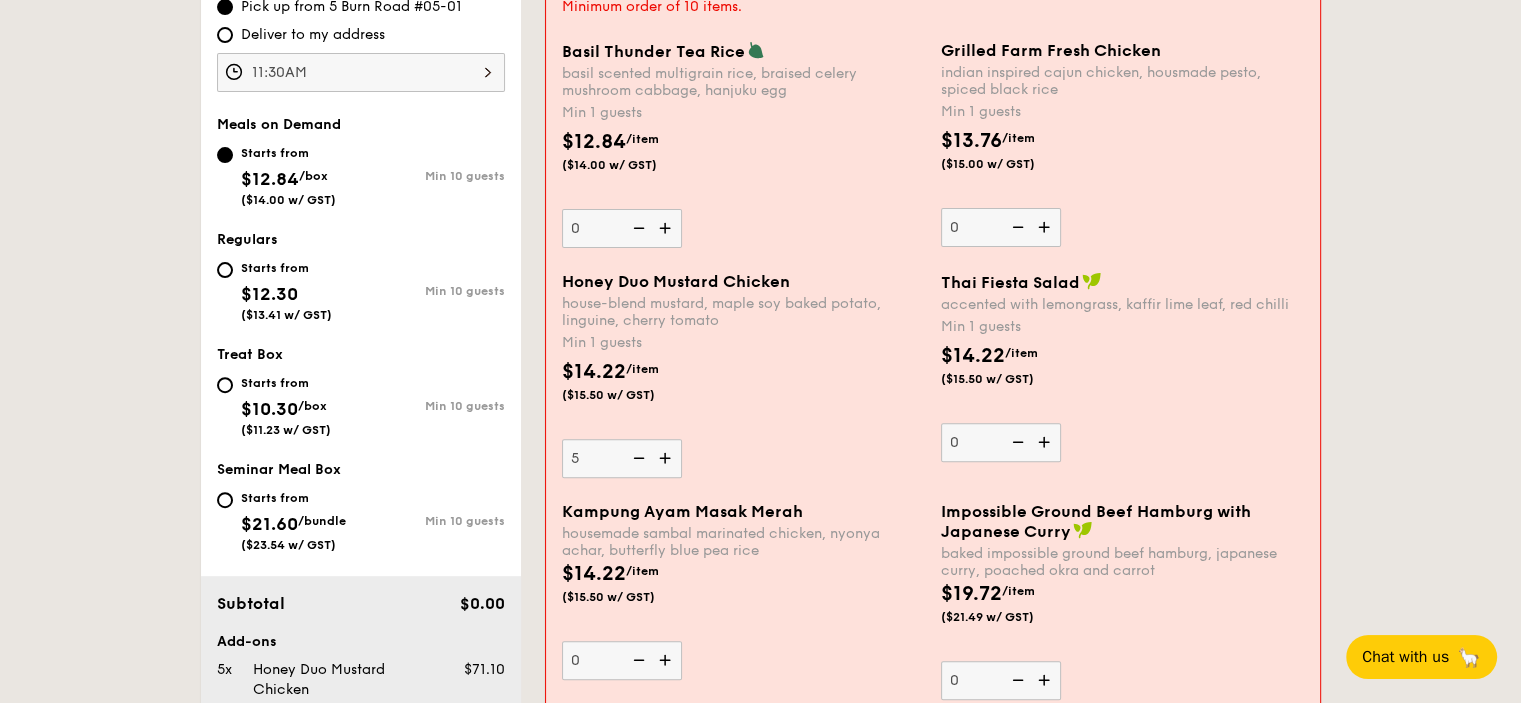 click at bounding box center (637, 458) 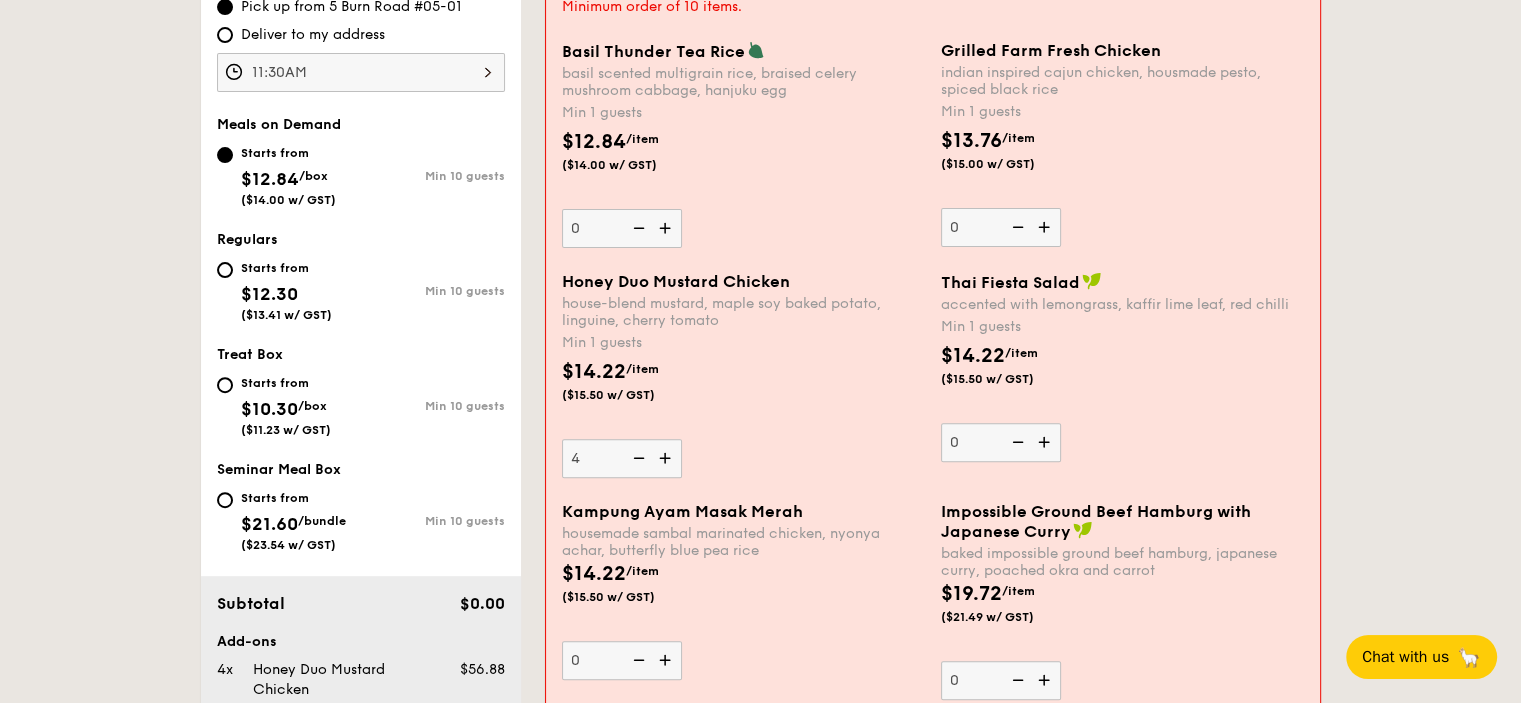 click at bounding box center [637, 458] 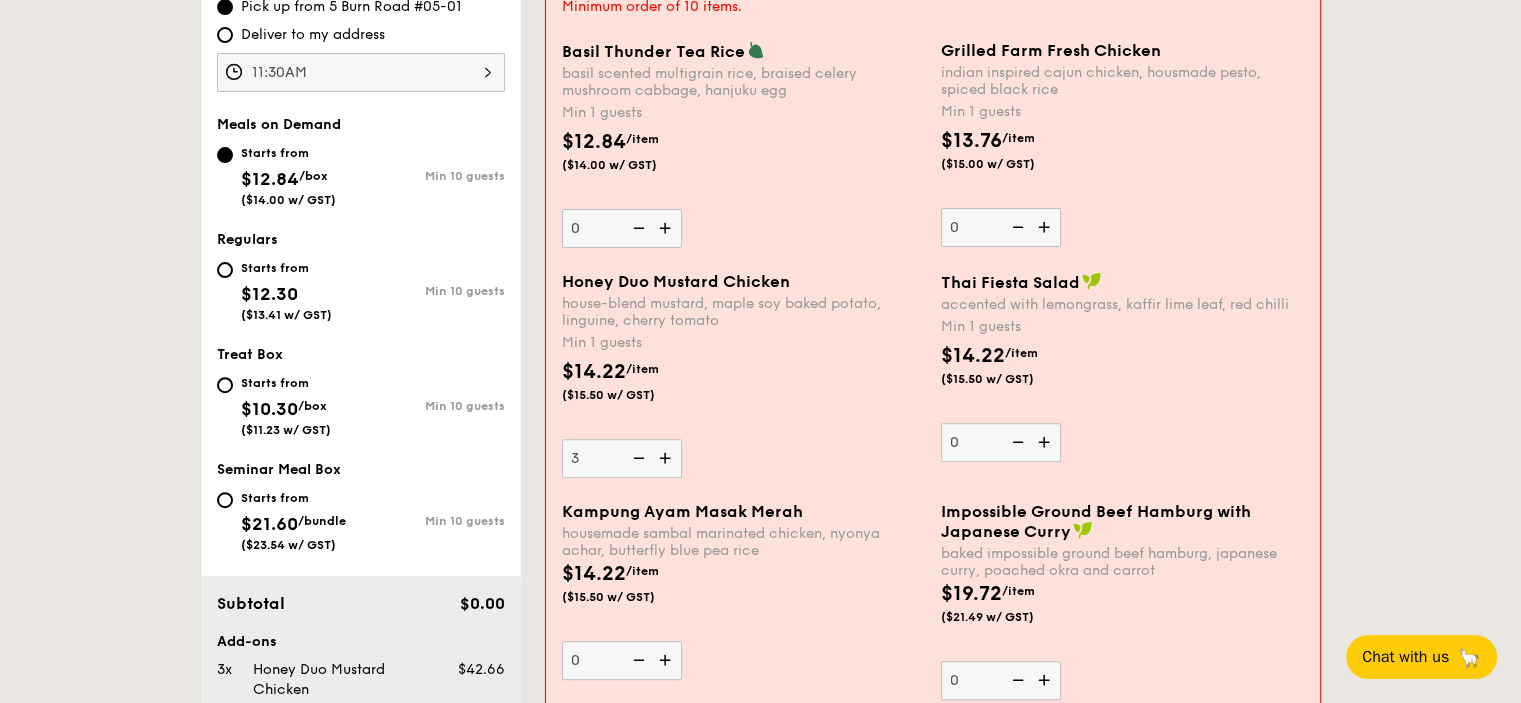 click at bounding box center [637, 458] 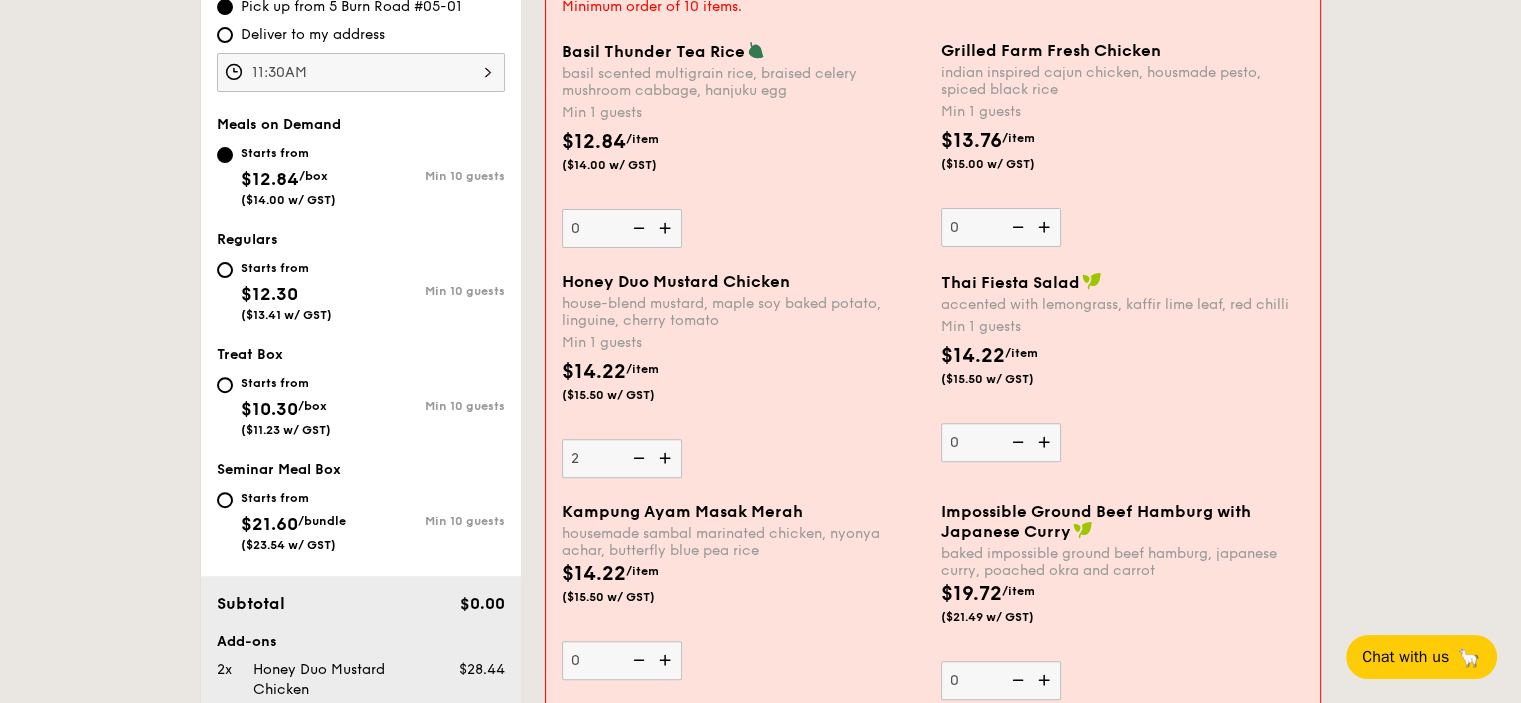 click at bounding box center (637, 458) 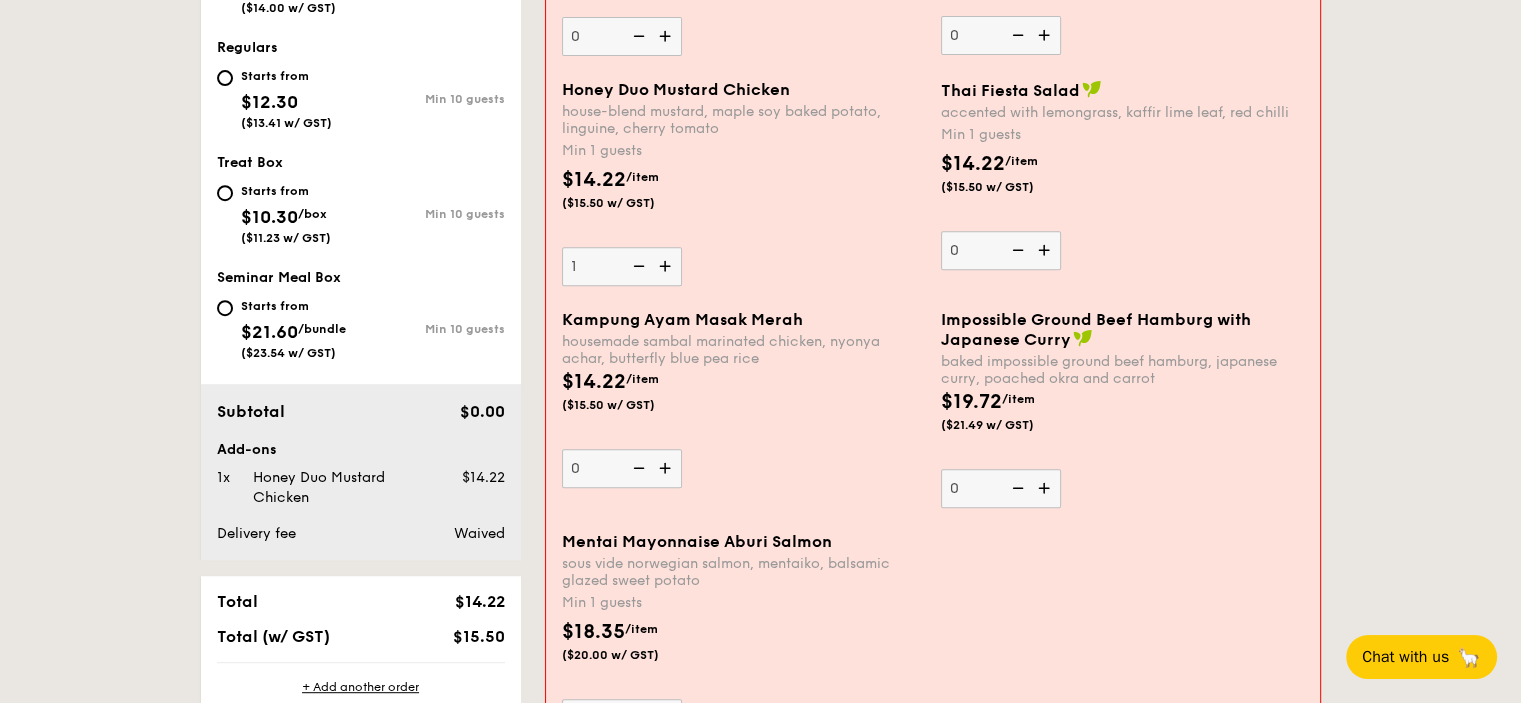 scroll, scrollTop: 867, scrollLeft: 0, axis: vertical 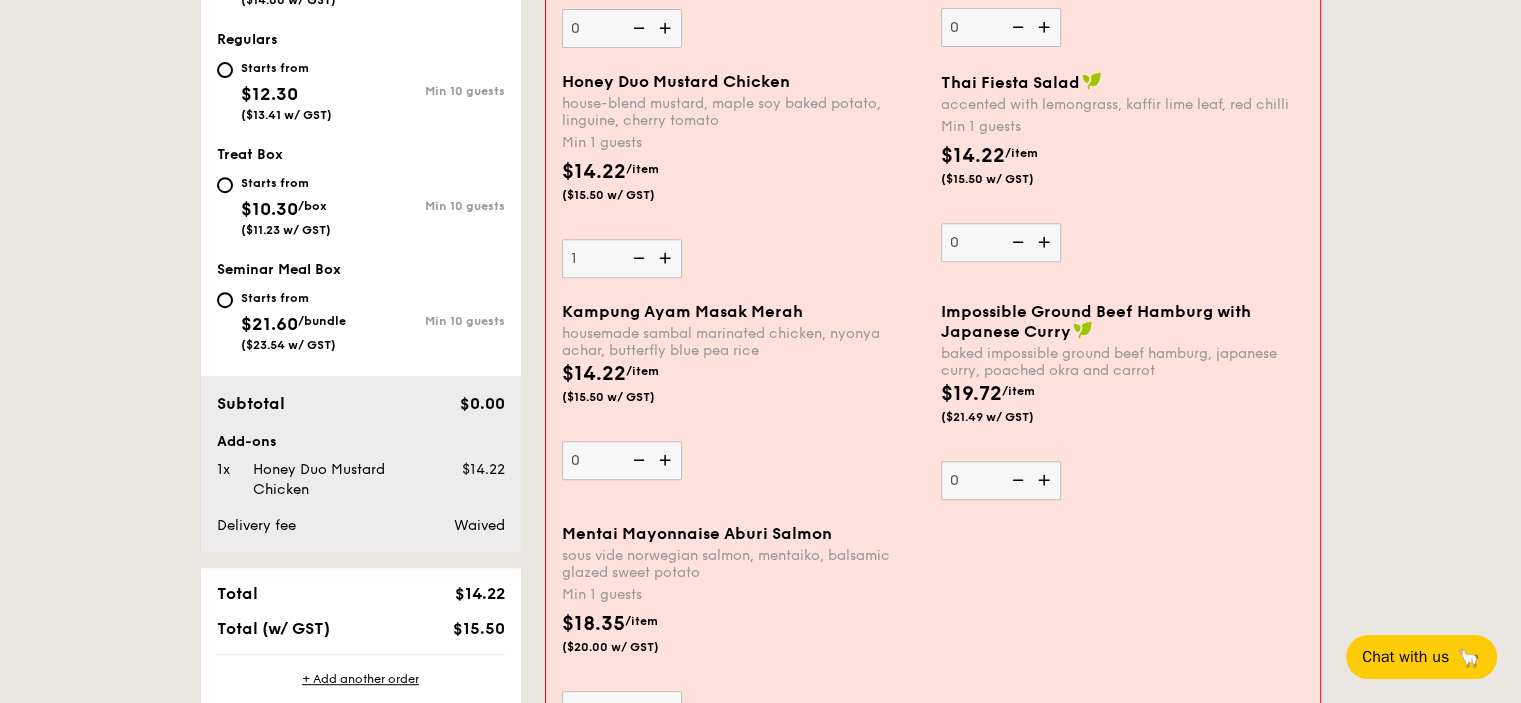 click at bounding box center [1046, 480] 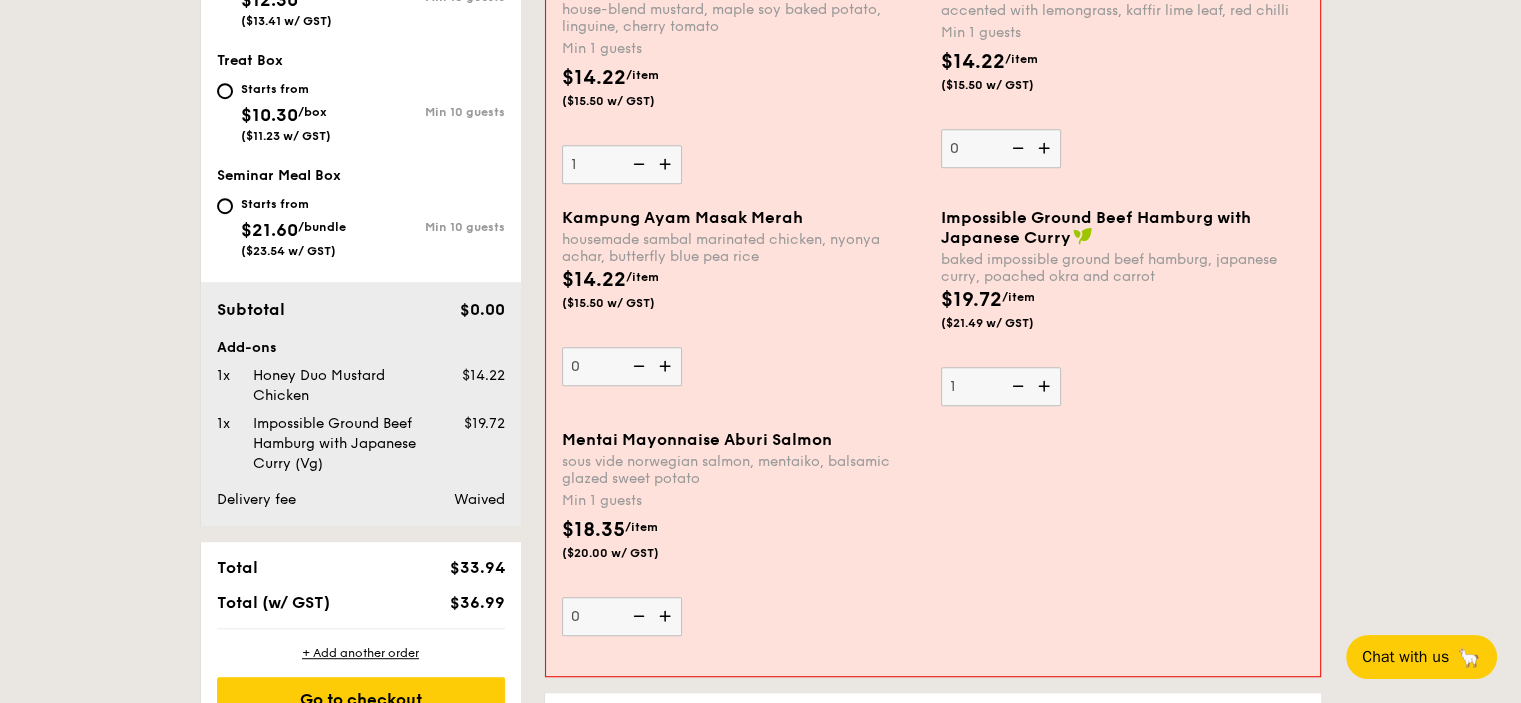 scroll, scrollTop: 1134, scrollLeft: 0, axis: vertical 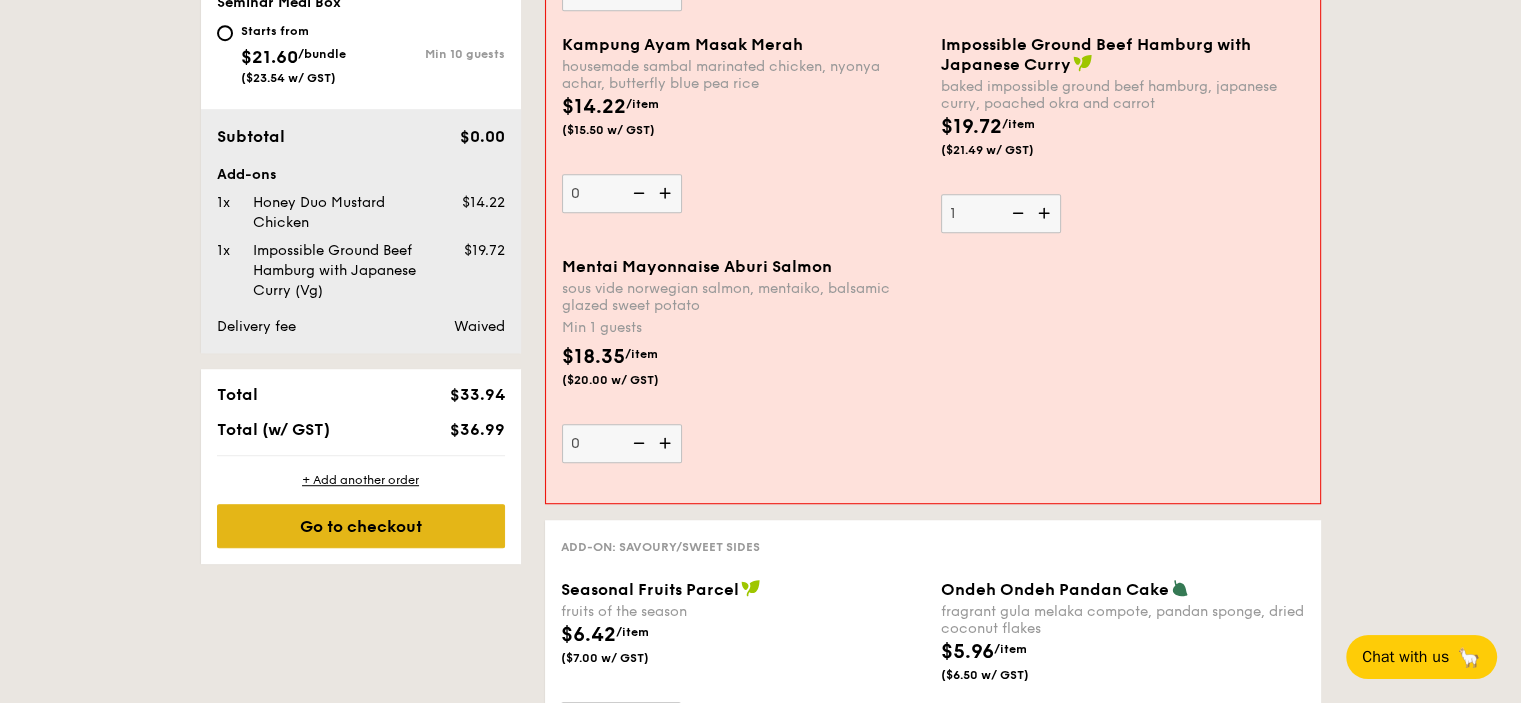click on "Go to checkout" at bounding box center [361, 526] 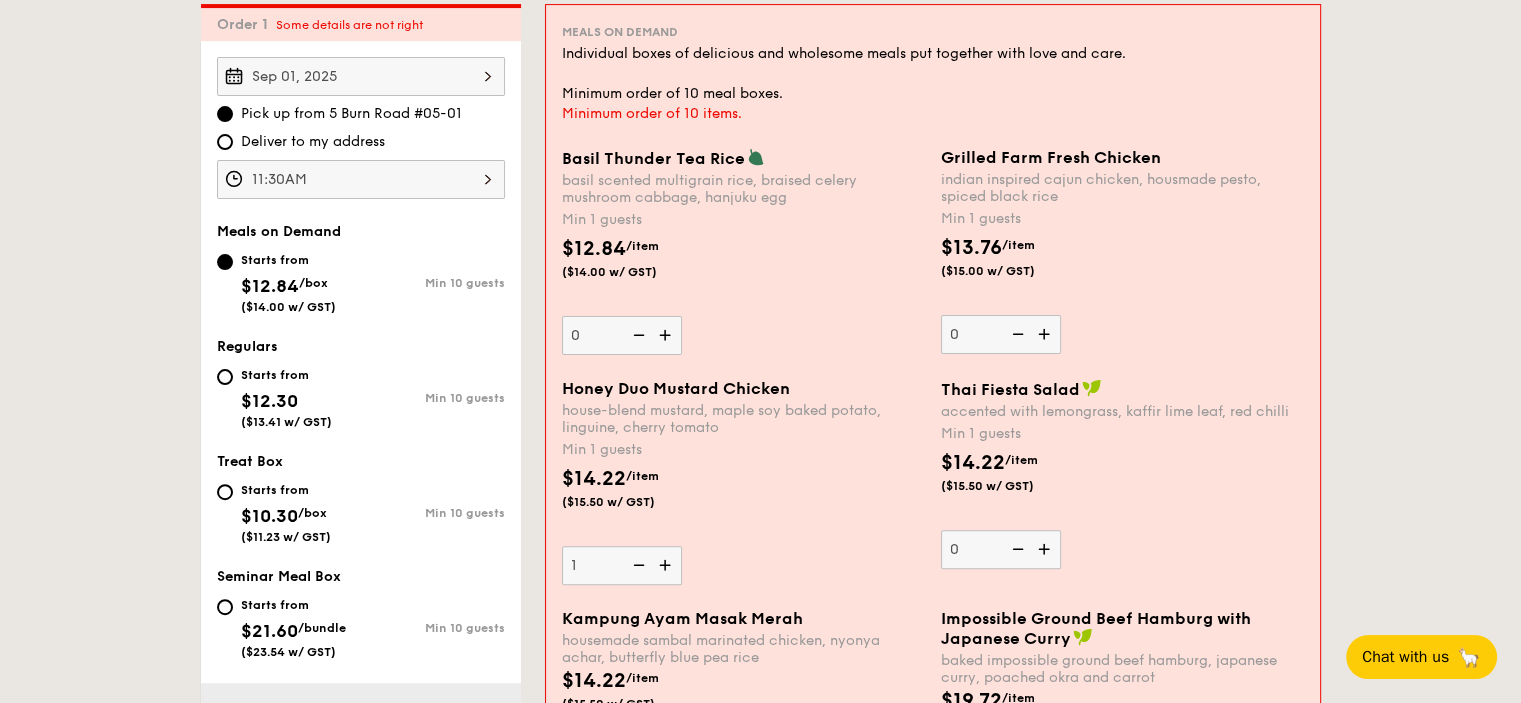 scroll, scrollTop: 534, scrollLeft: 0, axis: vertical 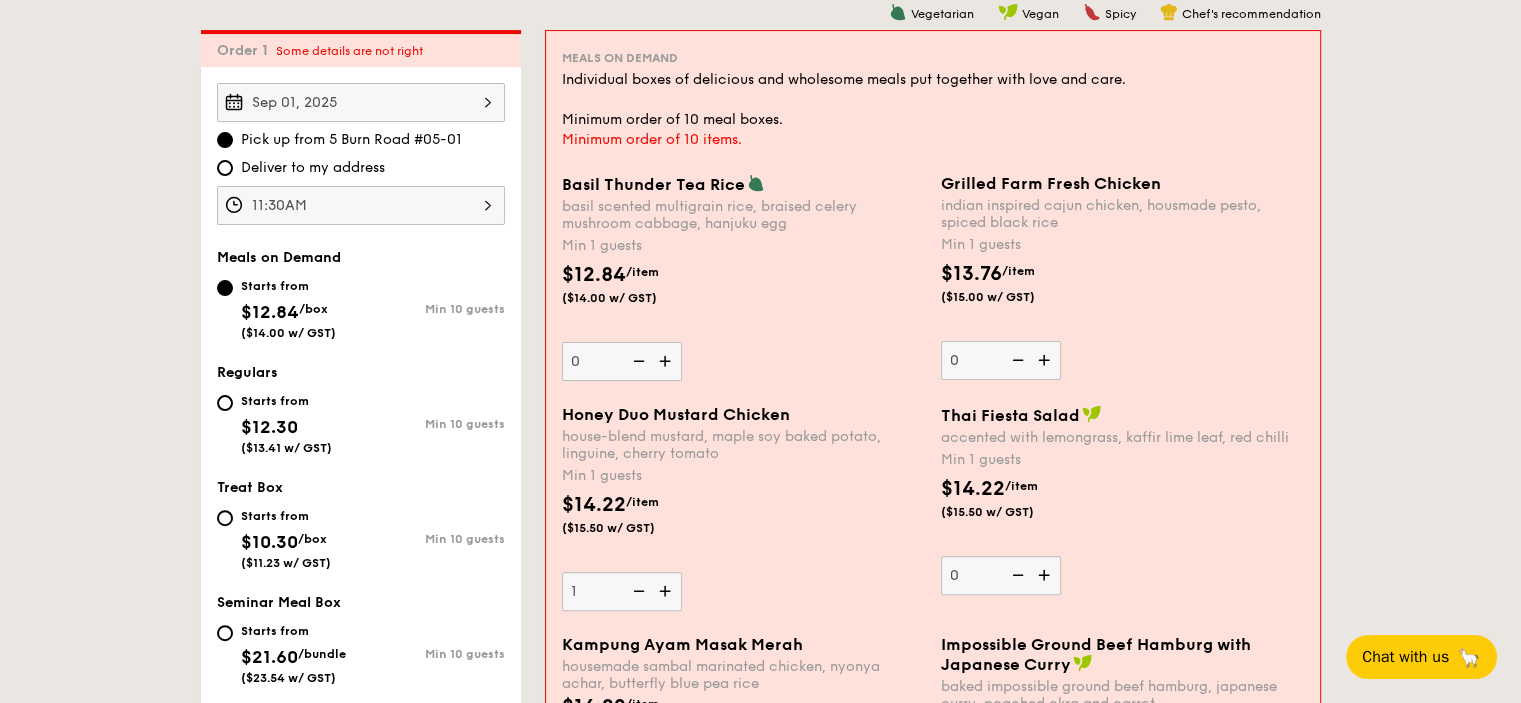 click on "1 - Select menu
2 - Select items
3 - Check out
Order 1
Some details are not right
[DATE]
Pick up from [NUMBER] [STREET] #[NUMBER]-[NUMBER]
Deliver to my address
[TIME]
Meals on Demand
Starts from
$12.84
/box
($14.00 w/ GST)
Min 10 guests
Regulars
Starts from
$12.30
($13.41 w/ GST)
Min 10 guests
Treat Box
Starts from
$10.30
/box
($11.23 w/ GST)
Min 10 guests
Seminar Meal Box
Starts from
$21.60
/bundle
($23.54 w/ GST)
Min 10 guests
Subtotal" at bounding box center (760, 1890) 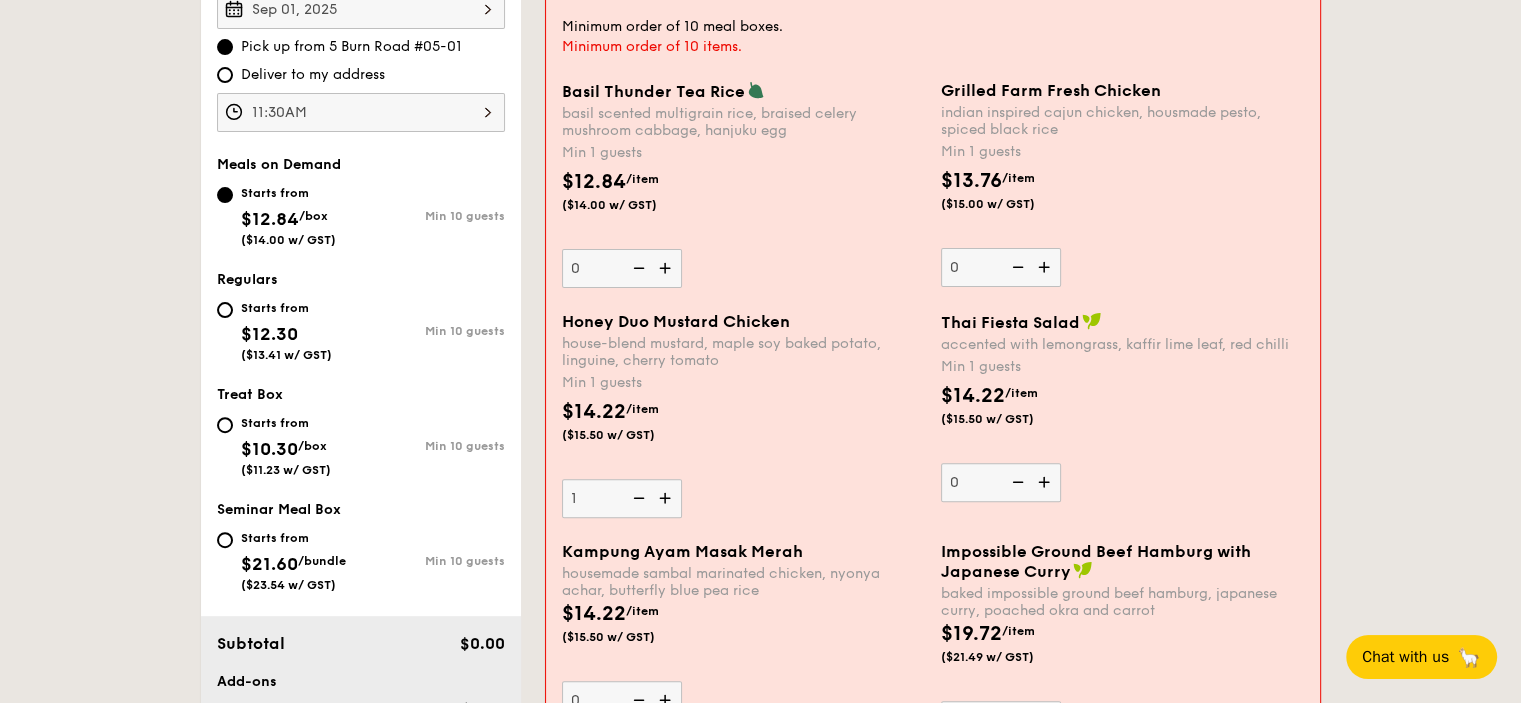 scroll, scrollTop: 667, scrollLeft: 0, axis: vertical 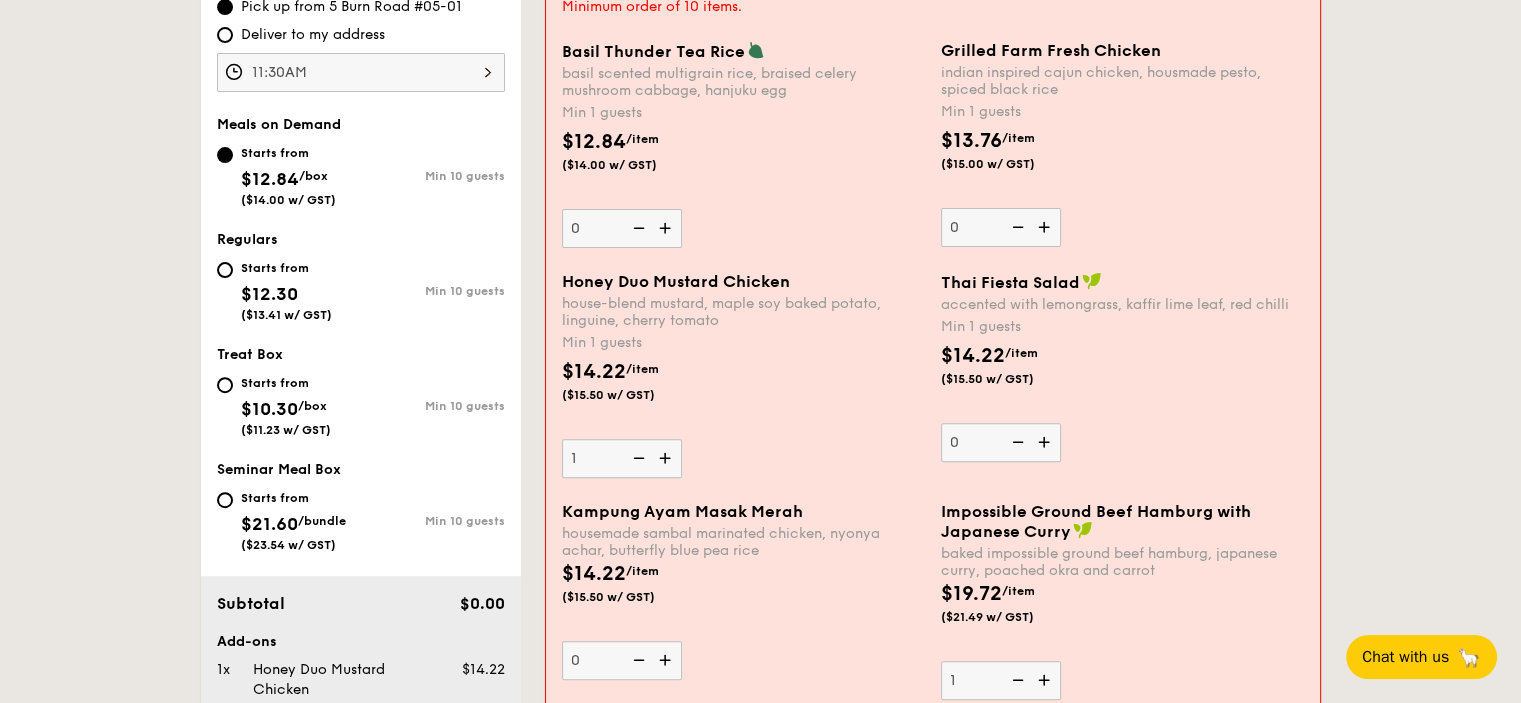 click at bounding box center (667, 458) 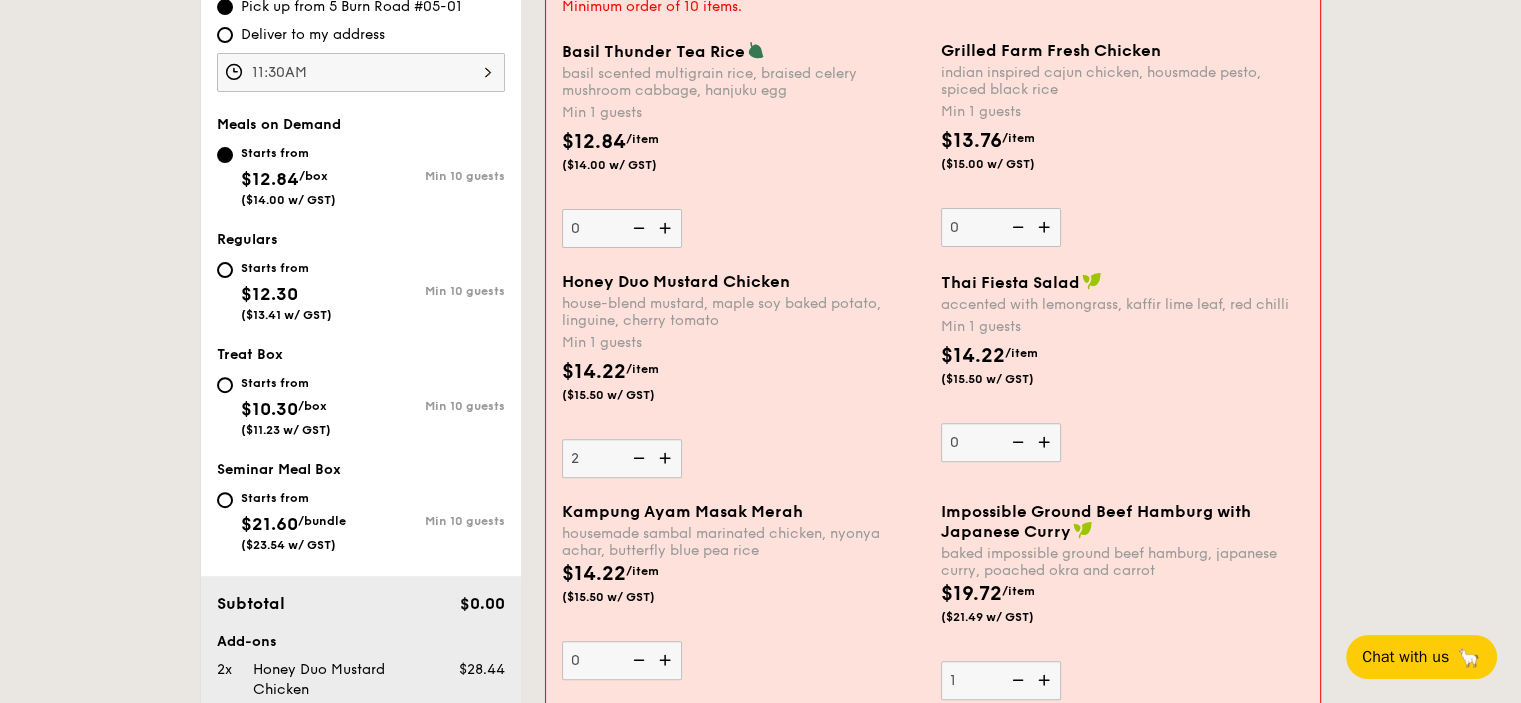 click at bounding box center (667, 458) 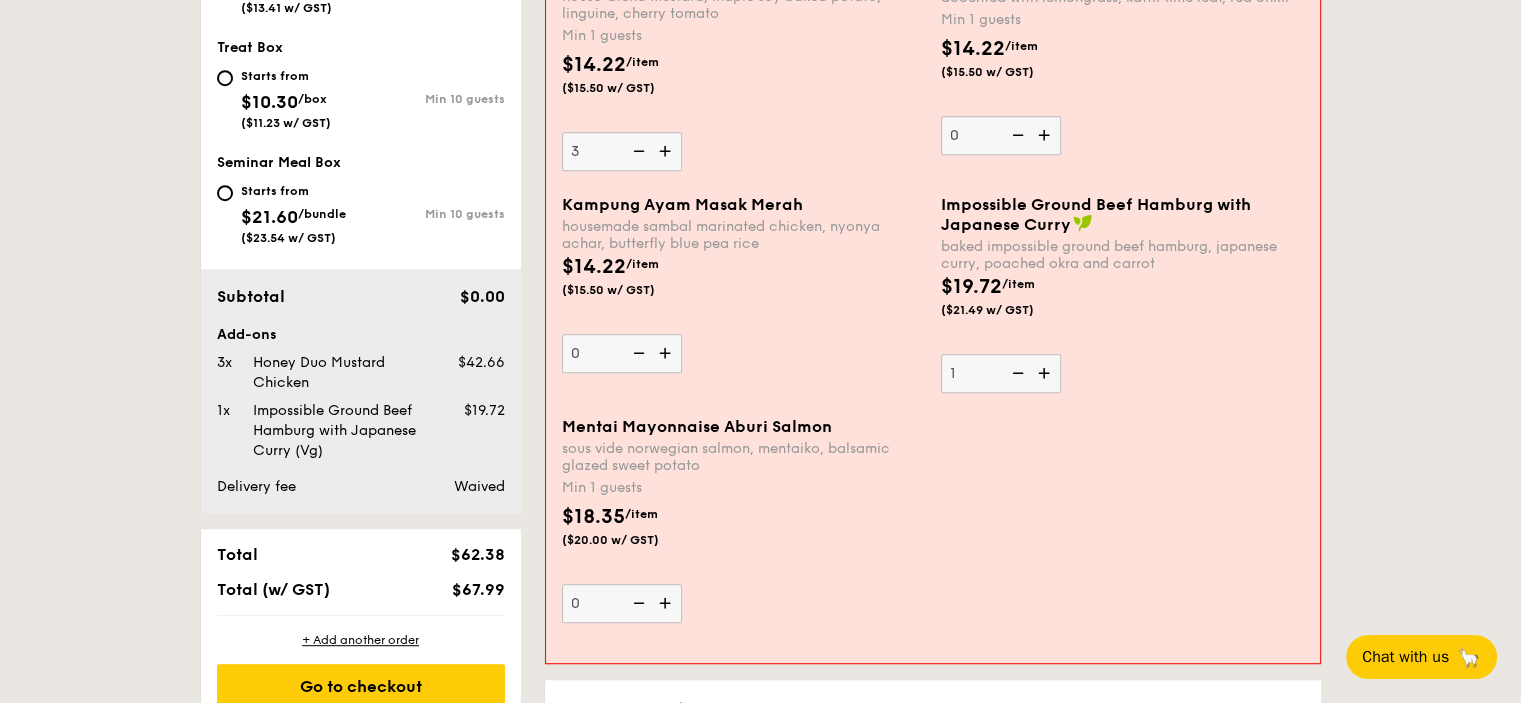 scroll, scrollTop: 1134, scrollLeft: 0, axis: vertical 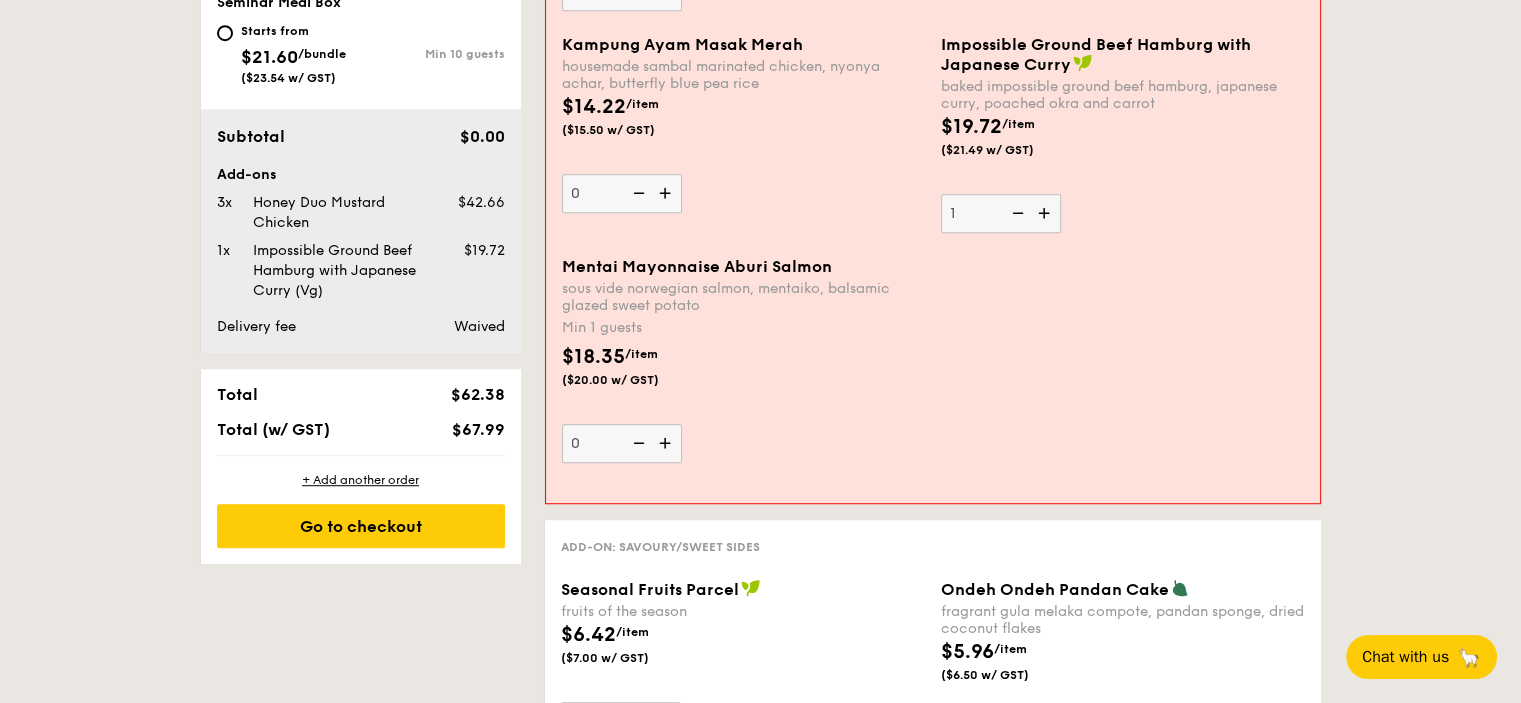 click at bounding box center (667, 193) 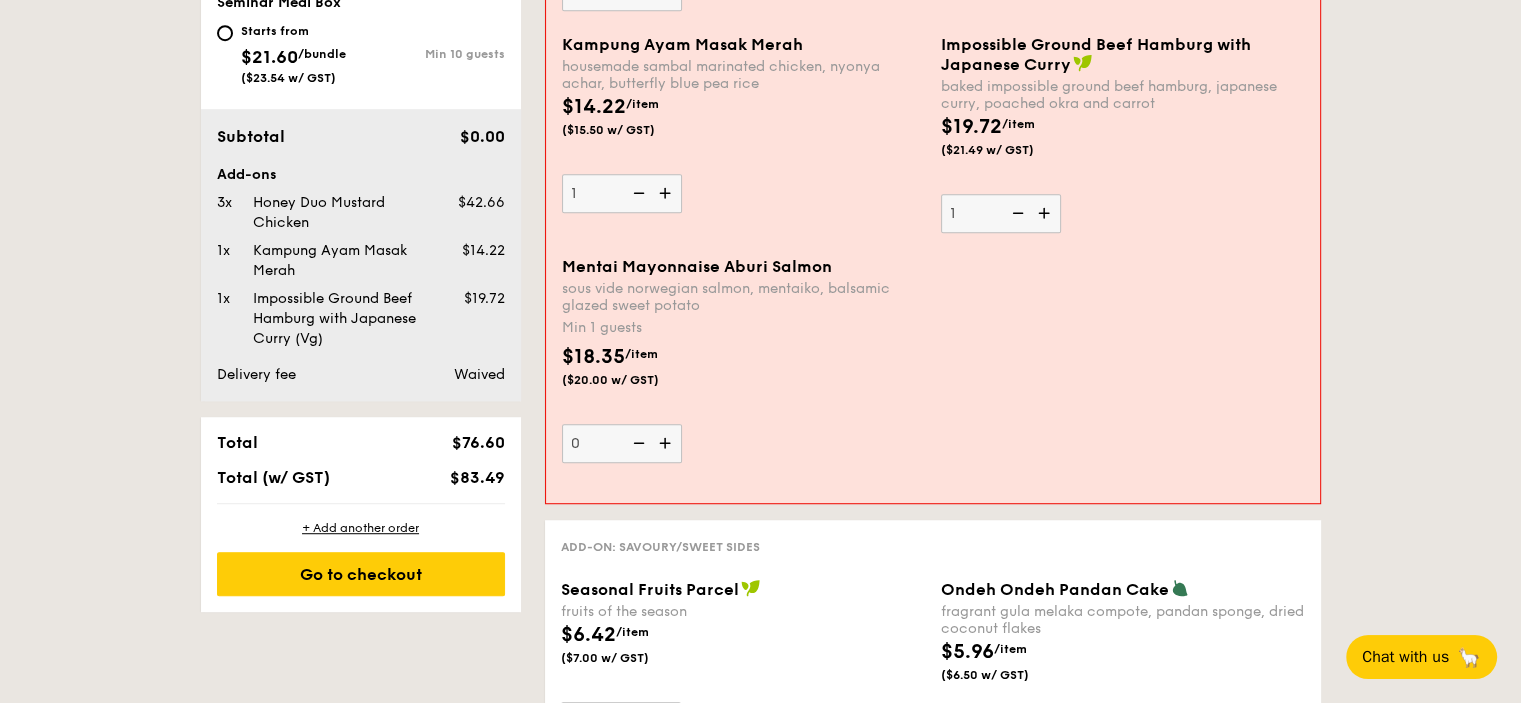 click at bounding box center (667, 193) 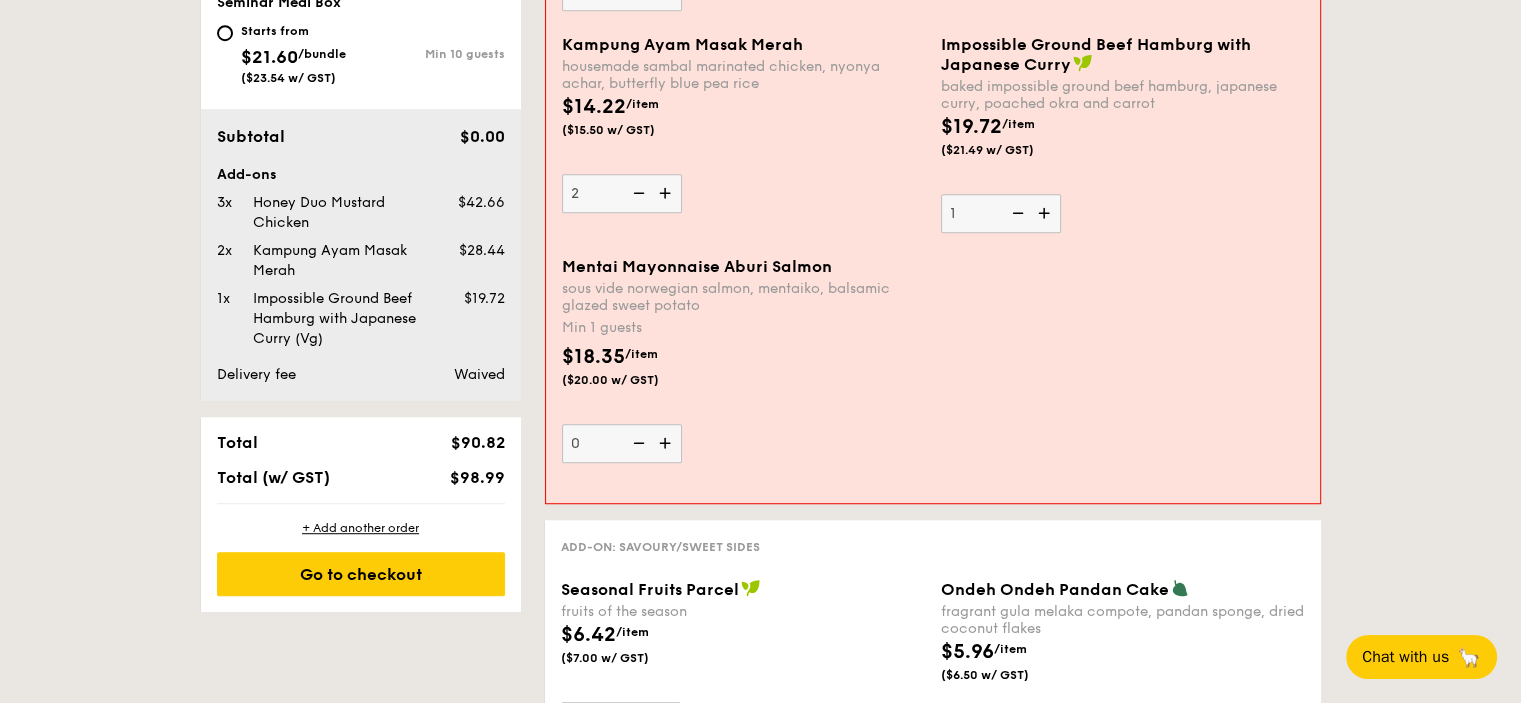 click at bounding box center [667, 193] 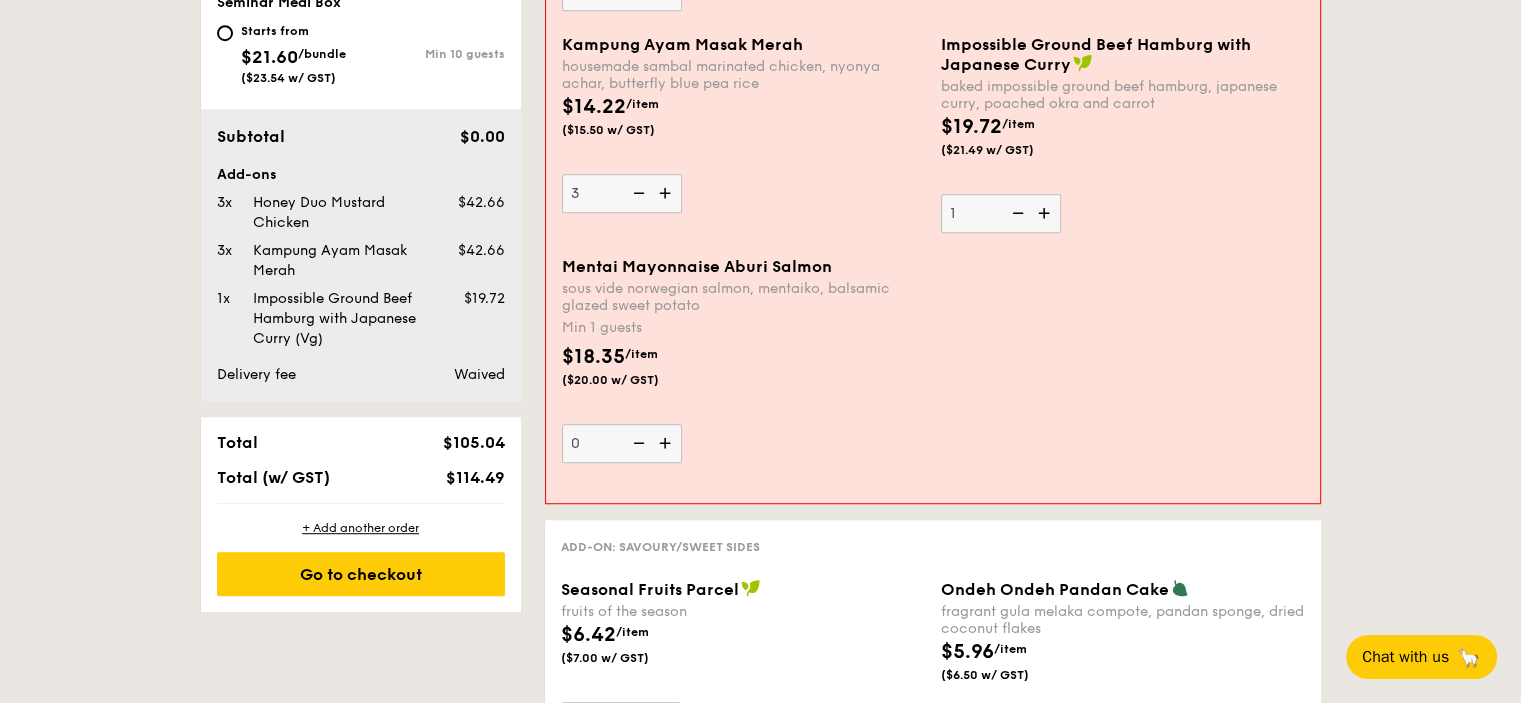 click at bounding box center [667, 193] 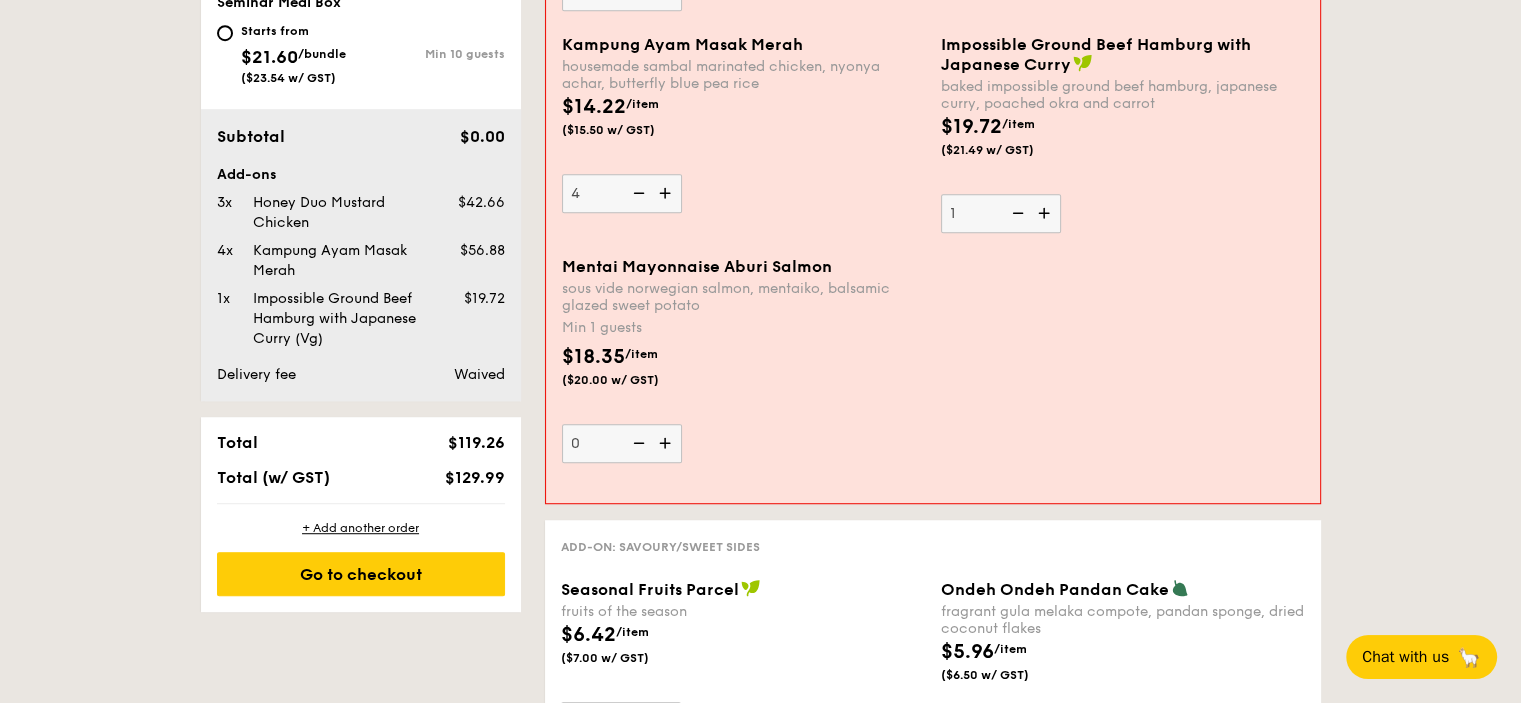 click at bounding box center [667, 193] 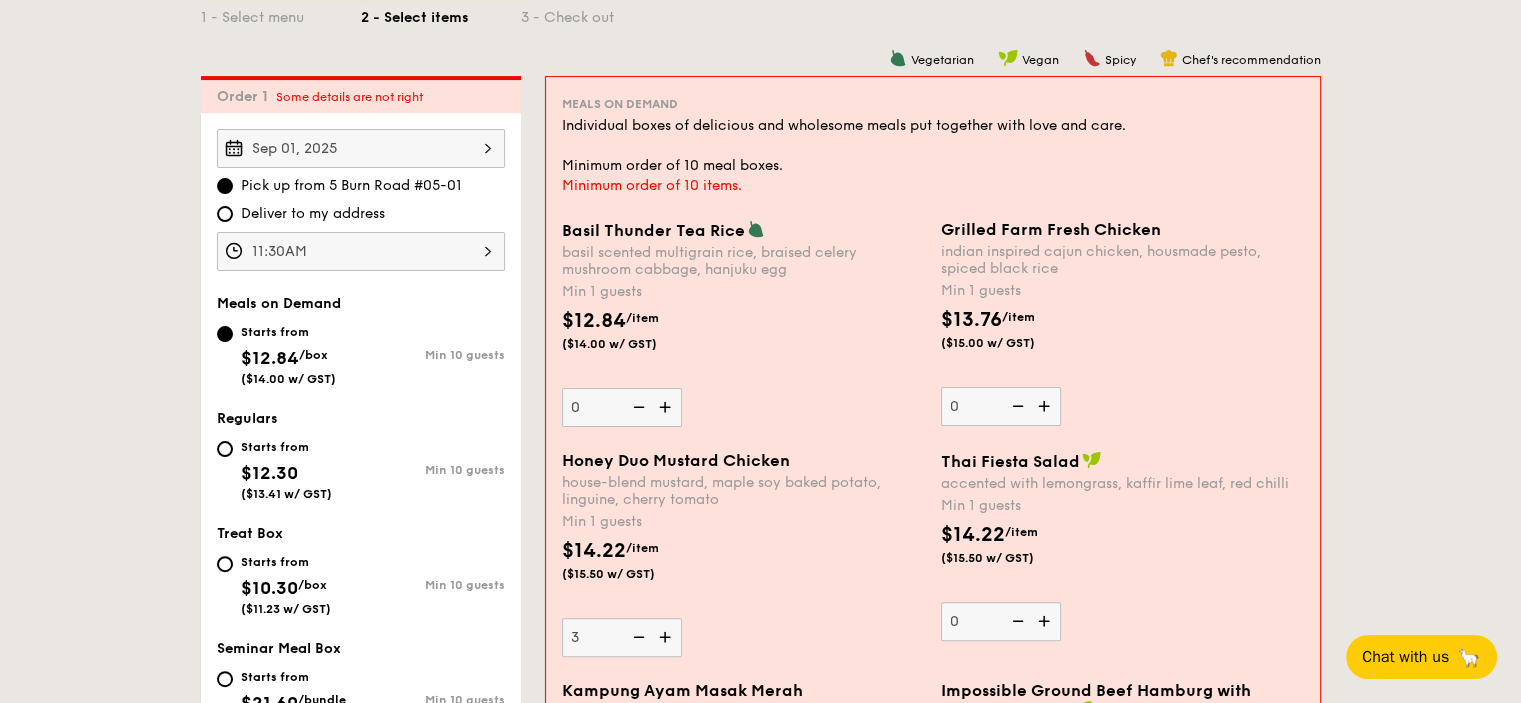 scroll, scrollTop: 467, scrollLeft: 0, axis: vertical 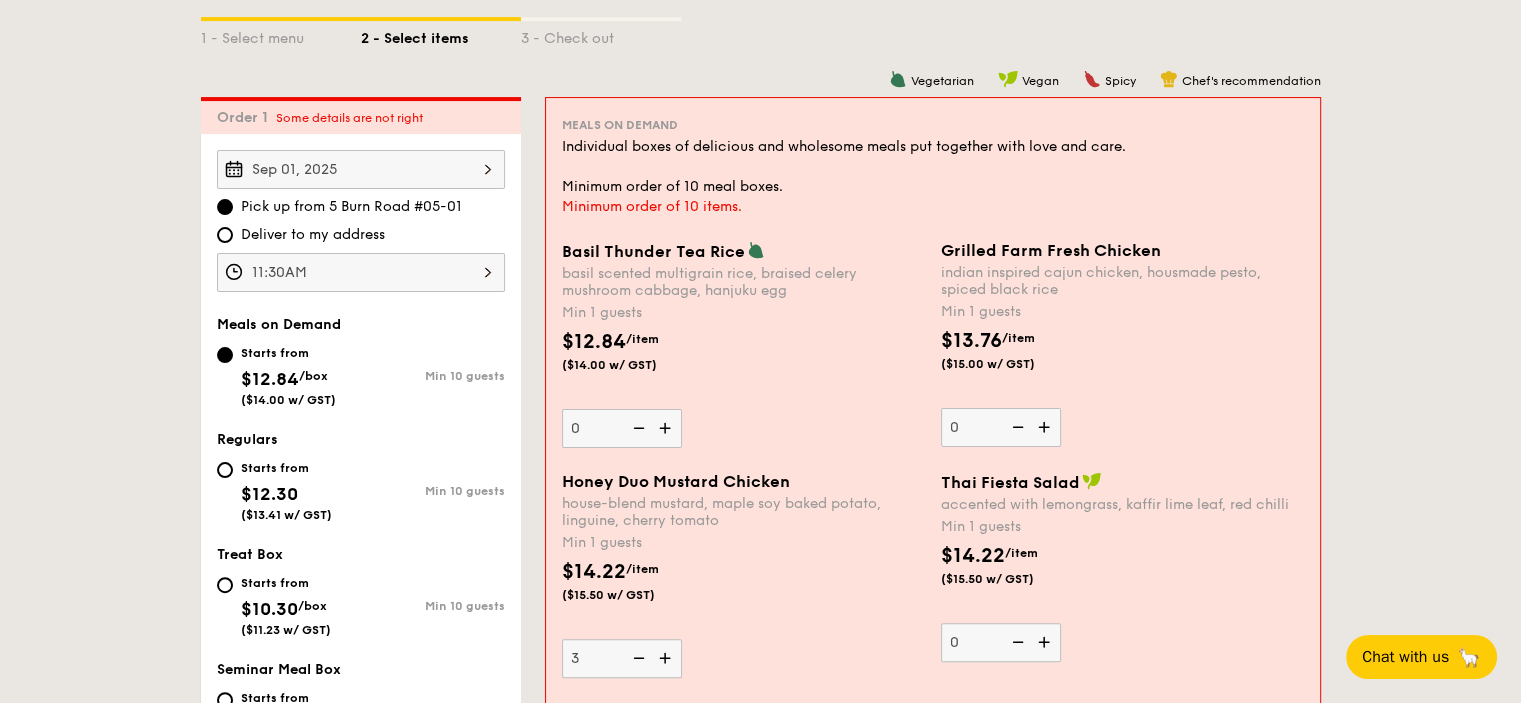 click at bounding box center [1046, 427] 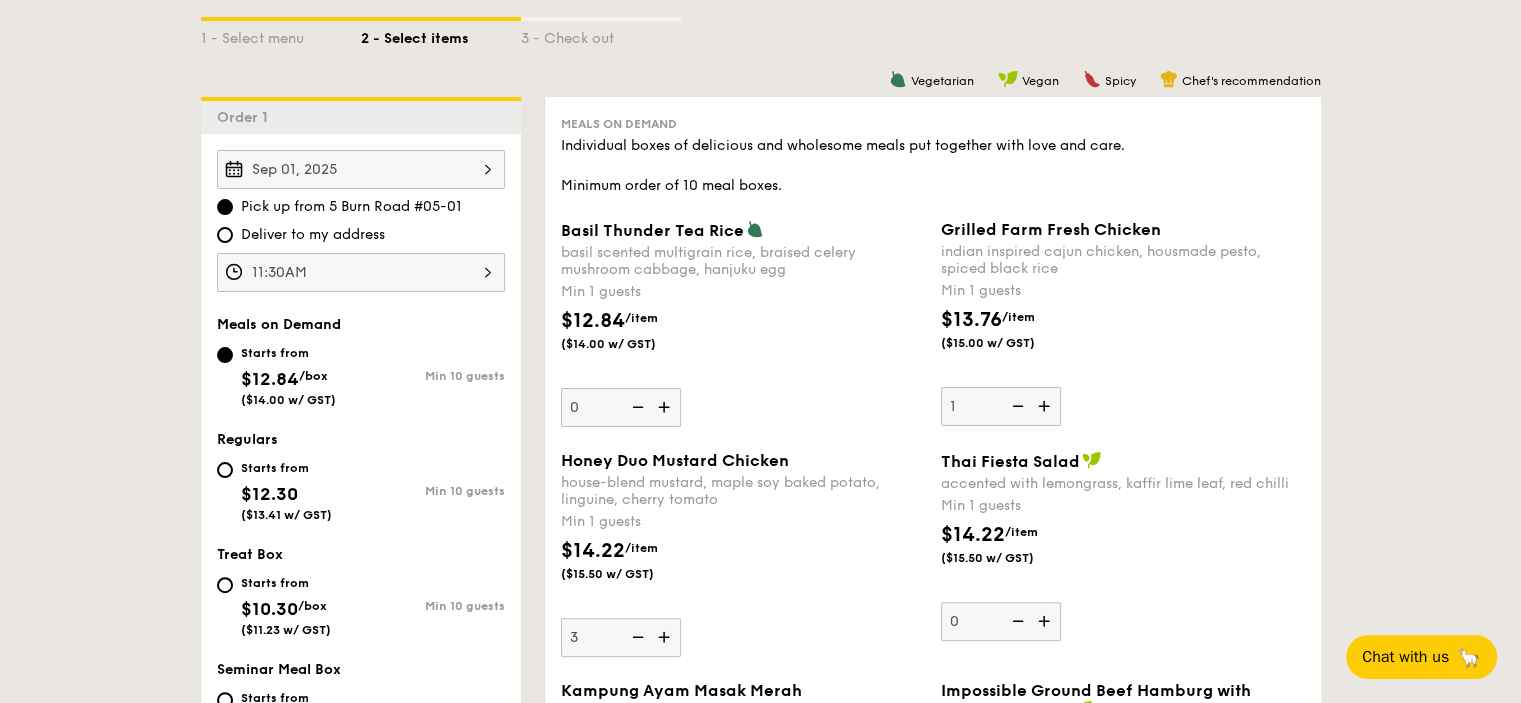 click at bounding box center (1046, 406) 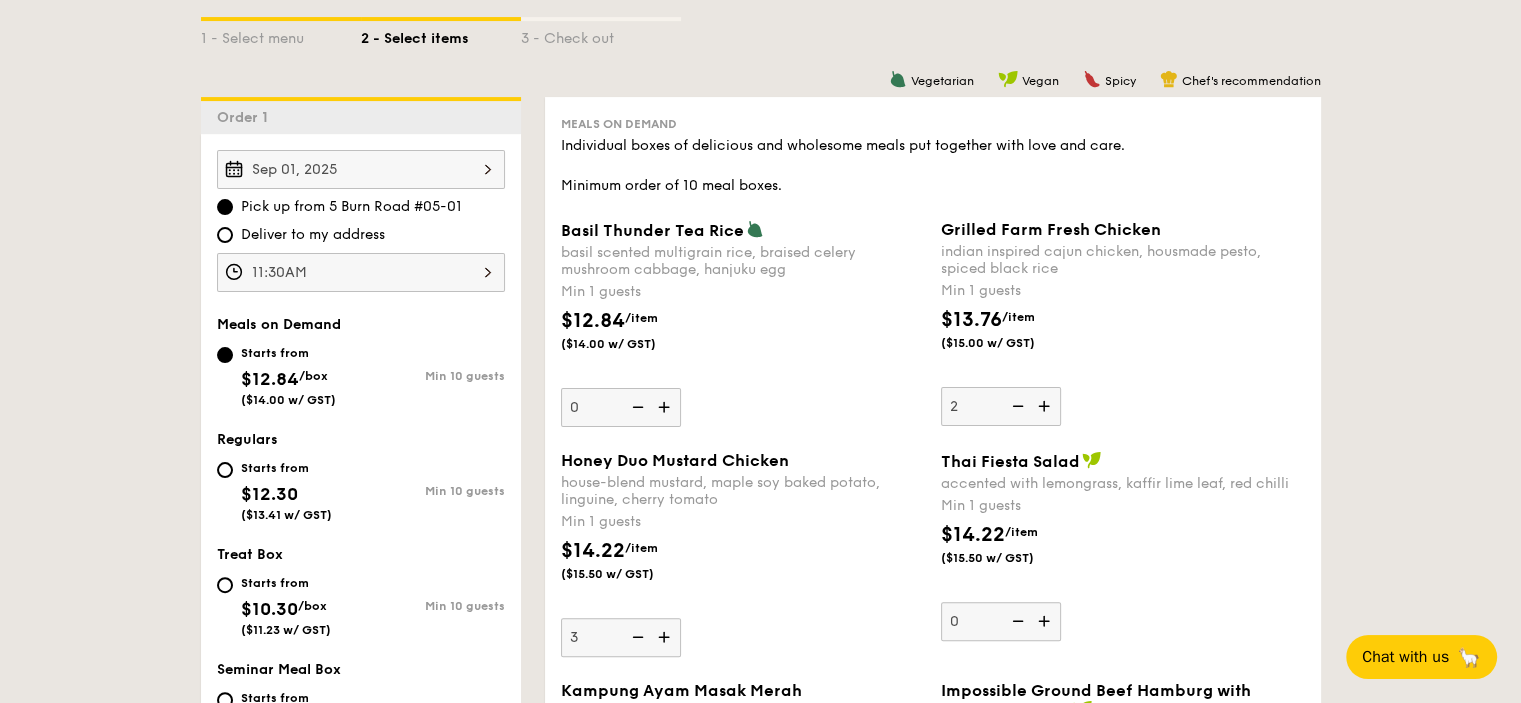 click on "Grilled Farm Fresh Chicken indian inspired cajun chicken, housmade pesto, spiced black rice
Min 1 guests
$13.76
/item
($15.00 w/ GST)
2" at bounding box center [1123, 323] 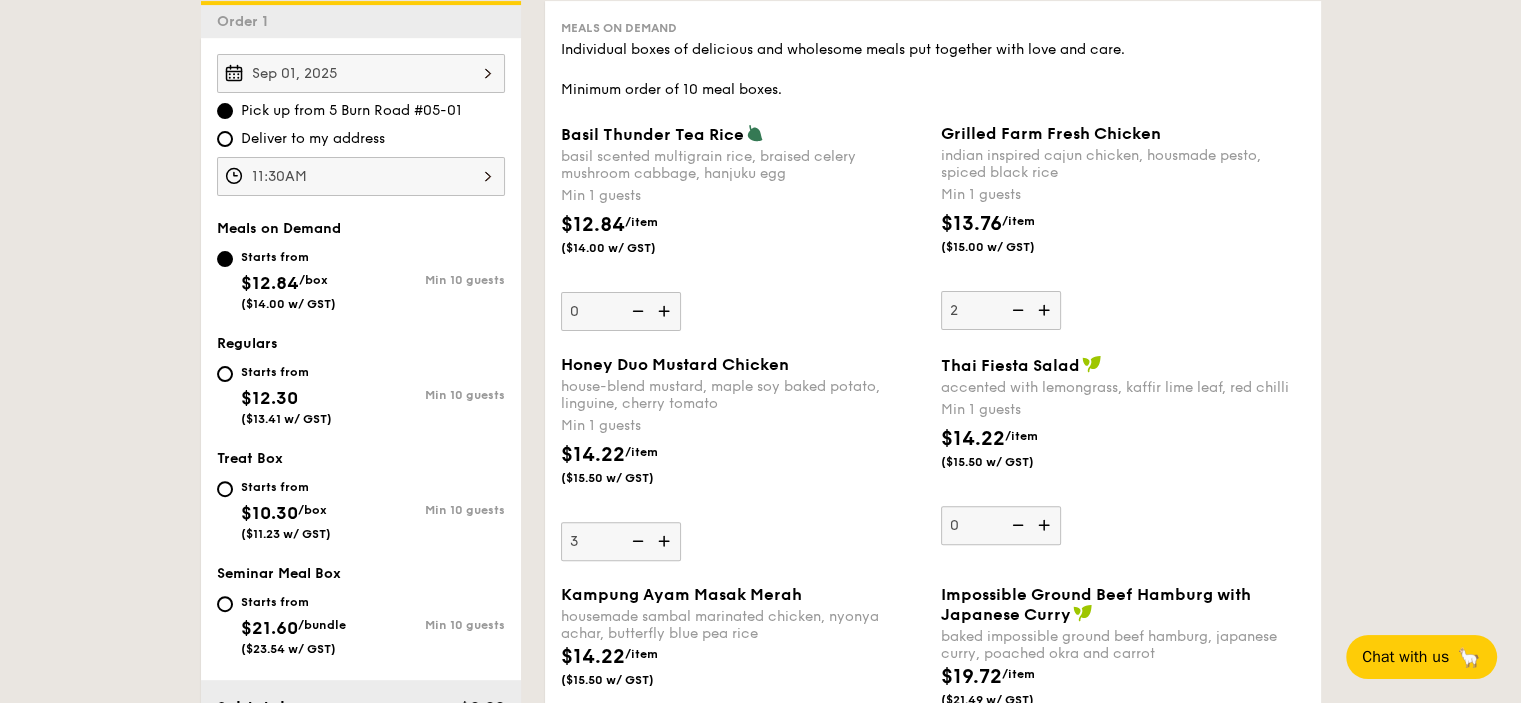 scroll, scrollTop: 534, scrollLeft: 0, axis: vertical 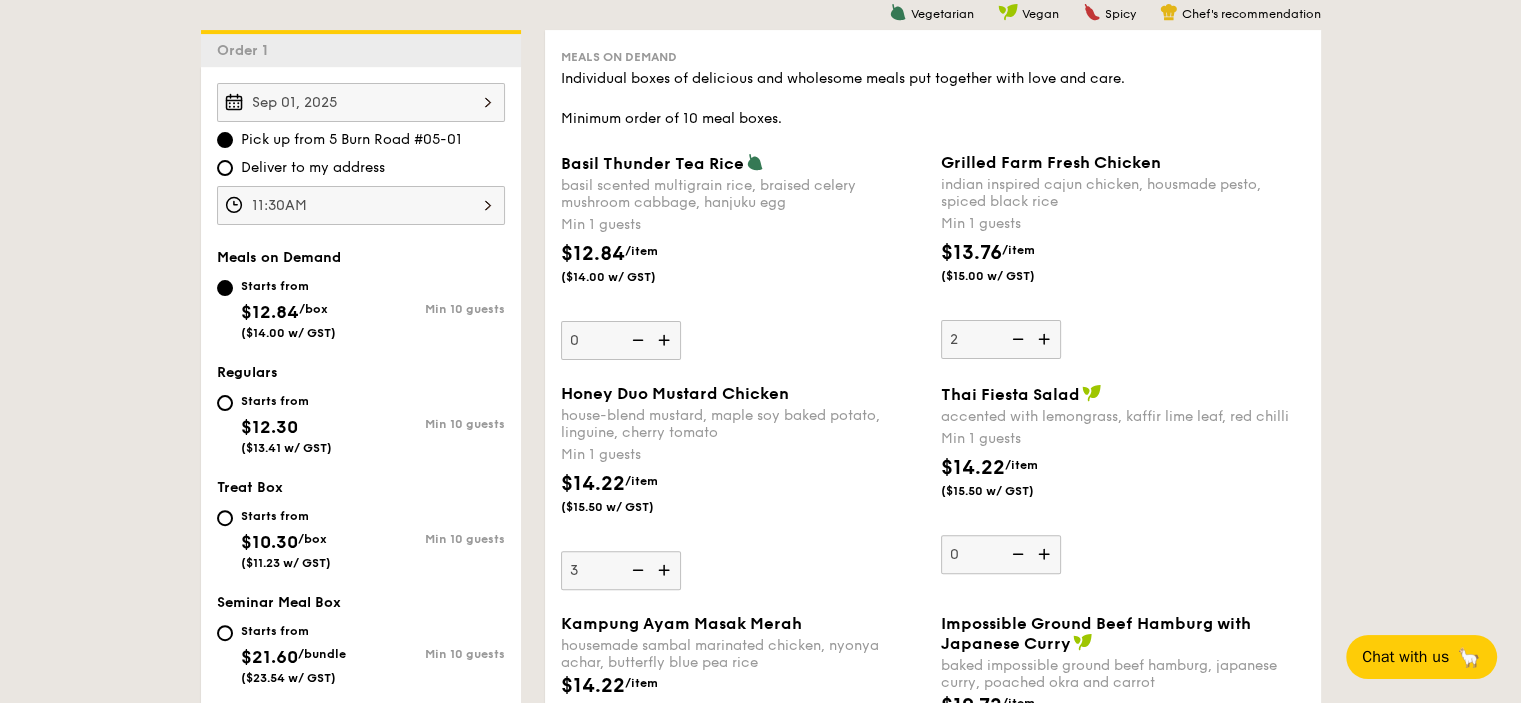 click on "1 - Select menu
2 - Select items
3 - Check out
Order 1
[DATE]
Pick up from [NUMBER] [STREET] #[NUMBER]-[NUMBER]
Deliver to my address
[TIME]
Meals on Demand
Starts from
$12.84
/box
($14.00 w/ GST)
Min 10 guests
Regulars
Starts from
$12.30
($13.41 w/ GST)
Min 10 guests
Treat Box
Starts from
$10.30
/box
($11.23 w/ GST)
Min 10 guests
Seminar Meal Box
Starts from
$21.60
/bundle
($23.54 w/ GST)
Min 10 guests
Subtotal
$0.00
[TIME] ,  ." at bounding box center (760, 1879) 